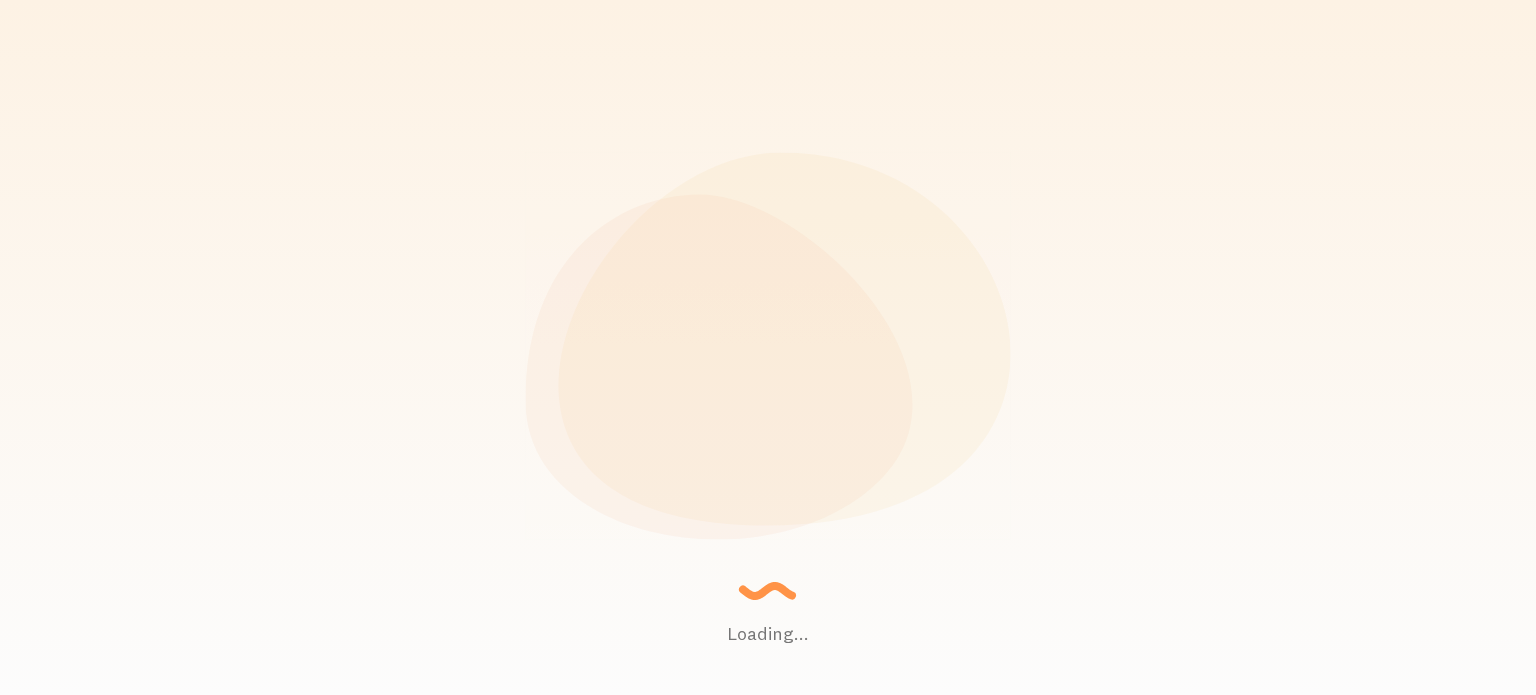 scroll, scrollTop: 0, scrollLeft: 0, axis: both 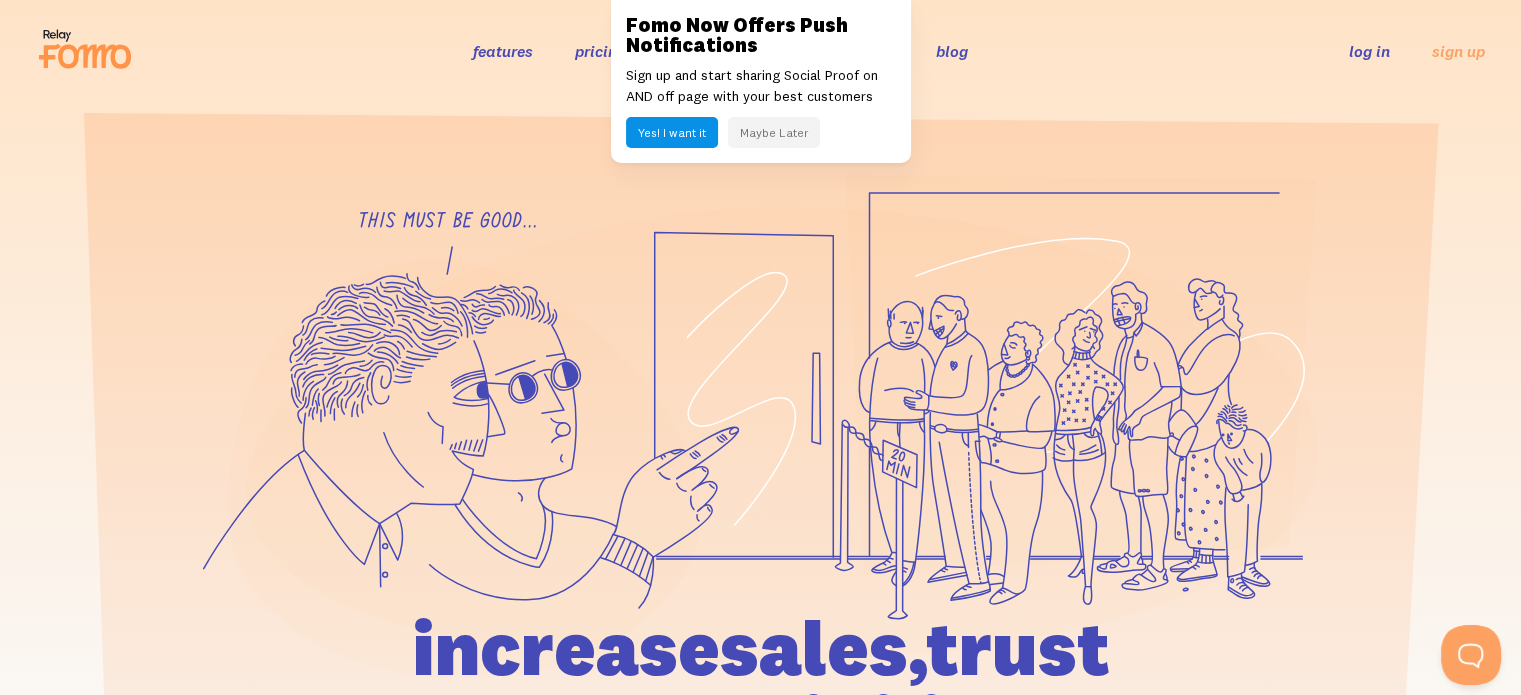 click on "log in" at bounding box center [1369, 51] 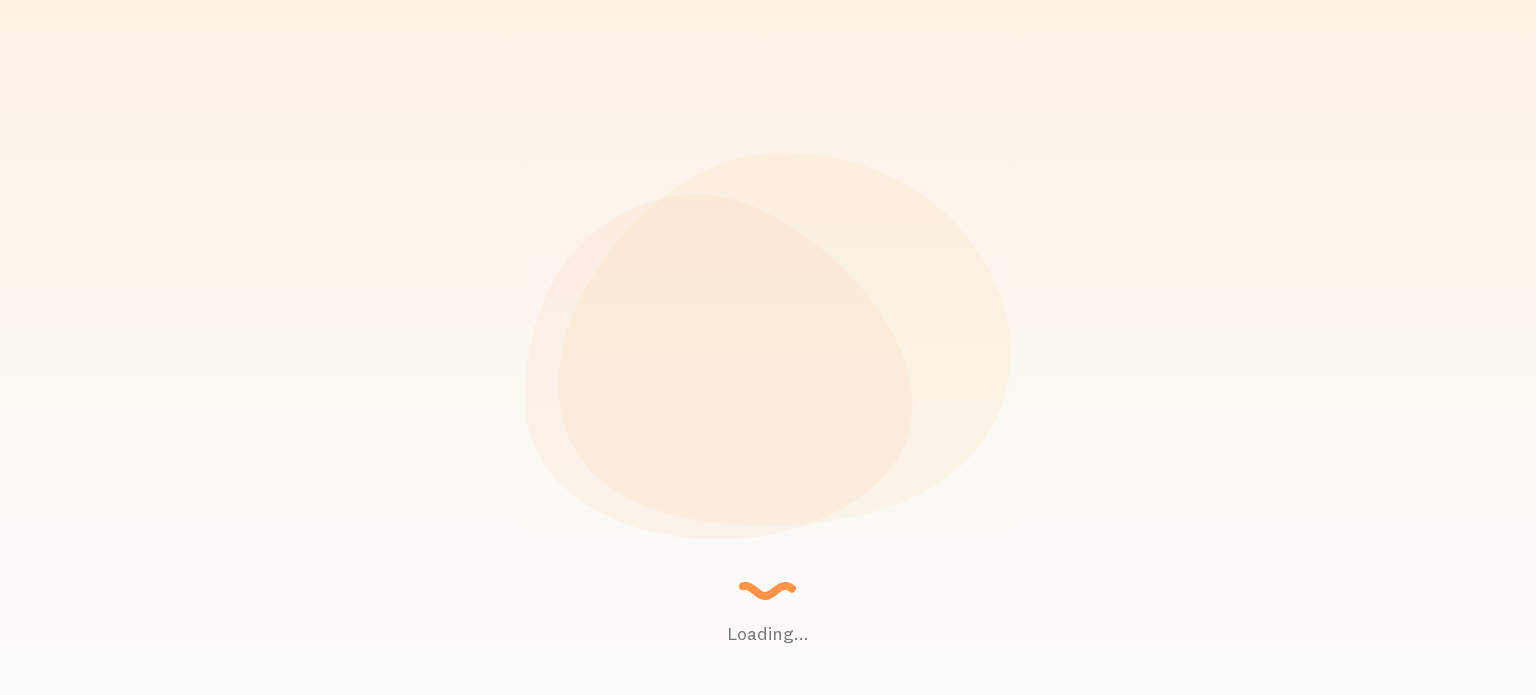 scroll, scrollTop: 0, scrollLeft: 0, axis: both 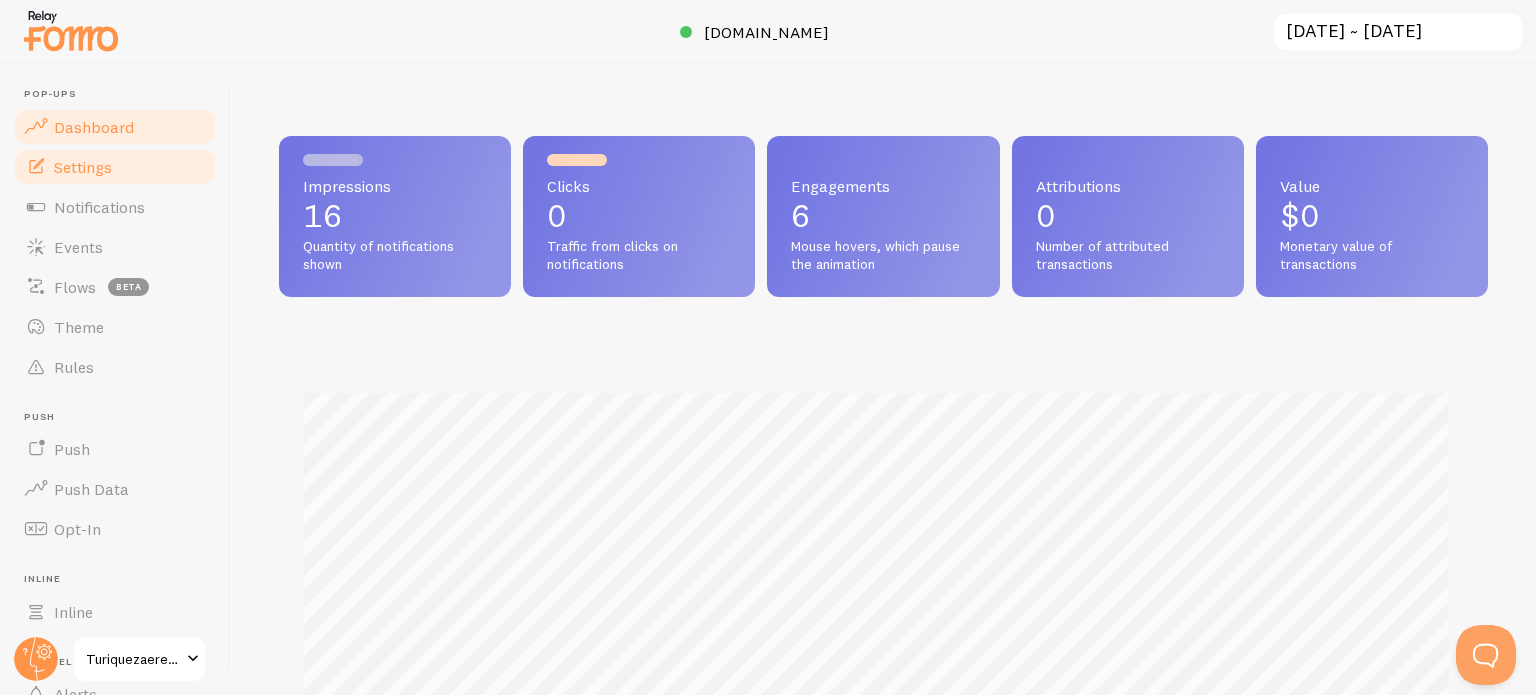 click on "Settings" at bounding box center (115, 167) 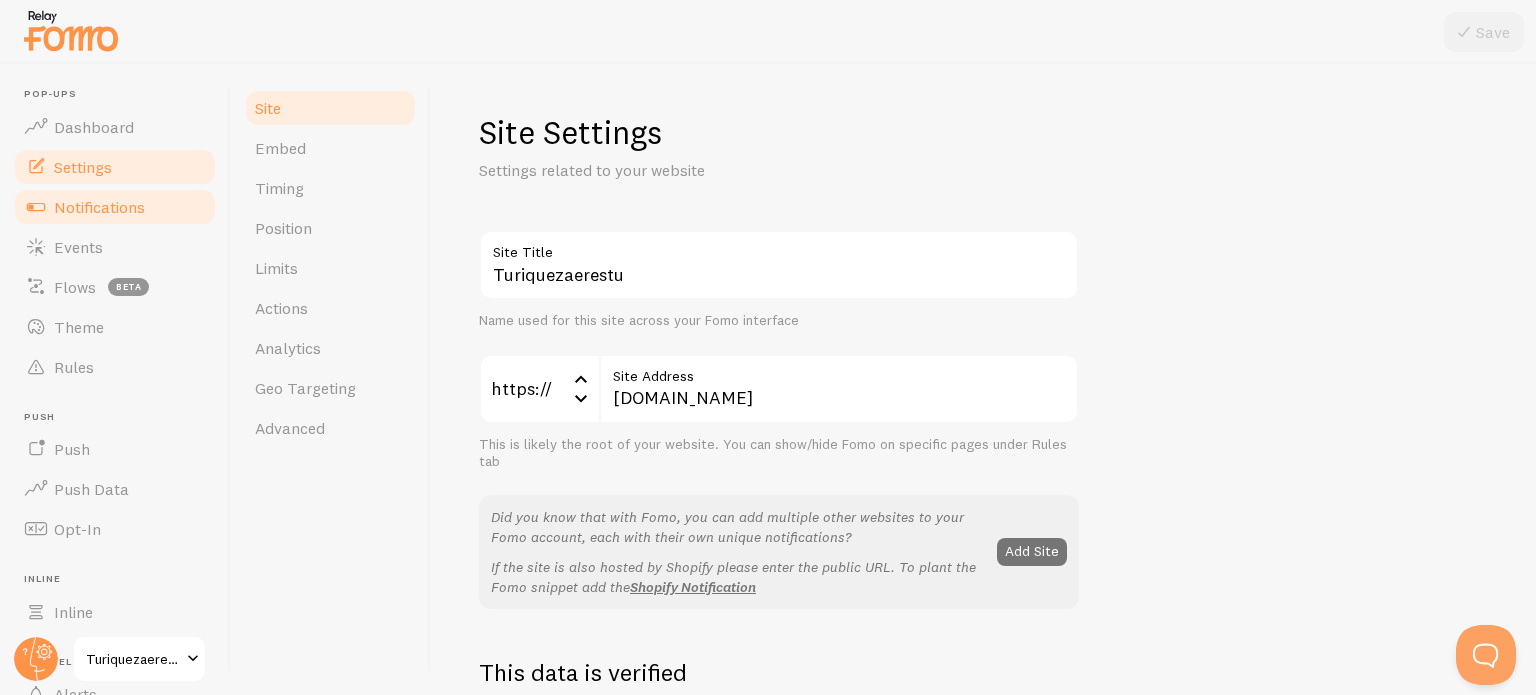 click on "Notifications" at bounding box center (115, 207) 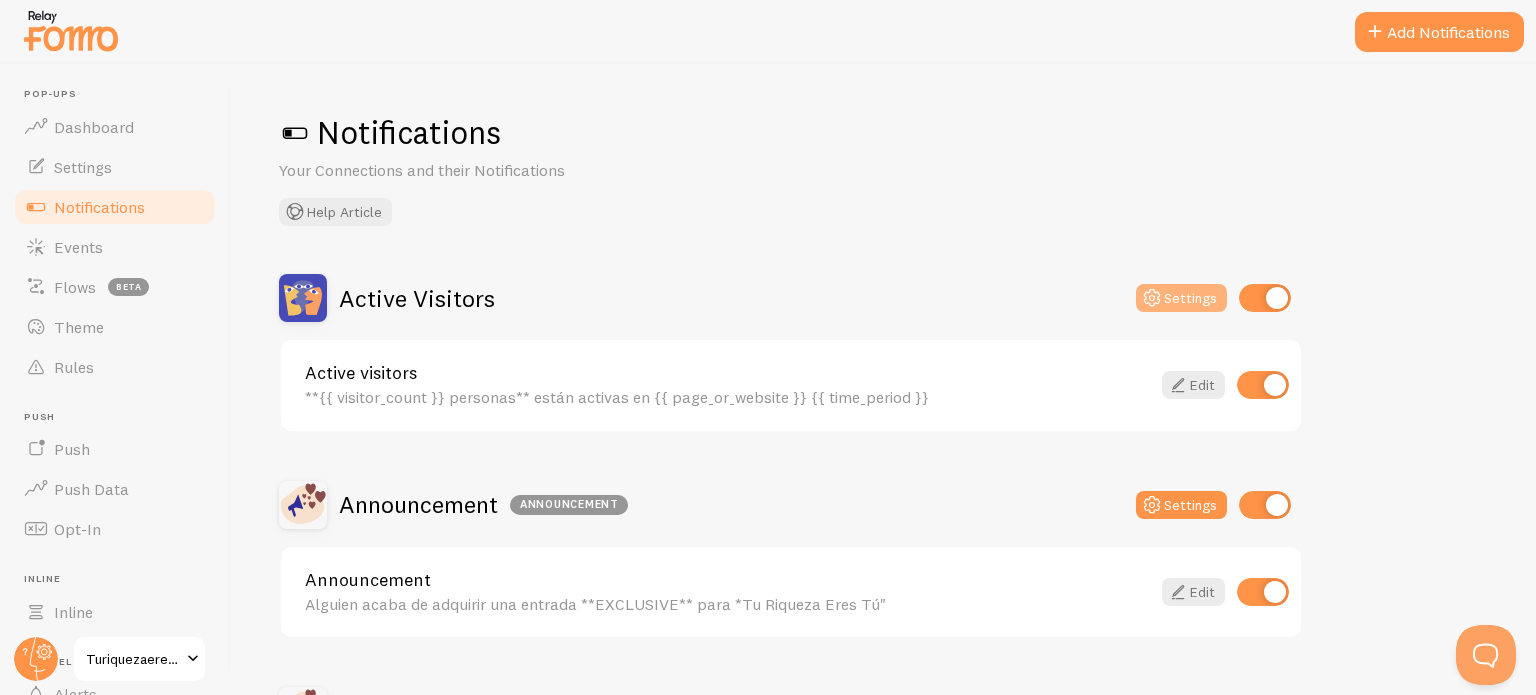 click on "Settings" at bounding box center (1181, 298) 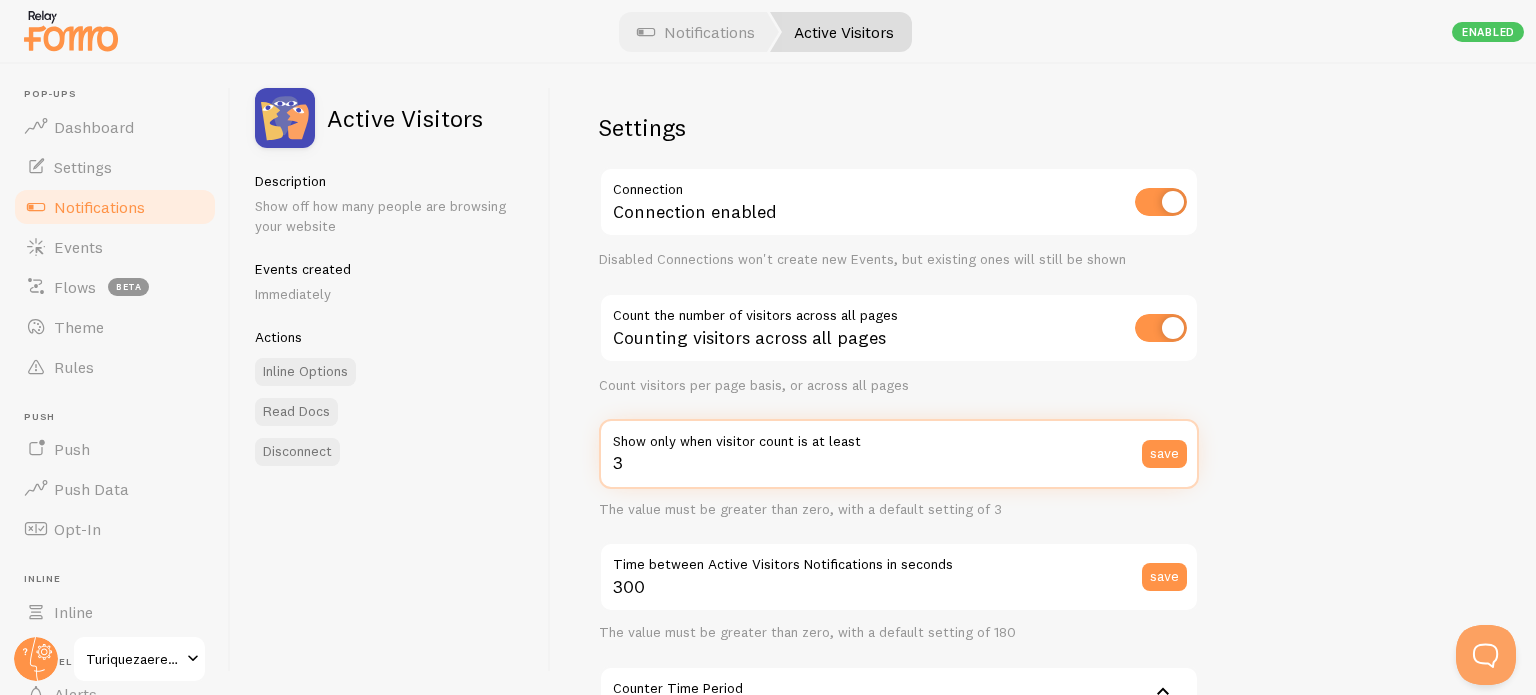 drag, startPoint x: 613, startPoint y: 470, endPoint x: 596, endPoint y: 467, distance: 17.262676 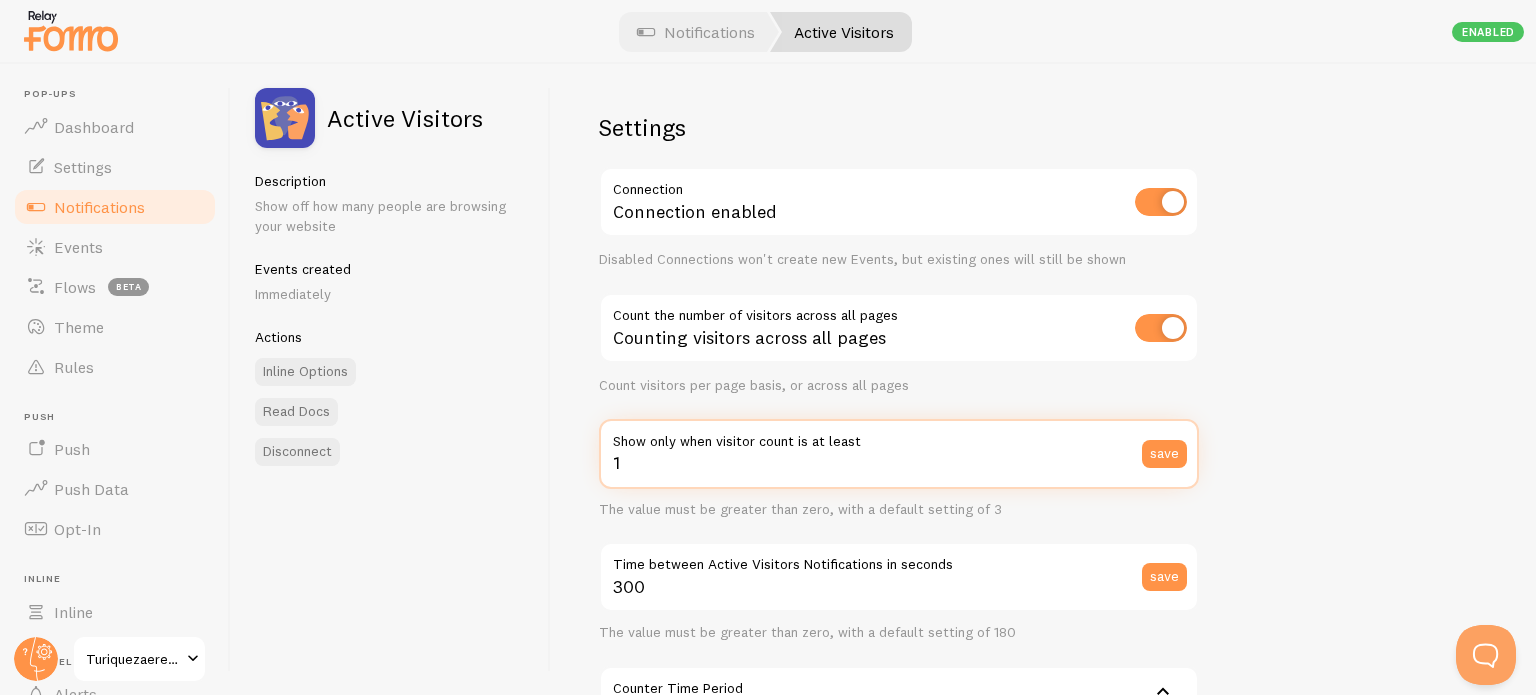 type on "1" 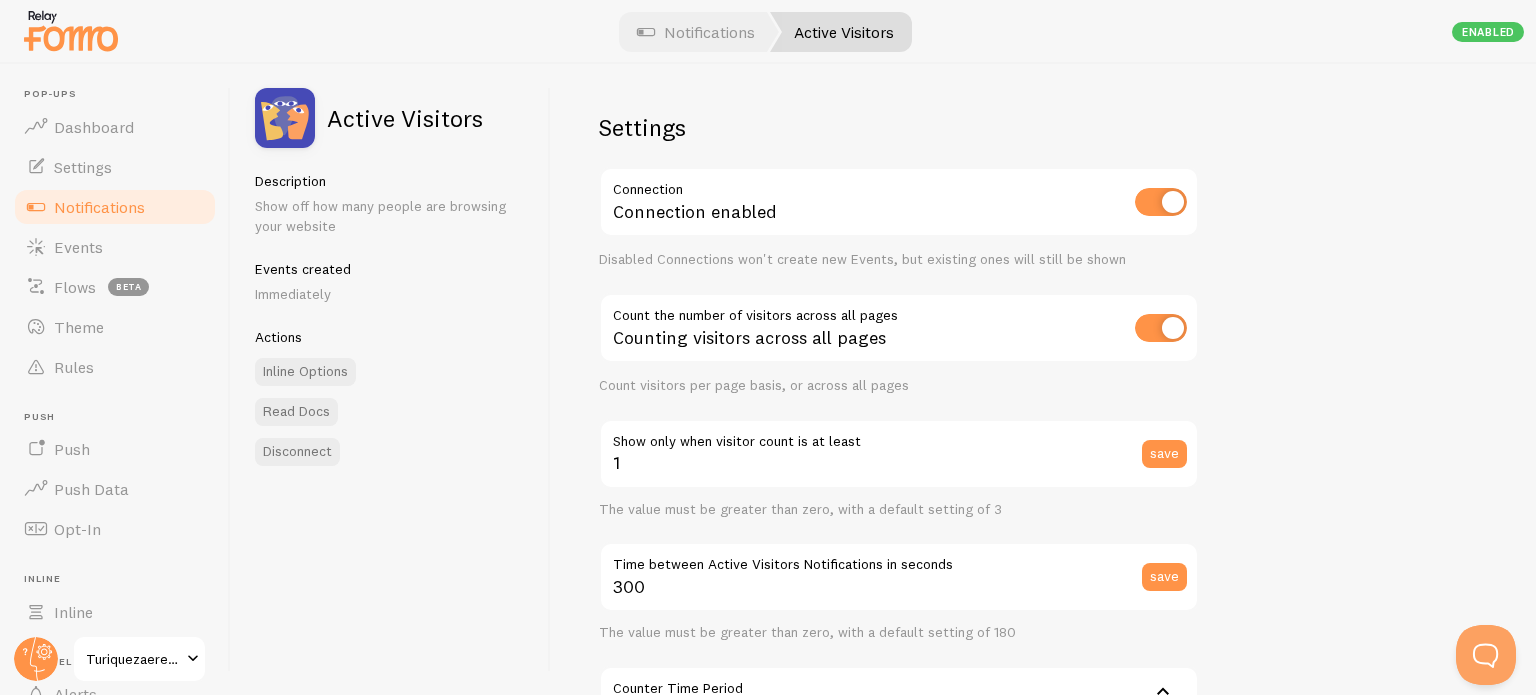 click on "The value must be greater than zero, with a default setting of 3" at bounding box center (899, 510) 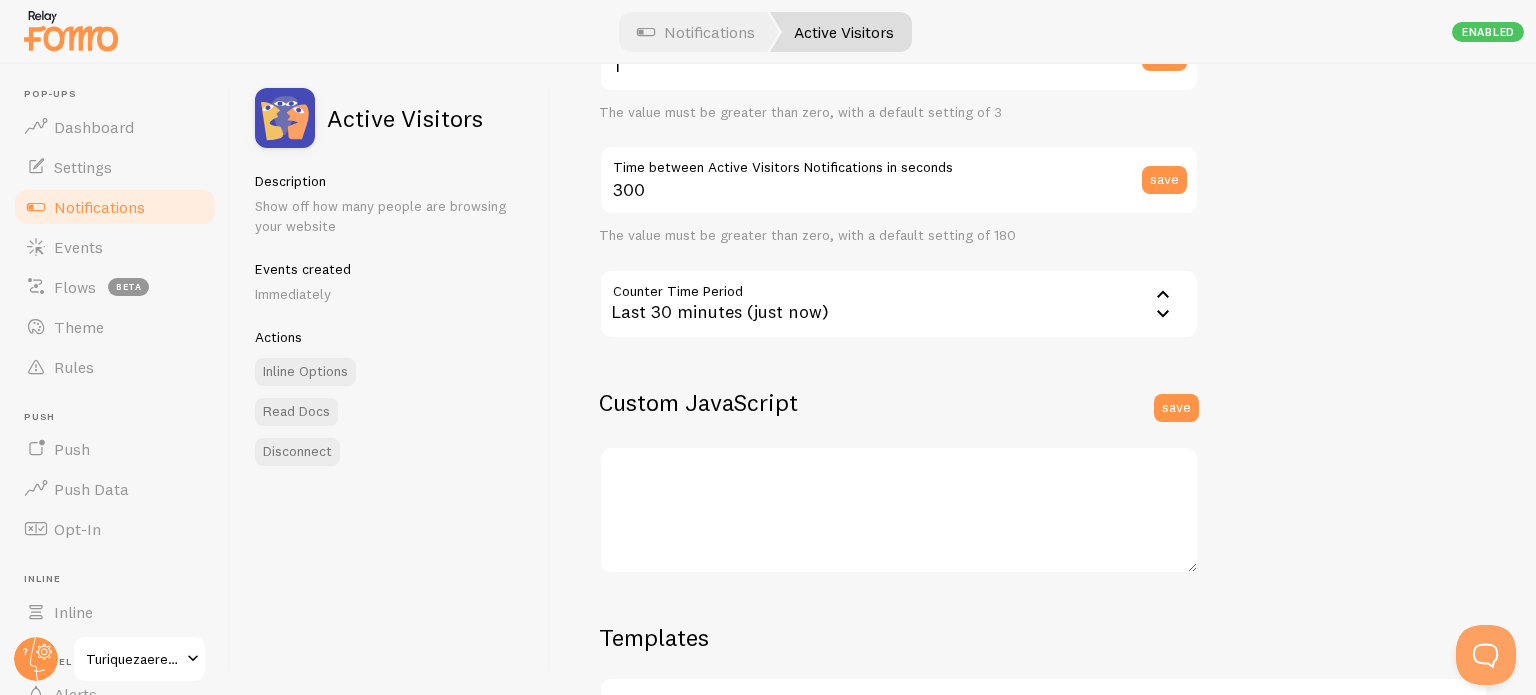 scroll, scrollTop: 400, scrollLeft: 0, axis: vertical 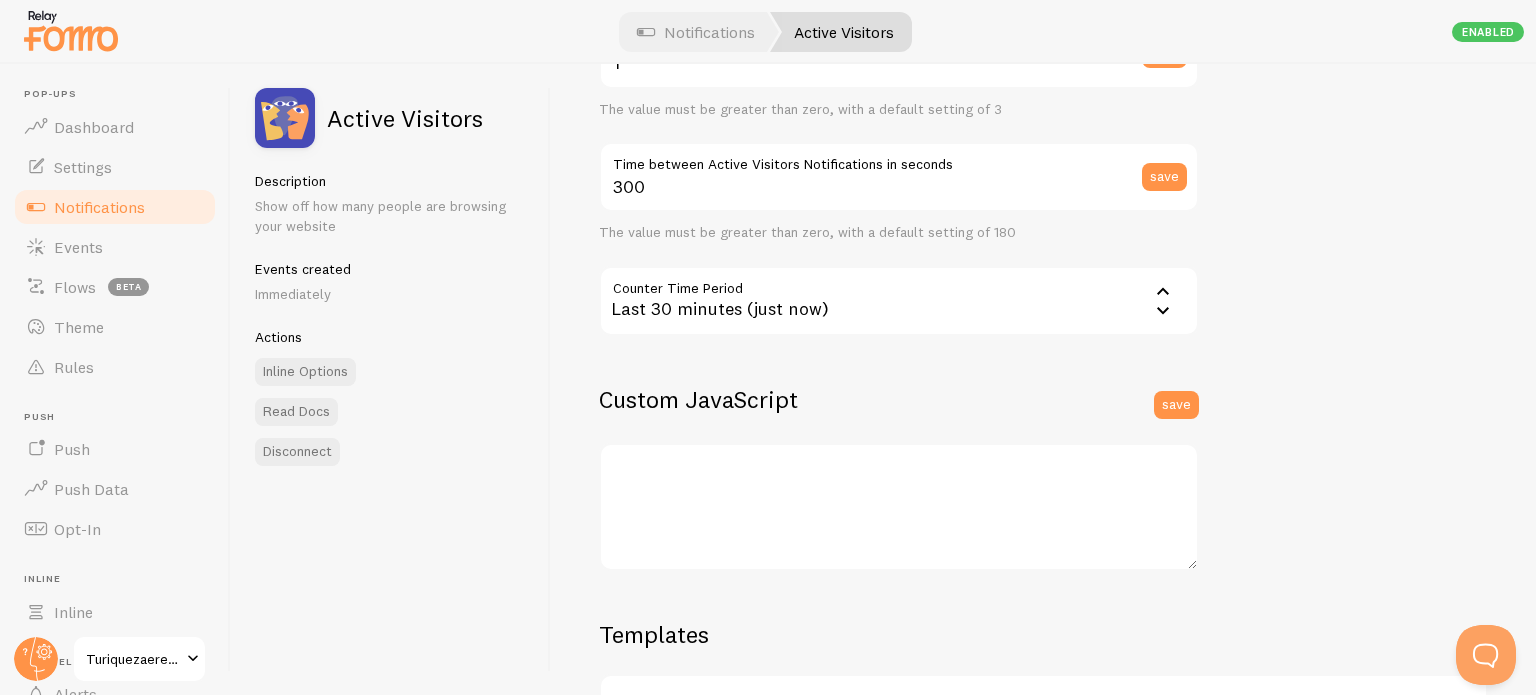 click on "Last 30 minutes (just now)" at bounding box center [899, 301] 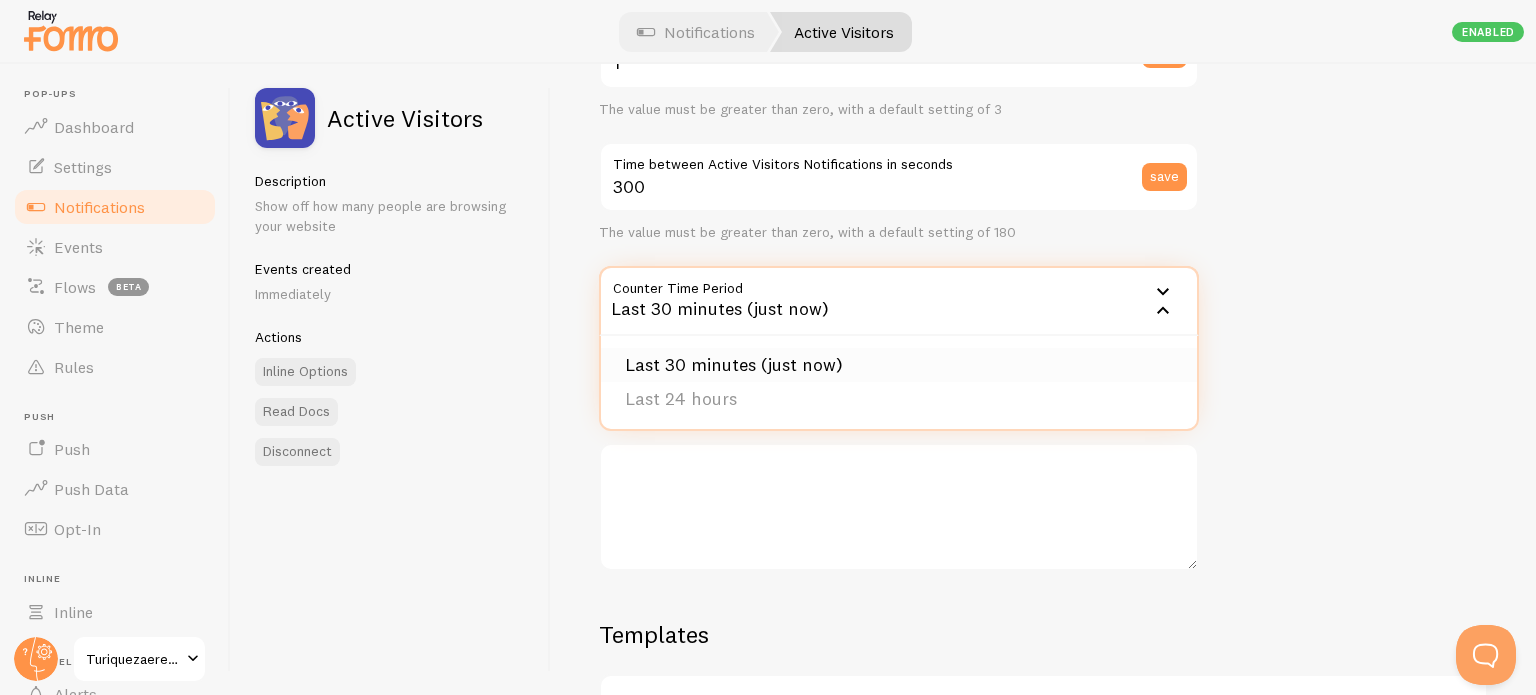 click on "Last 30 minutes (just now)" at bounding box center [899, 365] 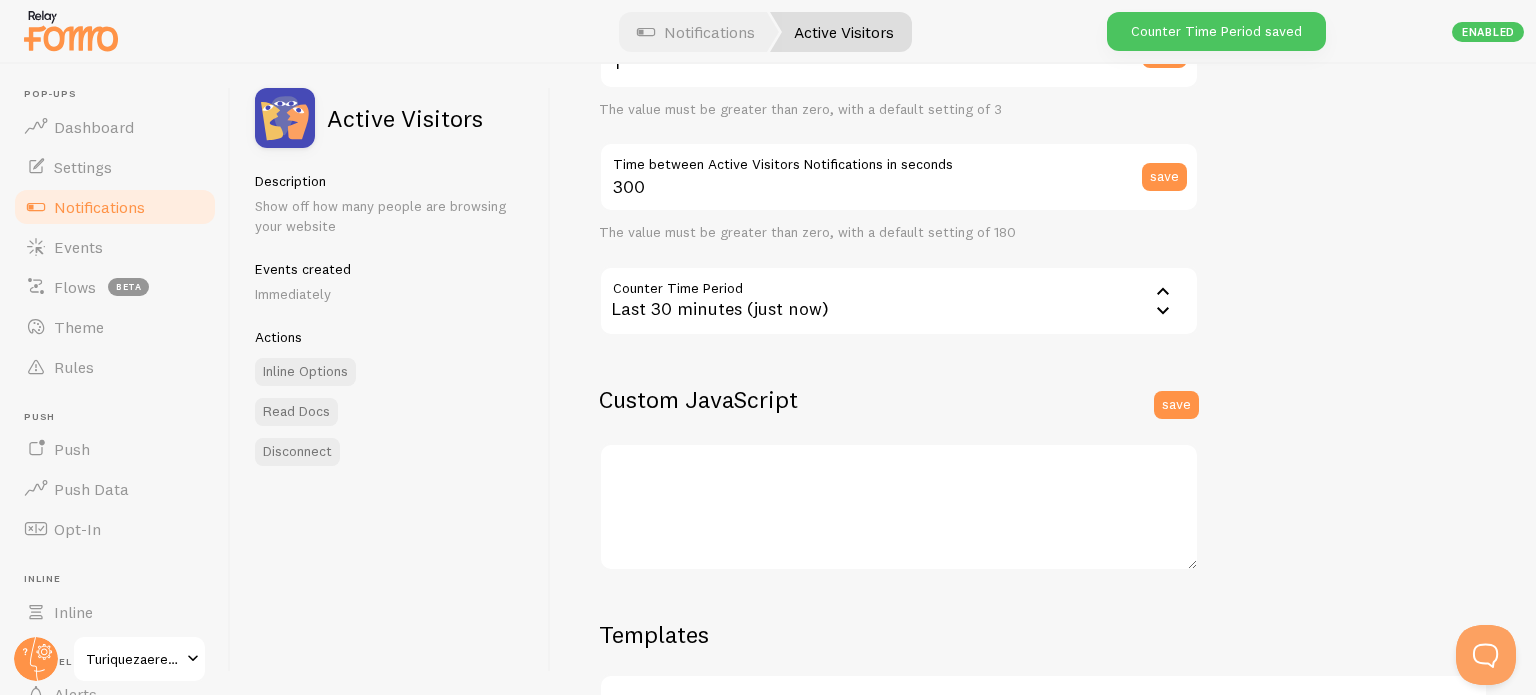 click on "Custom JavaScript" at bounding box center [899, 399] 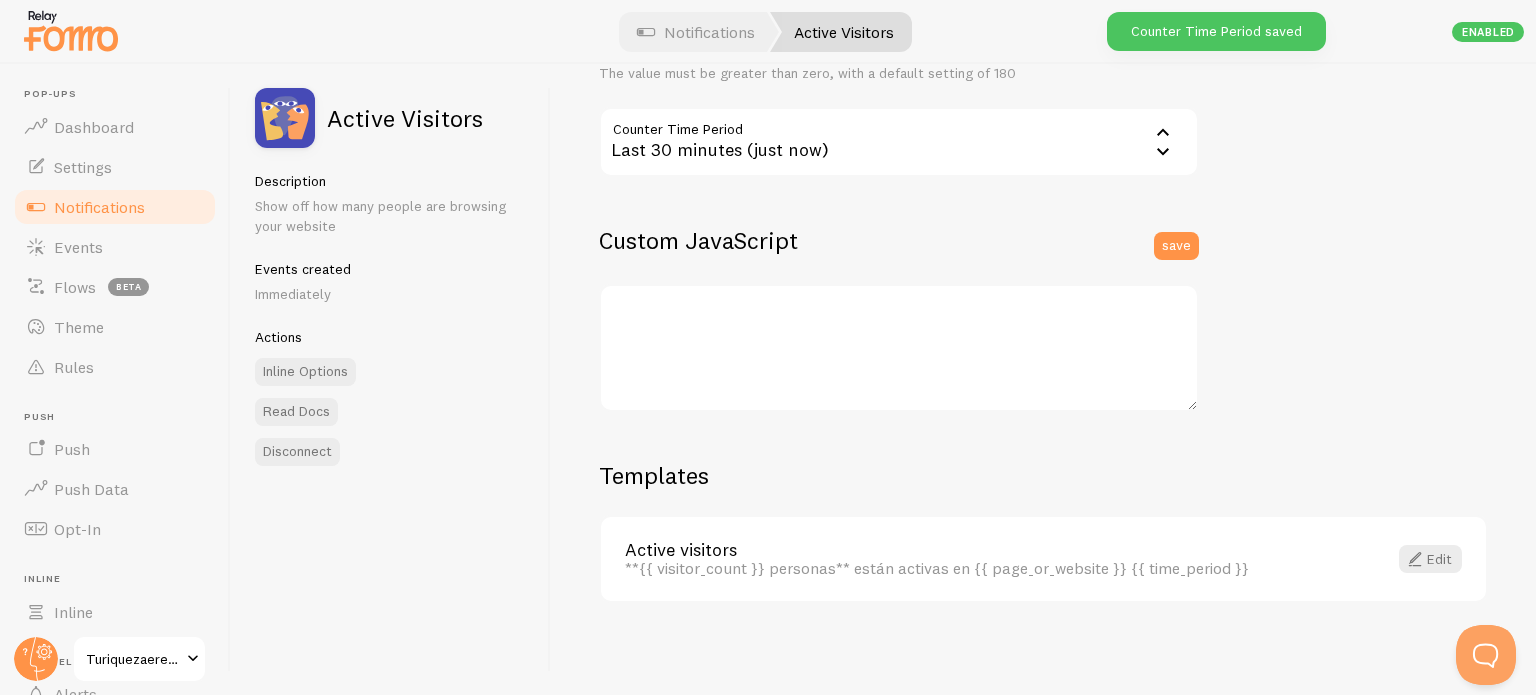 scroll, scrollTop: 560, scrollLeft: 0, axis: vertical 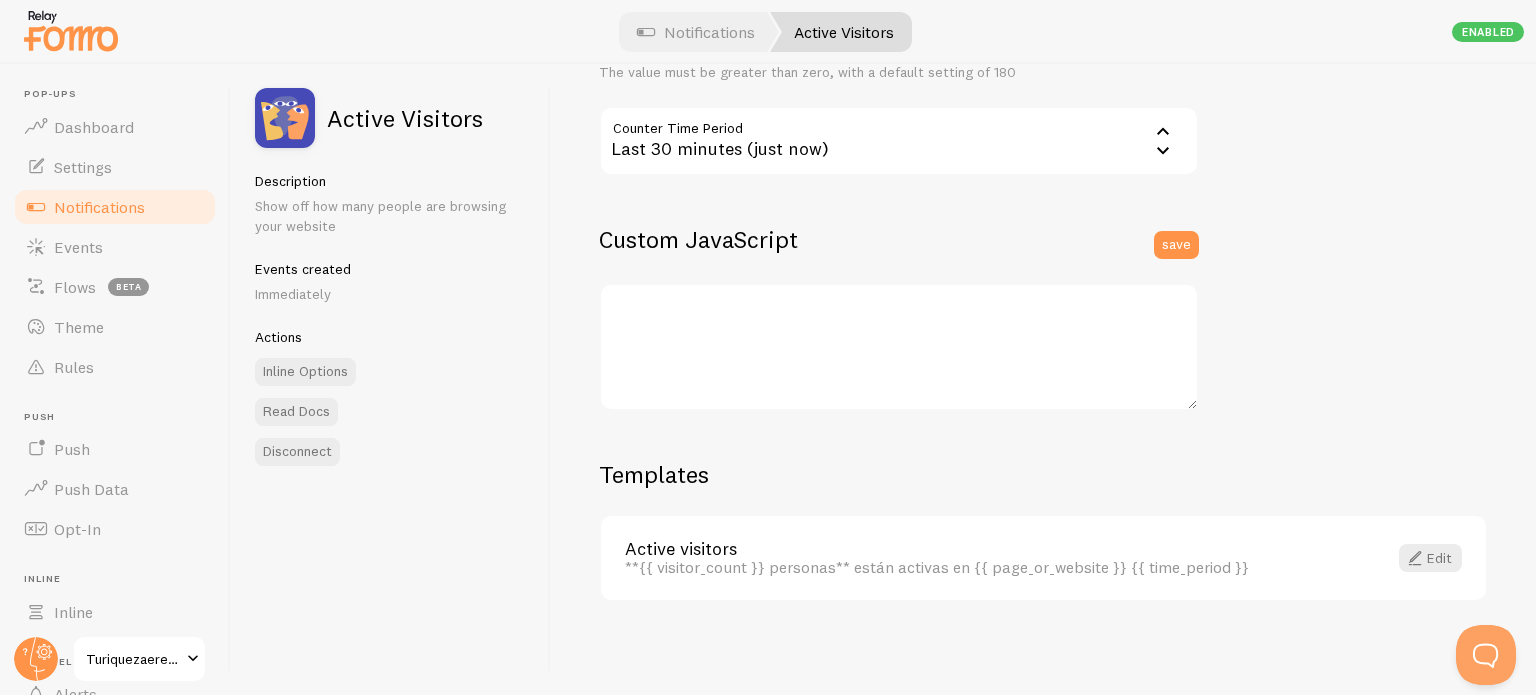 click on "Notifications" at bounding box center [99, 207] 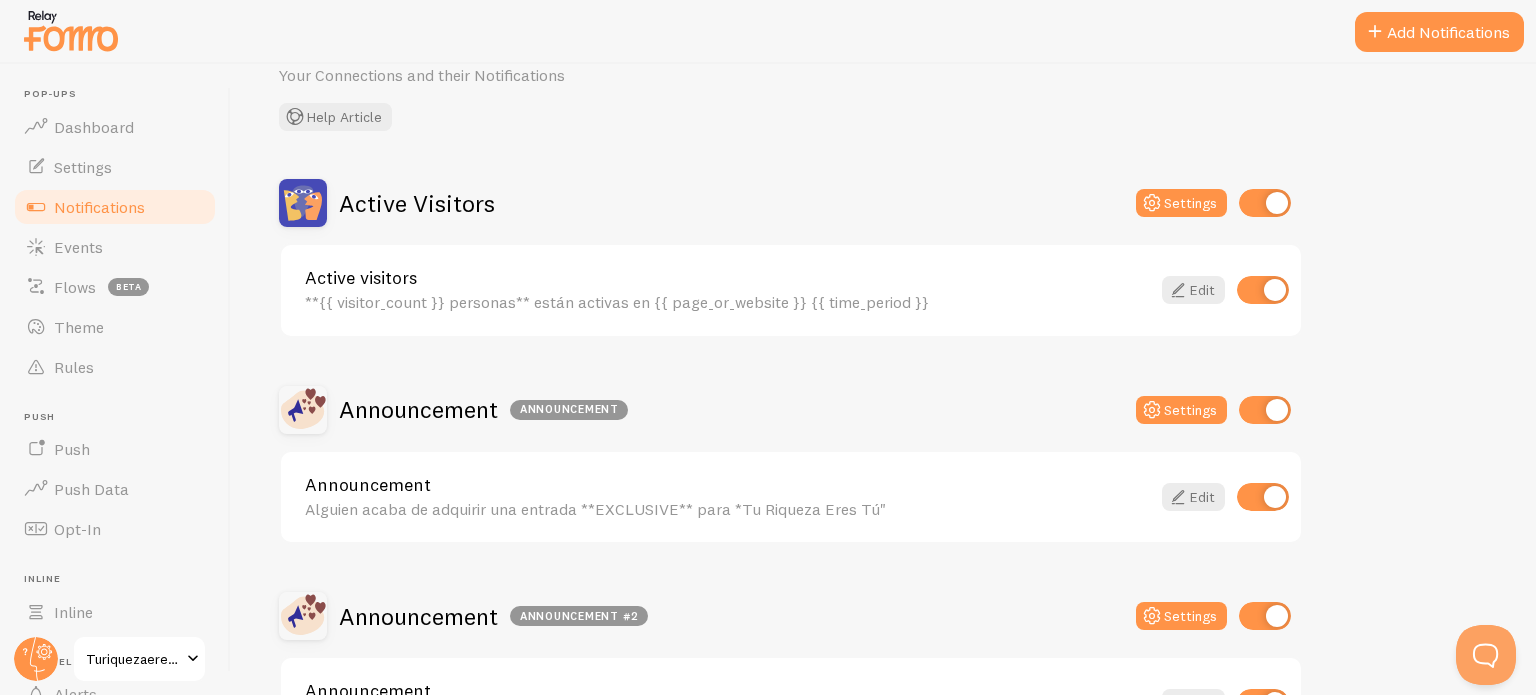 scroll, scrollTop: 100, scrollLeft: 0, axis: vertical 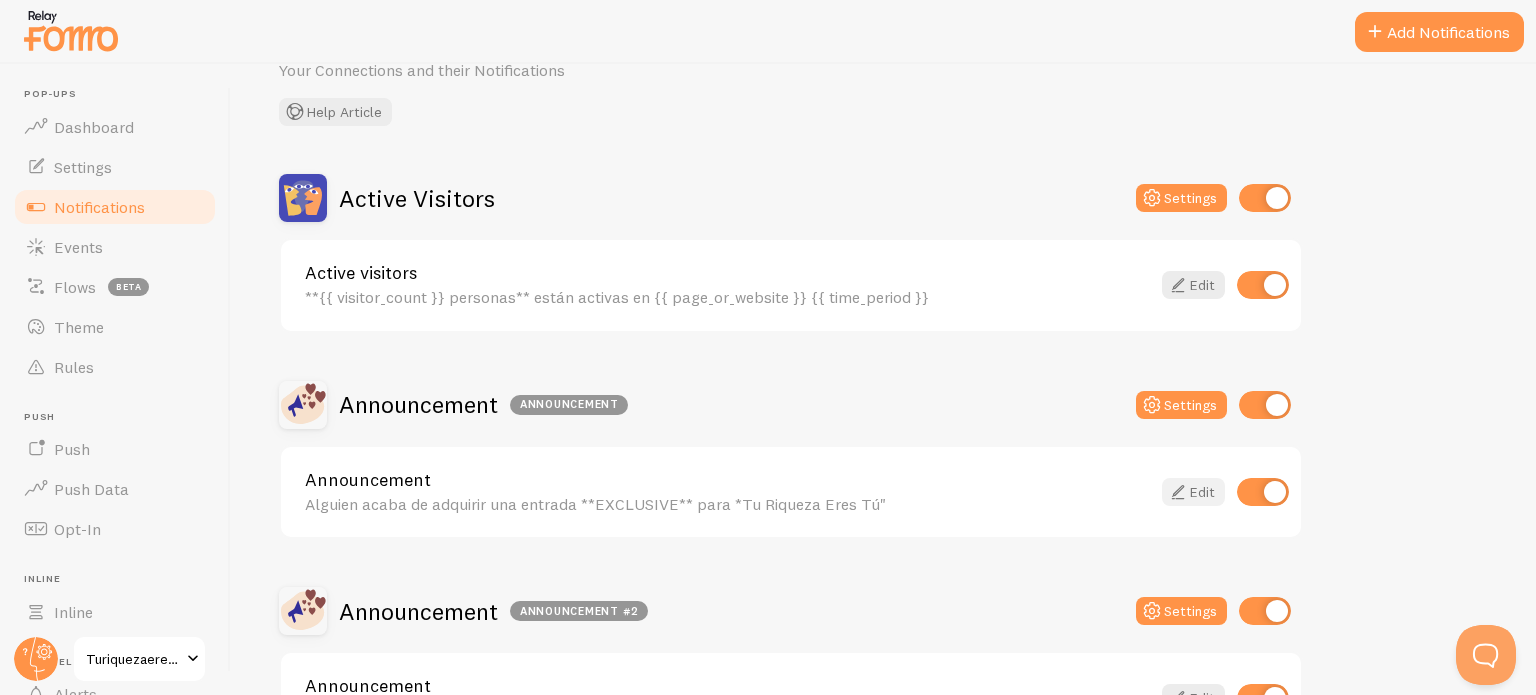 click on "Edit" at bounding box center (1193, 492) 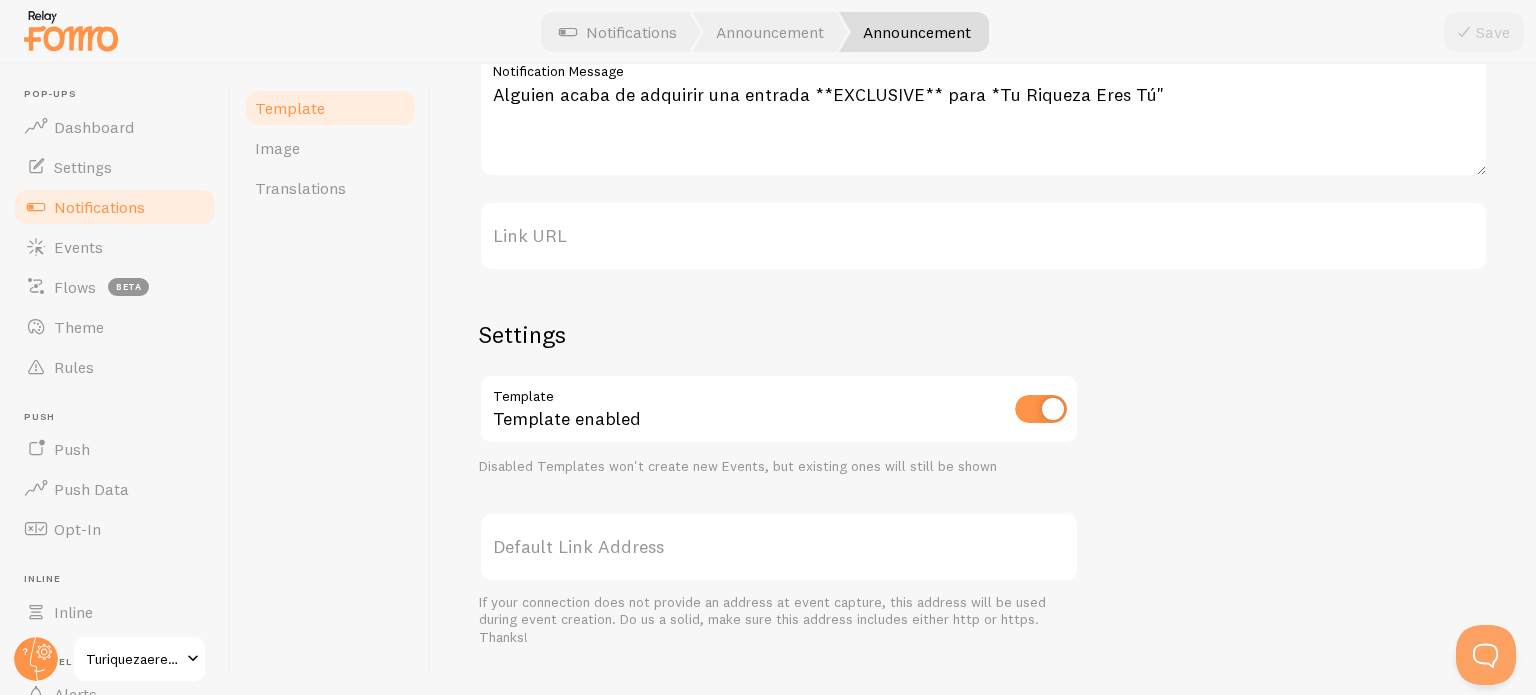 scroll, scrollTop: 468, scrollLeft: 0, axis: vertical 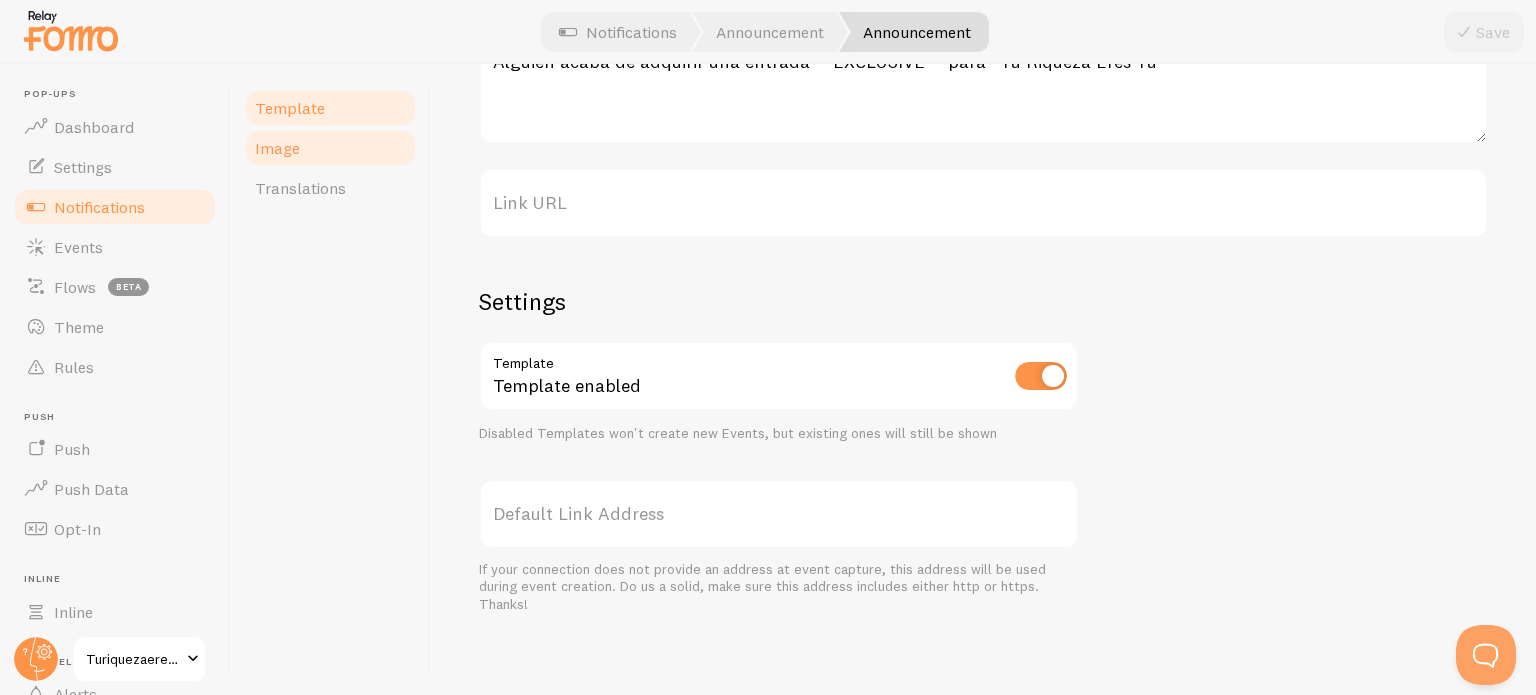 click on "Image" at bounding box center [330, 148] 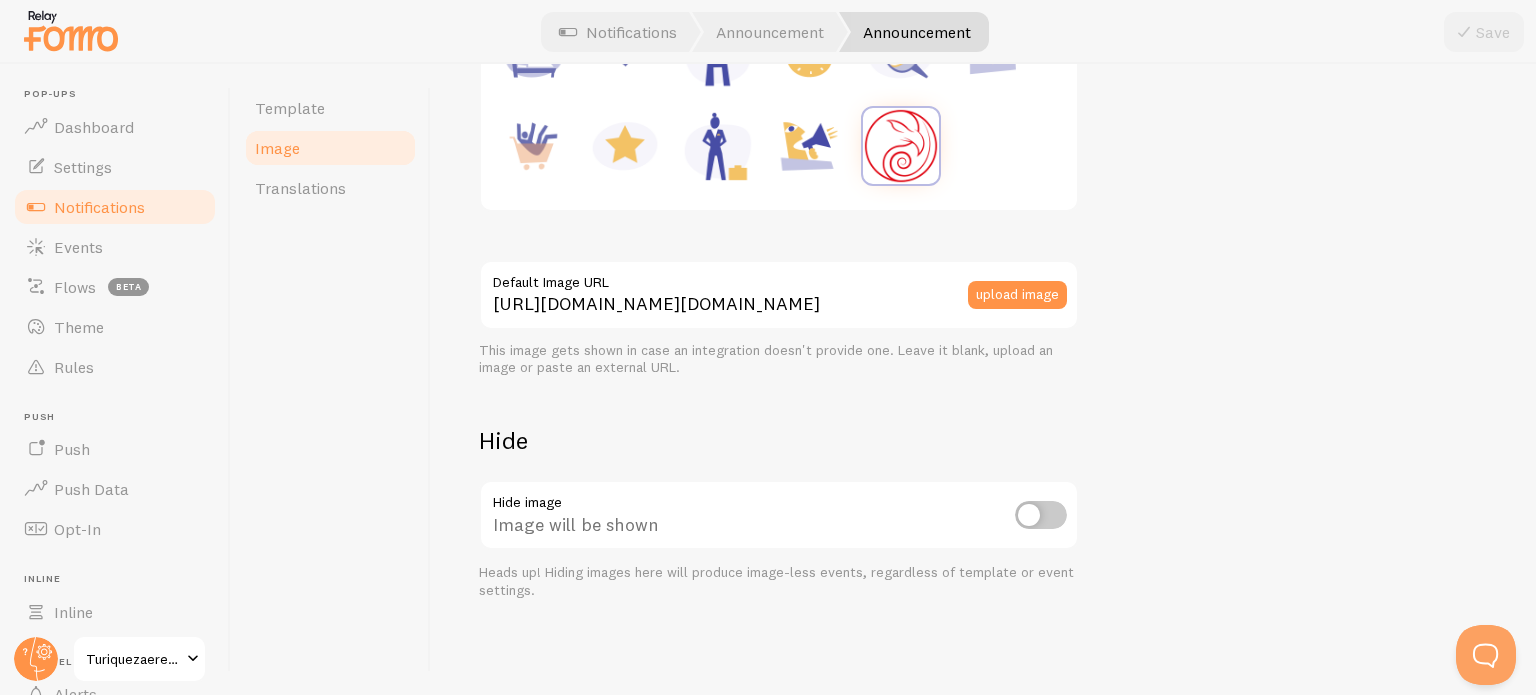 scroll, scrollTop: 0, scrollLeft: 0, axis: both 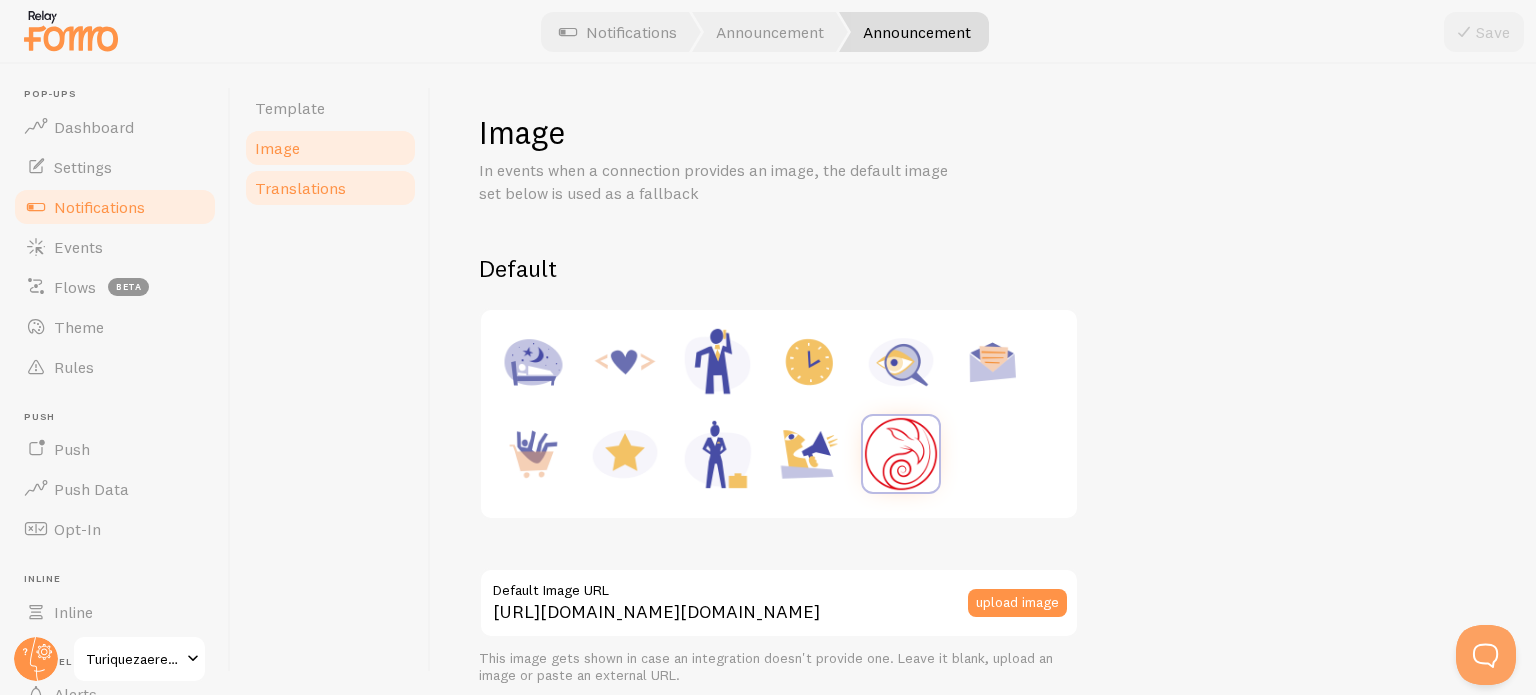 click on "Translations" at bounding box center [300, 188] 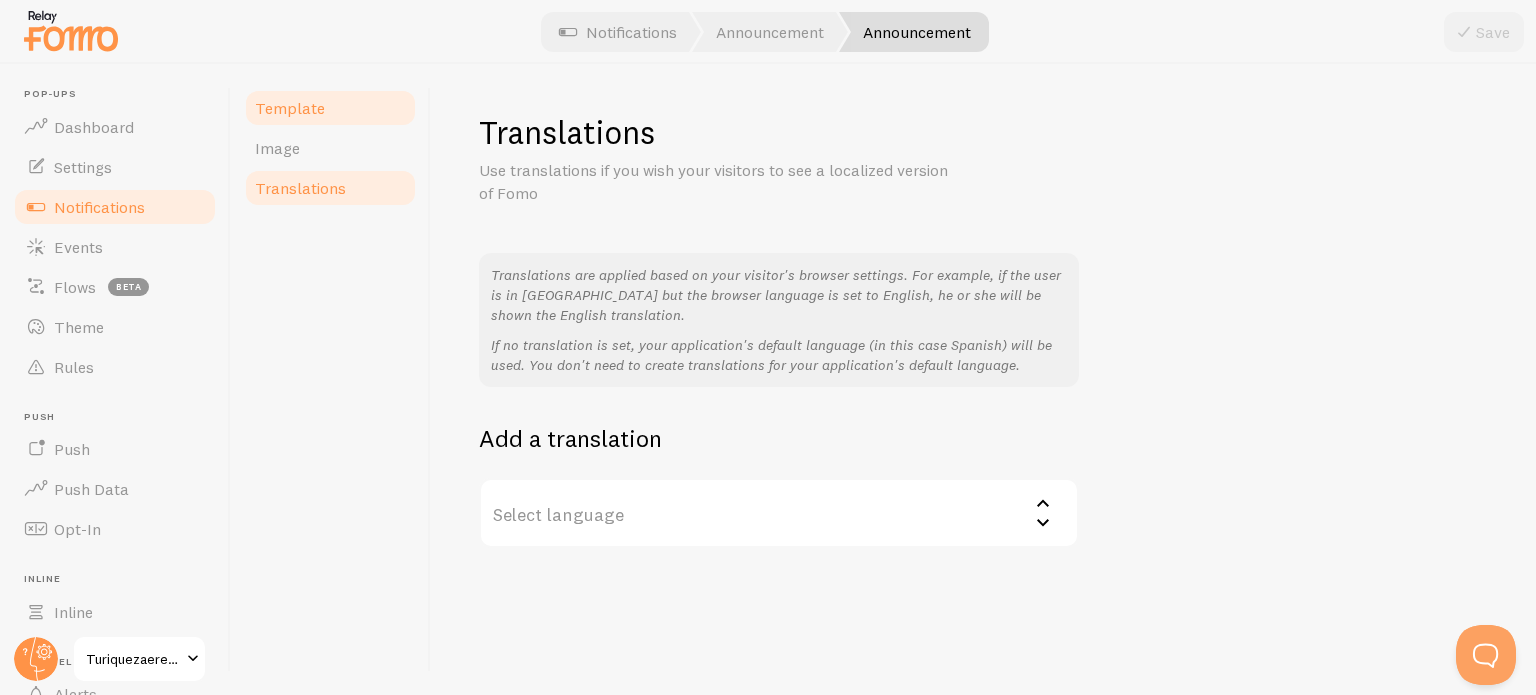 click on "Template" at bounding box center (330, 108) 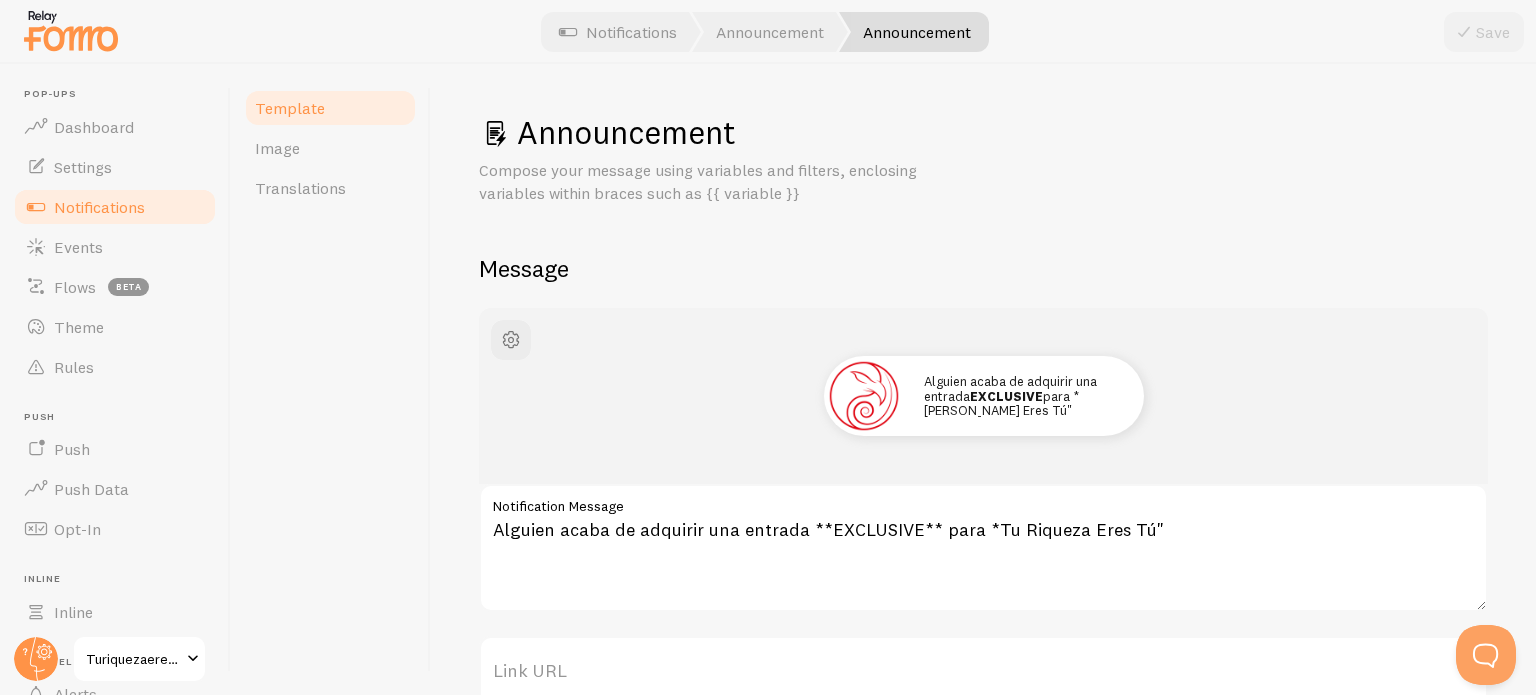 click on "Notifications" at bounding box center (99, 207) 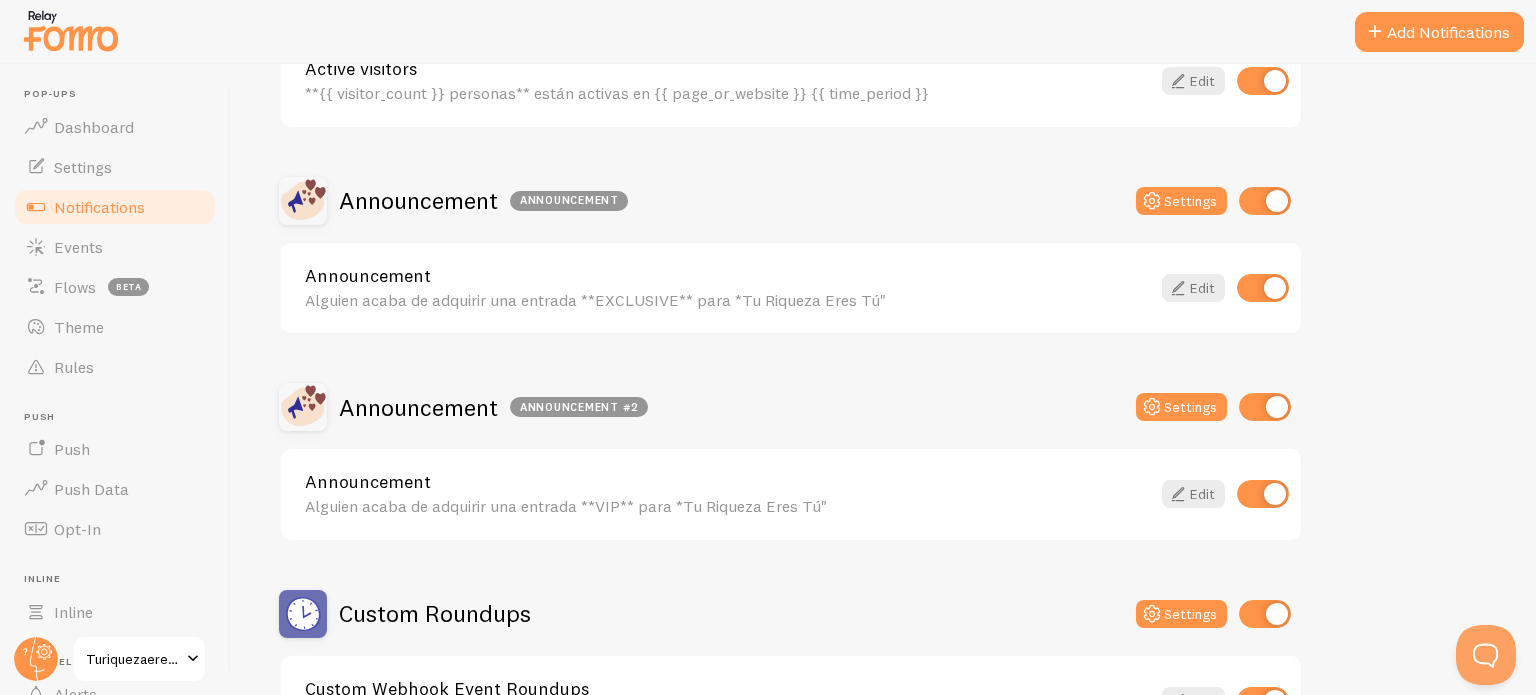 scroll, scrollTop: 400, scrollLeft: 0, axis: vertical 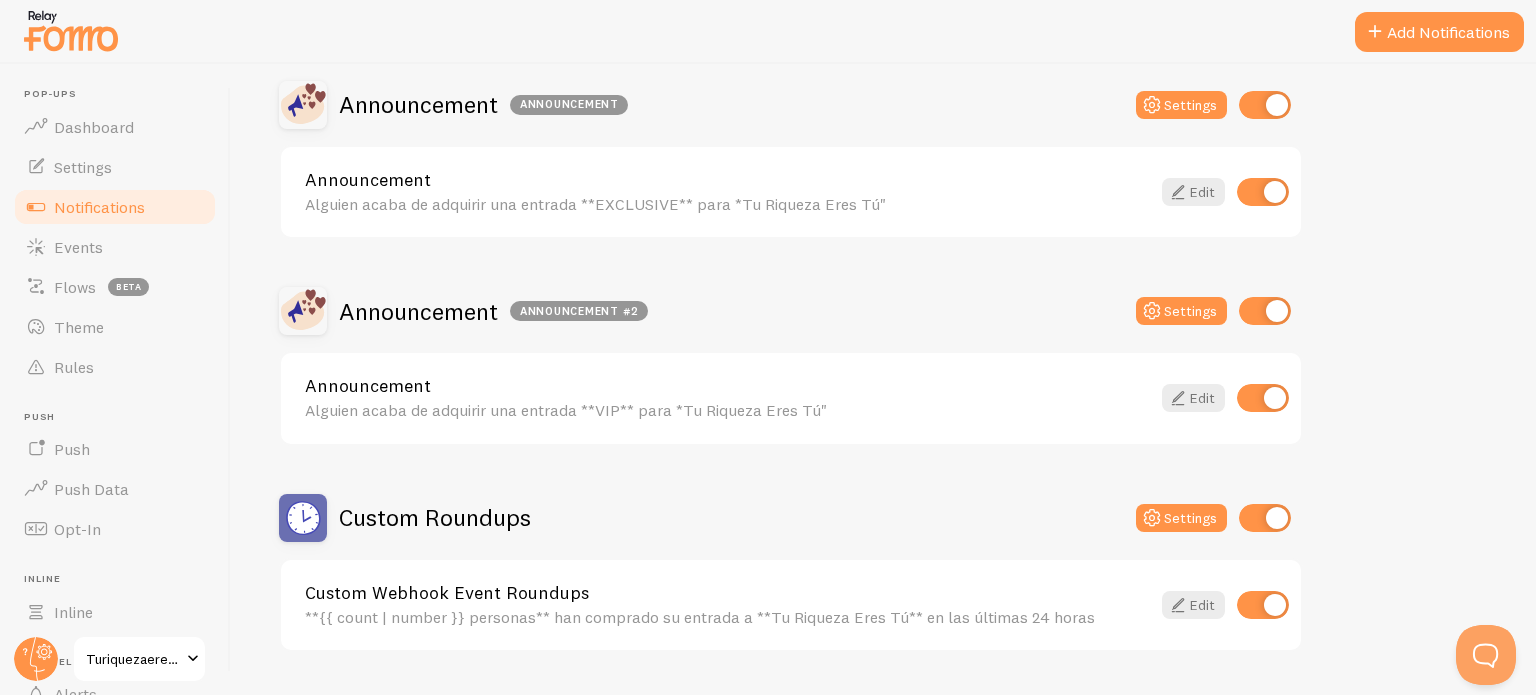 click on "Notifications" at bounding box center [99, 207] 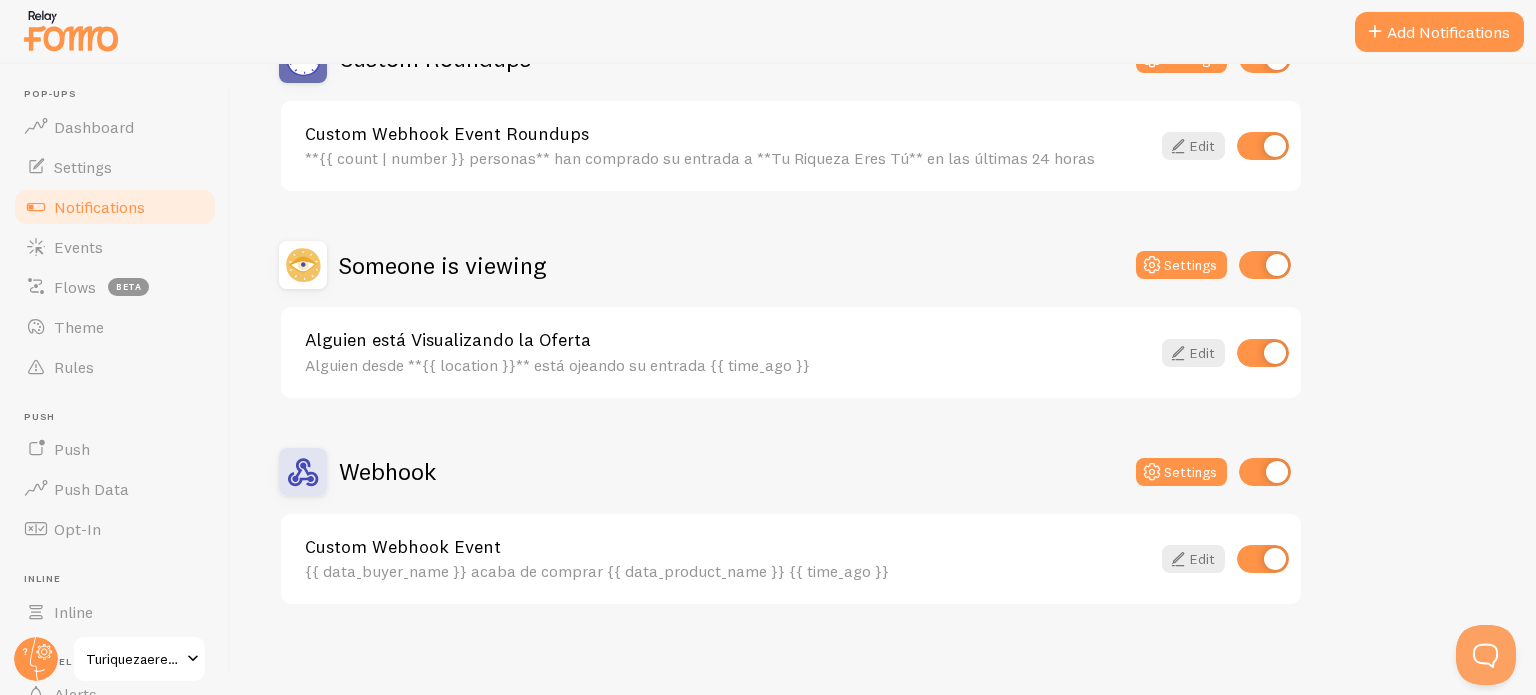 scroll, scrollTop: 861, scrollLeft: 0, axis: vertical 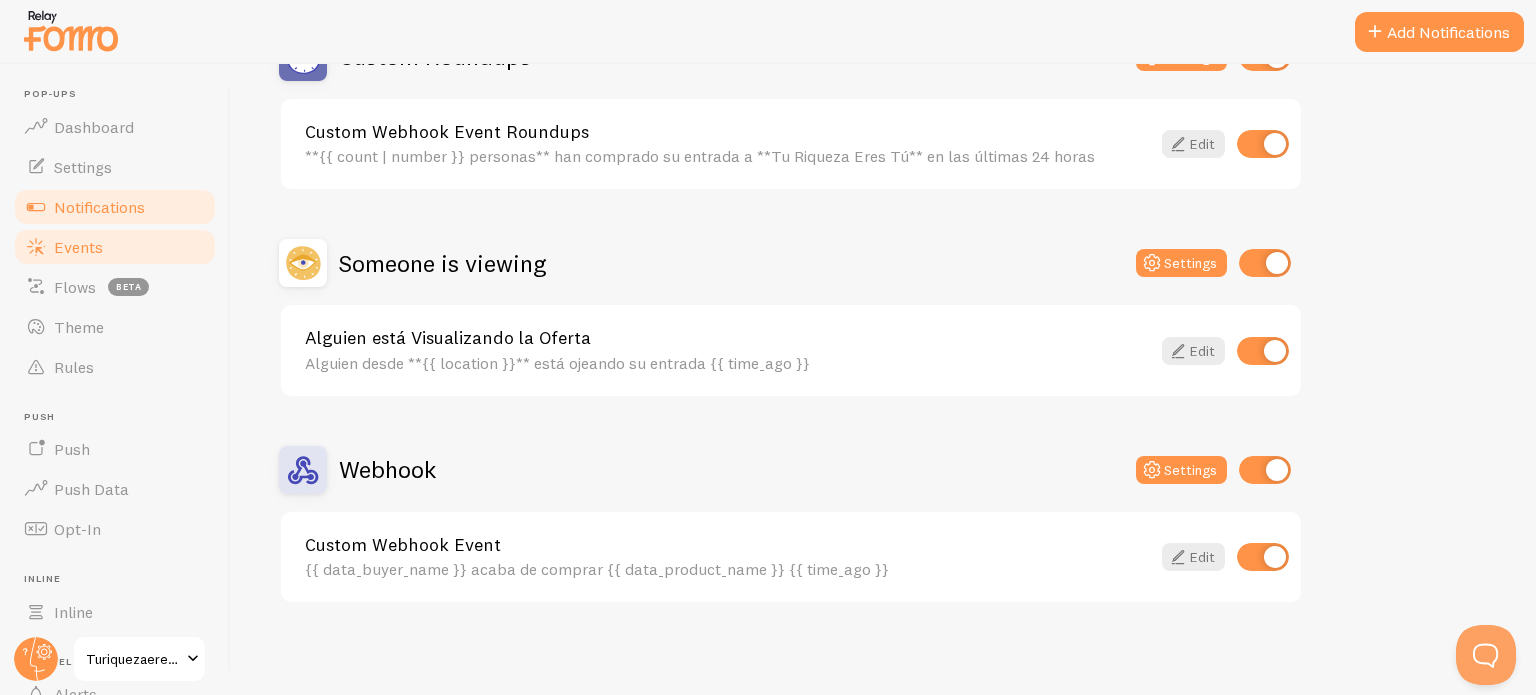 click on "Events" at bounding box center [115, 247] 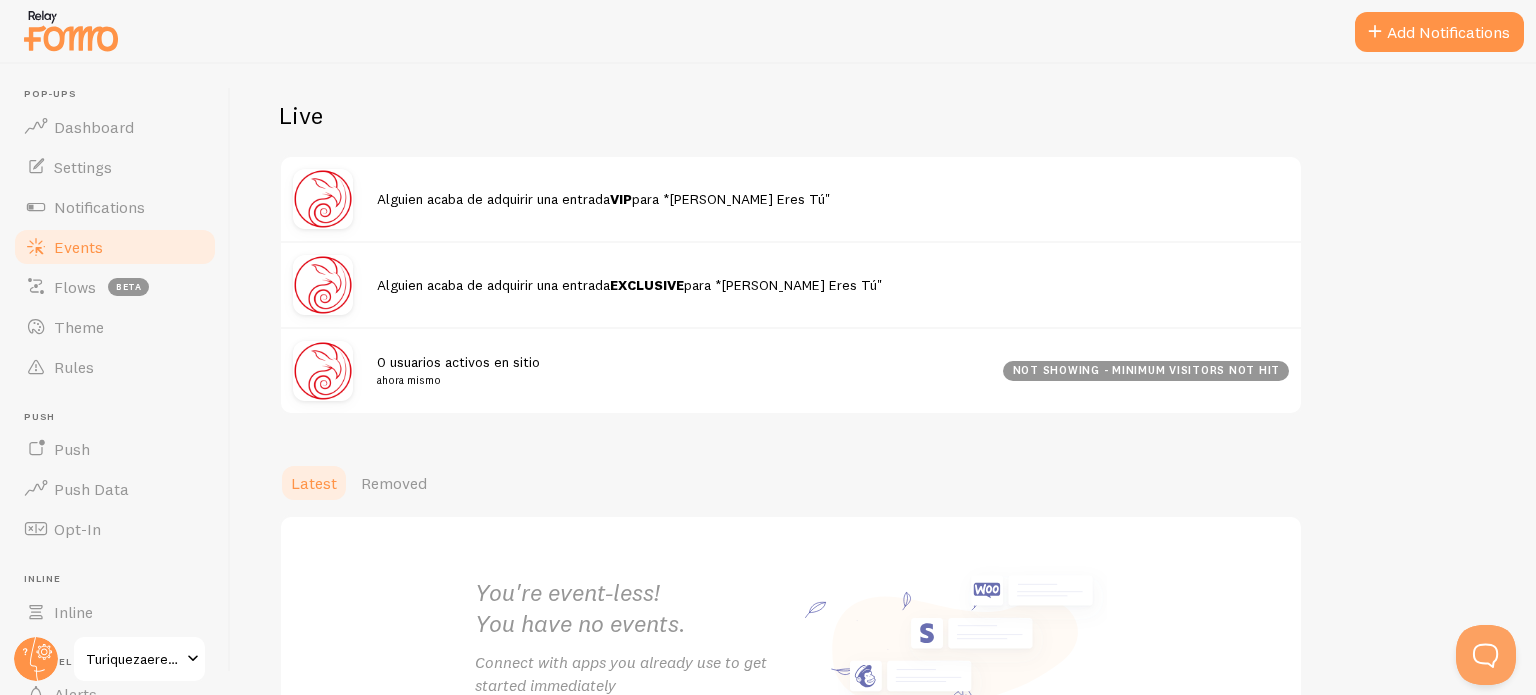 scroll, scrollTop: 200, scrollLeft: 0, axis: vertical 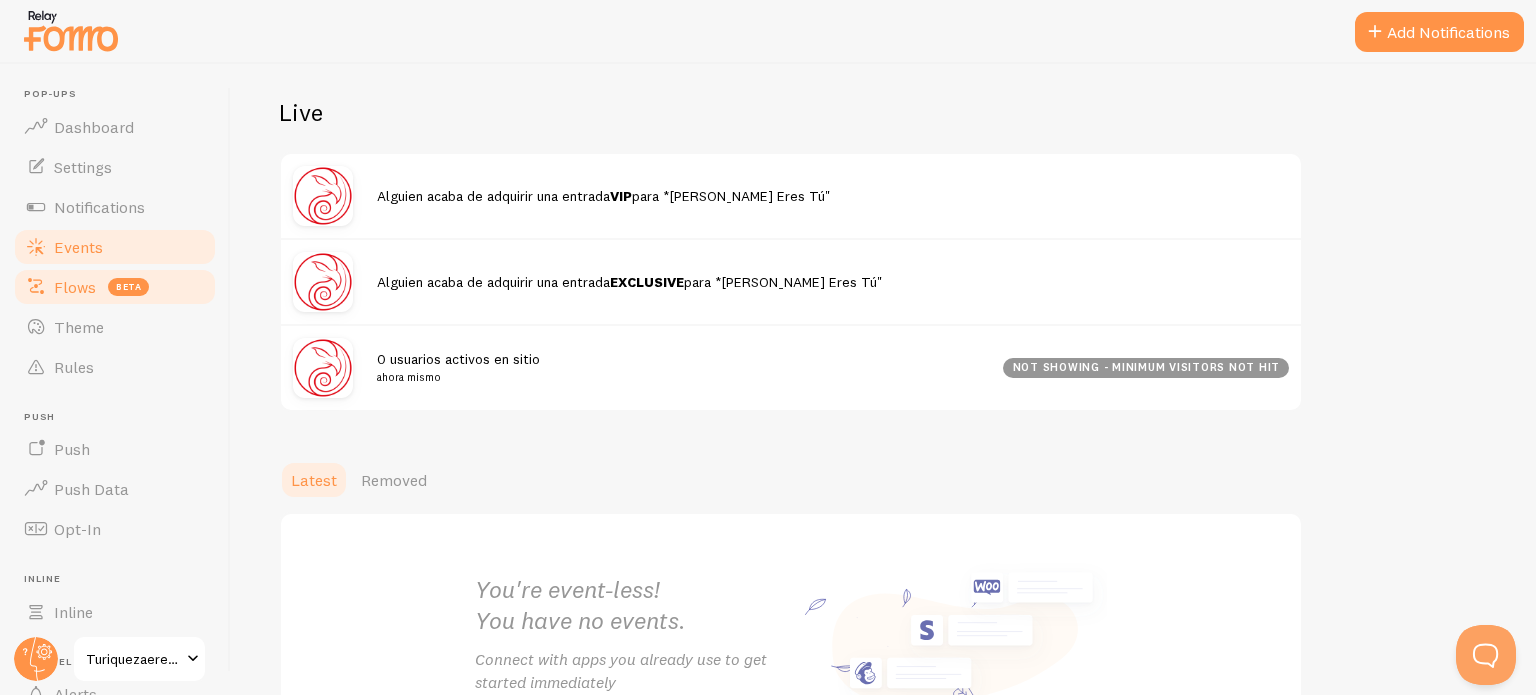 click on "Flows
beta" at bounding box center [115, 287] 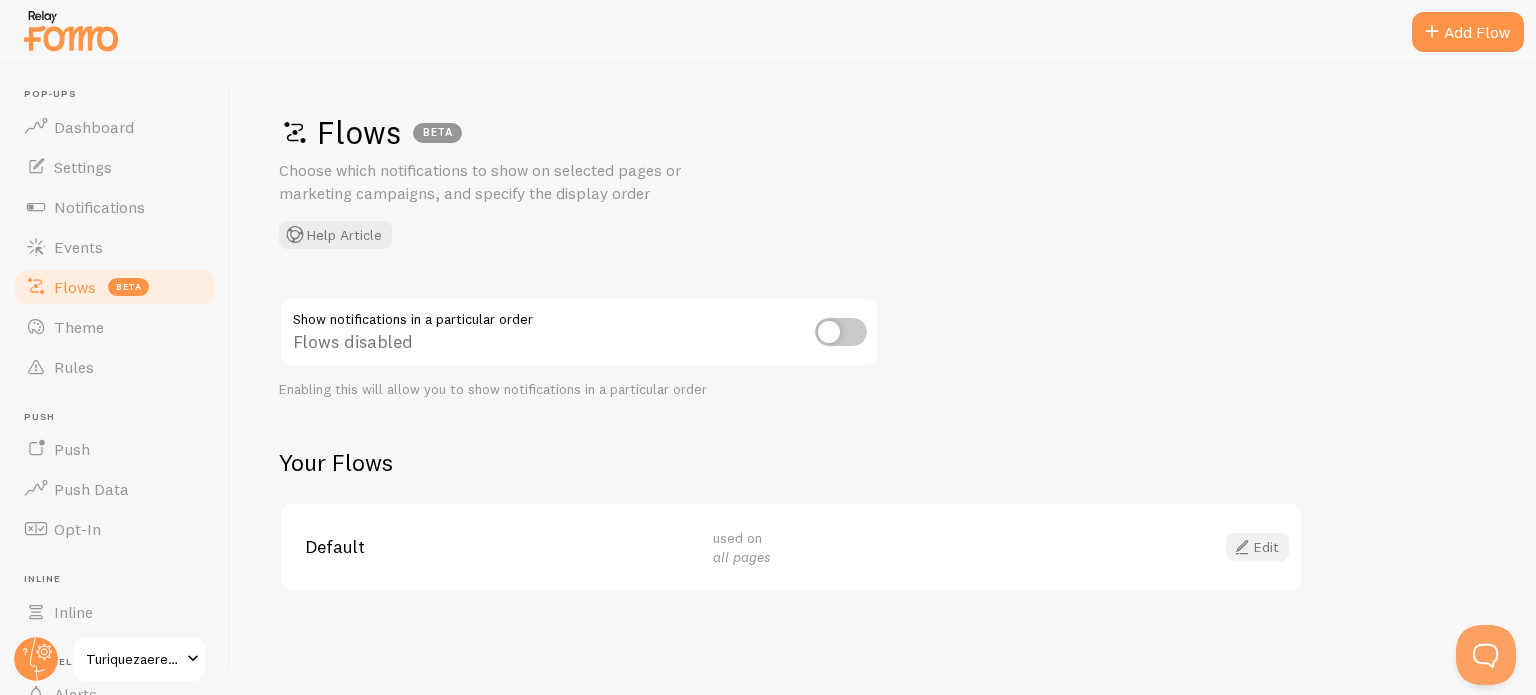 click on "Edit" at bounding box center (1257, 547) 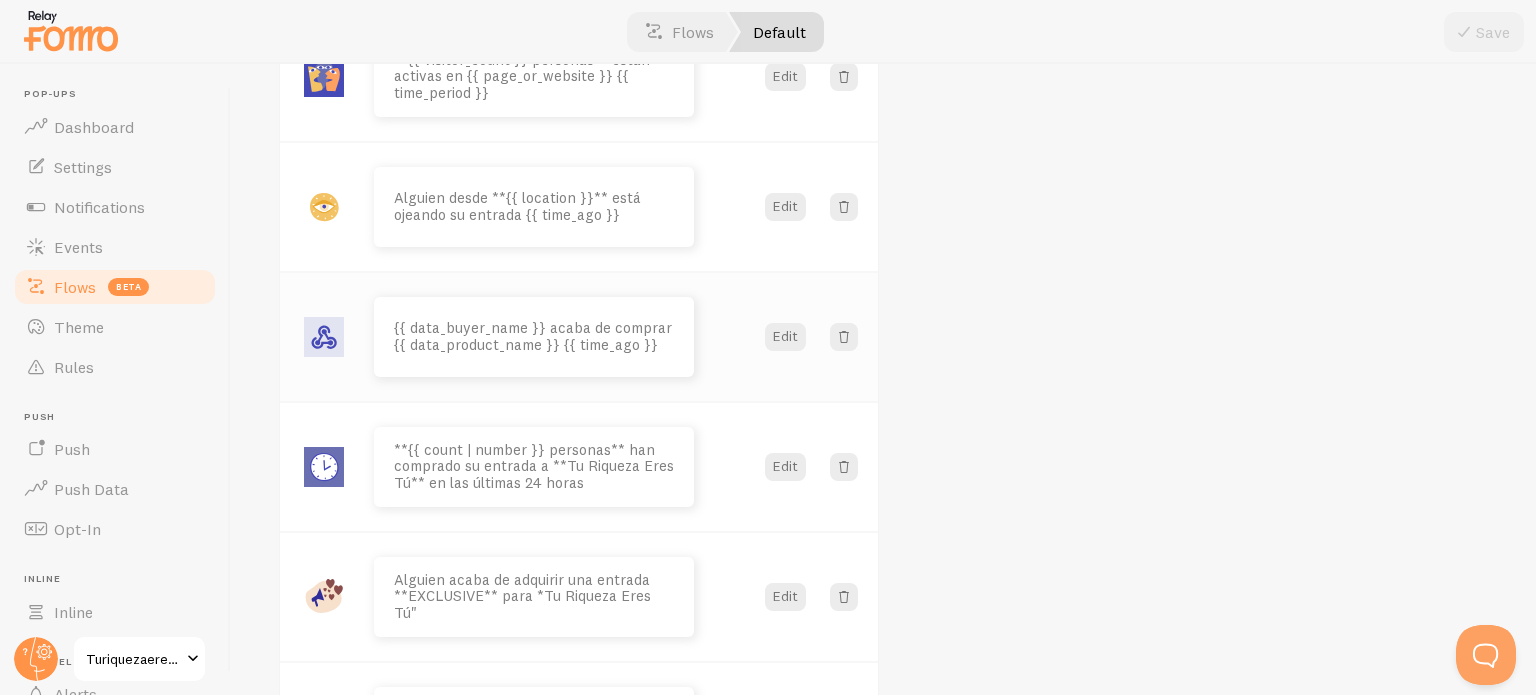 scroll, scrollTop: 300, scrollLeft: 0, axis: vertical 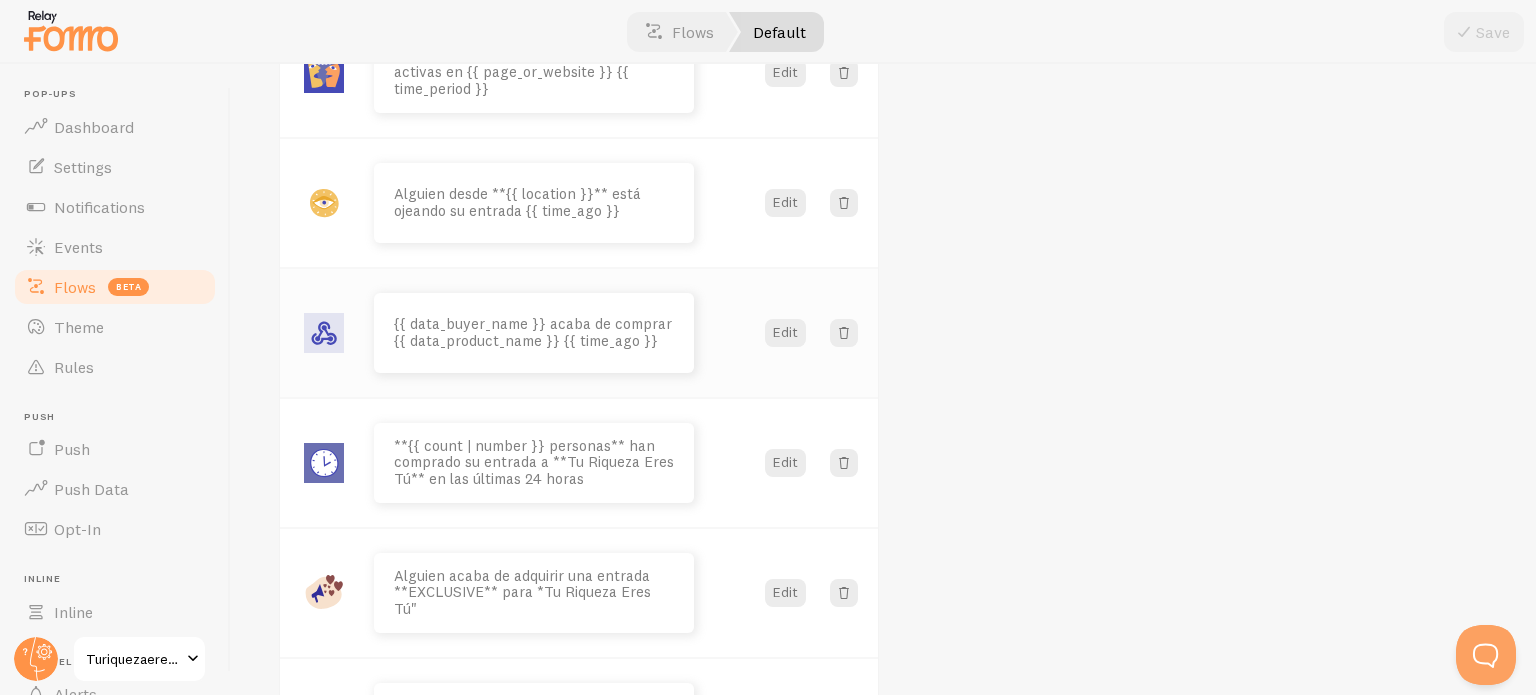 type 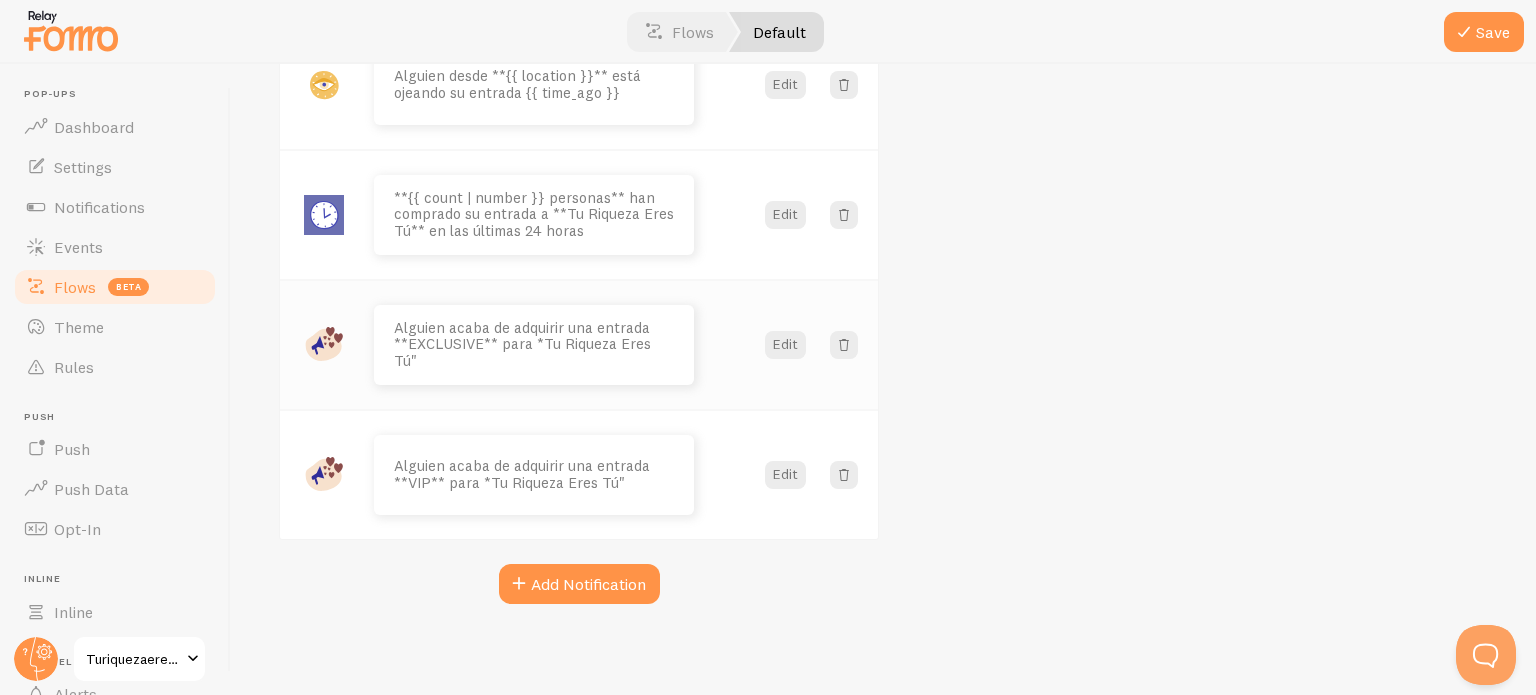 scroll, scrollTop: 550, scrollLeft: 0, axis: vertical 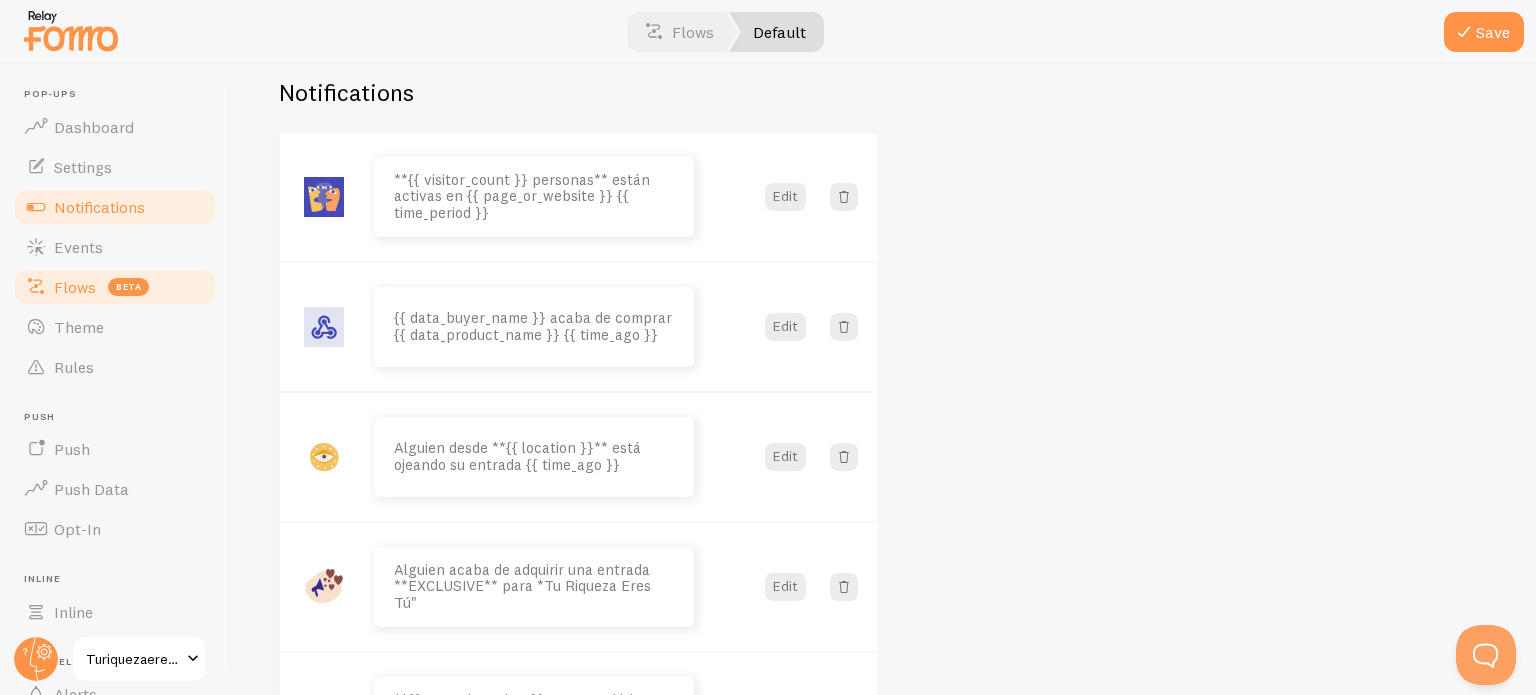 click on "Notifications" at bounding box center [99, 207] 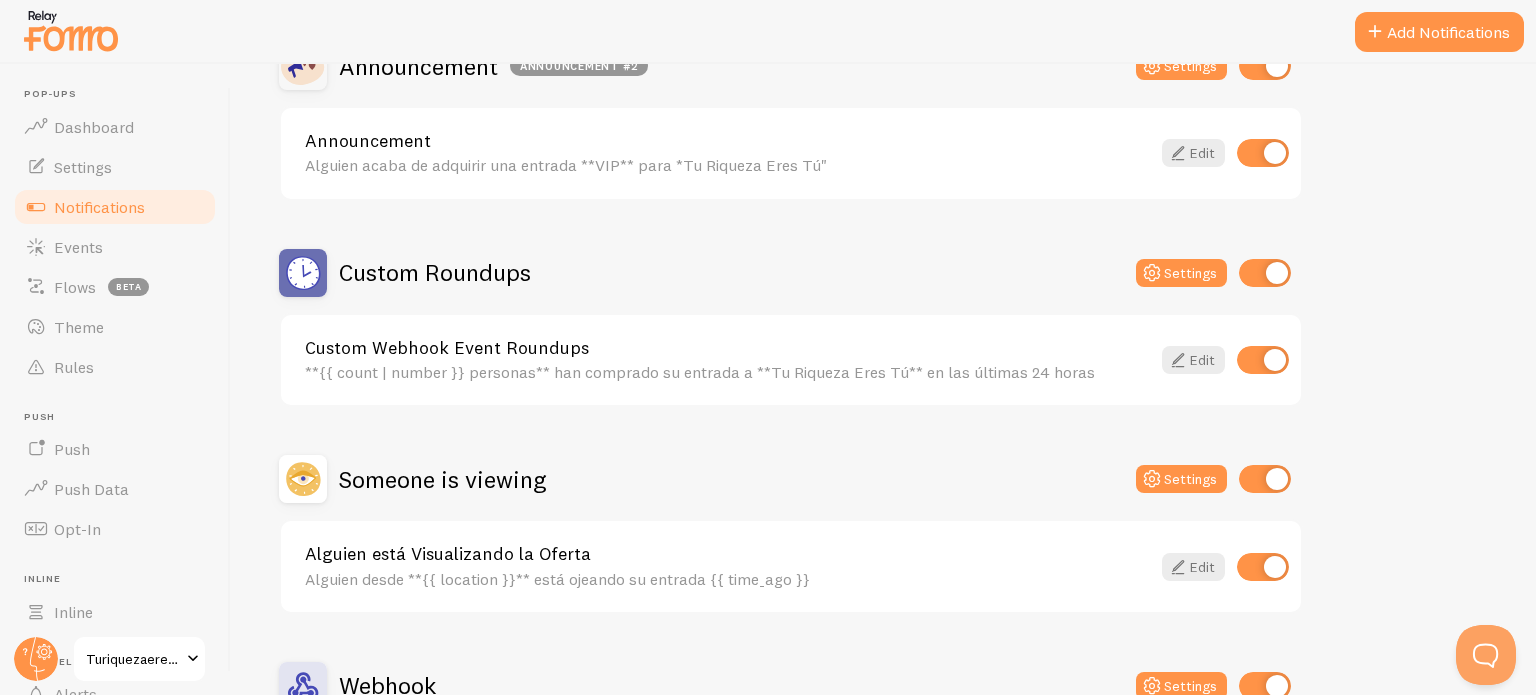 scroll, scrollTop: 261, scrollLeft: 0, axis: vertical 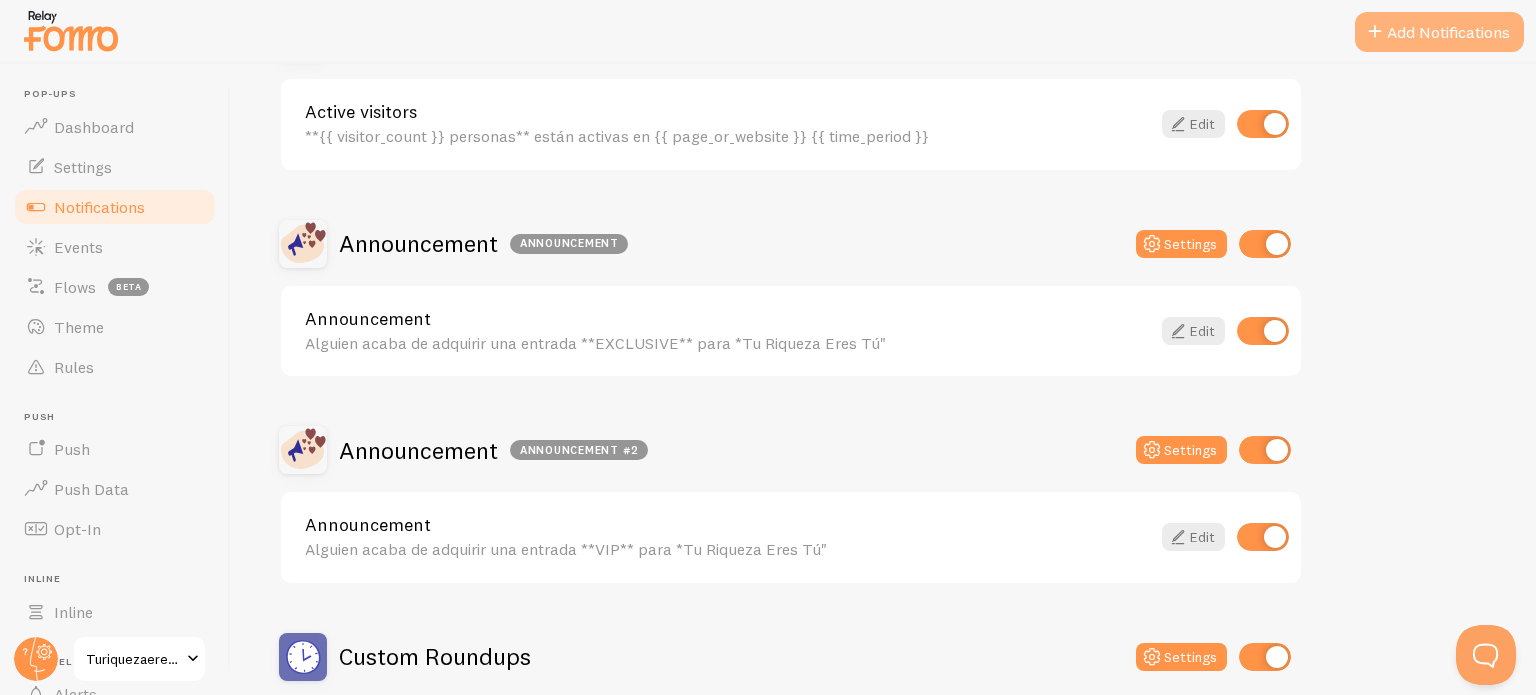 click on "Add Notifications" at bounding box center [1439, 32] 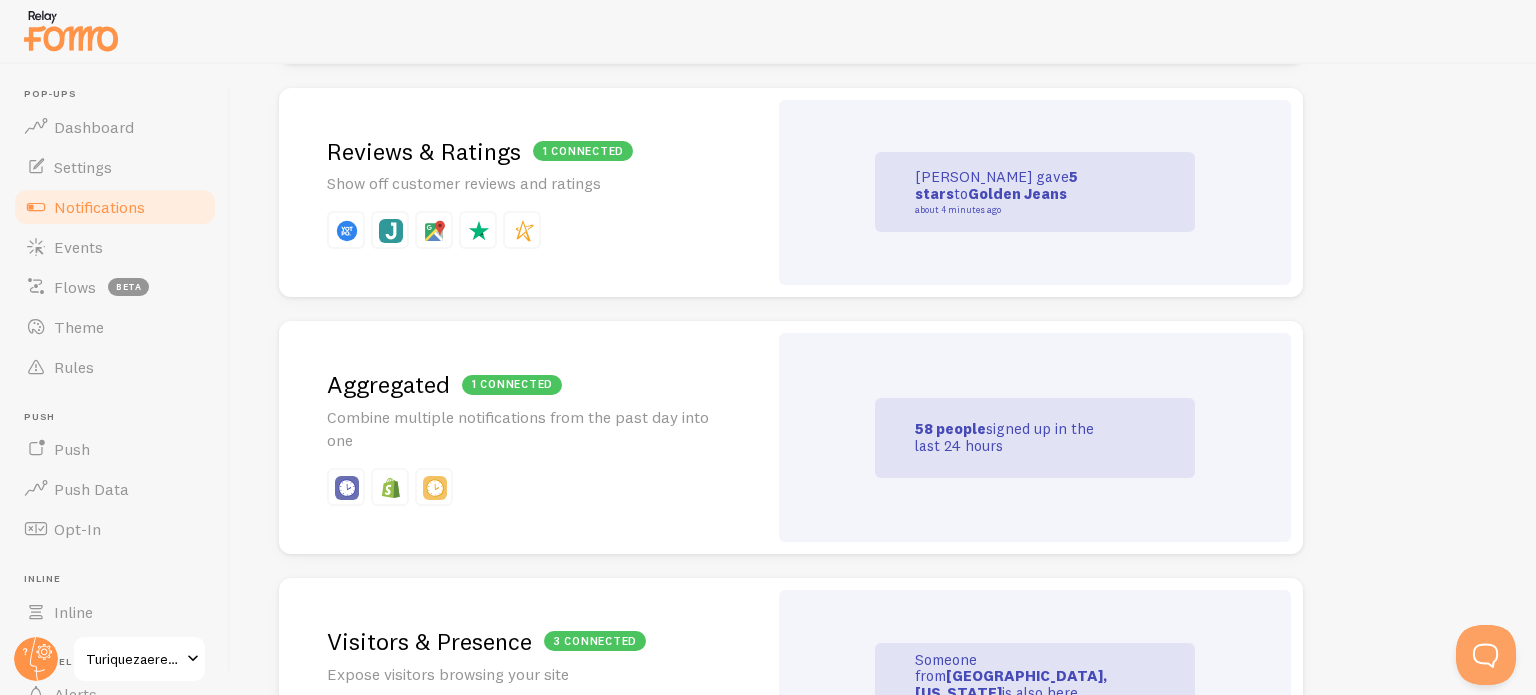 scroll, scrollTop: 1100, scrollLeft: 0, axis: vertical 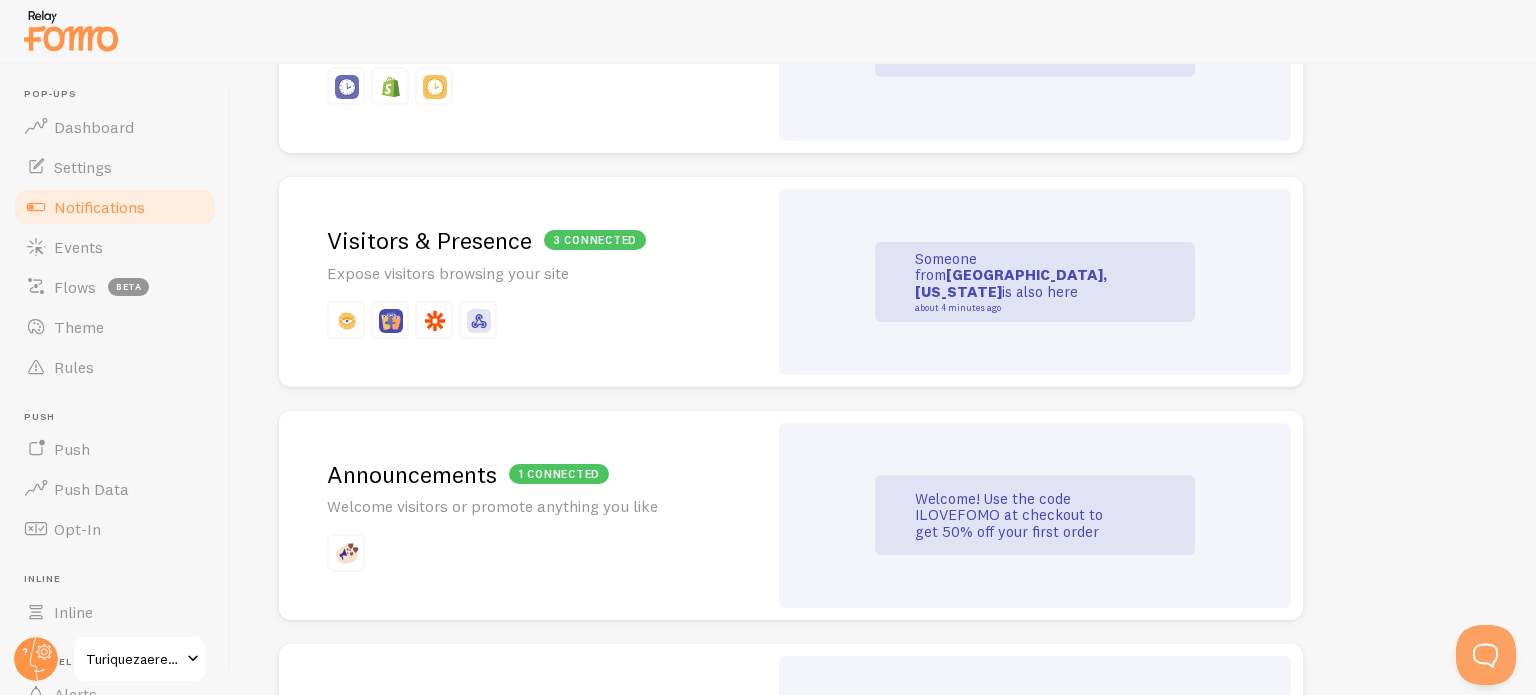 click on "1
connected
Announcements
Welcome visitors or promote anything you like" at bounding box center (523, 516) 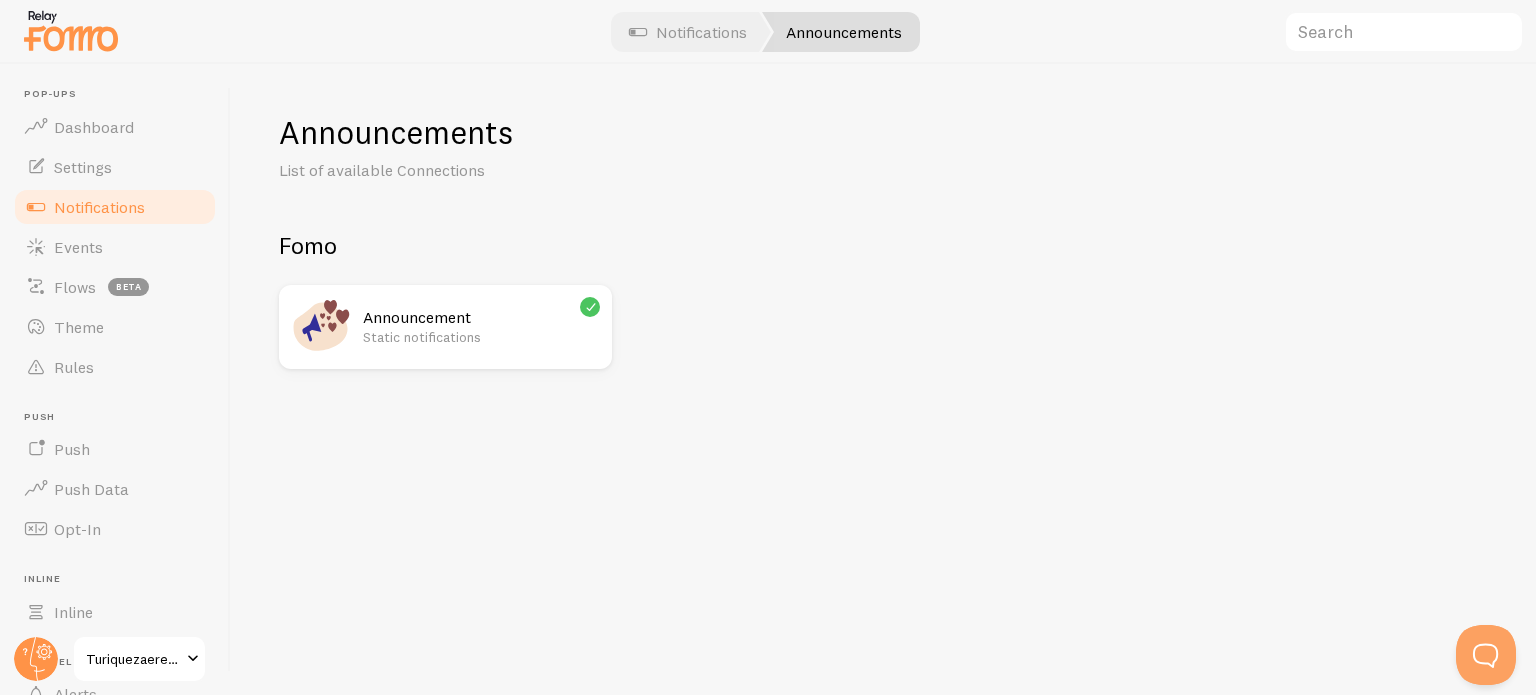 scroll, scrollTop: 0, scrollLeft: 0, axis: both 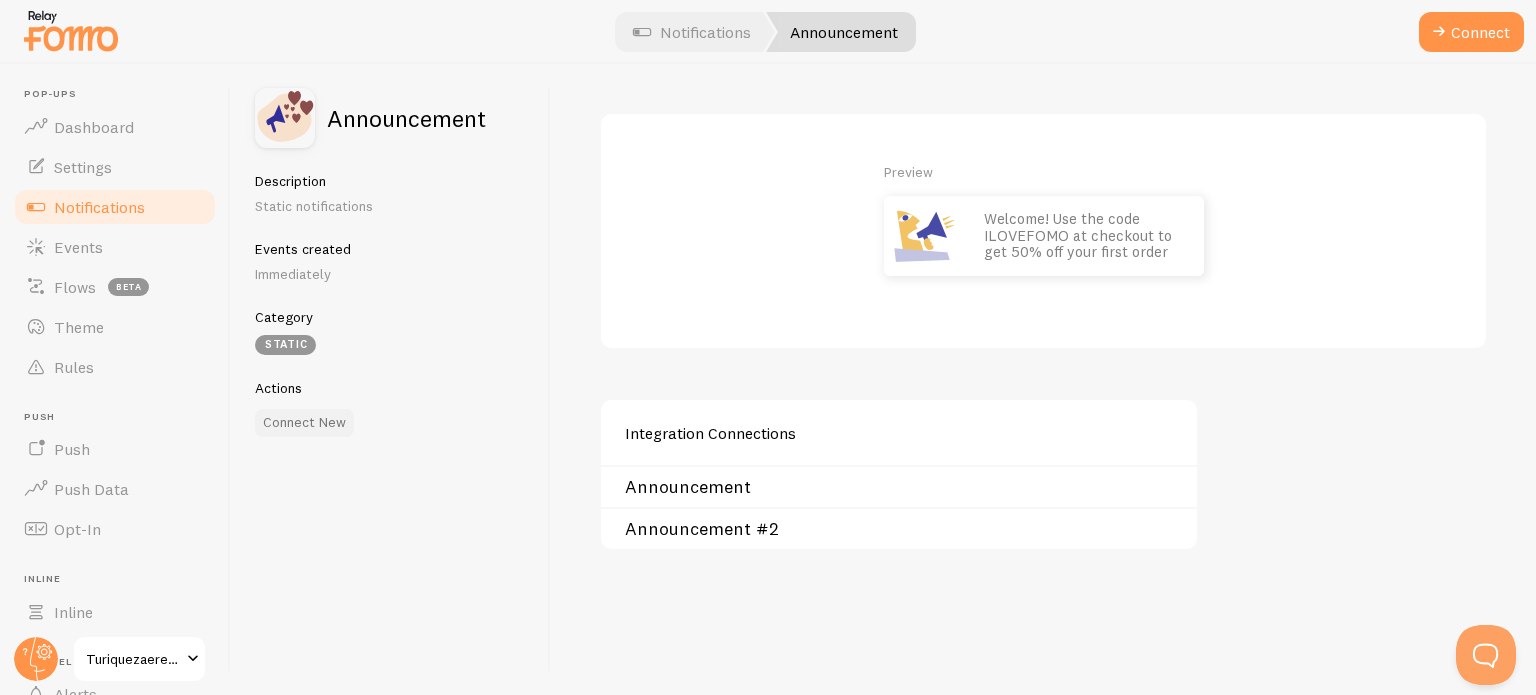 click on "Connect New" at bounding box center (304, 423) 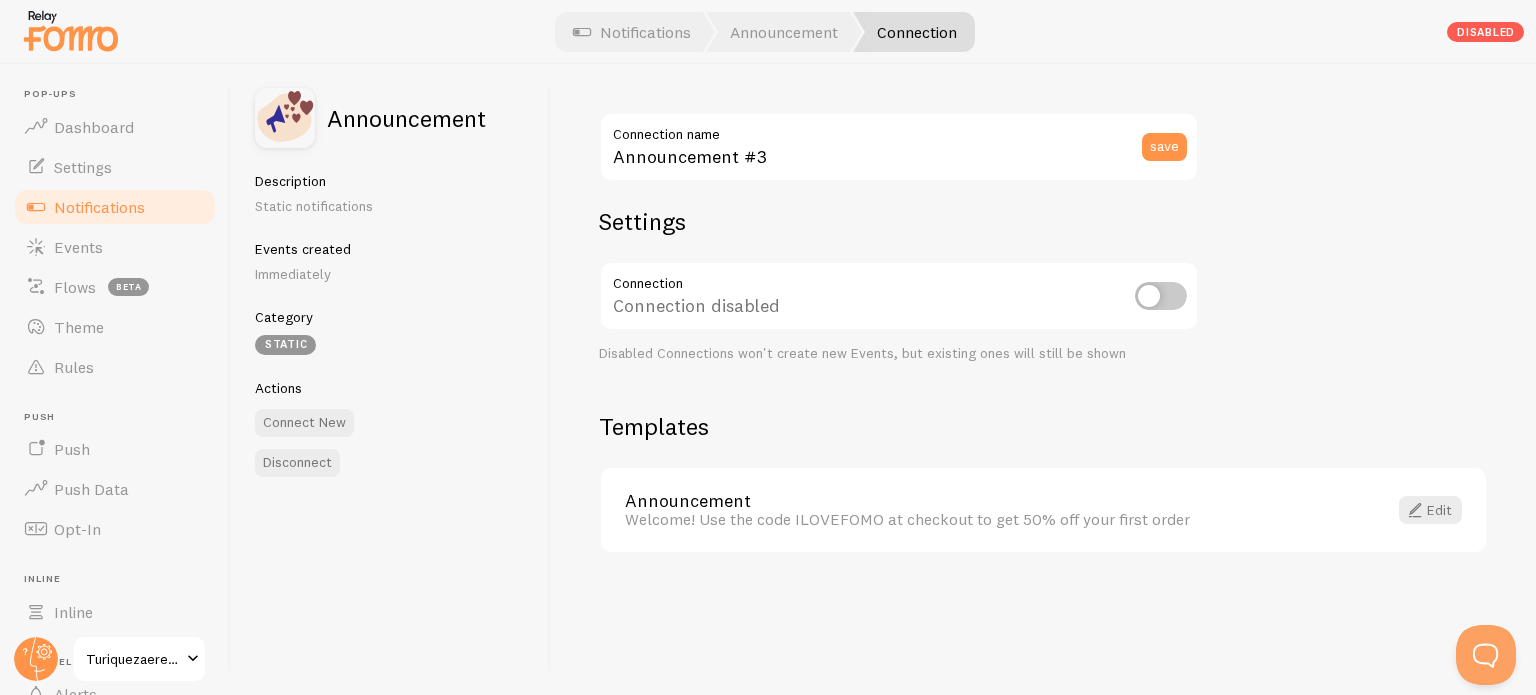 click on "Announcement" at bounding box center (994, 501) 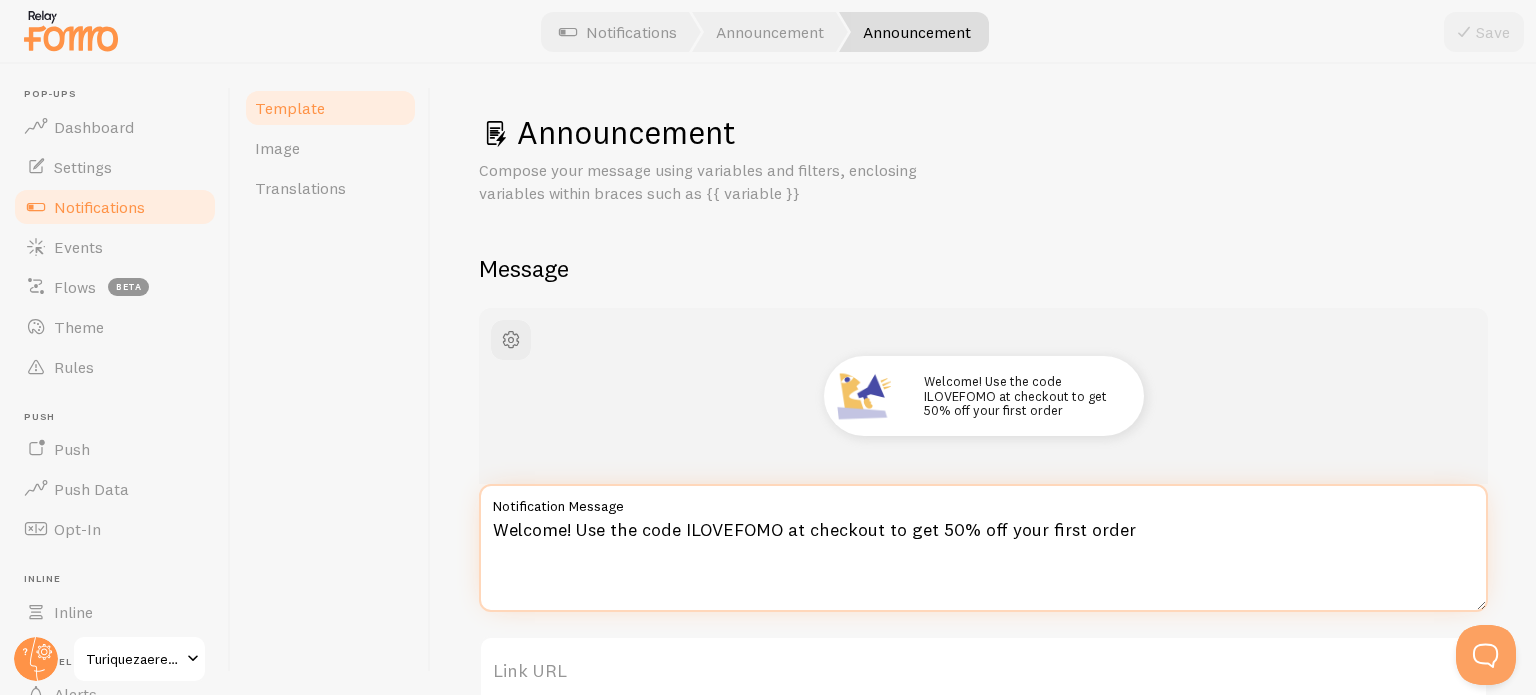 drag, startPoint x: 1122, startPoint y: 538, endPoint x: 477, endPoint y: 532, distance: 645.0279 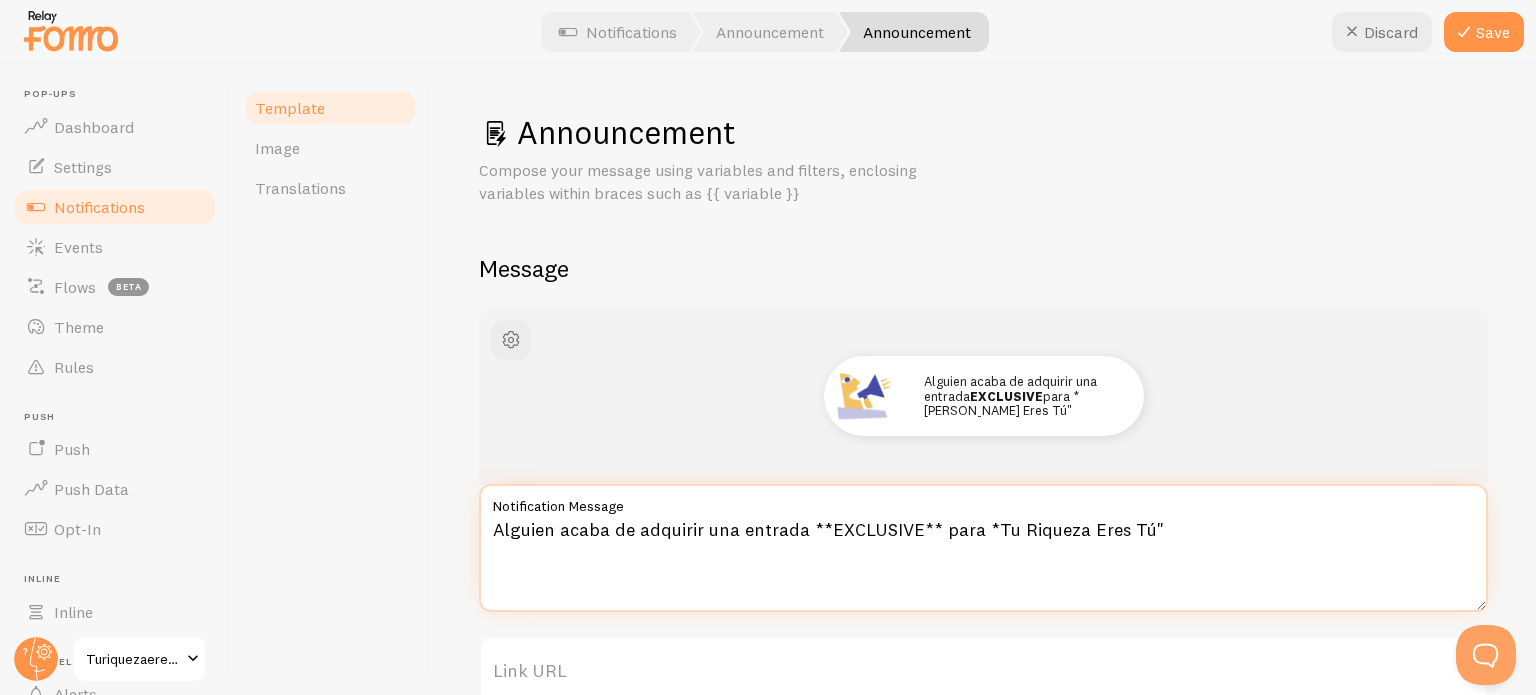 drag, startPoint x: 910, startPoint y: 531, endPoint x: 819, endPoint y: 527, distance: 91.08787 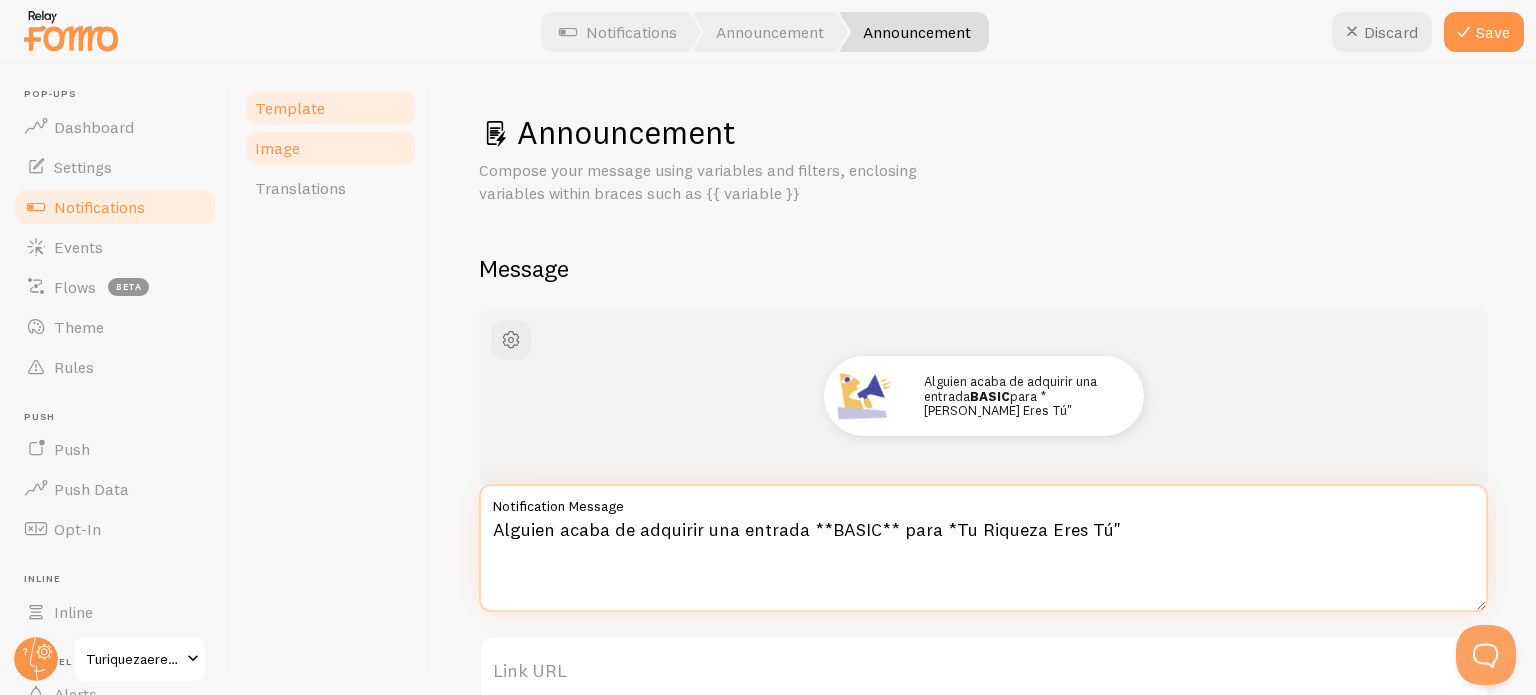 type on "Alguien acaba de adquirir una entrada **BASIC** para *Tu Riqueza Eres Tú"" 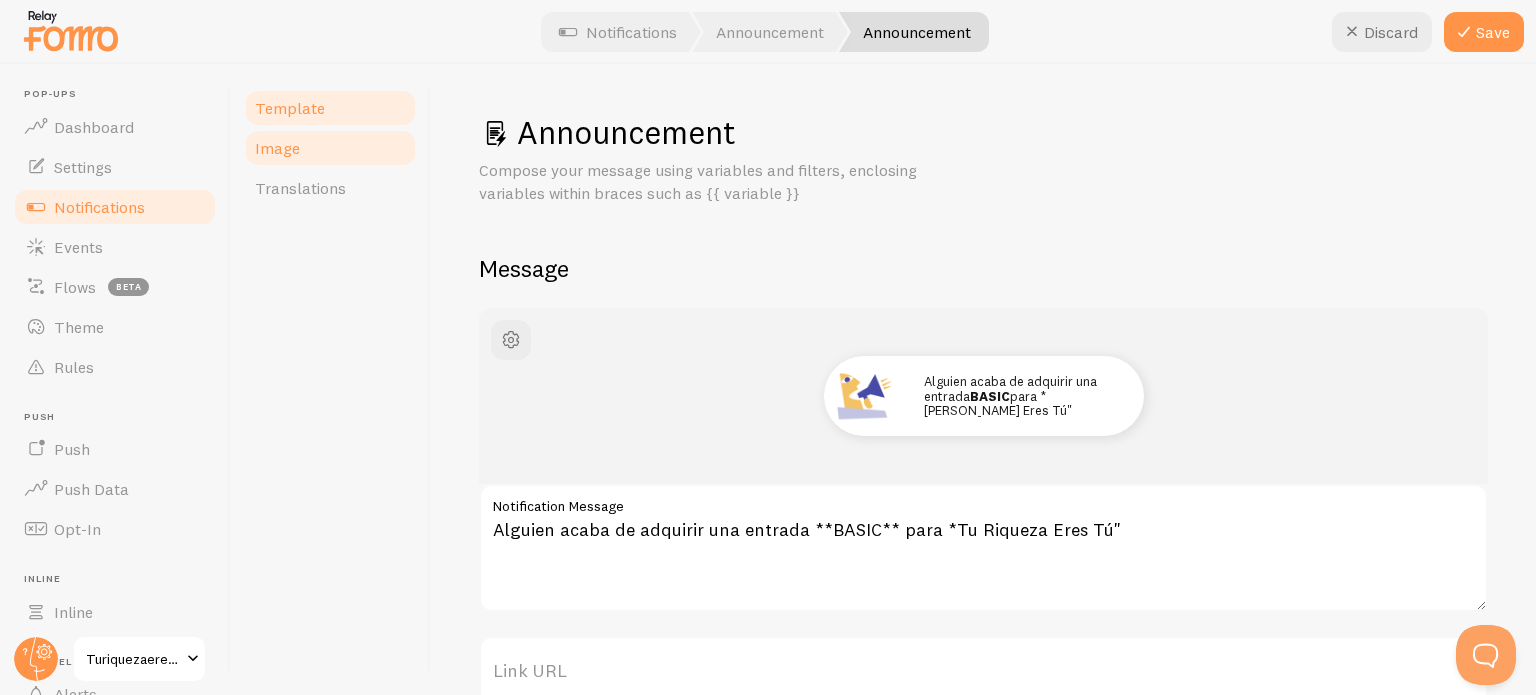click on "Image" at bounding box center (330, 148) 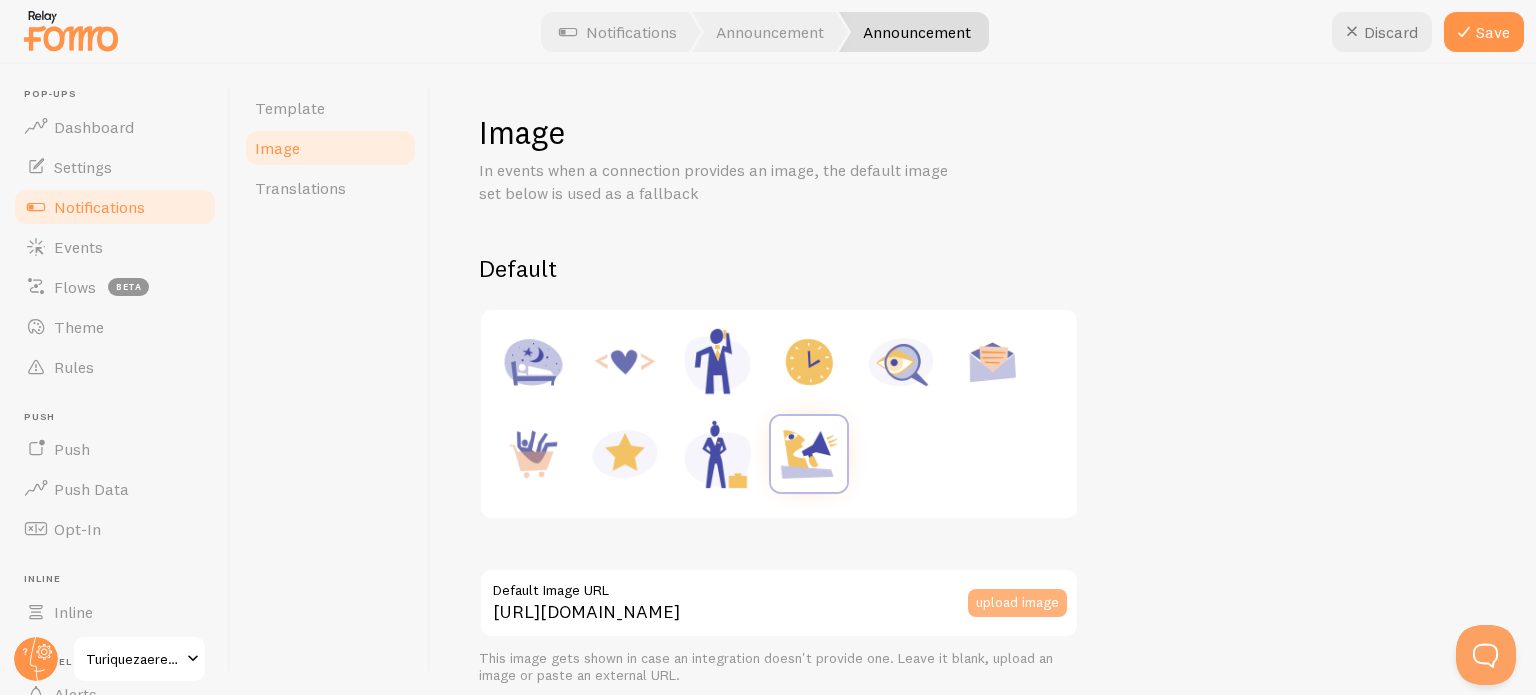 click on "upload image" at bounding box center (1017, 603) 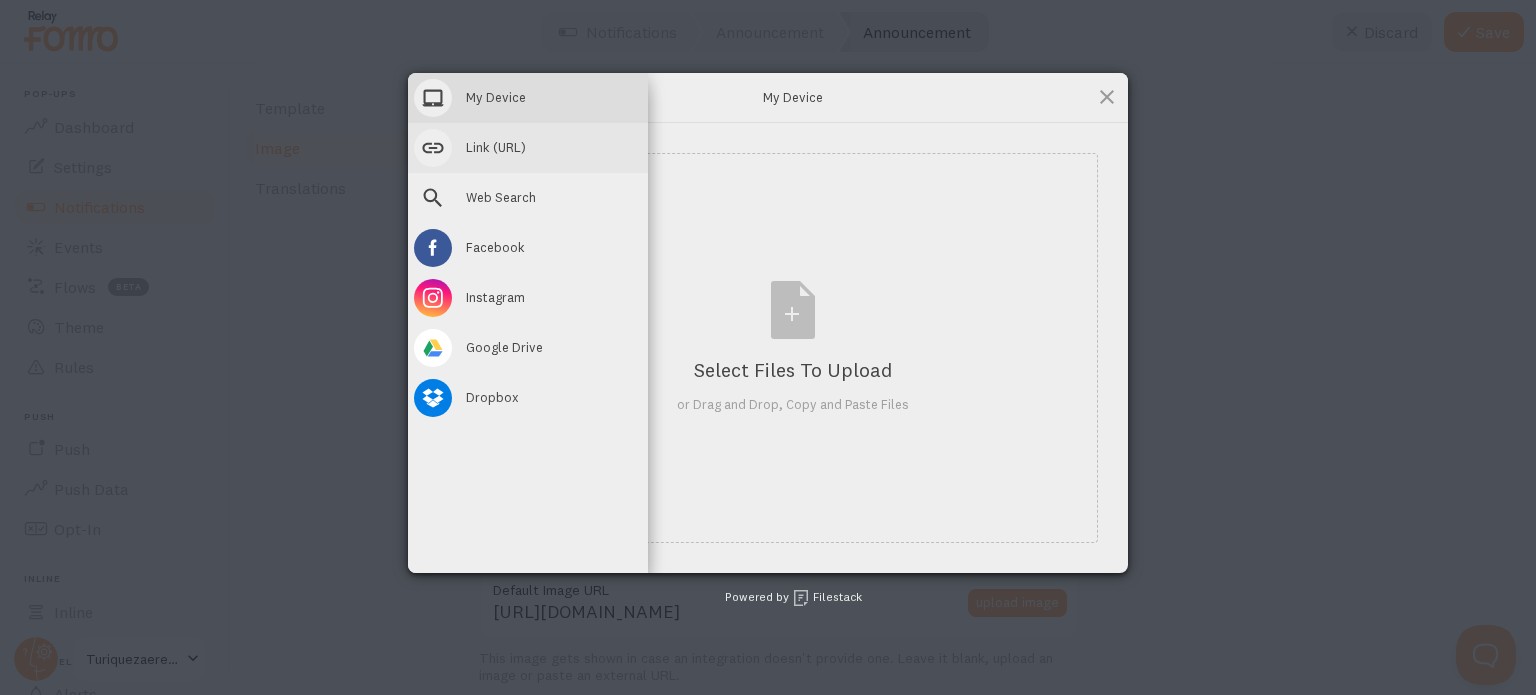 click at bounding box center (433, 148) 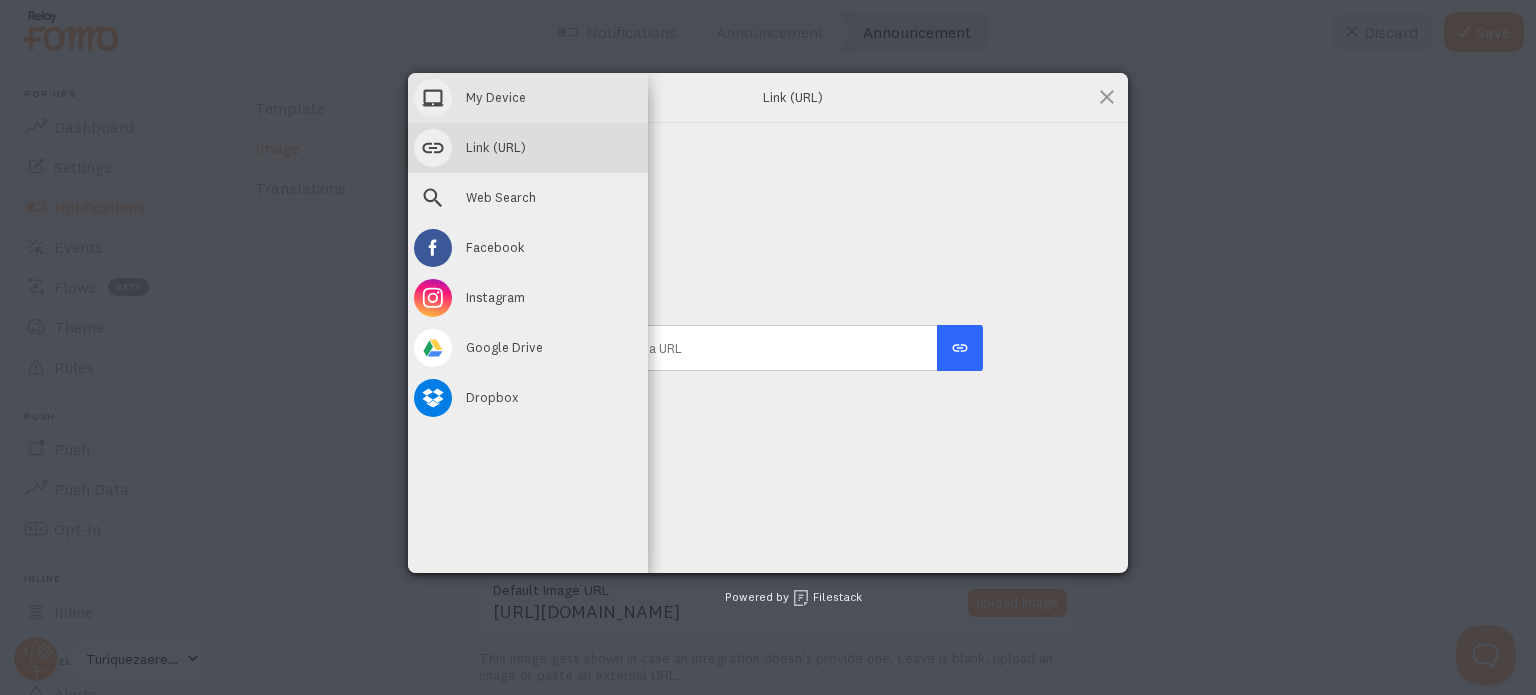 click on "My Device" at bounding box center (528, 98) 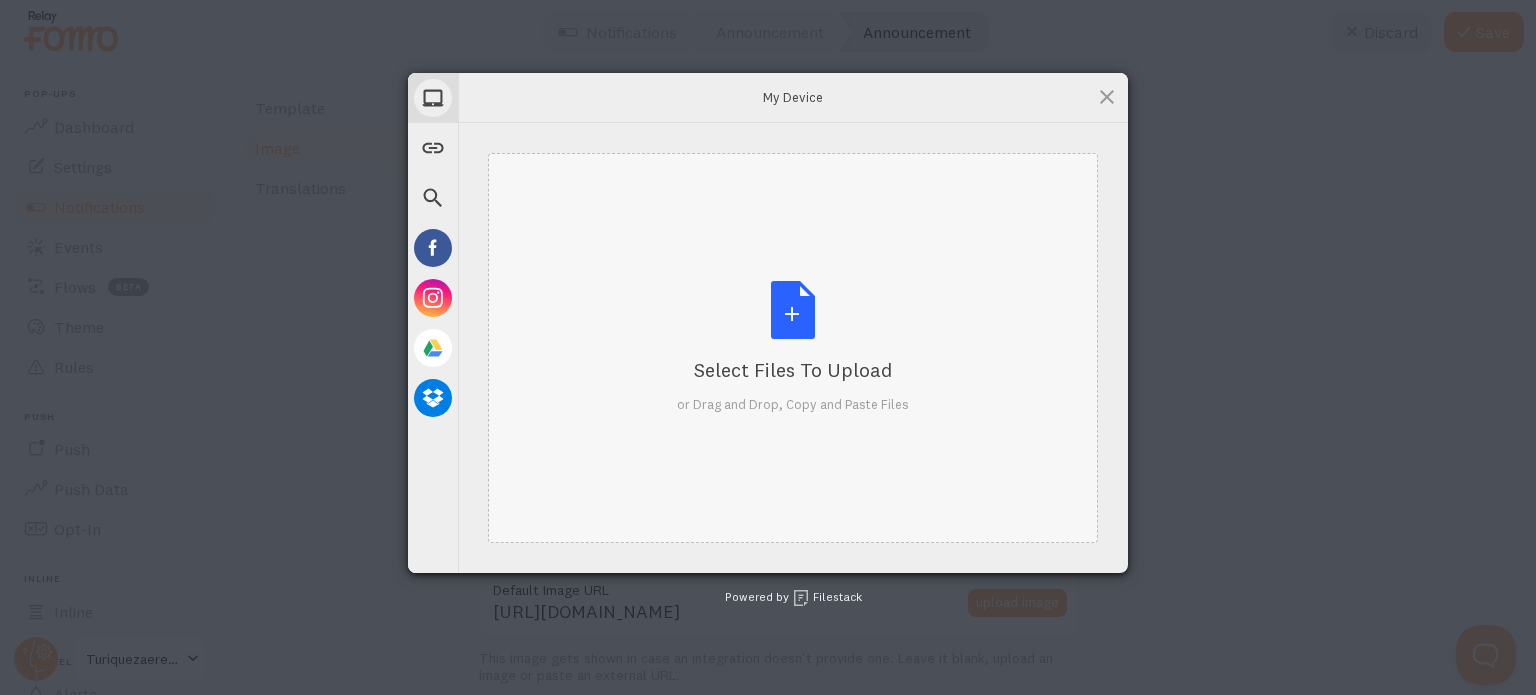 click on "Select Files to Upload     or Drag and Drop, Copy and Paste Files" at bounding box center [793, 347] 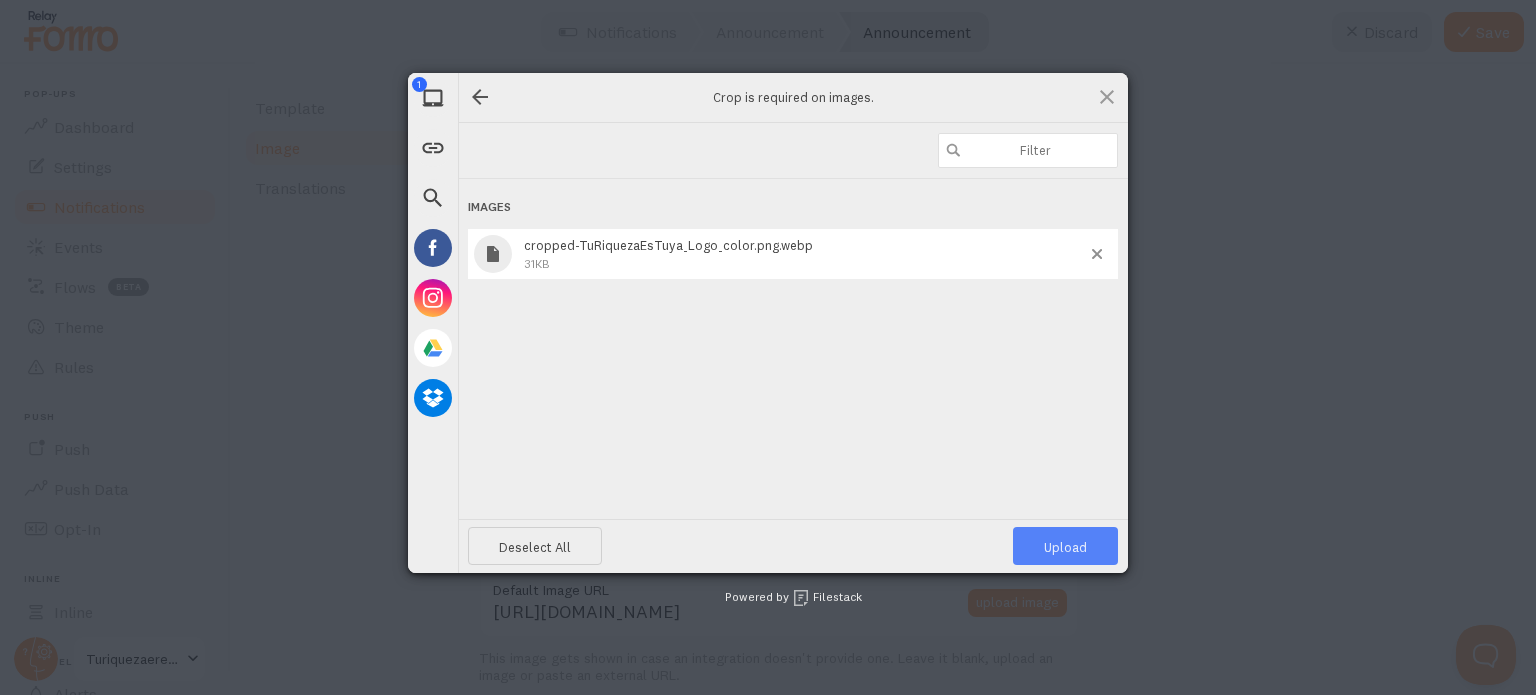 click on "Upload   1" at bounding box center [1065, 547] 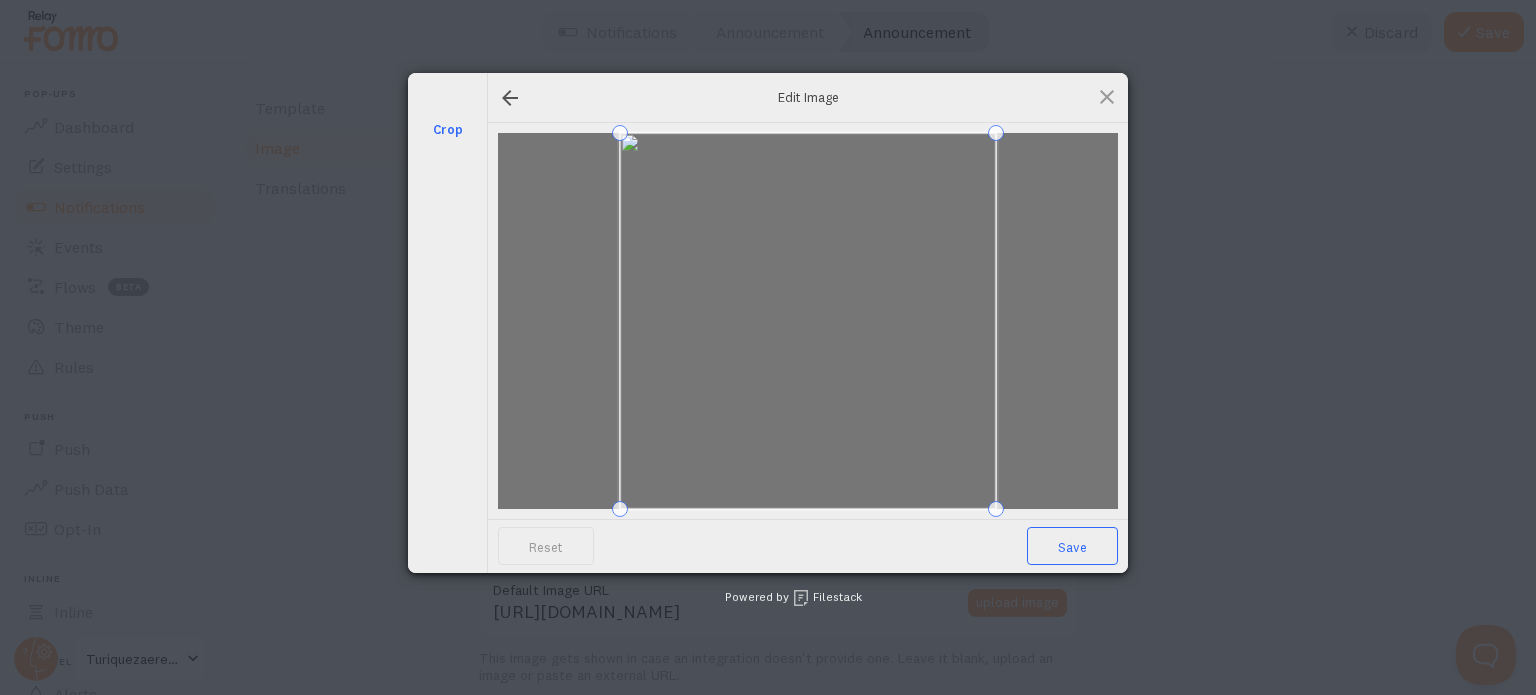 click on "Save" at bounding box center [1072, 546] 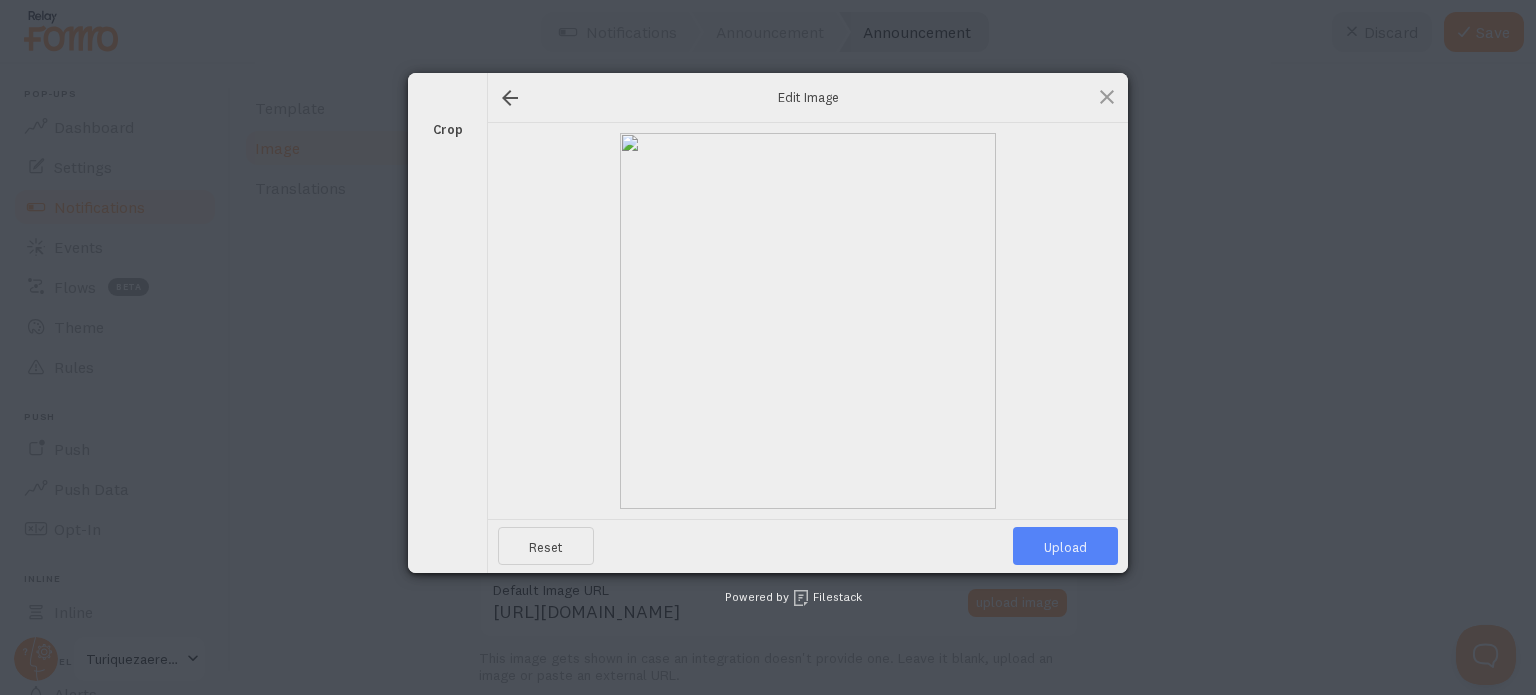 click on "Upload" at bounding box center [1065, 546] 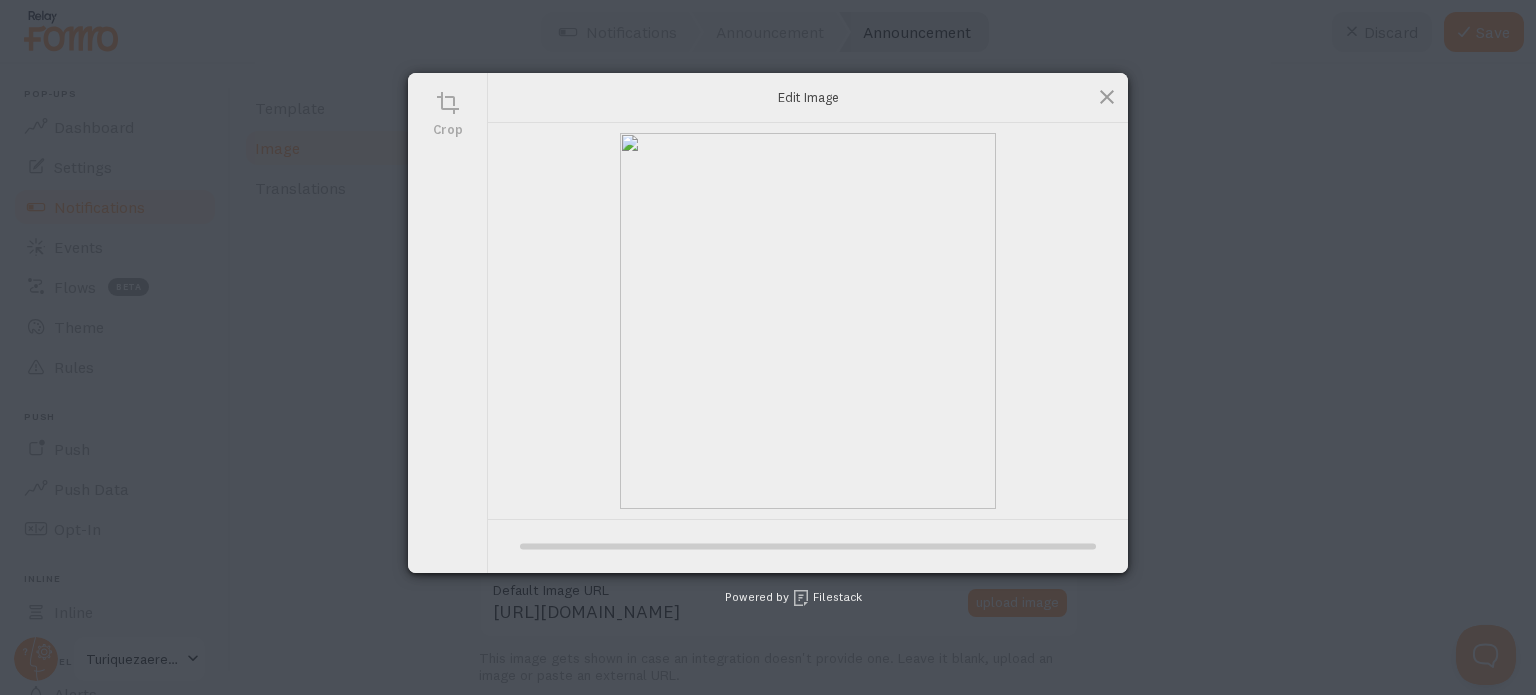 type on "https://process.filestackapi.com/ApqhzE1ldTzuKSj33adqez/resize=width:170,height:170/https://cdn.filestackcontent.com/ZlNLD7AnQk6zxVlzStdt" 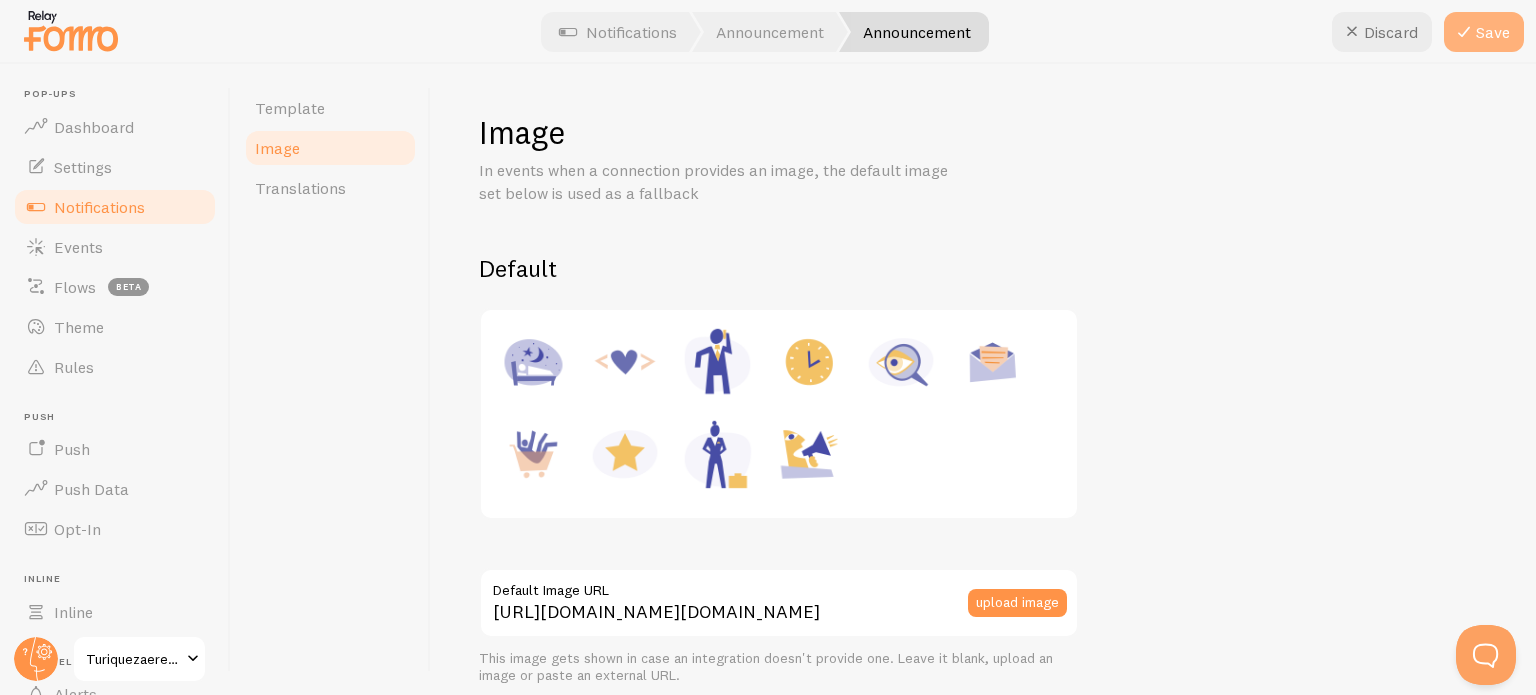 click on "Save" at bounding box center (1484, 32) 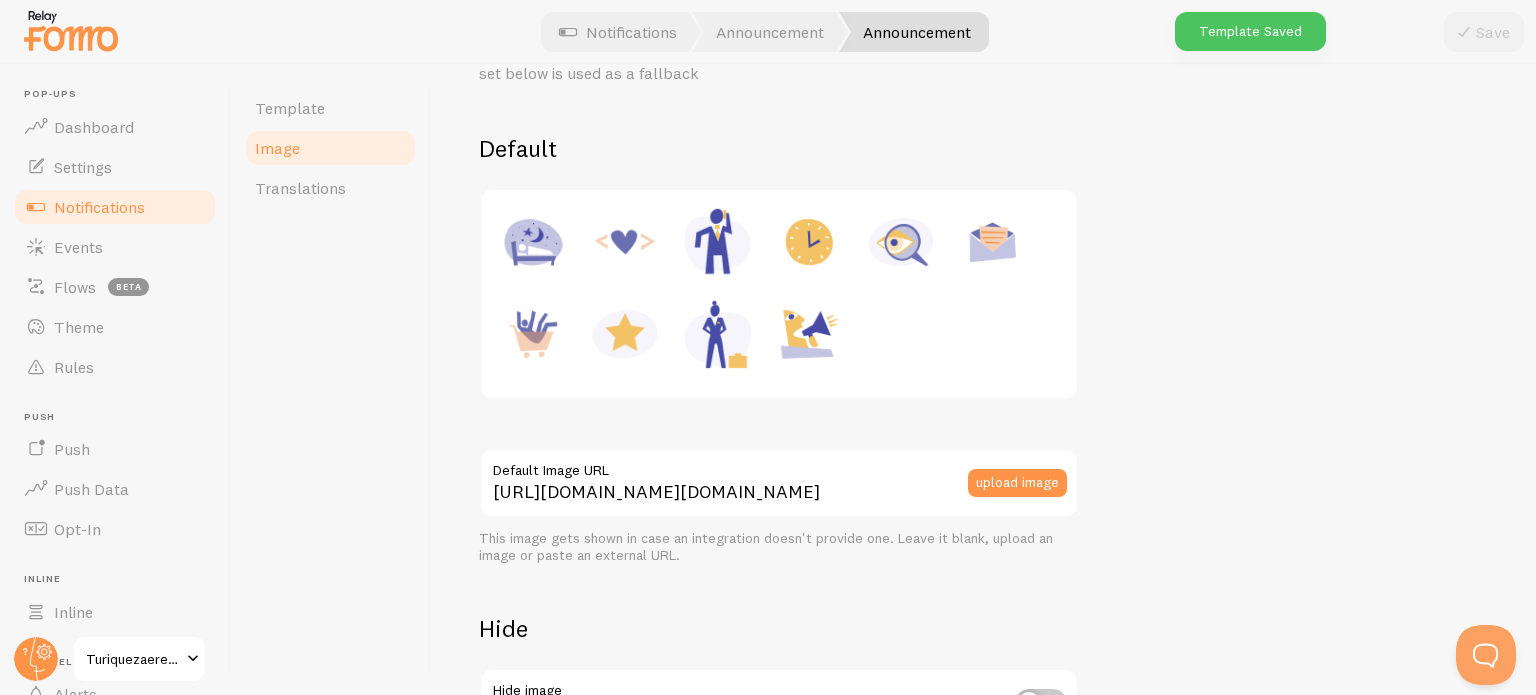 scroll, scrollTop: 306, scrollLeft: 0, axis: vertical 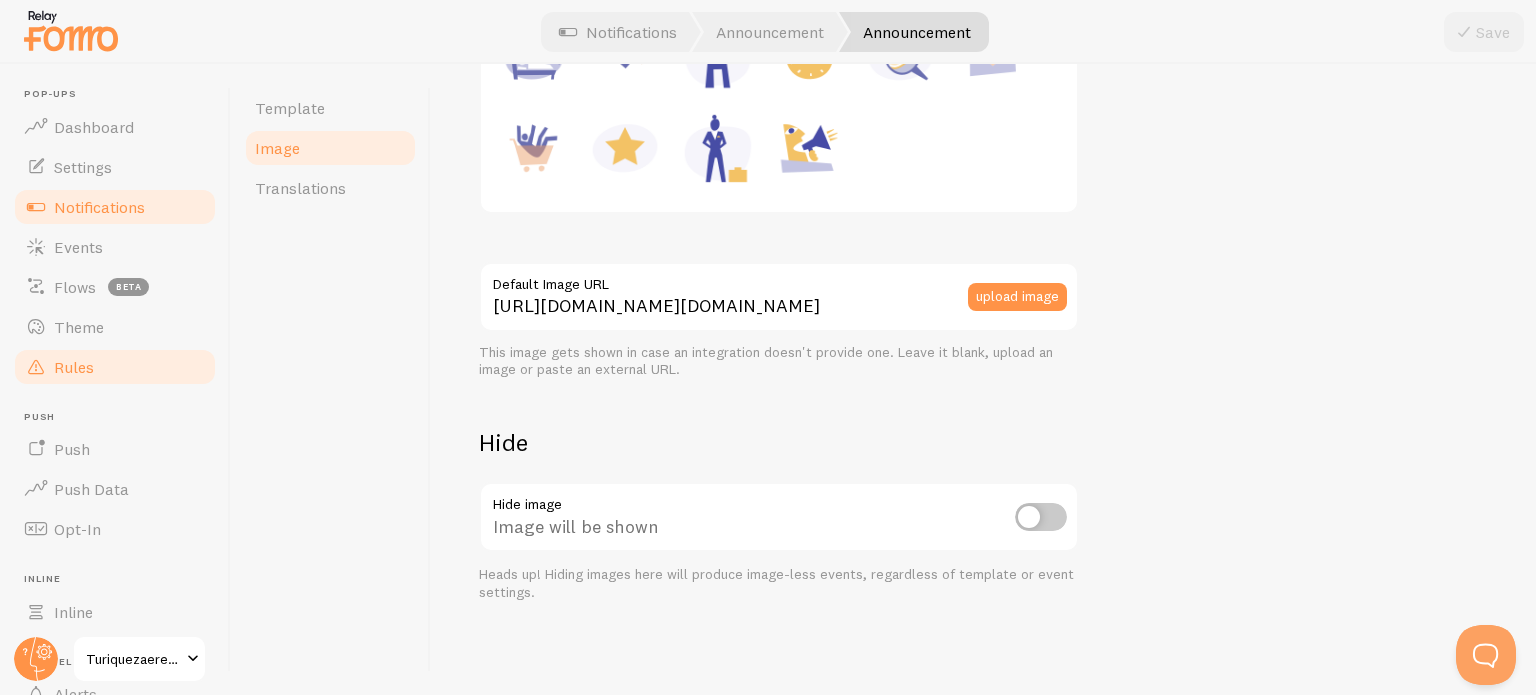 click on "Rules" at bounding box center [115, 367] 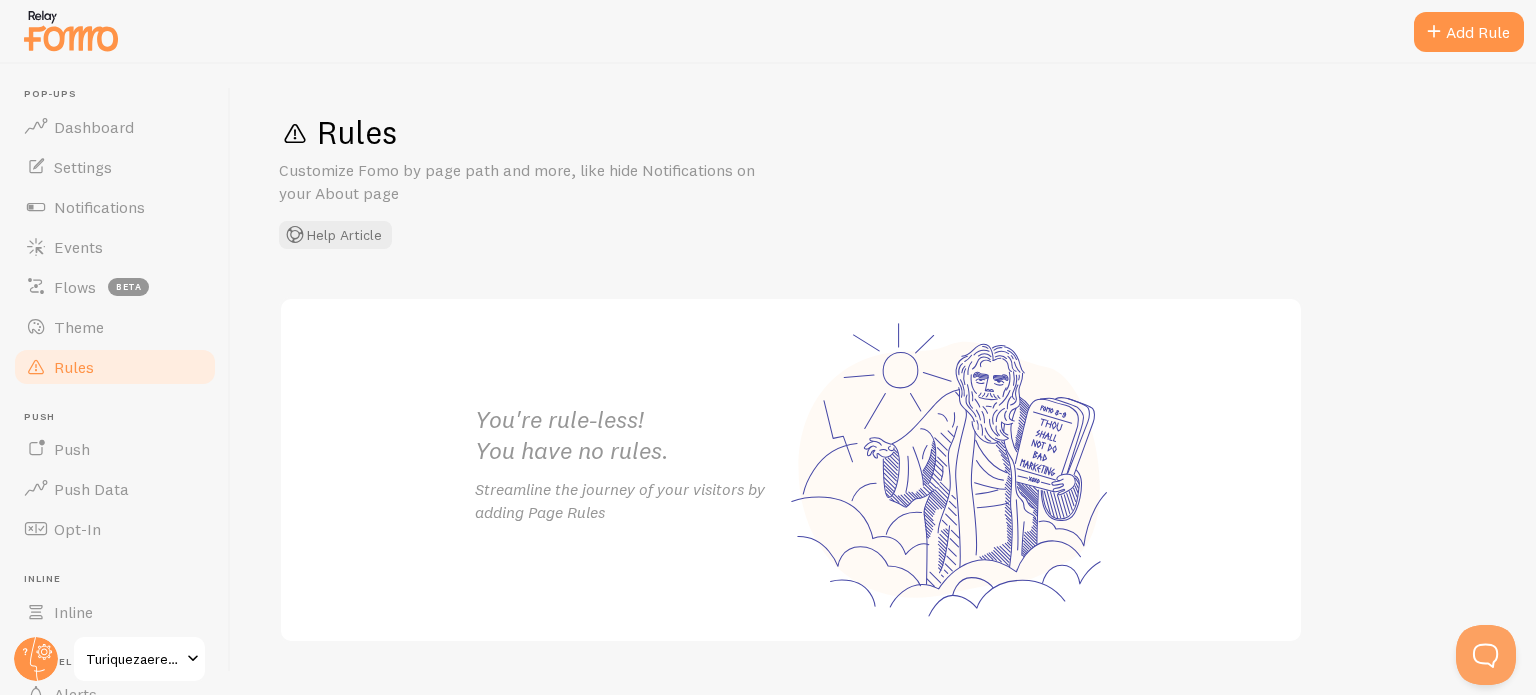 click on "You're rule-less!  You have no rules." at bounding box center [633, 435] 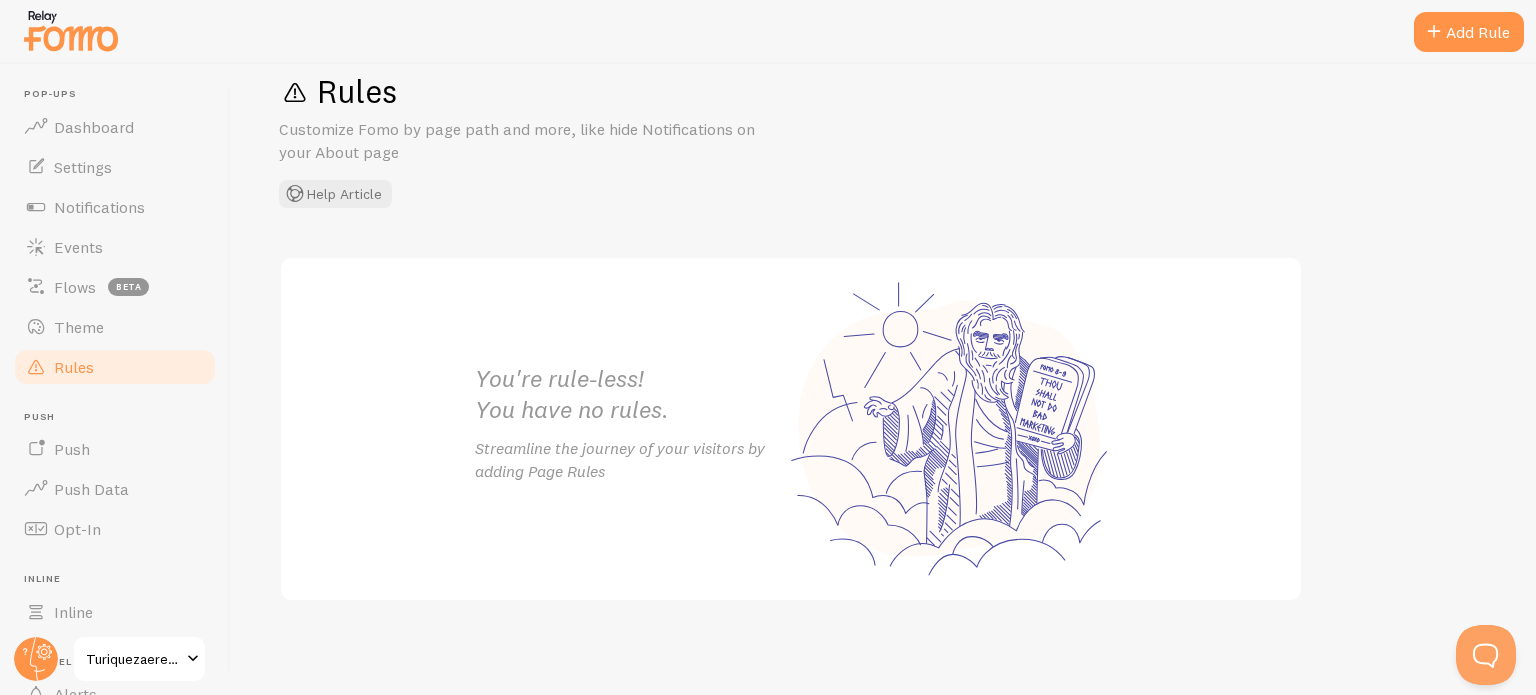 scroll, scrollTop: 43, scrollLeft: 0, axis: vertical 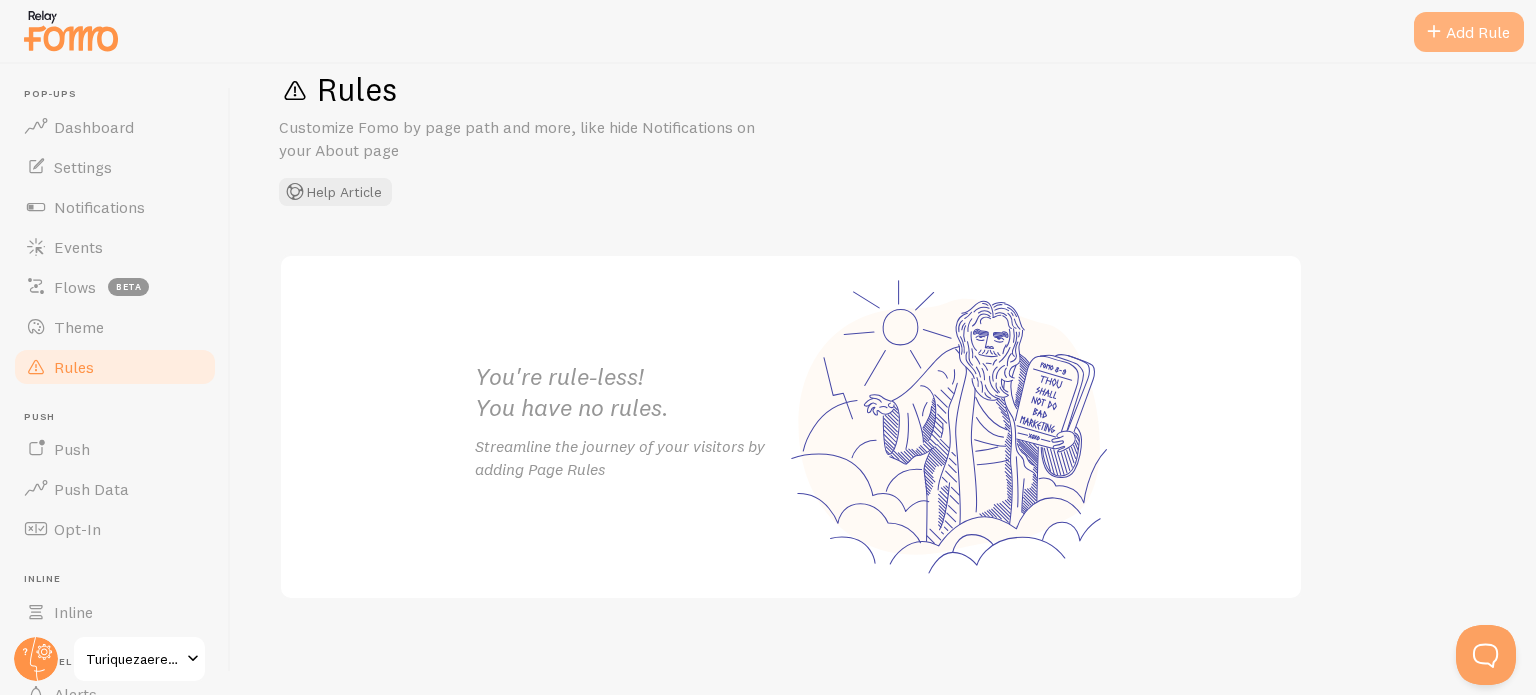 click on "Add Rule" at bounding box center [1469, 32] 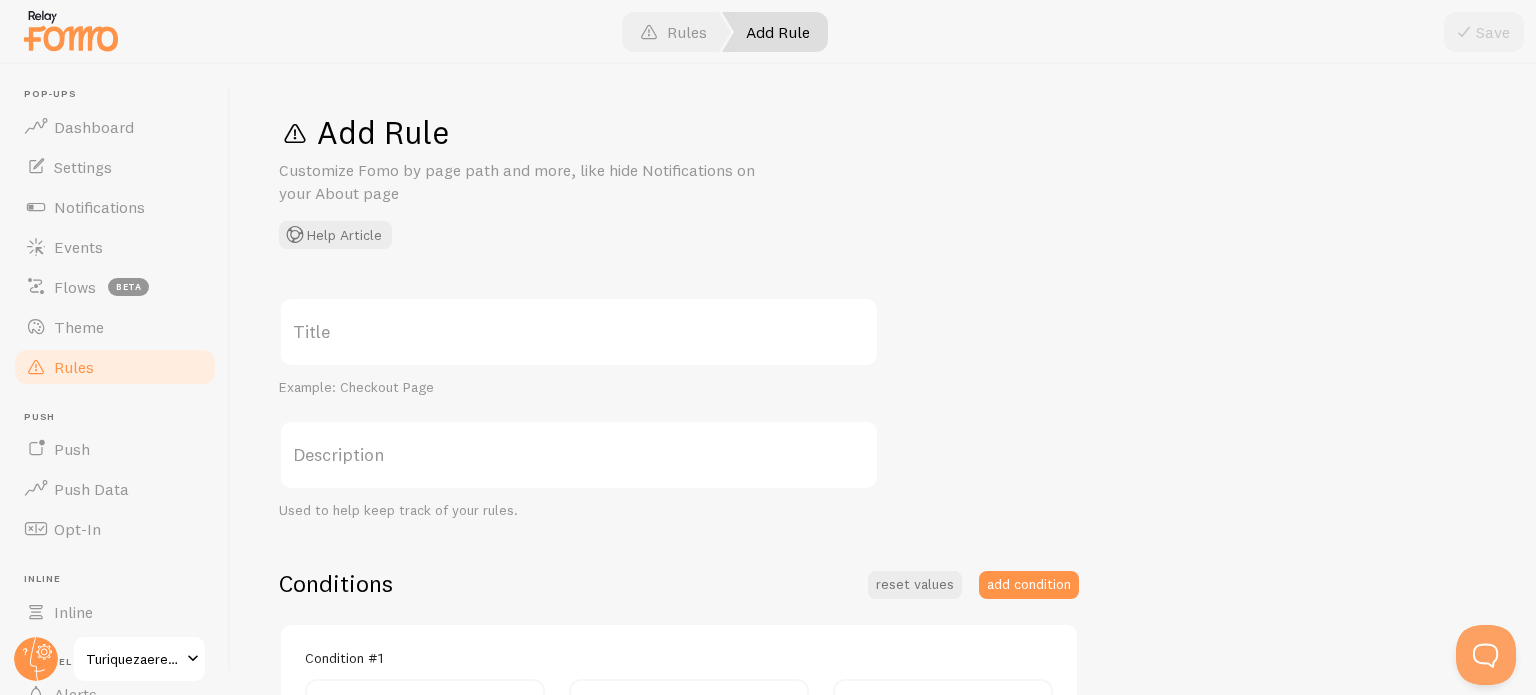 click on "Title" at bounding box center [579, 332] 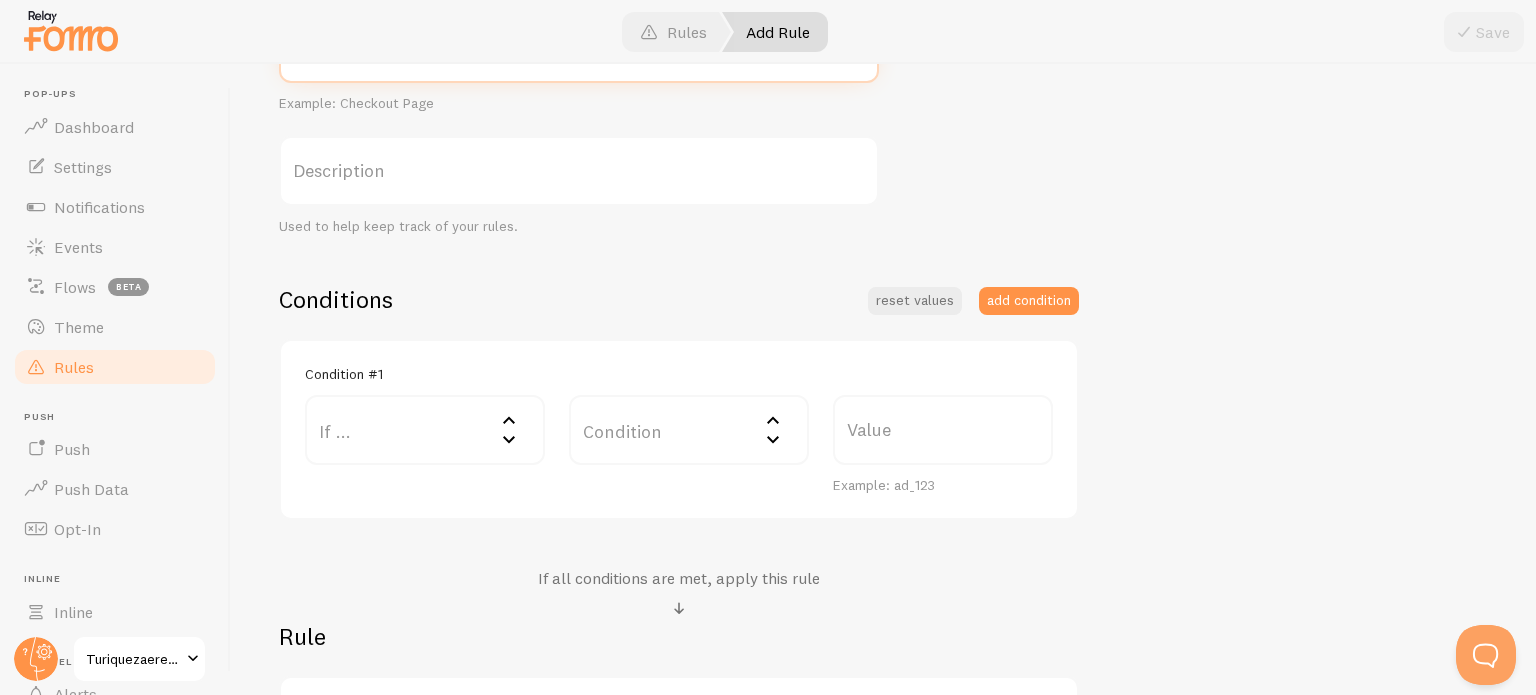 scroll, scrollTop: 300, scrollLeft: 0, axis: vertical 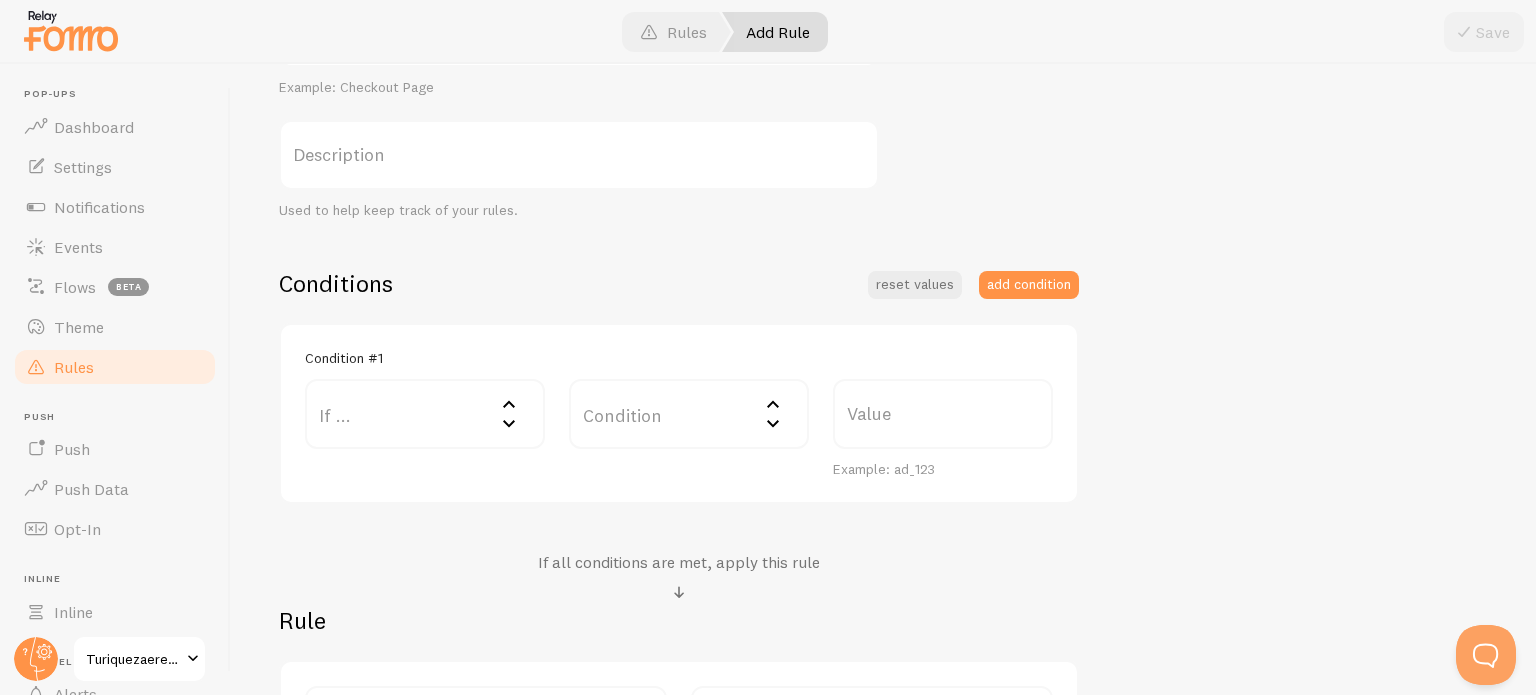 click on "If ..." at bounding box center [425, 414] 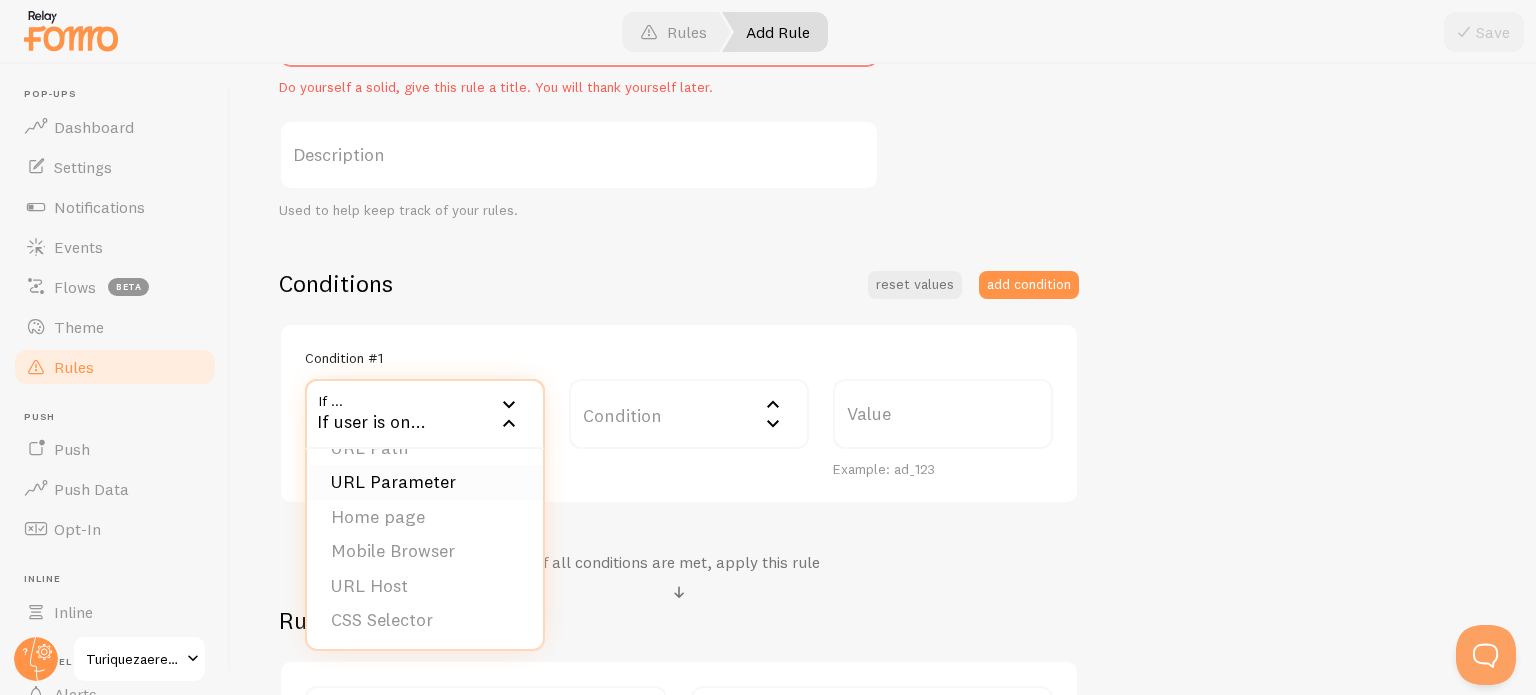 scroll, scrollTop: 31, scrollLeft: 0, axis: vertical 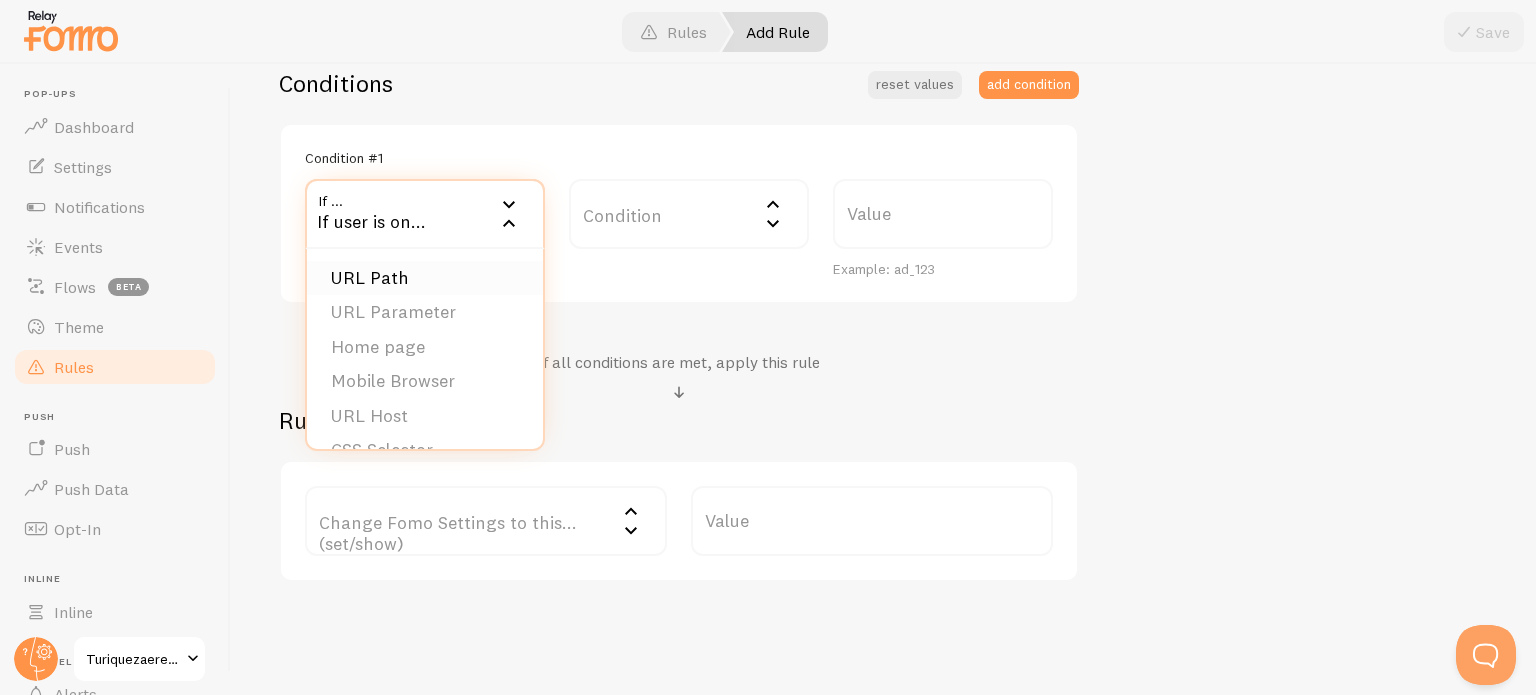 click on "URL Path" at bounding box center (425, 278) 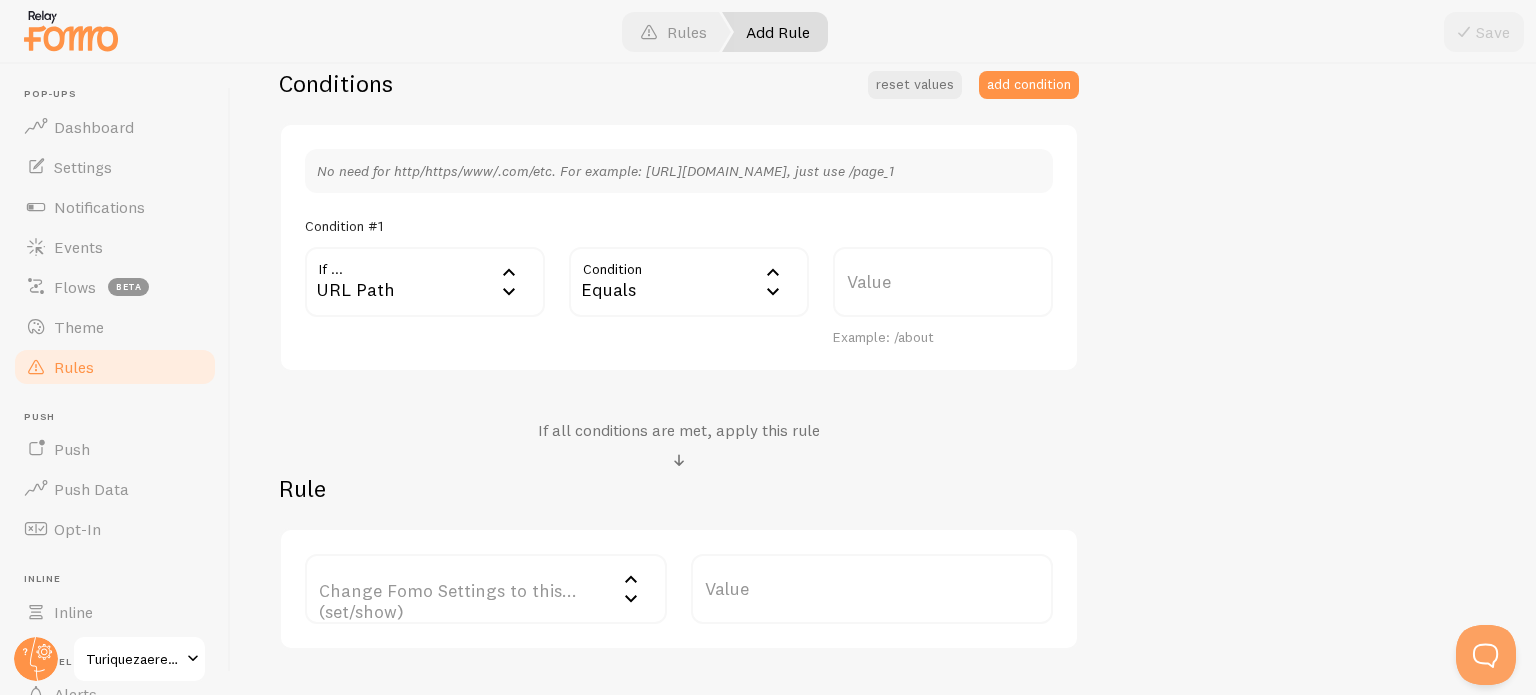 click on "Equals" at bounding box center [689, 282] 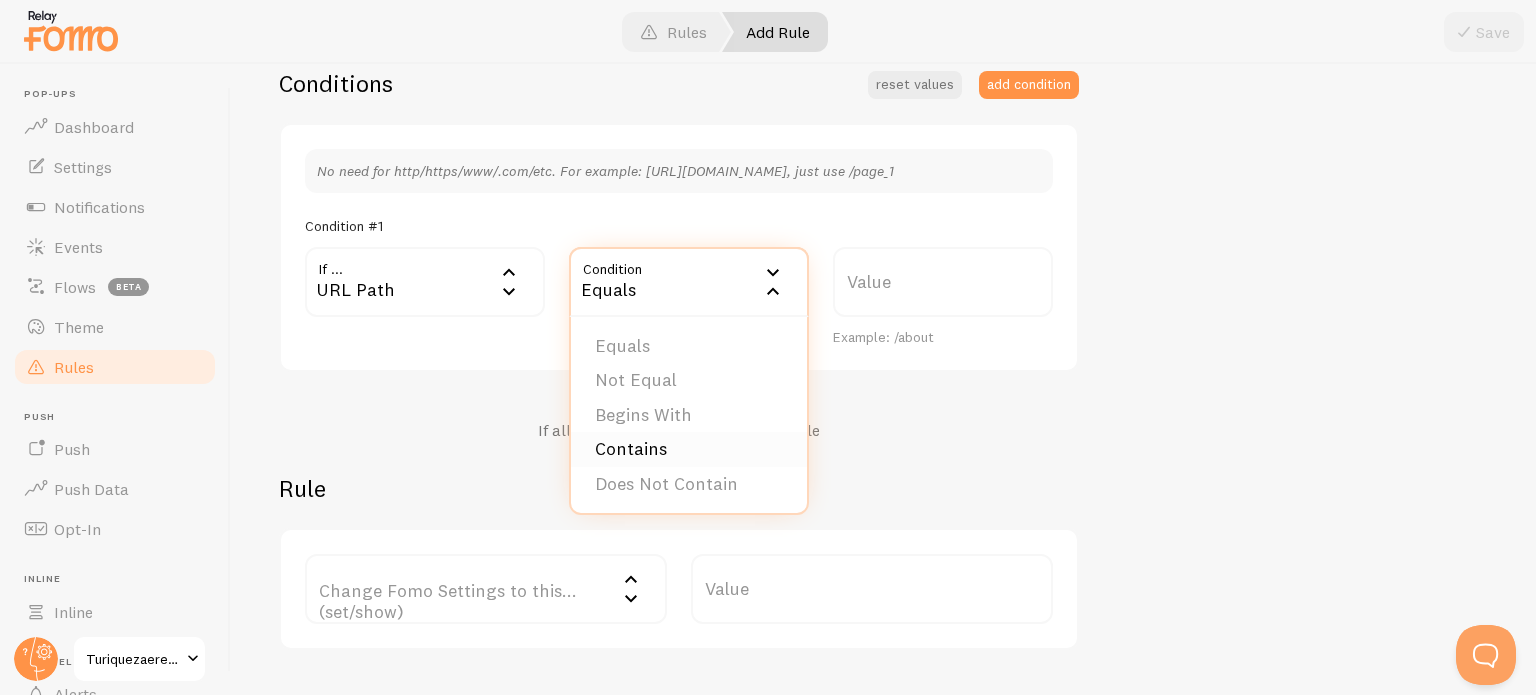 click on "Contains" at bounding box center [689, 449] 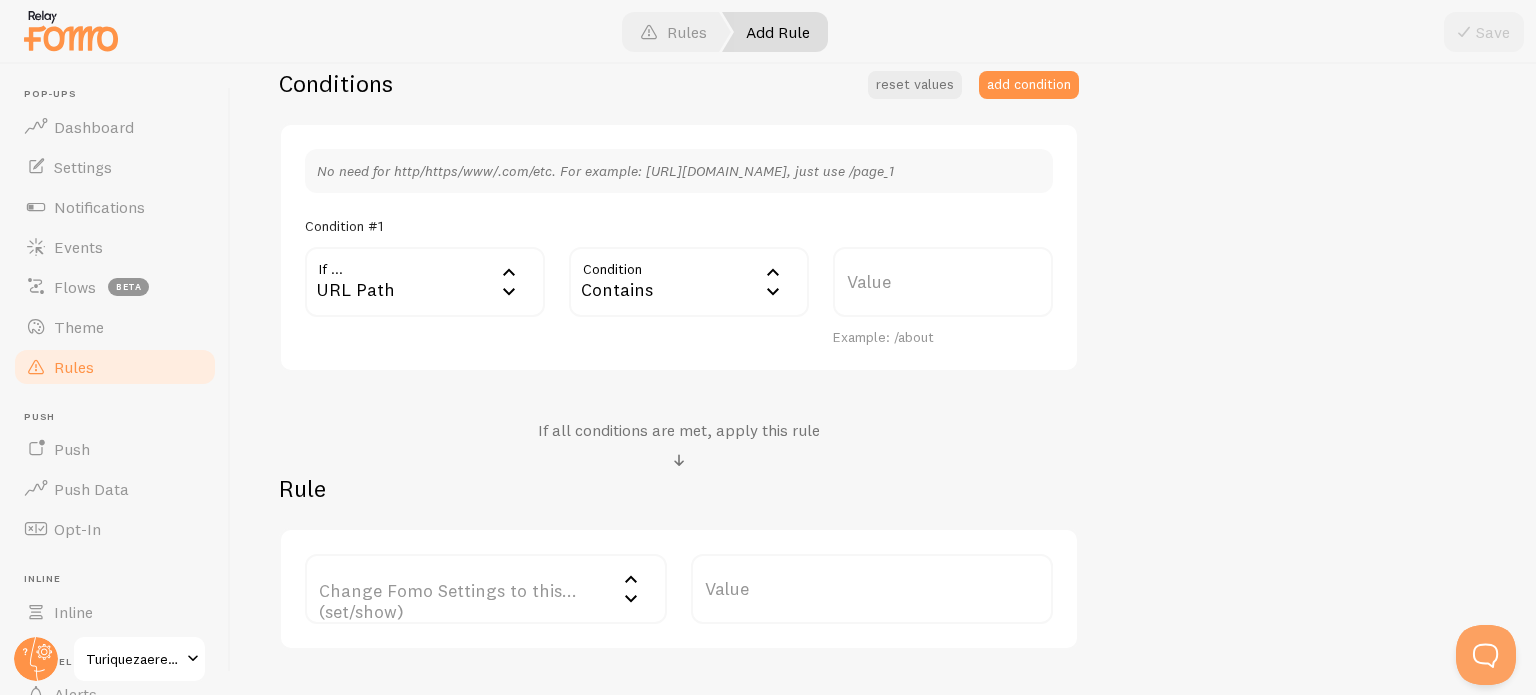 click on "Value" at bounding box center [943, 282] 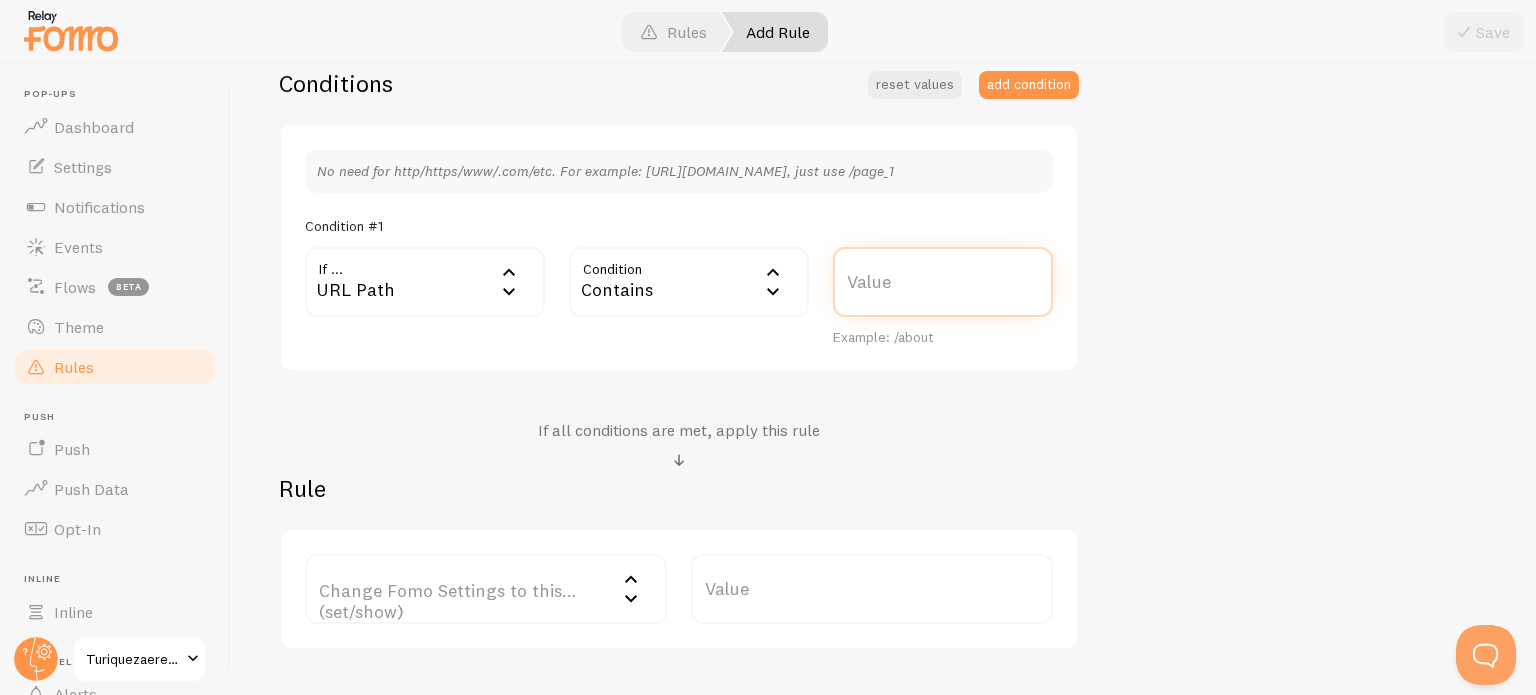 click on "Value" at bounding box center (943, 282) 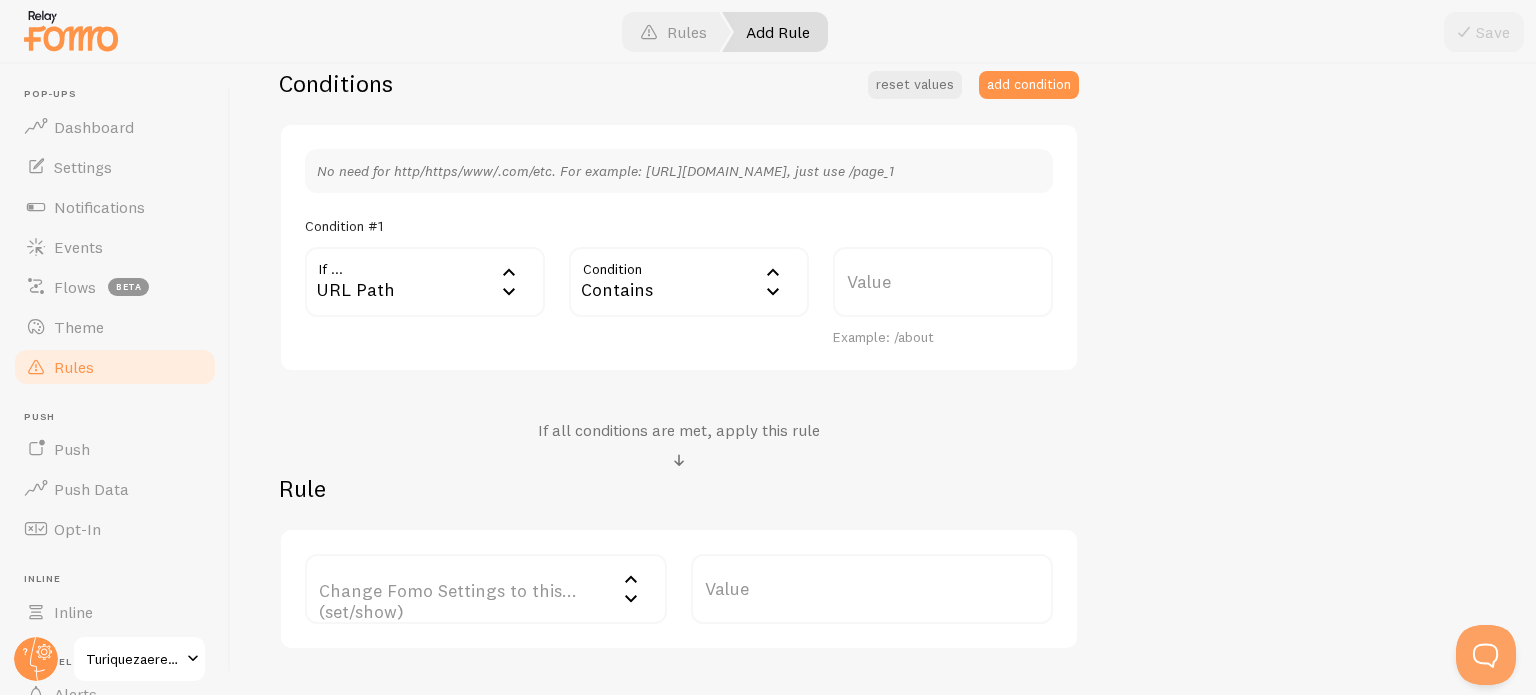 click on "Value" at bounding box center (943, 282) 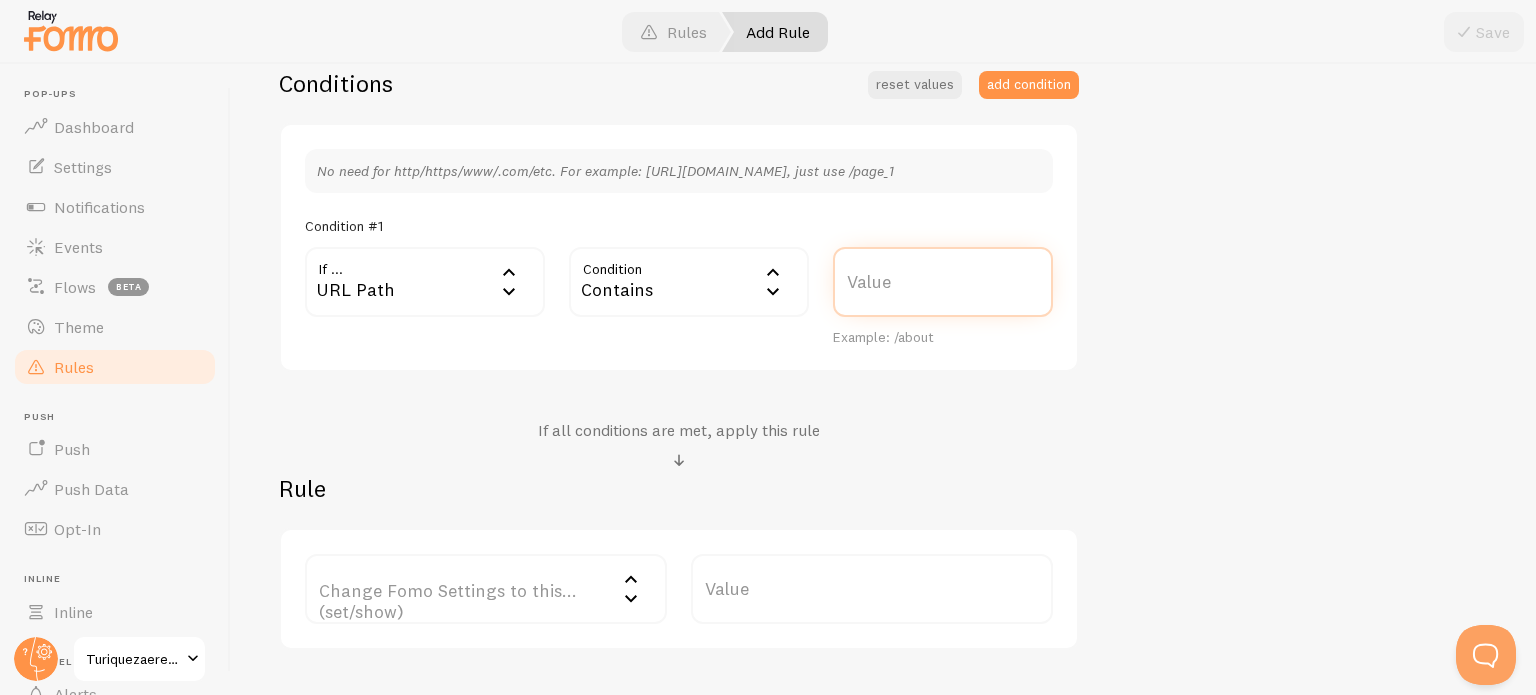click on "Value" at bounding box center (943, 282) 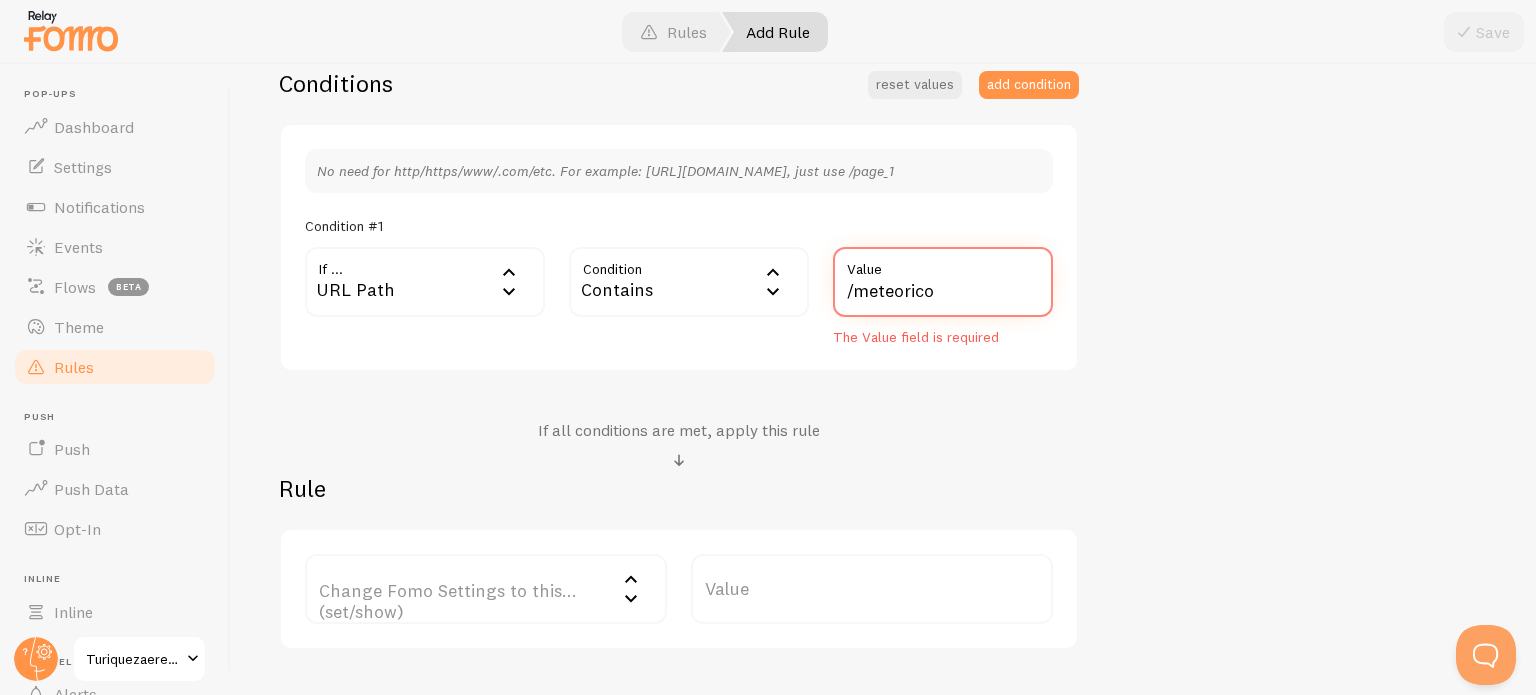 type on "/meteorico" 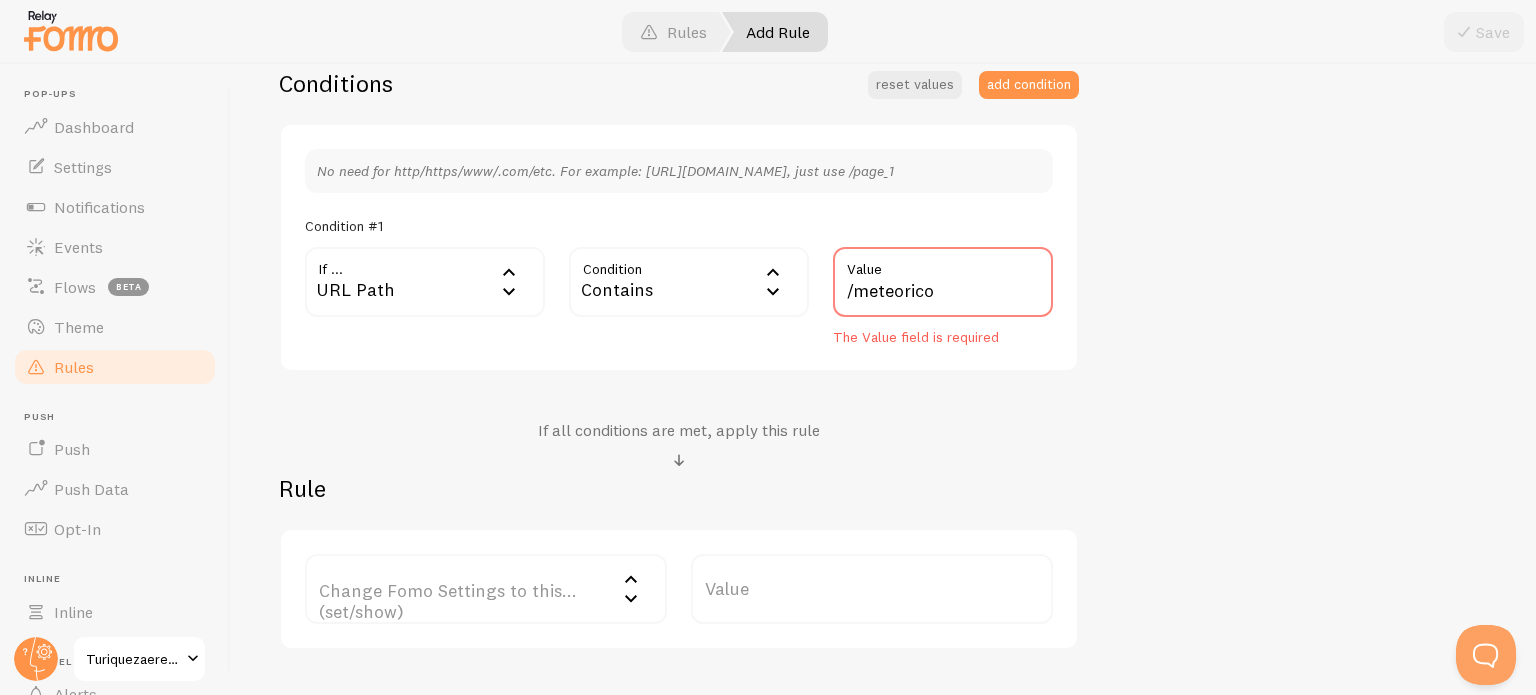 click on "Change Fomo Settings to this... (set/show)" at bounding box center [486, 589] 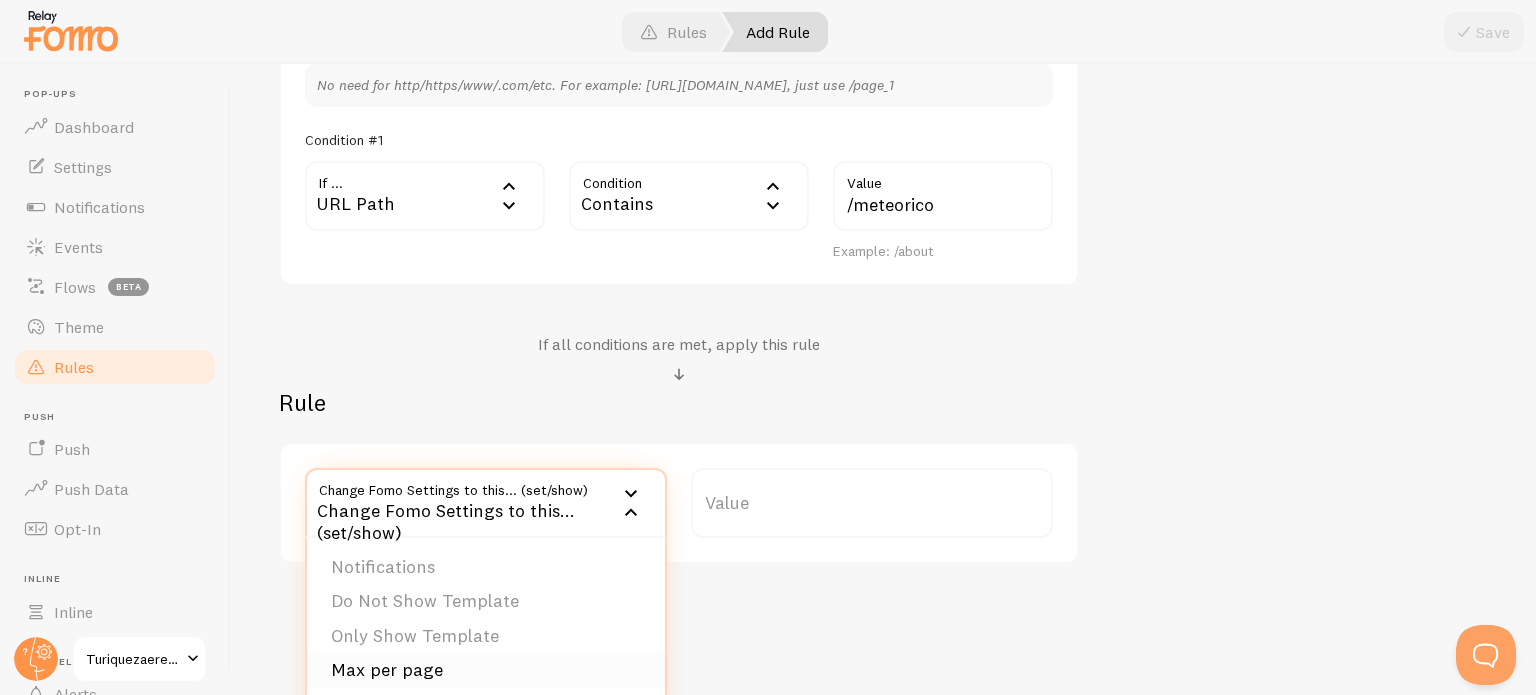 scroll, scrollTop: 600, scrollLeft: 0, axis: vertical 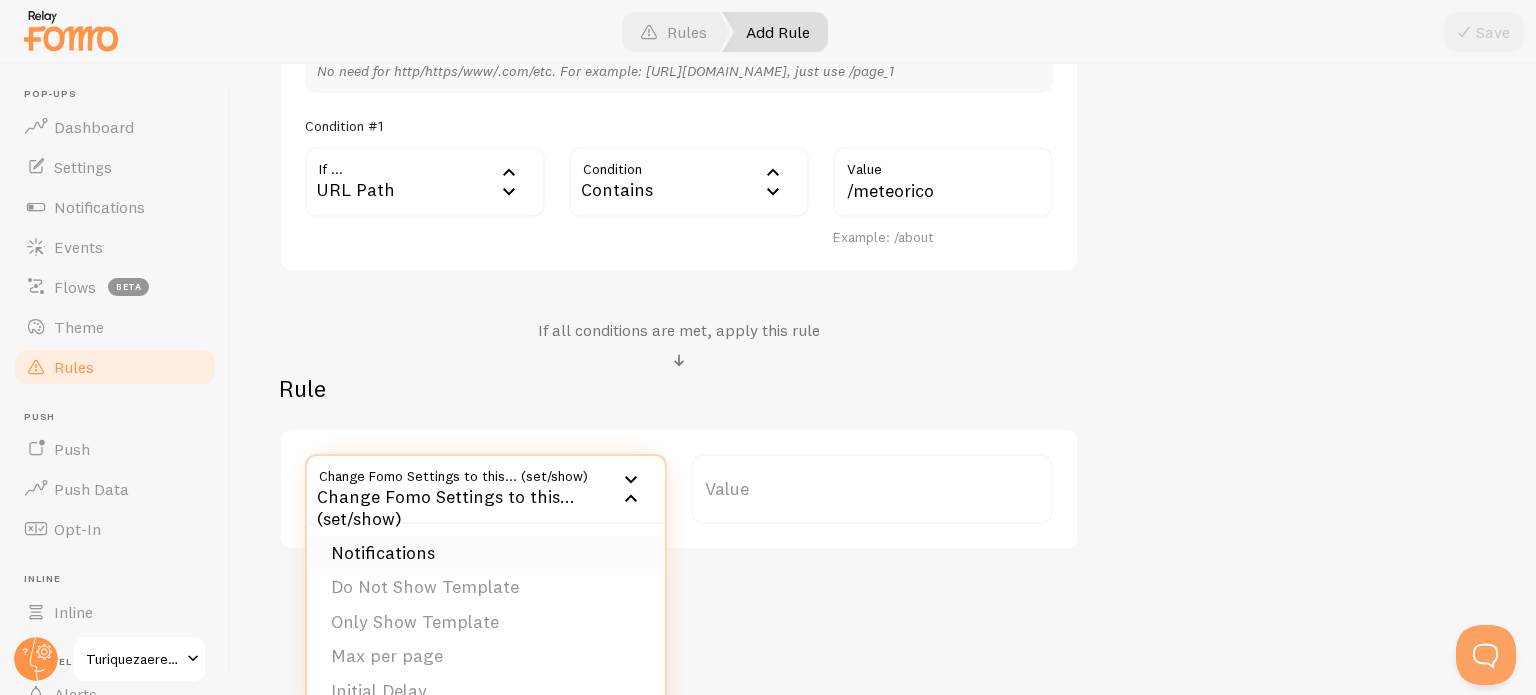 click on "Notifications" at bounding box center (486, 553) 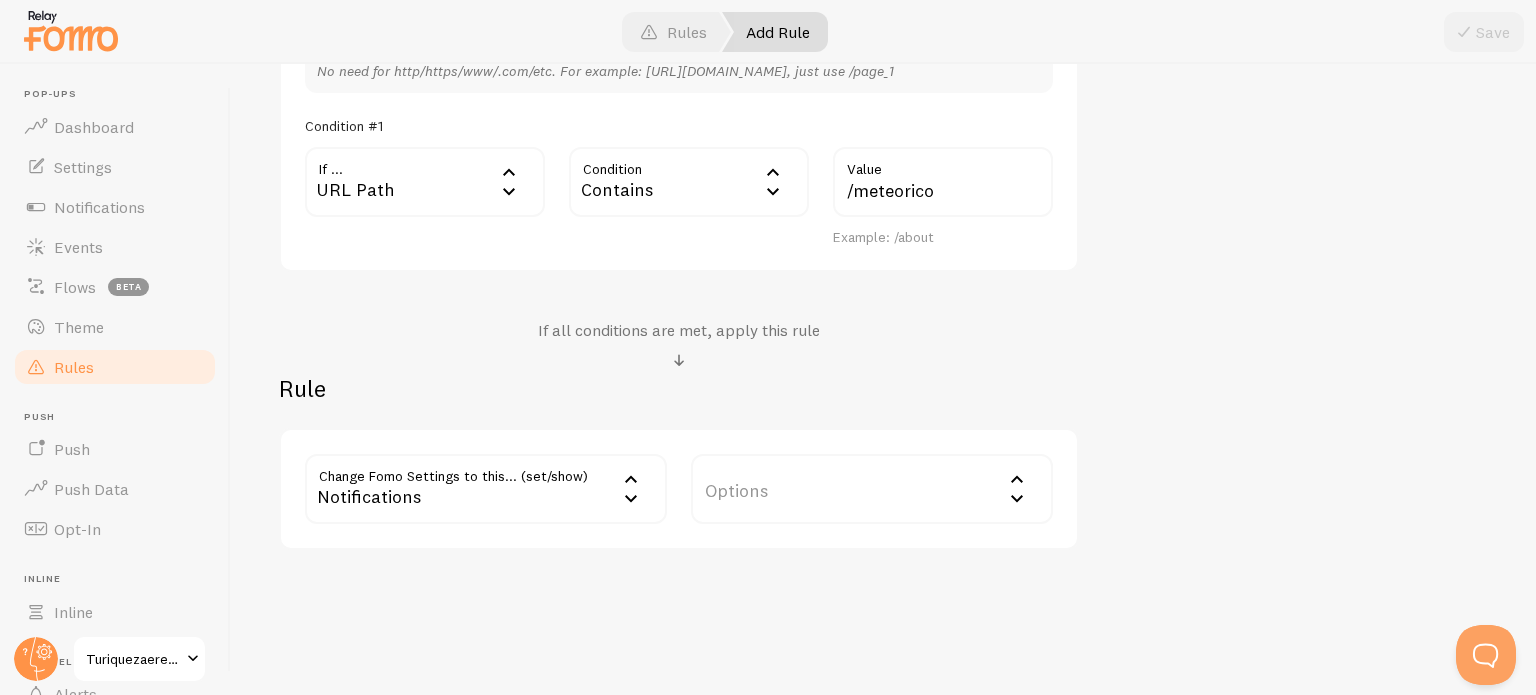 click on "Options" at bounding box center (872, 489) 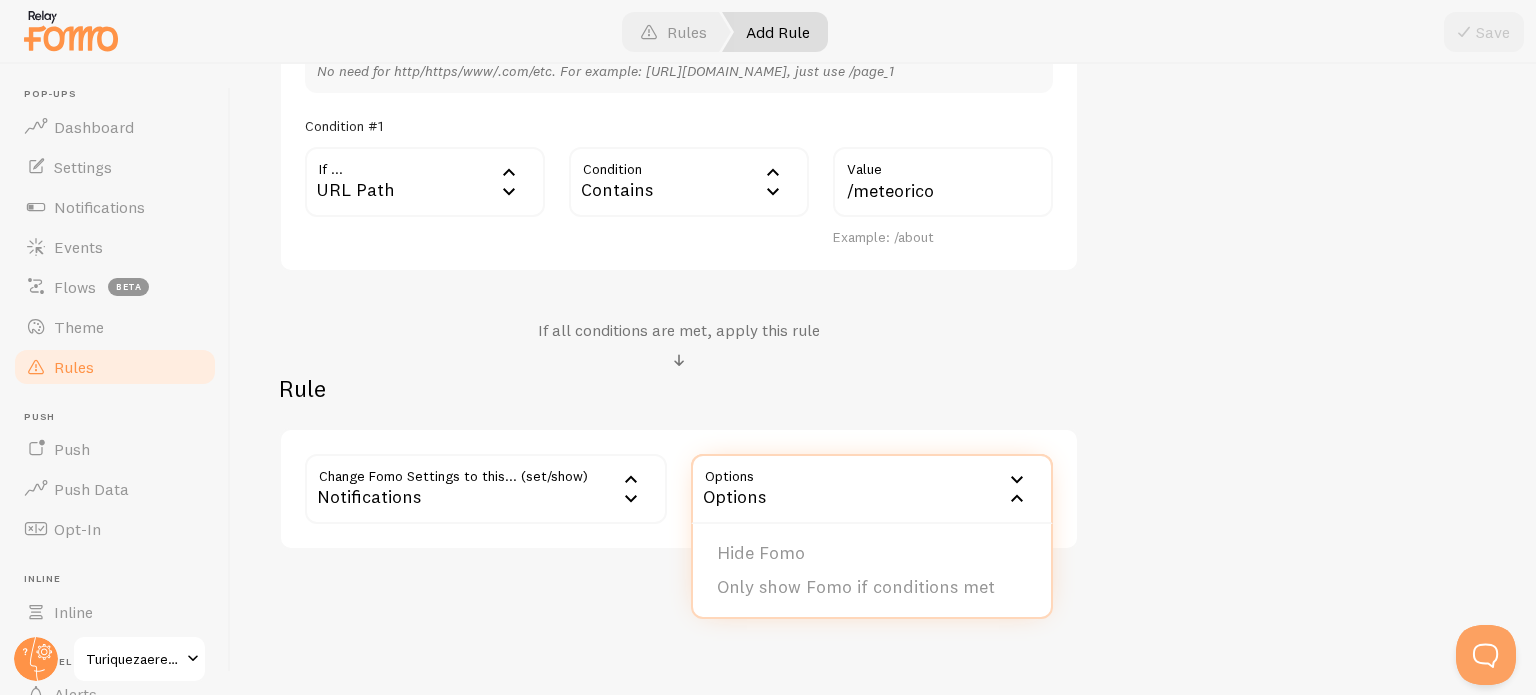click on "Title     Do yourself a solid, give this rule a title. You will thank yourself later.         Description       Used to help keep track of your rules.   Conditions
reset values
add condition
No need for http/https/www/.com/etc. For example: http://www.yourwebsite.com/page_1, just use /page_1       Condition #1     If ...   url   URL Path       URL Path  URL Parameter  Home page  Mobile Browser  URL Host  CSS Selector        Condition   contains   Contains       Equals  Not Equal  Begins With  Contains  Does Not Contain        /meteorico   Value       Example: /about     If all conditions are met, apply this rule     Rule   Change Fomo Settings to this... (set/show)   show   Notifications       Notifications  Do Not Show Template  Only Show Template  Max per page  Initial Delay  Display Interval  Loop notifications  Links to open in new tab  Position  Mobile Position  Entire notification clickable      Options" at bounding box center [883, 123] 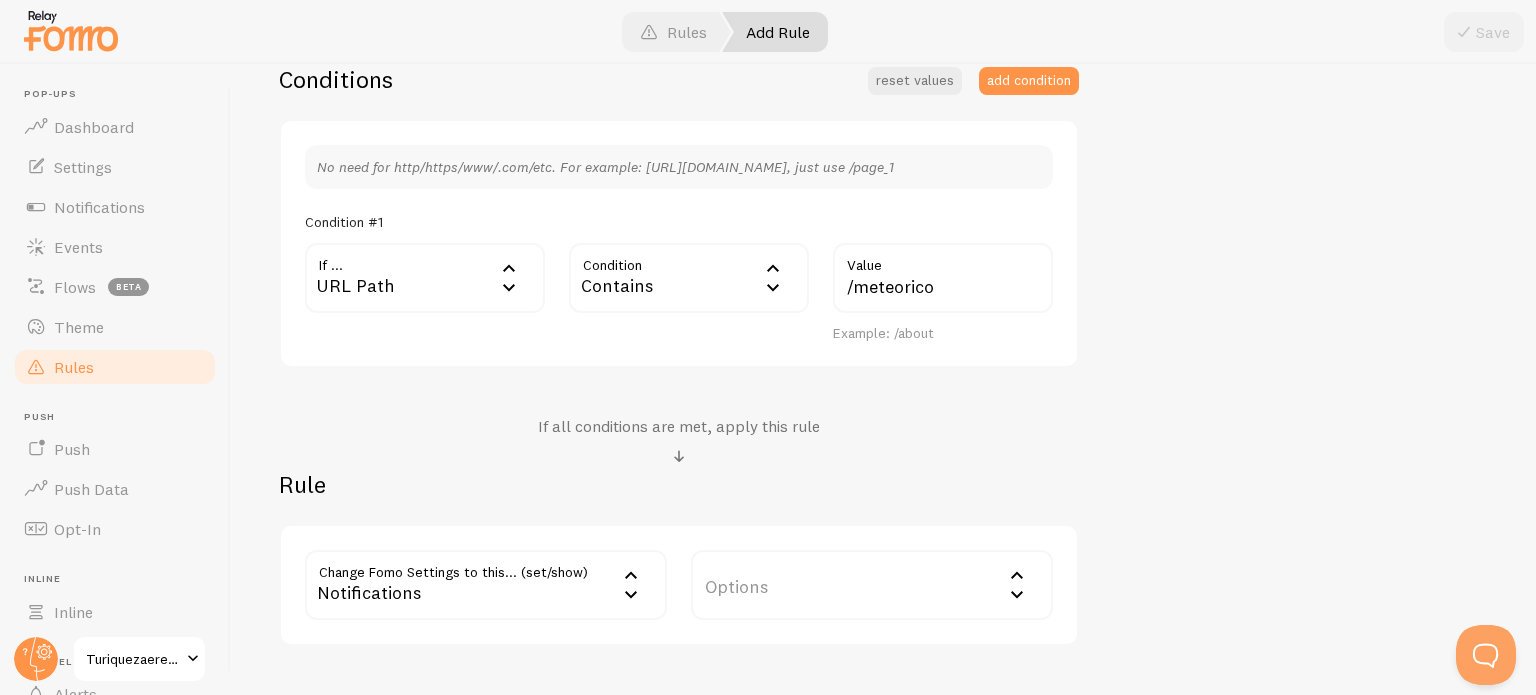 scroll, scrollTop: 500, scrollLeft: 0, axis: vertical 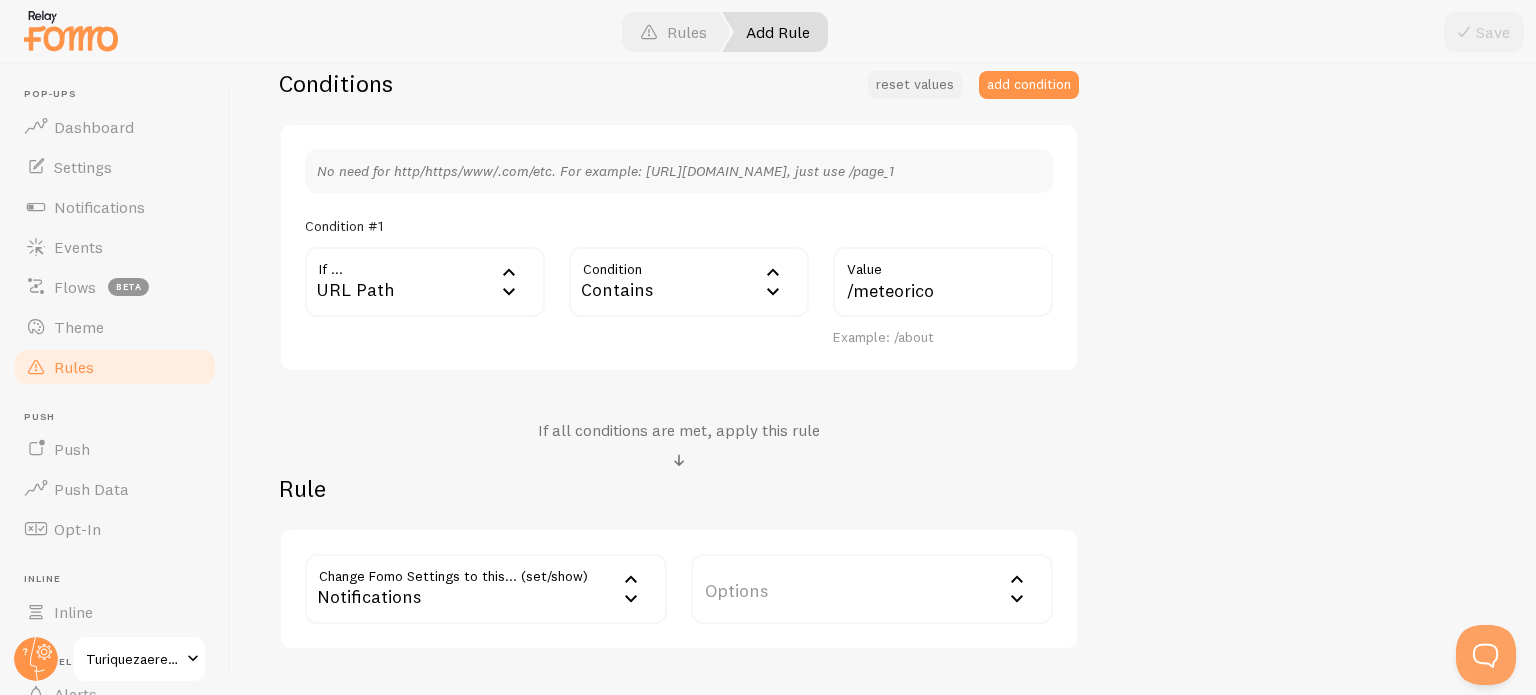 click on "reset values" at bounding box center [915, 85] 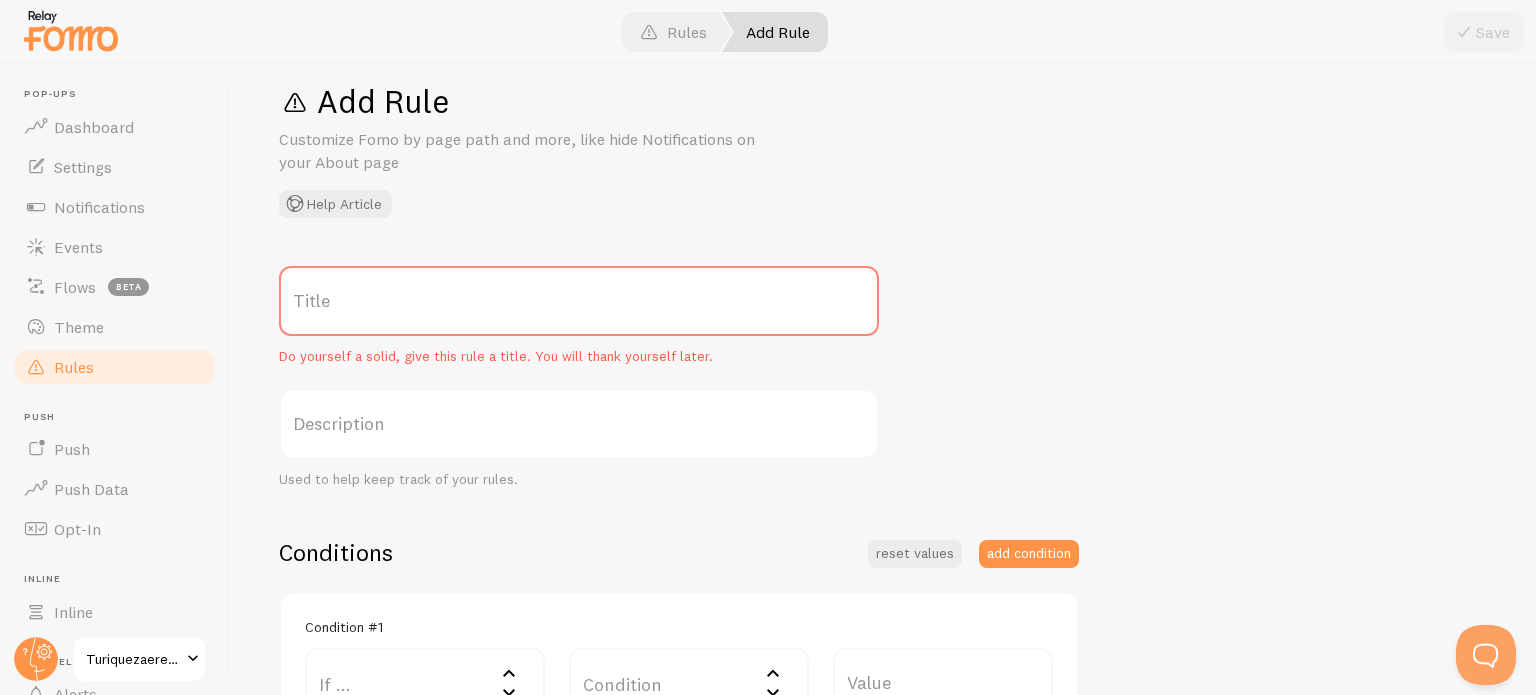 scroll, scrollTop: 0, scrollLeft: 0, axis: both 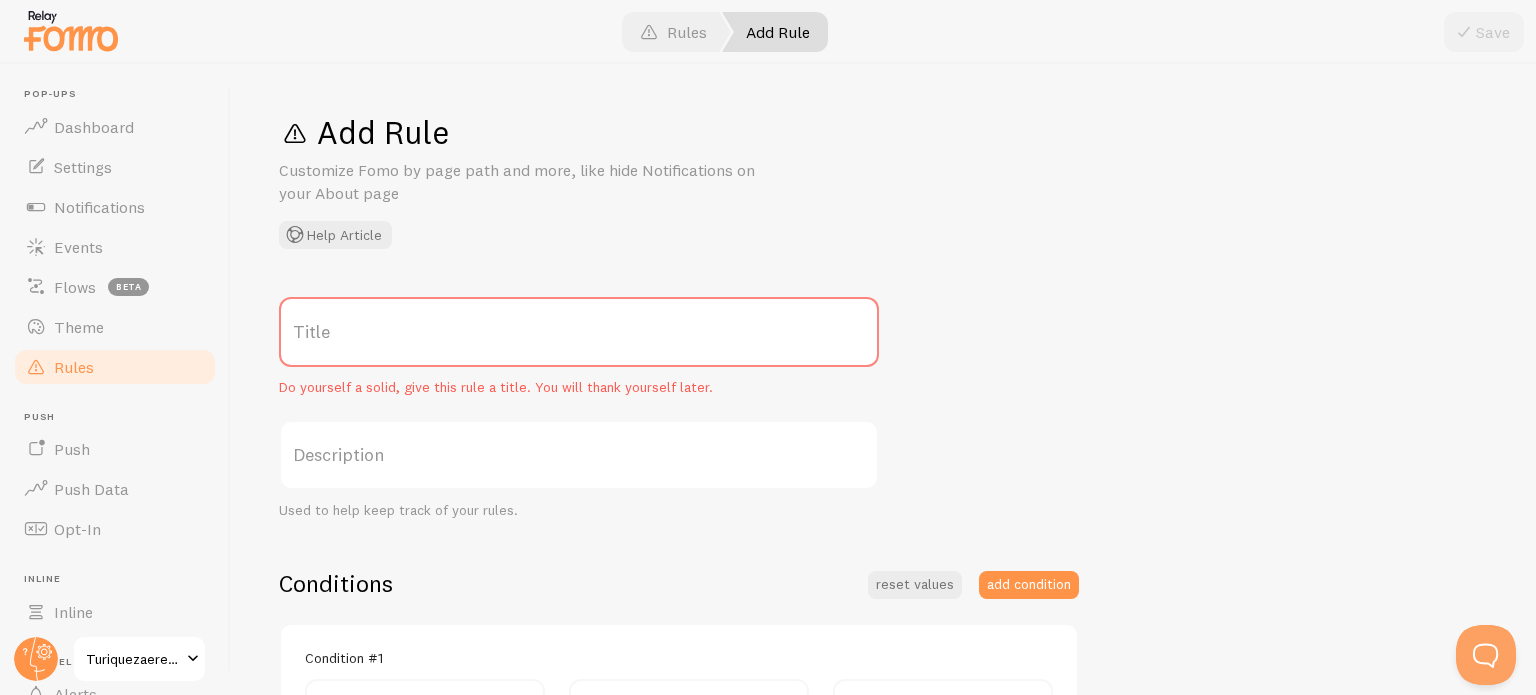 click on "Rules" at bounding box center (115, 367) 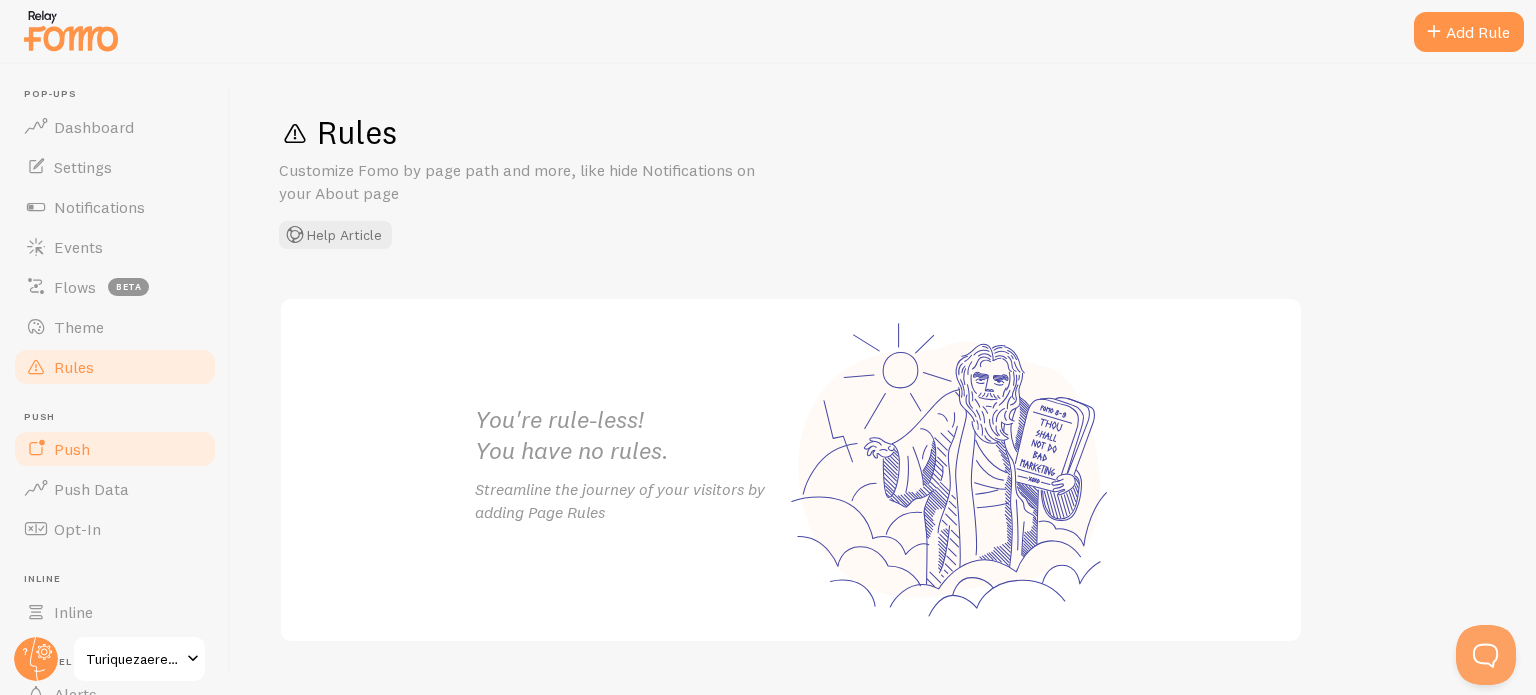 click on "Push" at bounding box center [115, 449] 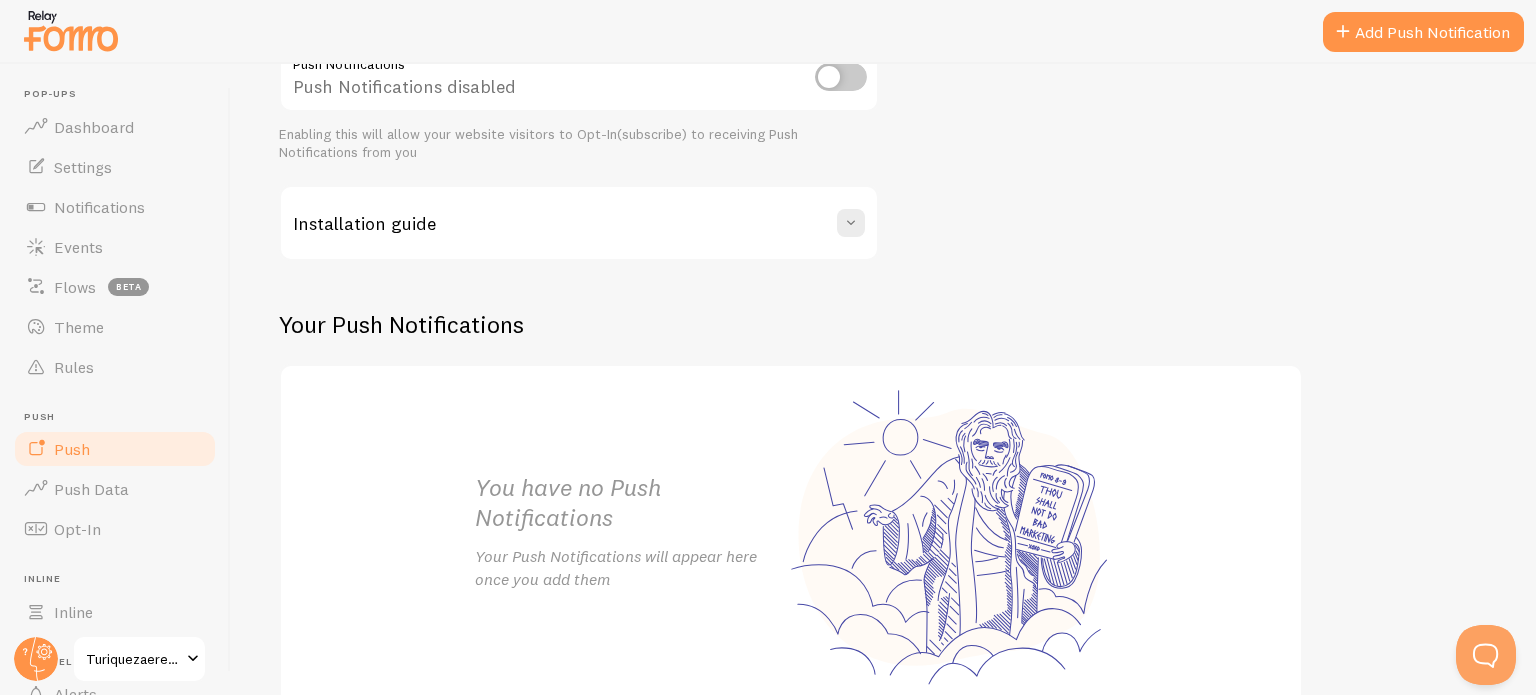 scroll, scrollTop: 300, scrollLeft: 0, axis: vertical 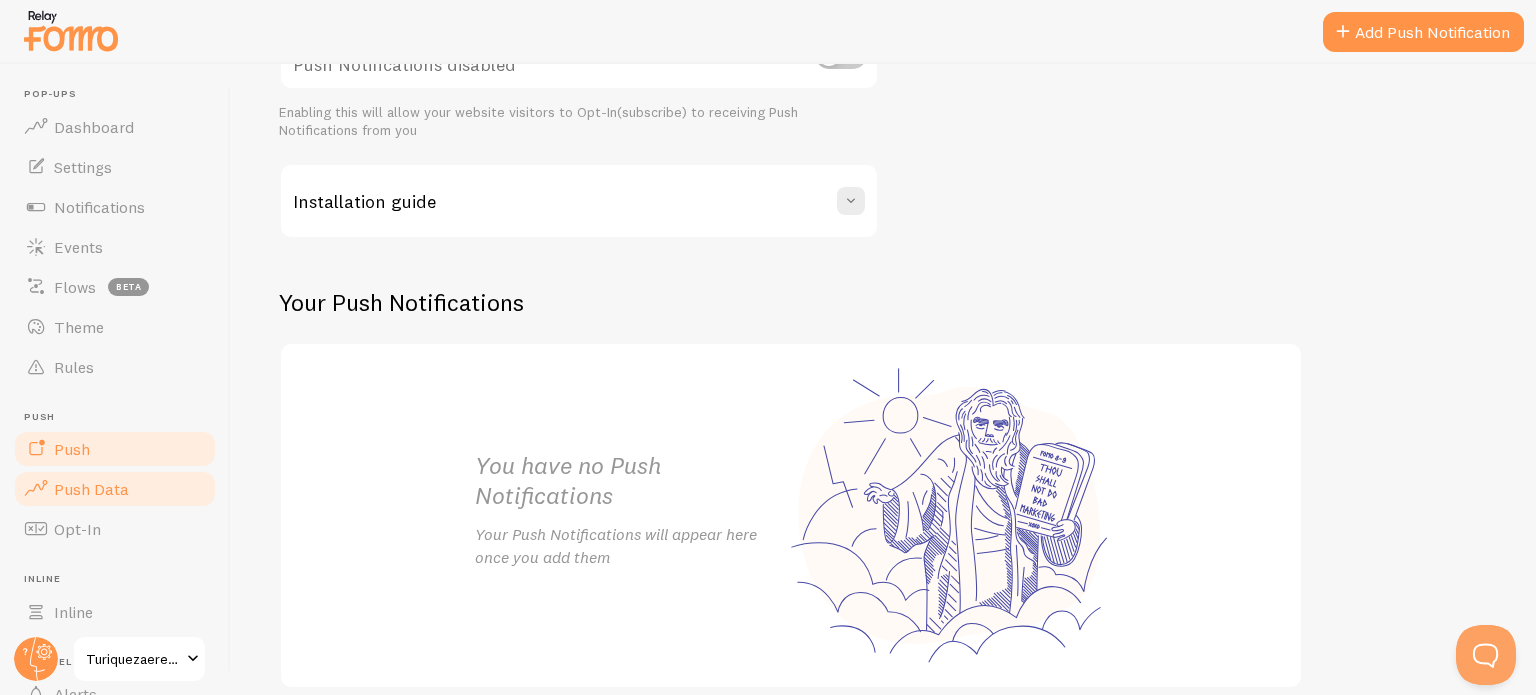 click on "Push Data" at bounding box center [91, 489] 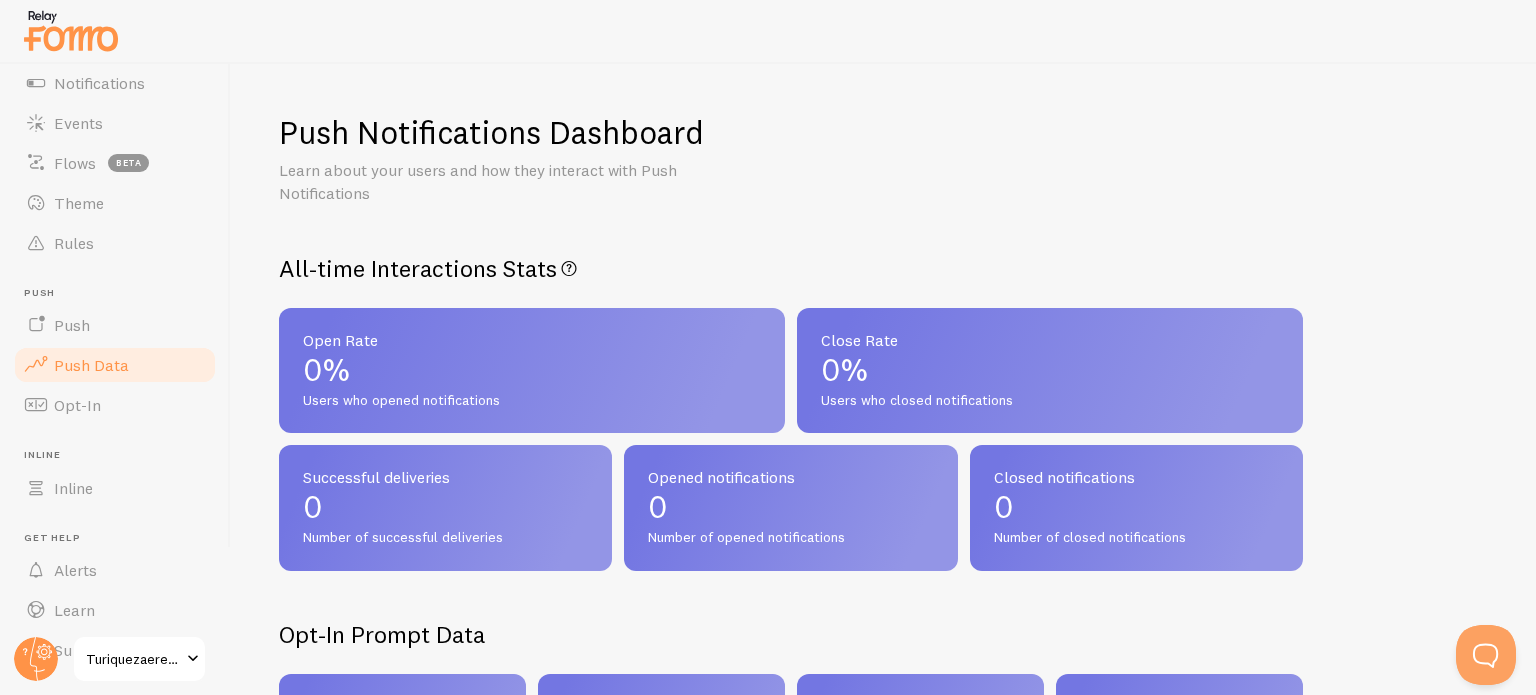 scroll, scrollTop: 171, scrollLeft: 0, axis: vertical 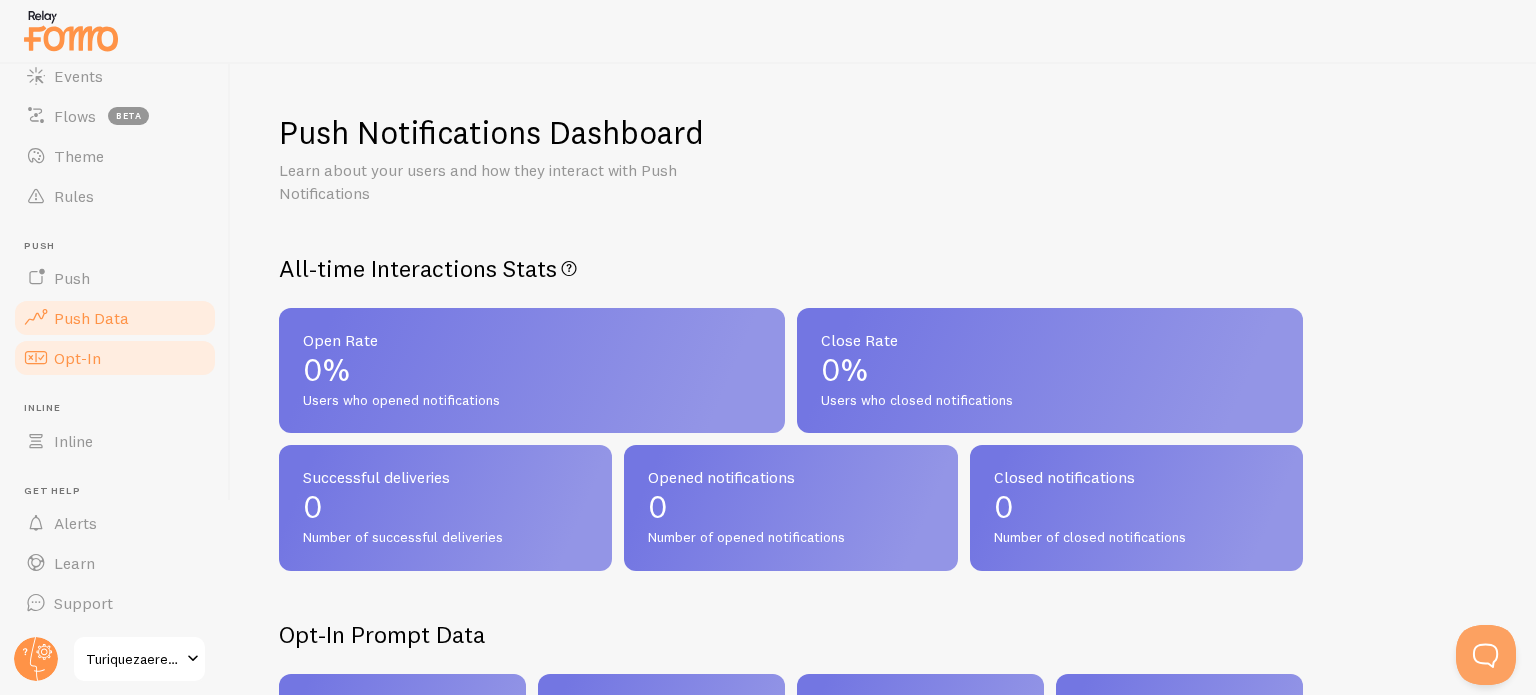 click on "Opt-In" at bounding box center [77, 358] 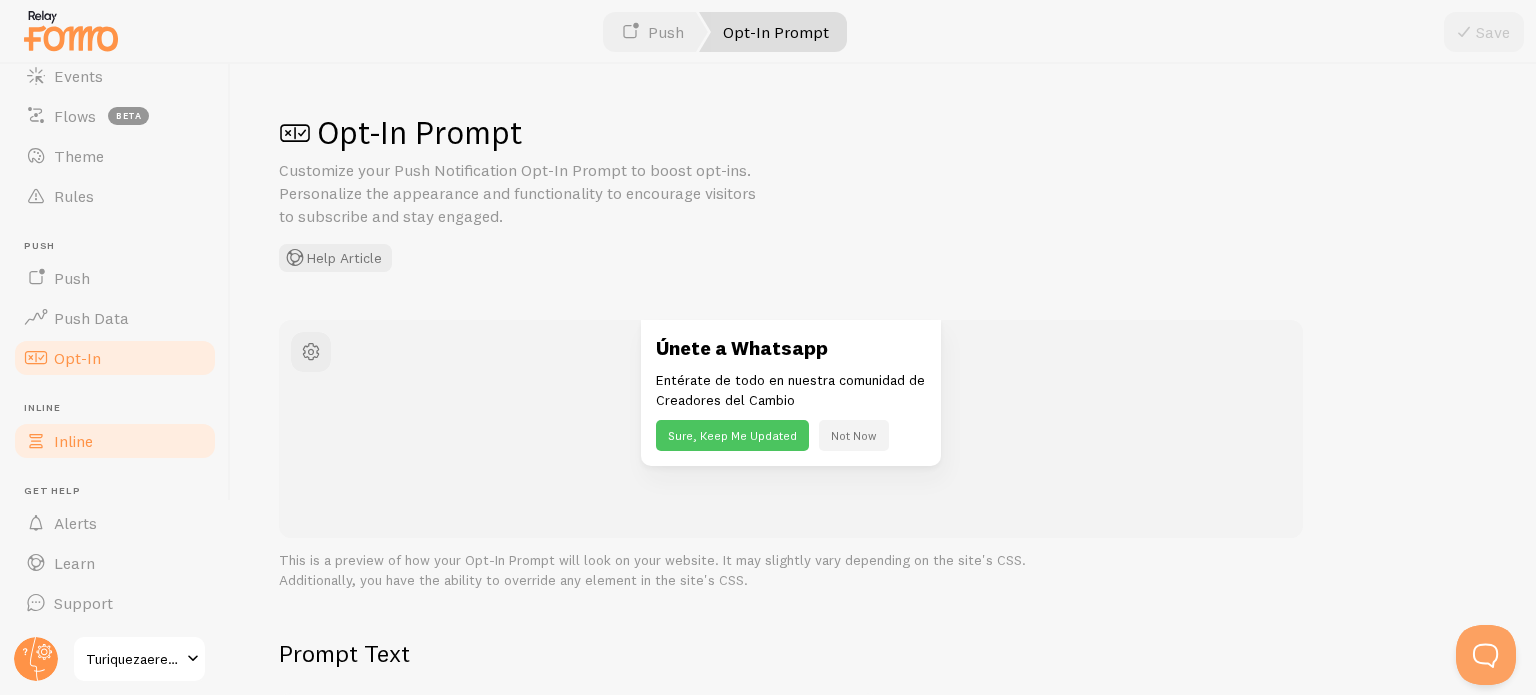 click on "Inline" at bounding box center (73, 441) 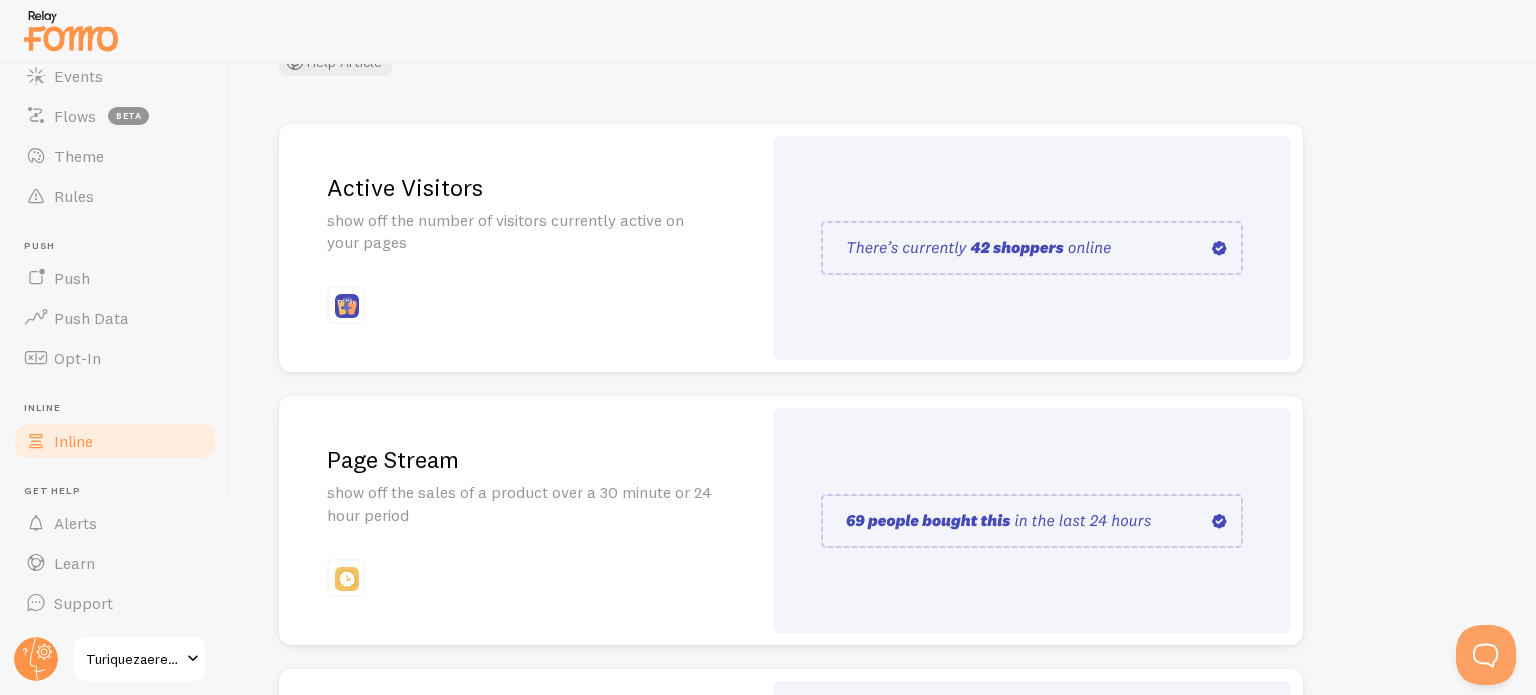 scroll, scrollTop: 200, scrollLeft: 0, axis: vertical 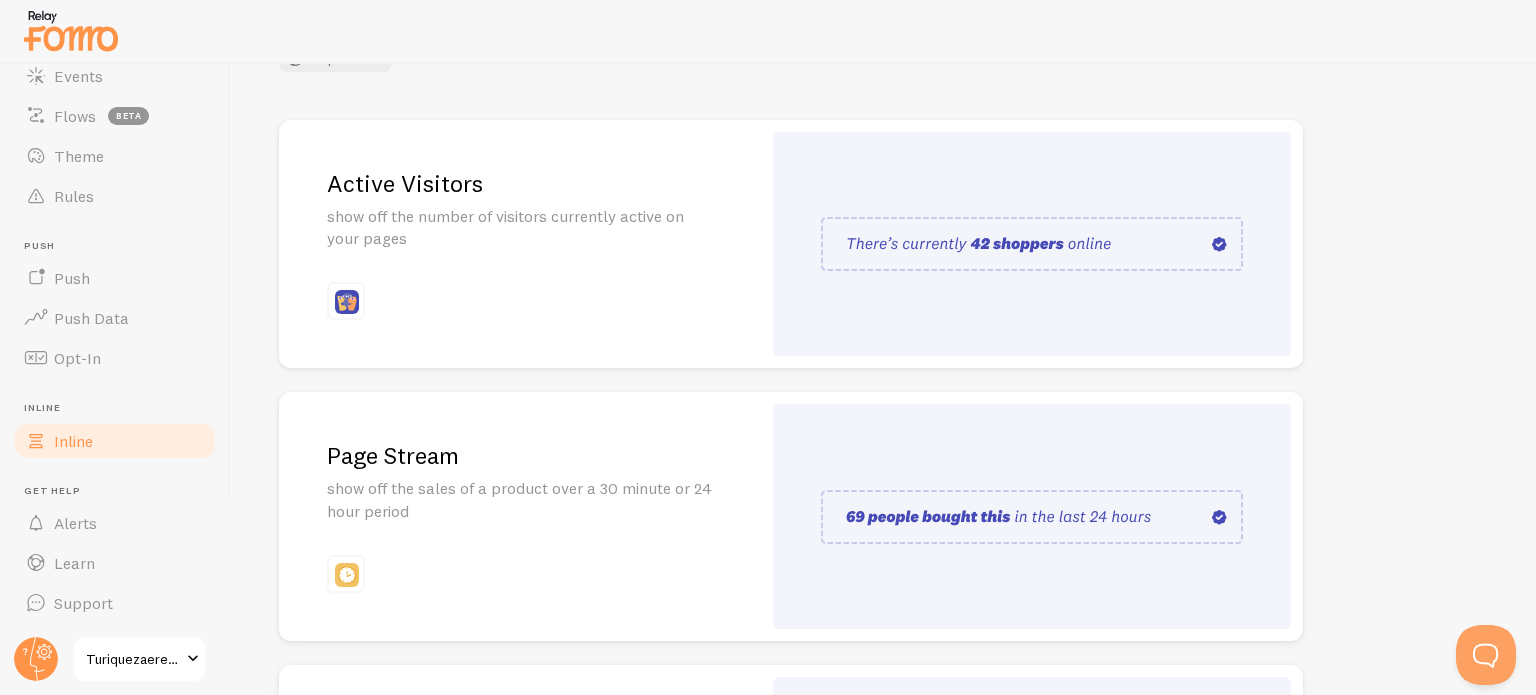 click at bounding box center [1032, 244] 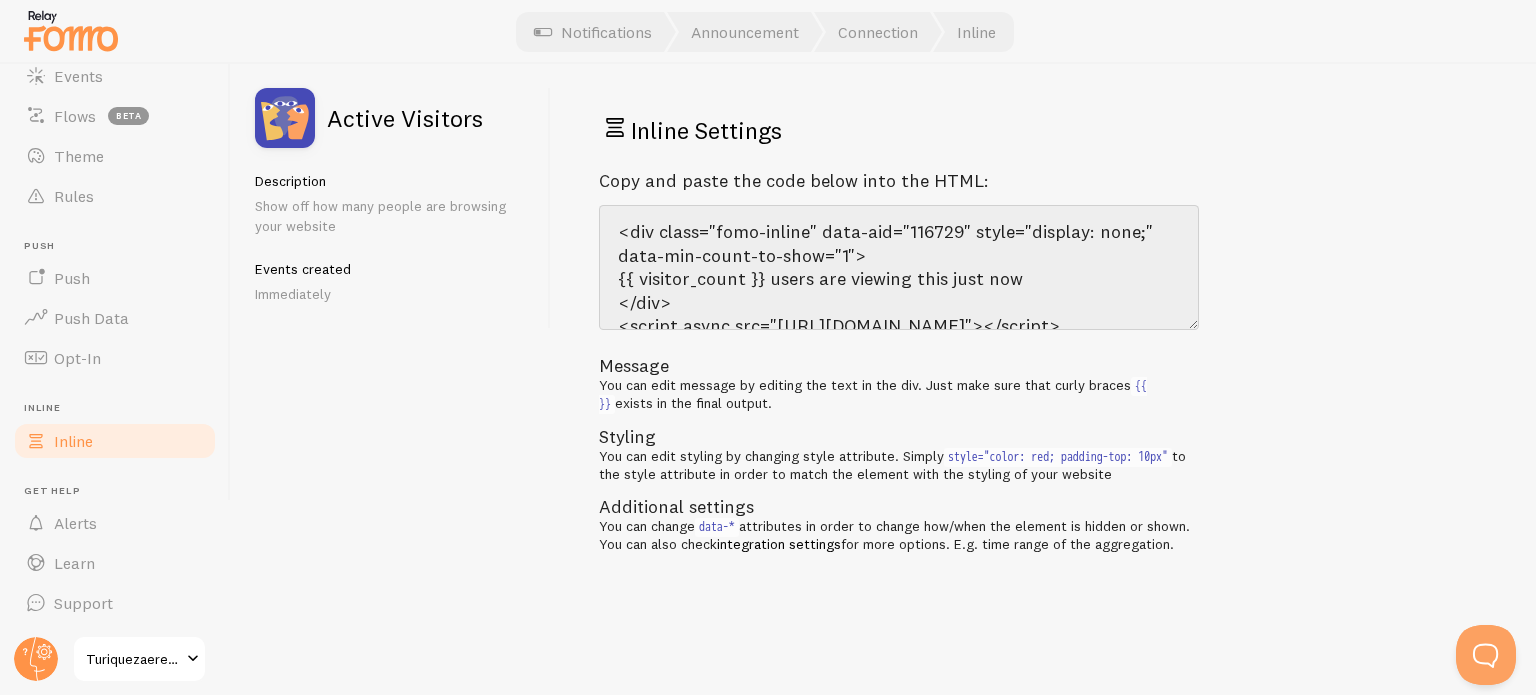 click on "Inline" at bounding box center (73, 441) 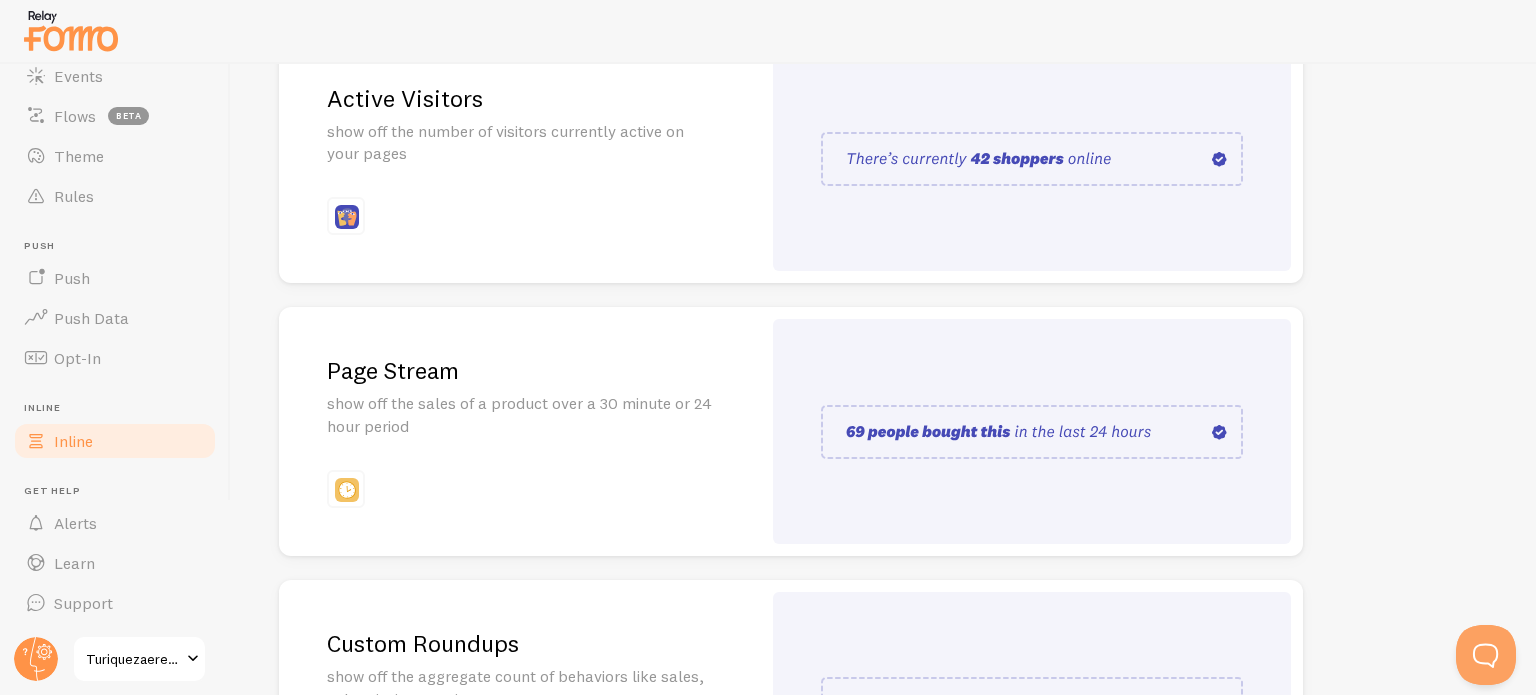 scroll, scrollTop: 514, scrollLeft: 0, axis: vertical 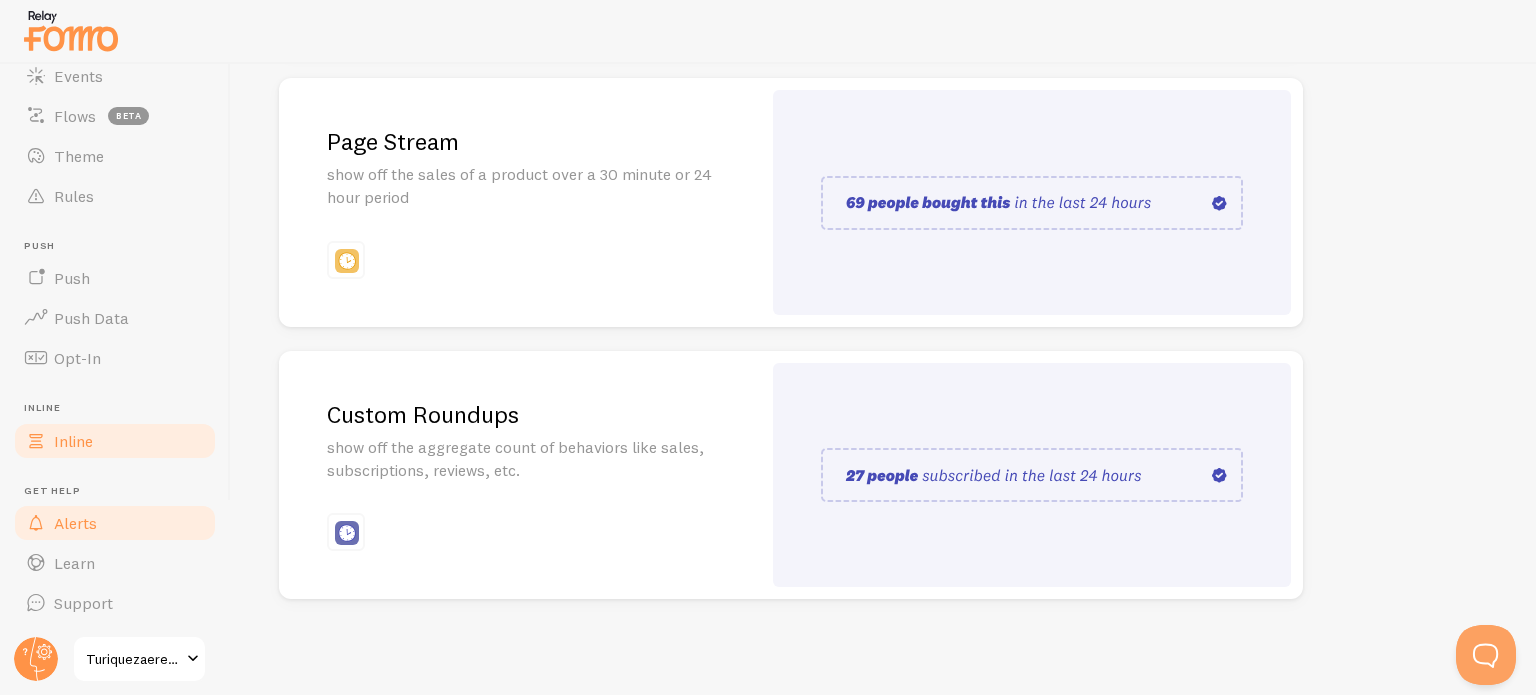 click on "Alerts" at bounding box center [115, 523] 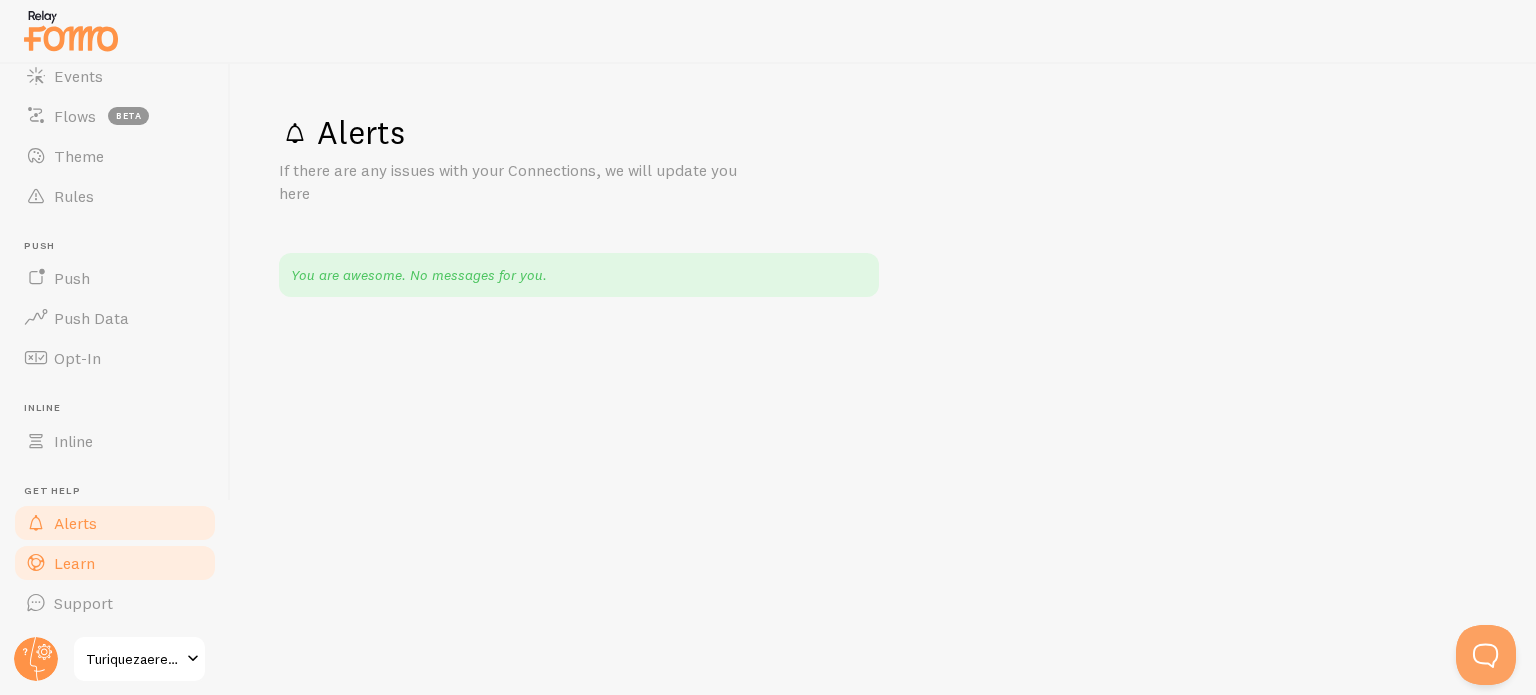 click on "Learn" at bounding box center [115, 563] 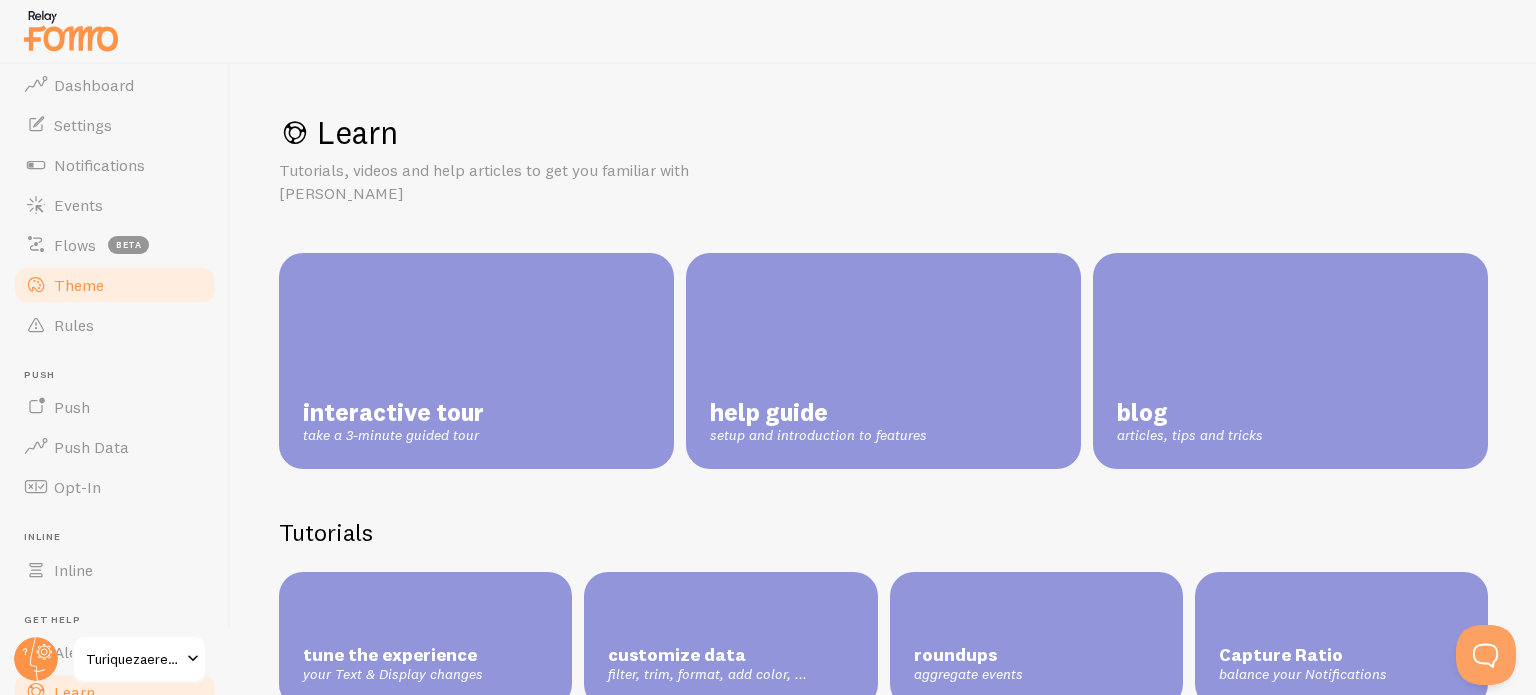 scroll, scrollTop: 0, scrollLeft: 0, axis: both 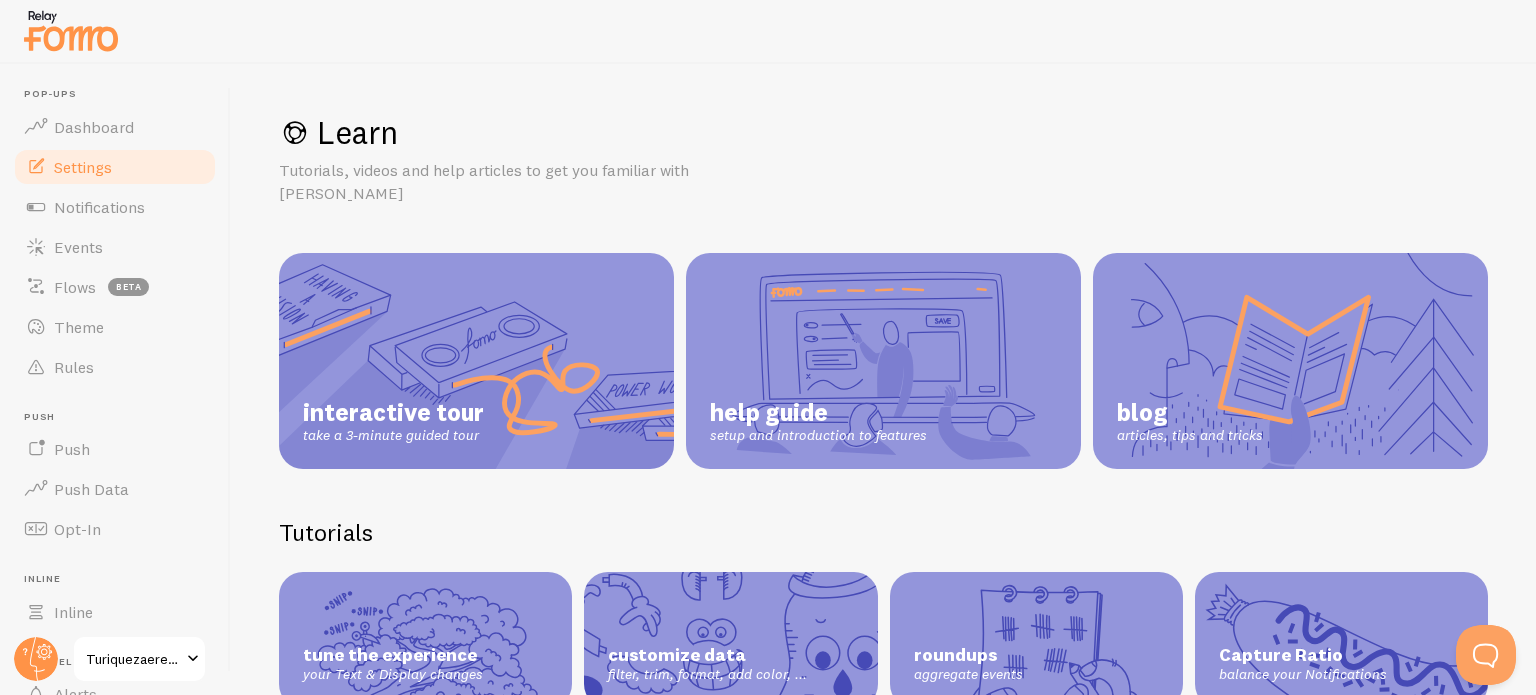 click on "Settings" at bounding box center (83, 167) 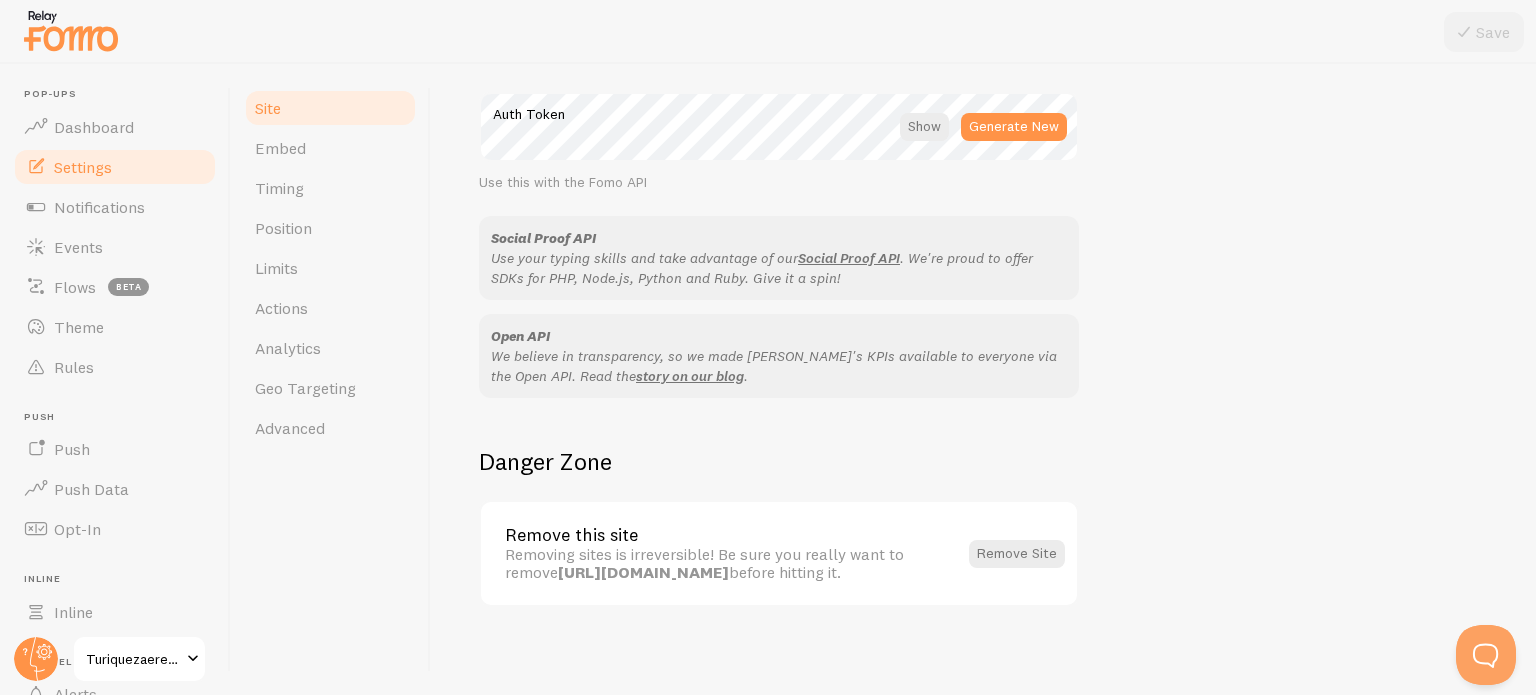 scroll, scrollTop: 1191, scrollLeft: 0, axis: vertical 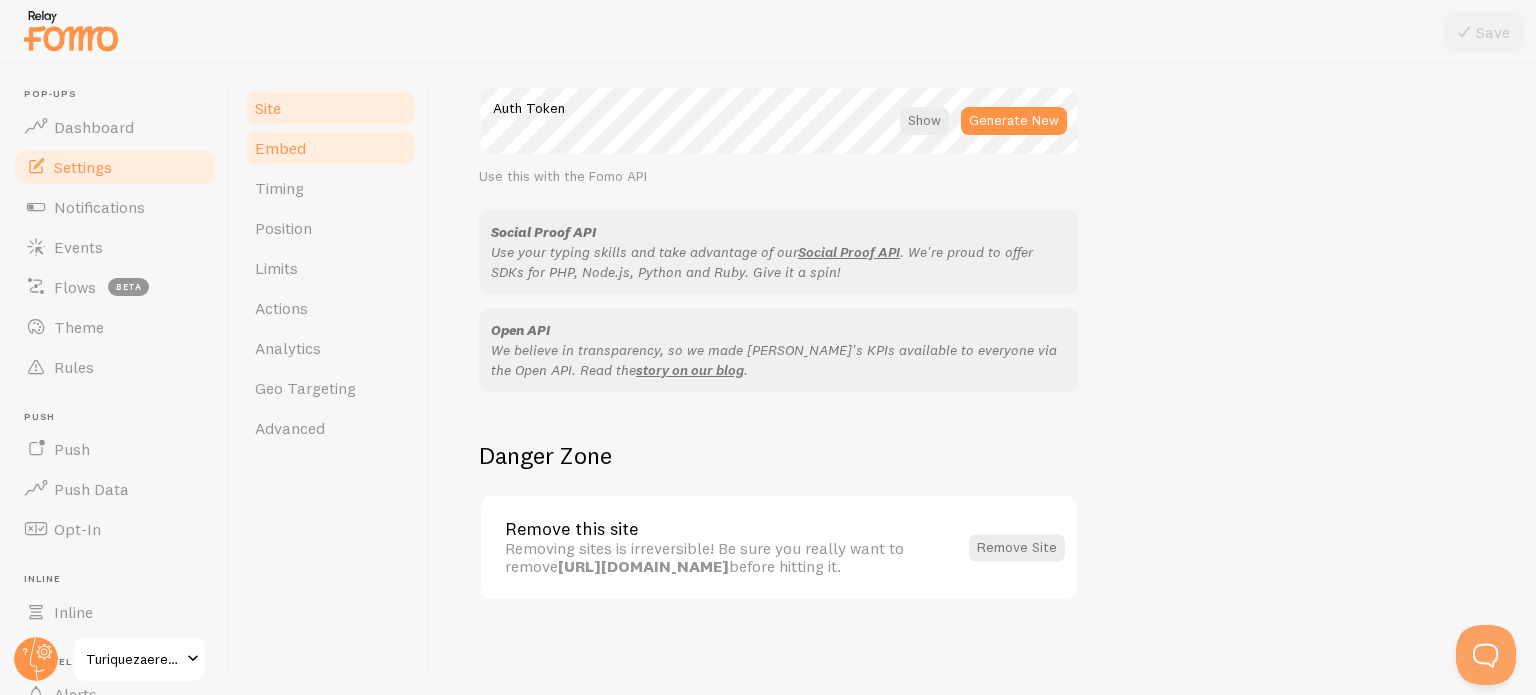click on "Embed" at bounding box center (330, 148) 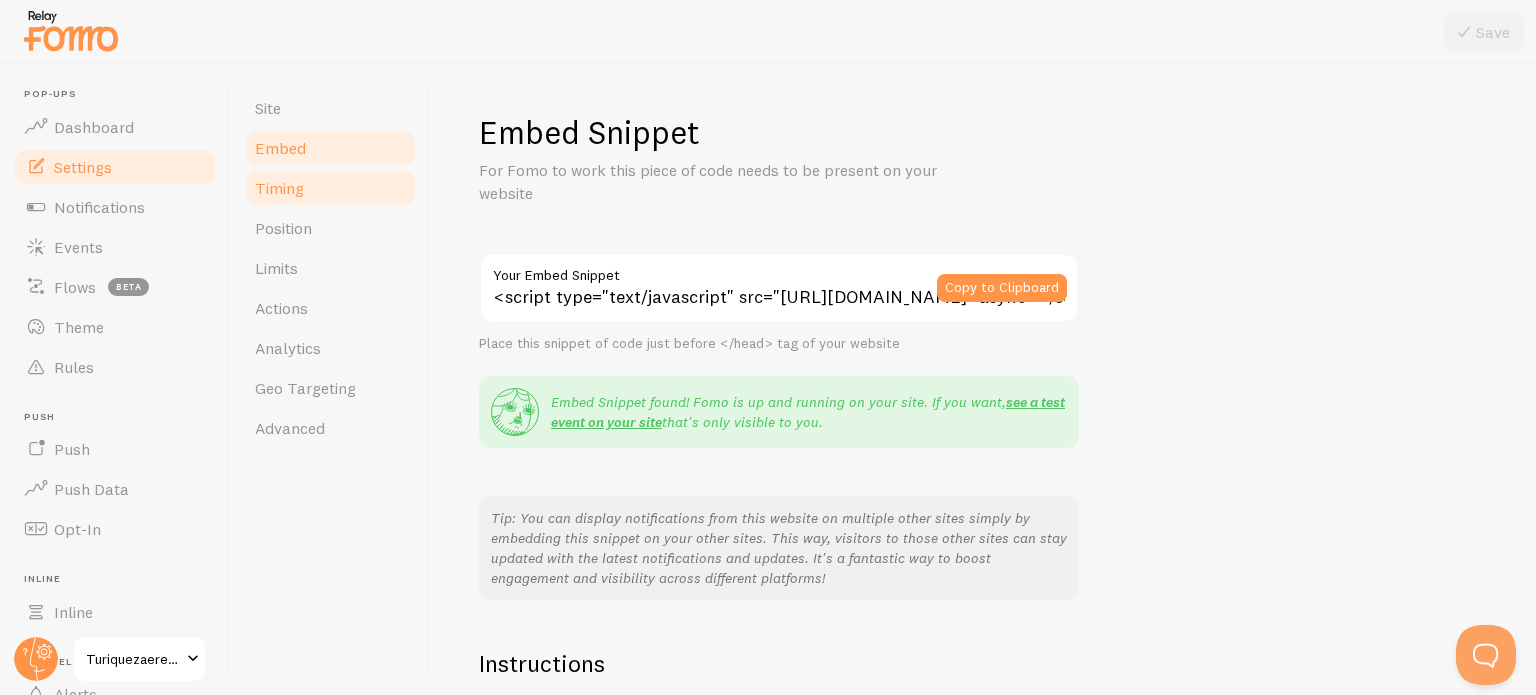 click on "Timing" at bounding box center (330, 188) 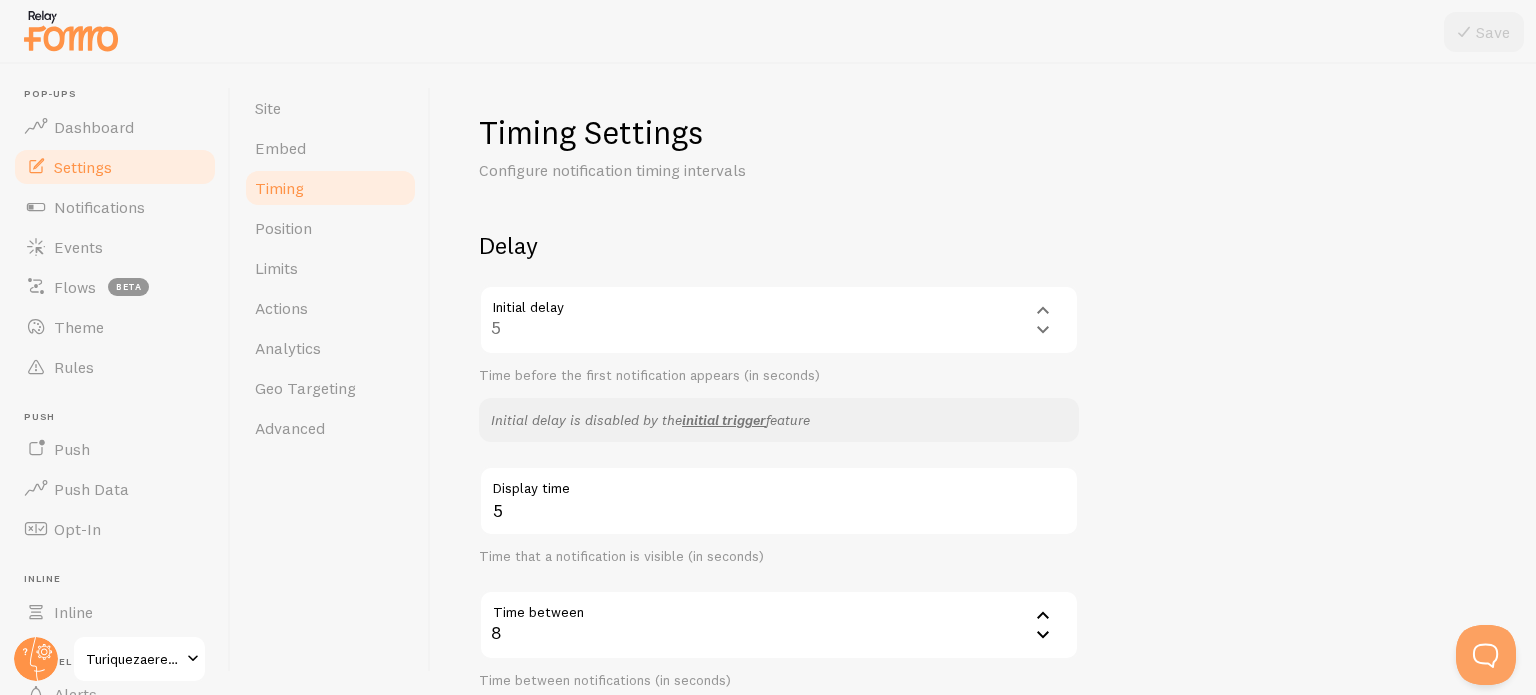 click on "Initial delay   5   5       1  2  3  4  5    Time before the first notification appears (in seconds)" at bounding box center [779, 335] 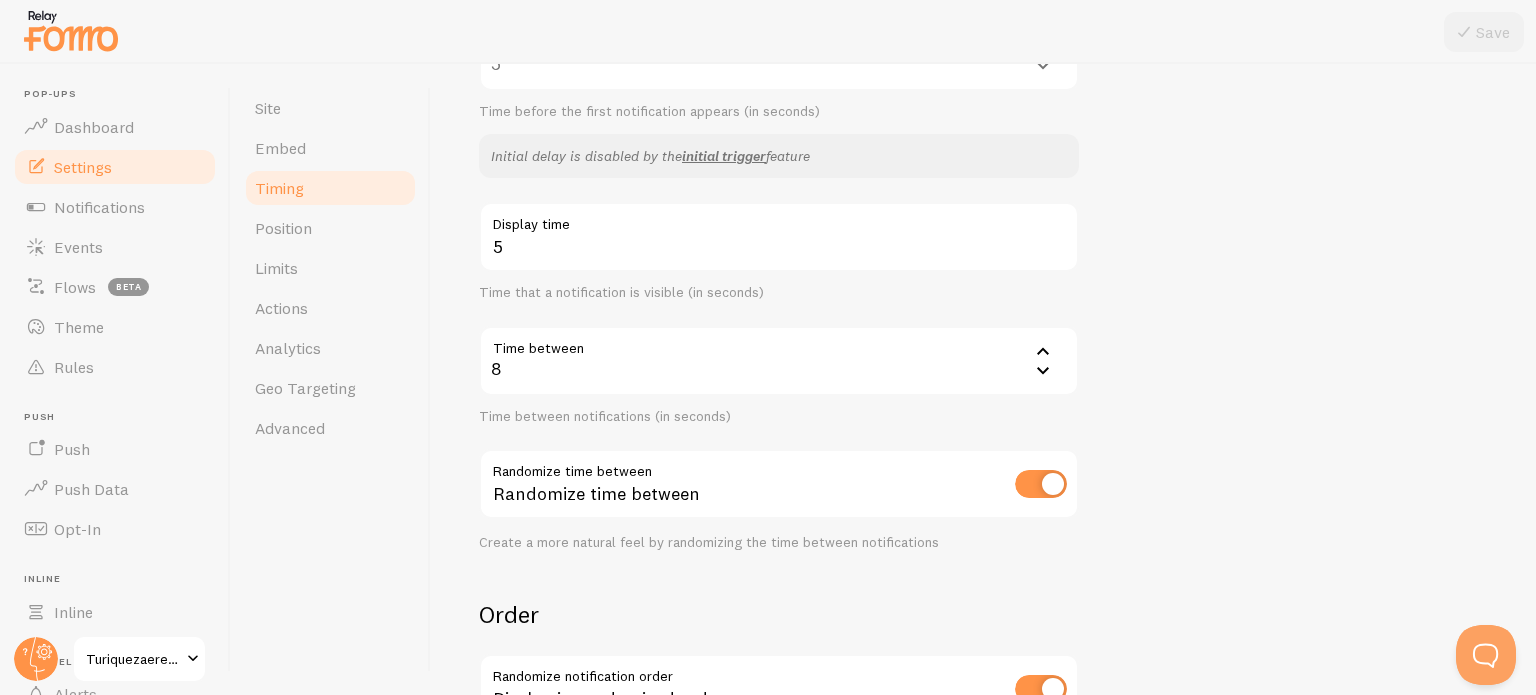 scroll, scrollTop: 300, scrollLeft: 0, axis: vertical 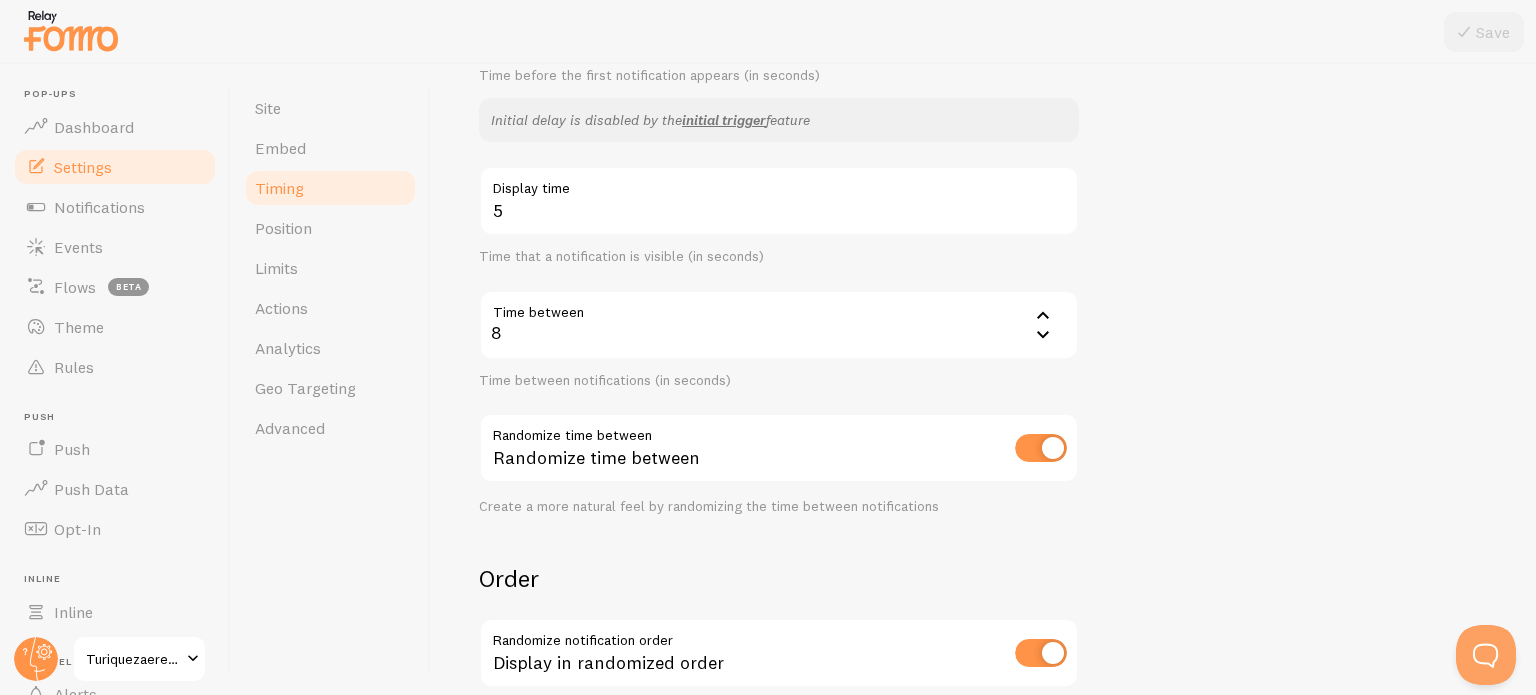 click on "8" at bounding box center [779, 325] 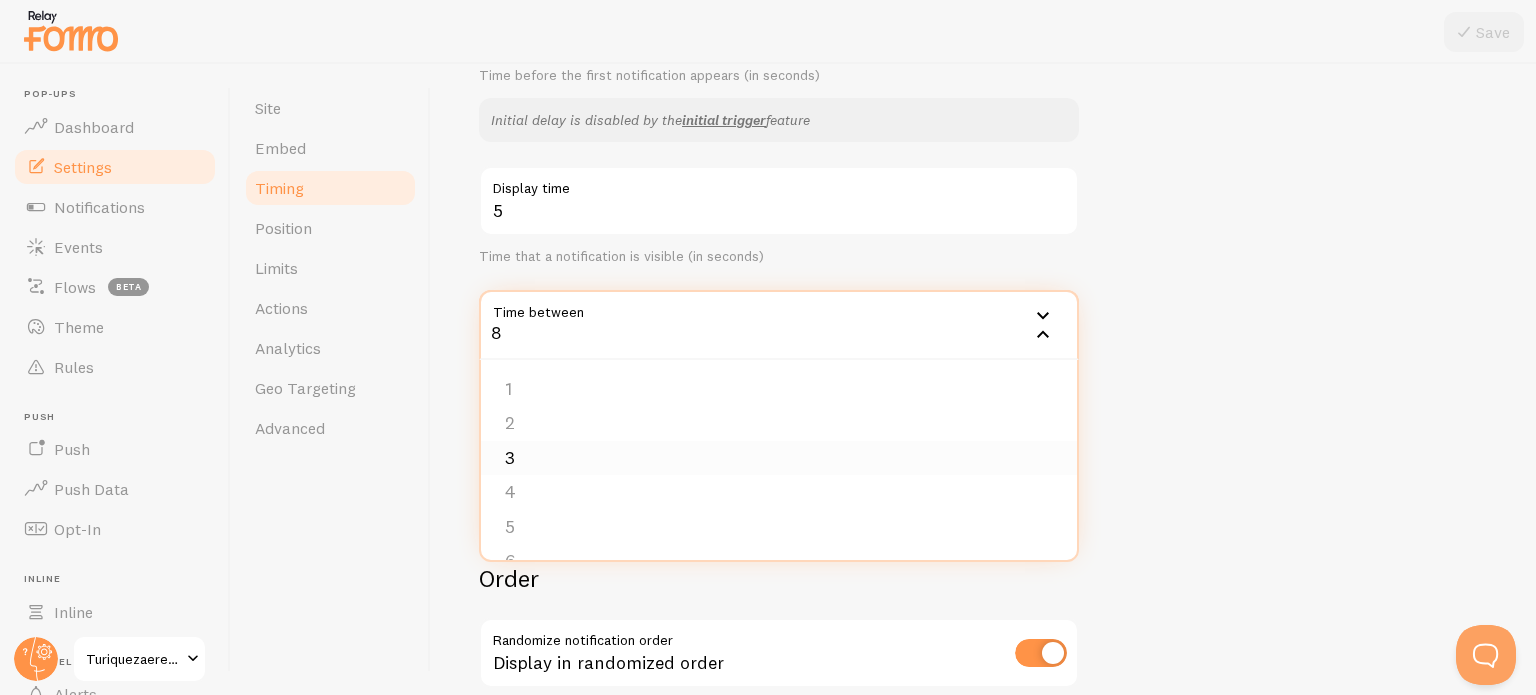 click on "3" at bounding box center (779, 458) 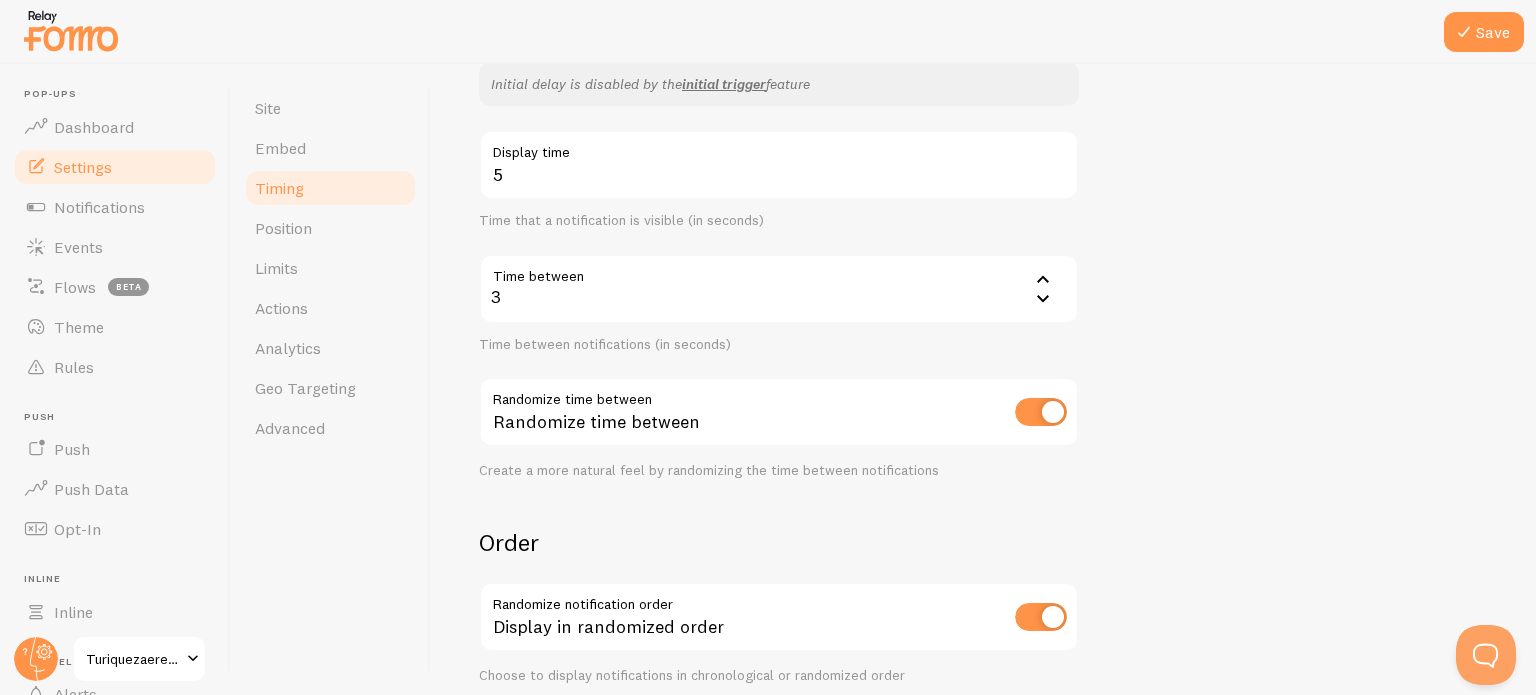 scroll, scrollTop: 400, scrollLeft: 0, axis: vertical 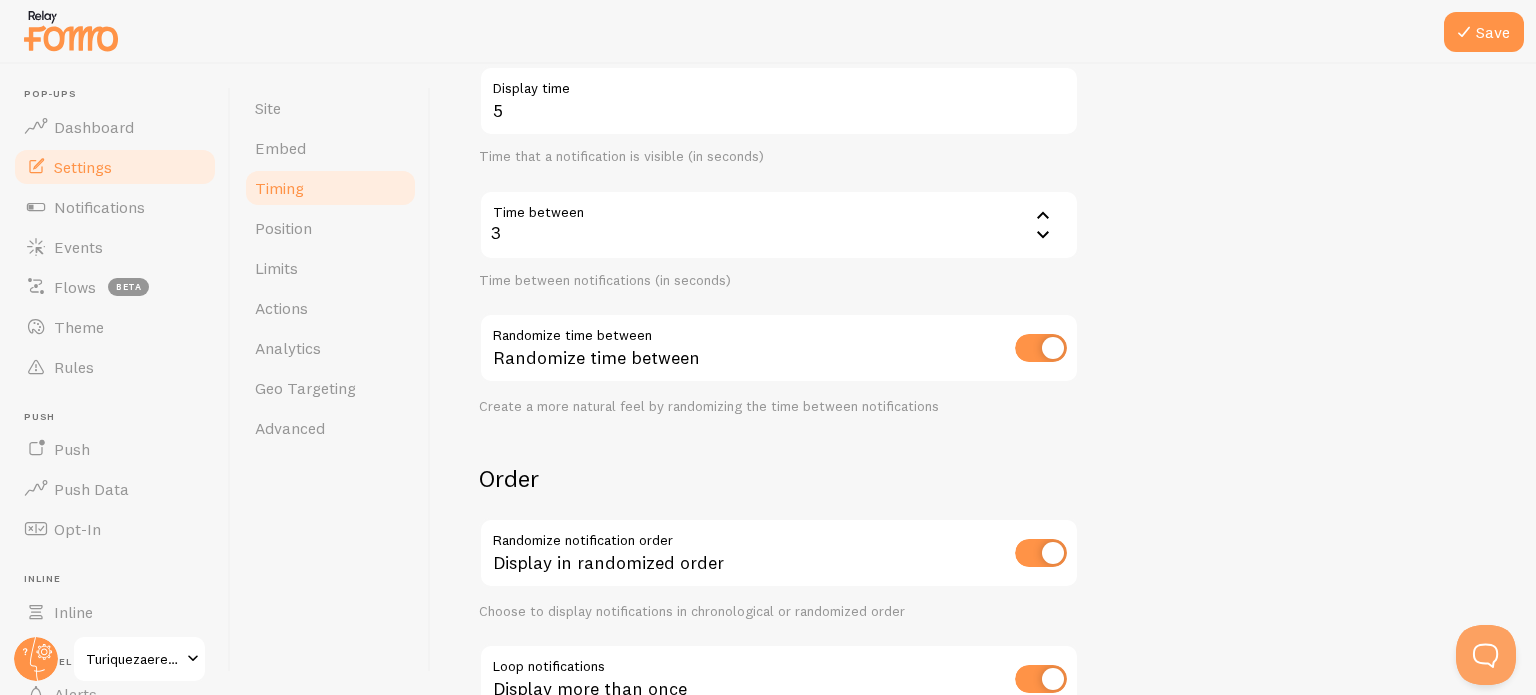 click on "Create a more natural feel by randomizing the time between notifications" at bounding box center [779, 407] 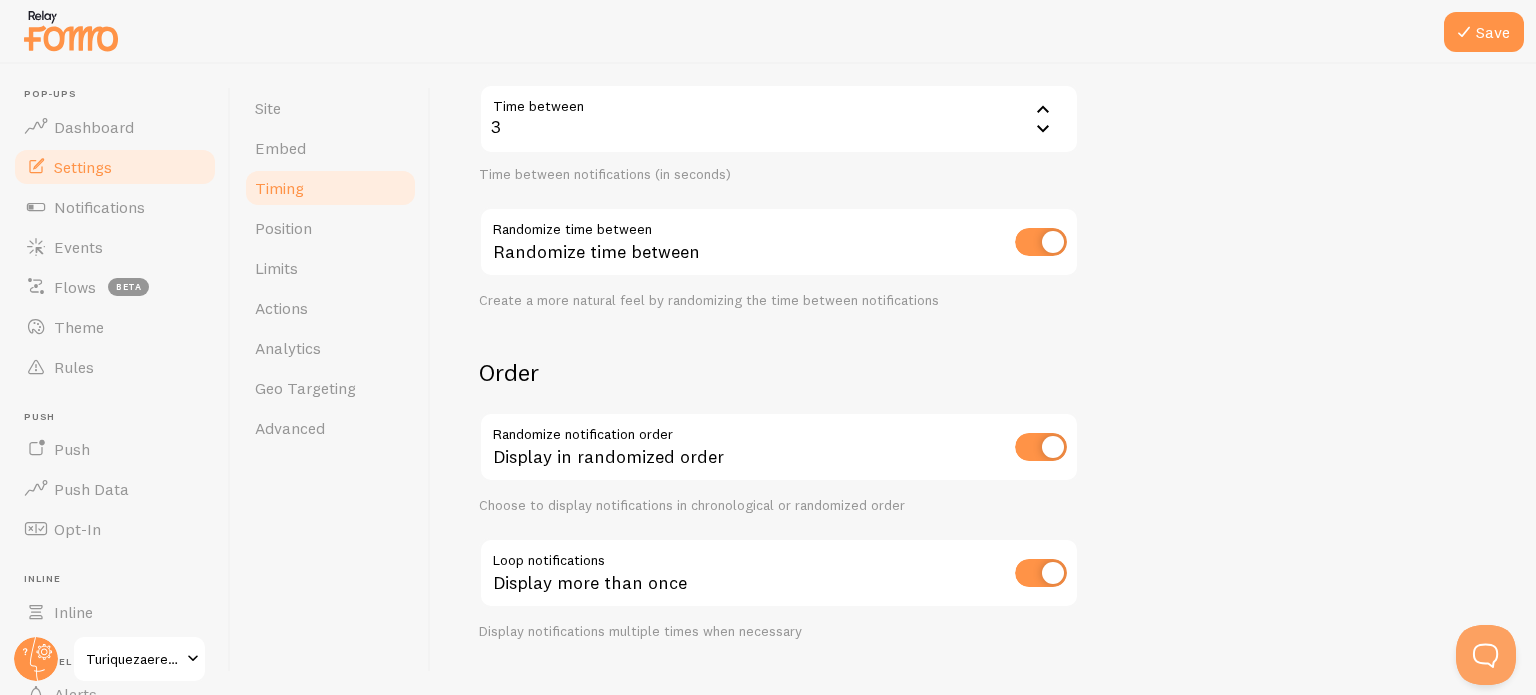 scroll, scrollTop: 544, scrollLeft: 0, axis: vertical 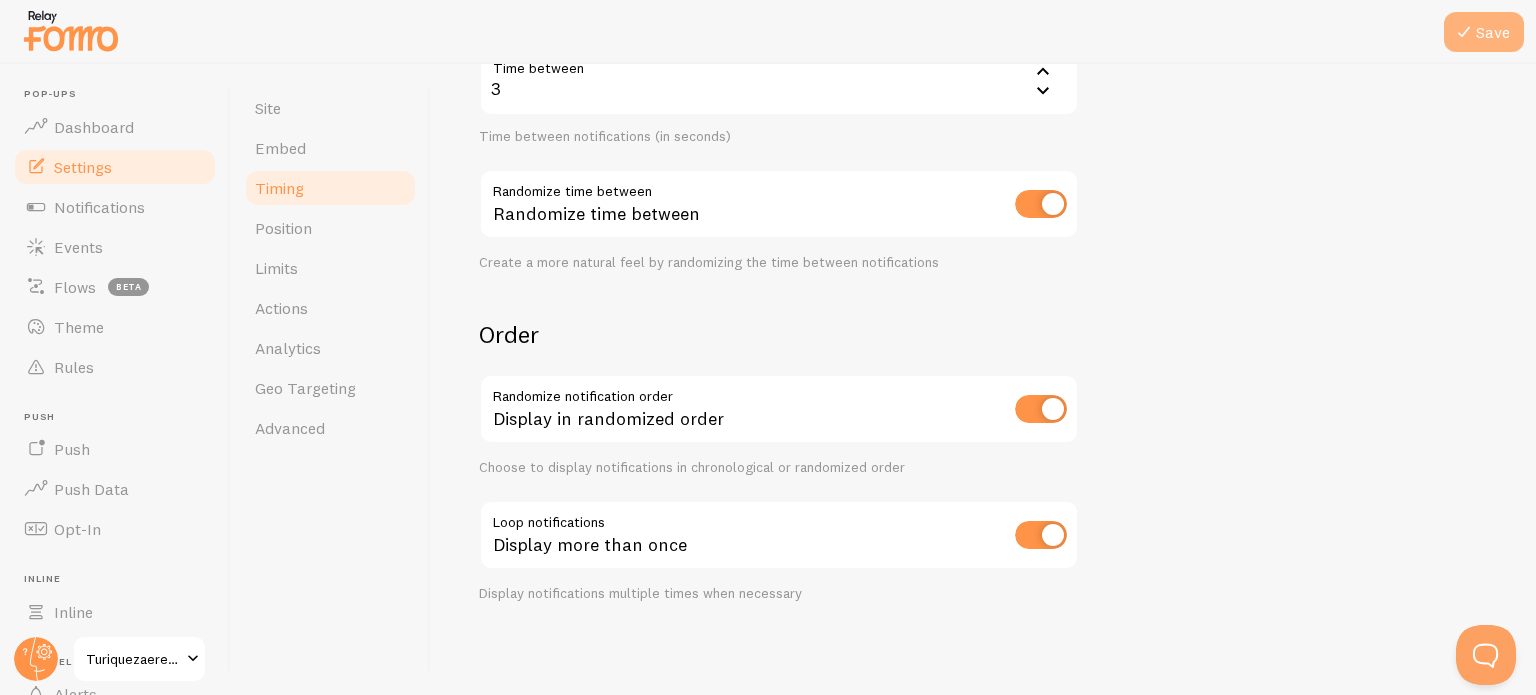 click on "Save" at bounding box center (1484, 32) 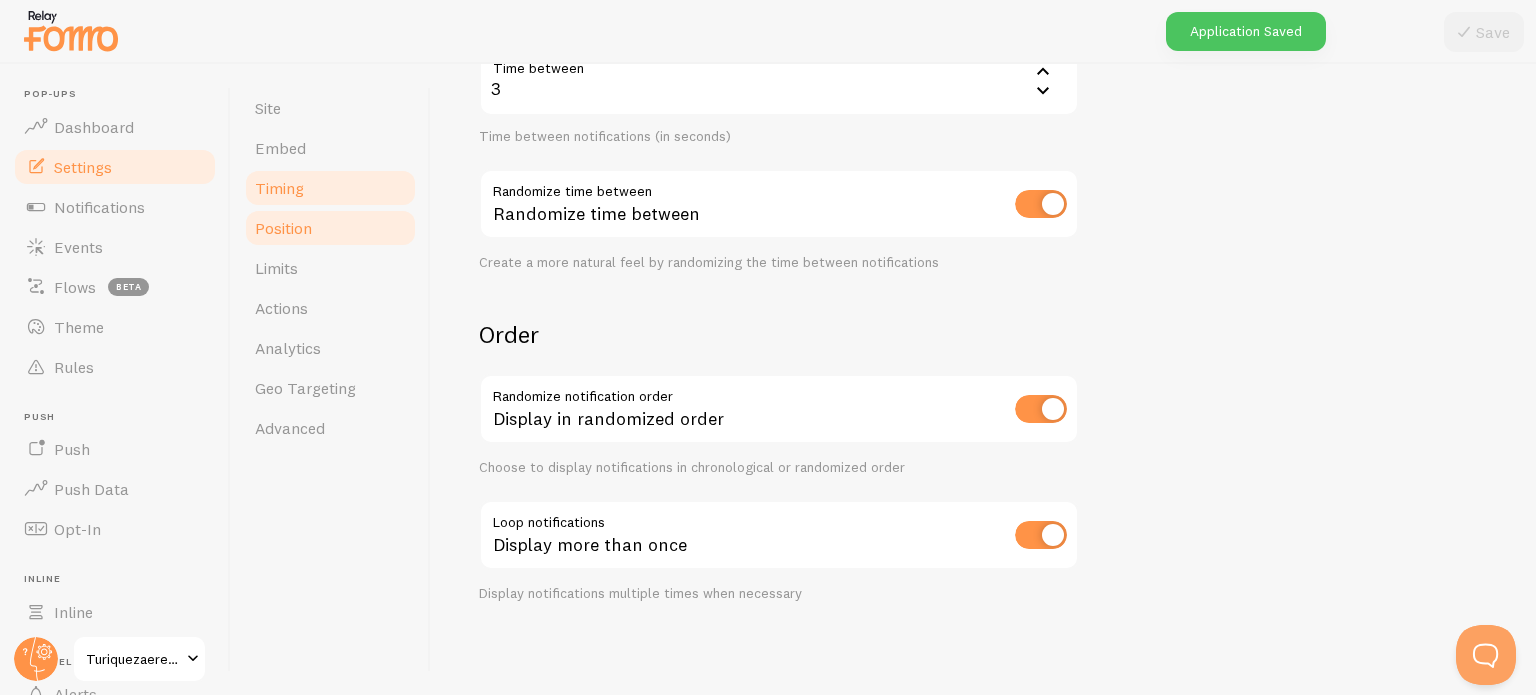 click on "Position" at bounding box center [330, 228] 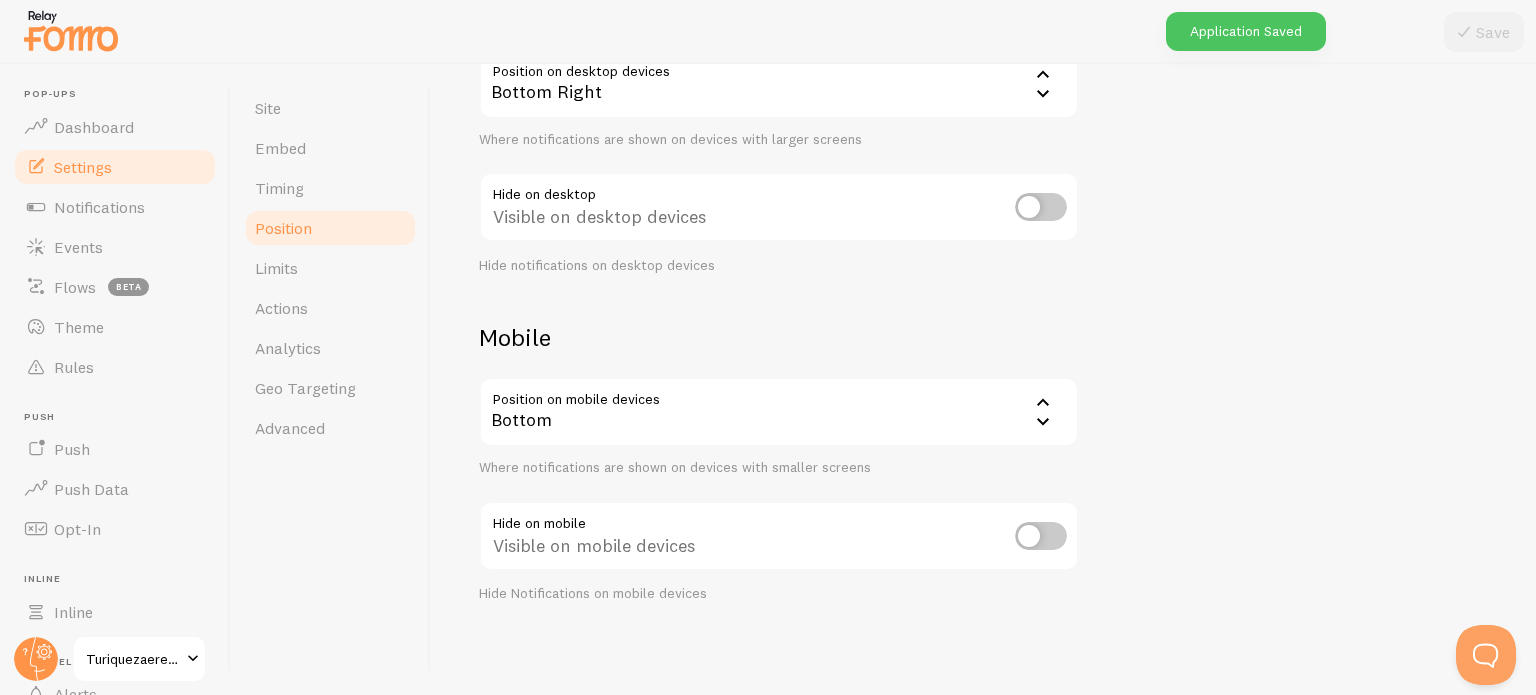scroll, scrollTop: 237, scrollLeft: 0, axis: vertical 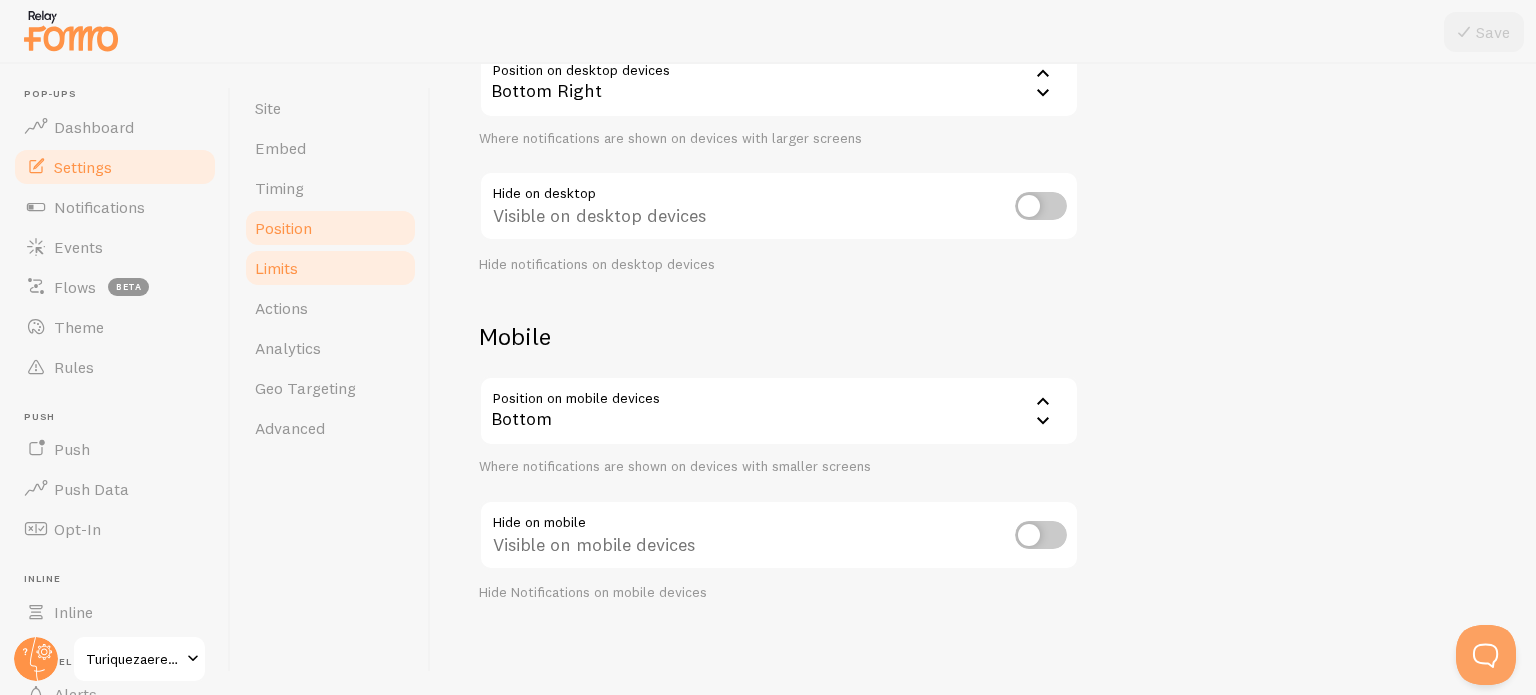 click on "Limits" at bounding box center [276, 268] 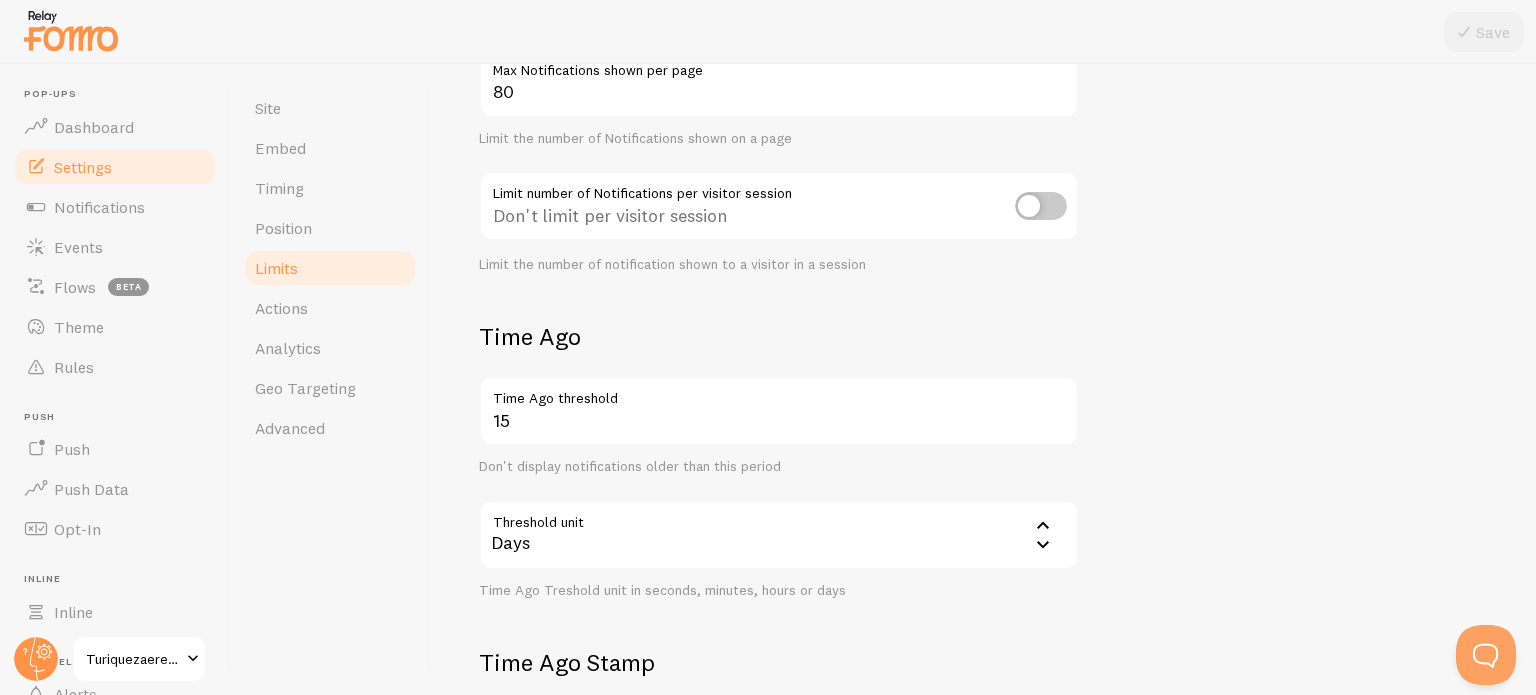 scroll, scrollTop: 0, scrollLeft: 0, axis: both 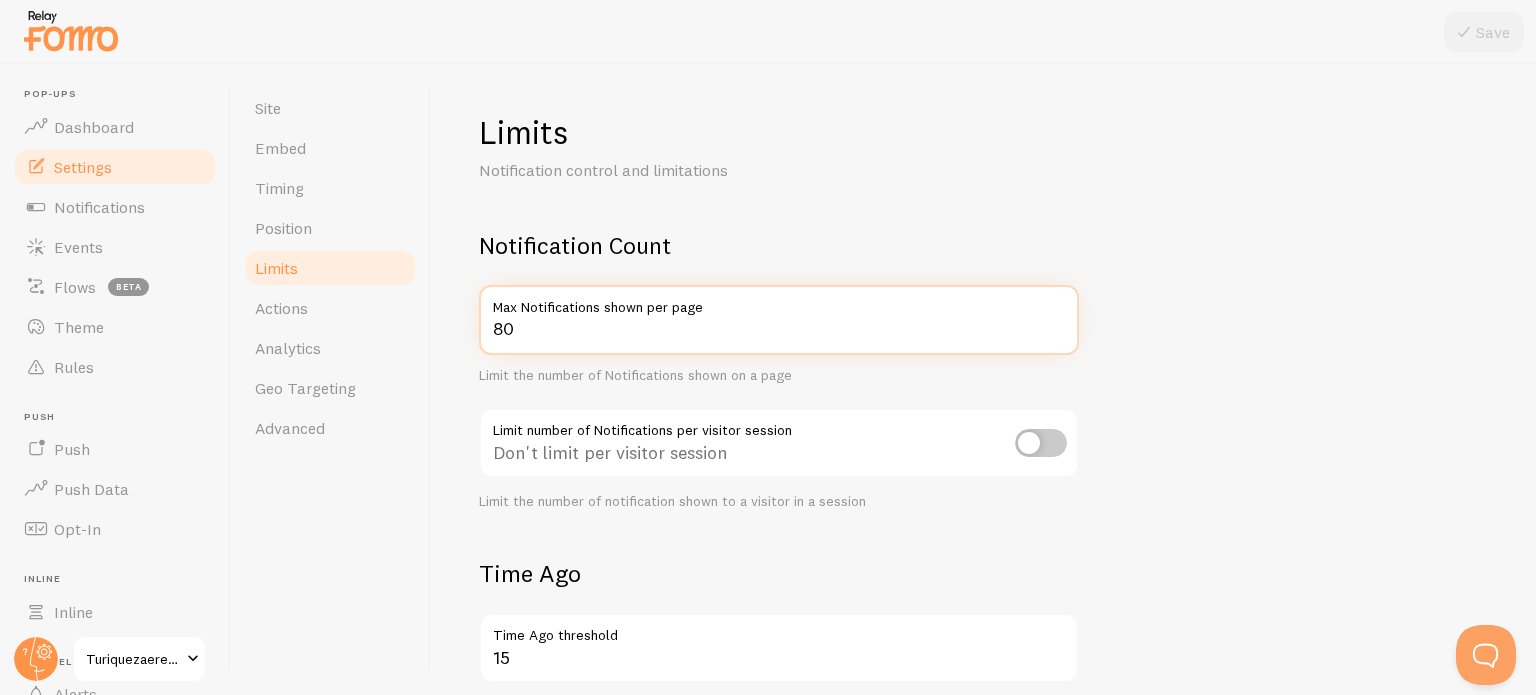 drag, startPoint x: 484, startPoint y: 323, endPoint x: 462, endPoint y: 323, distance: 22 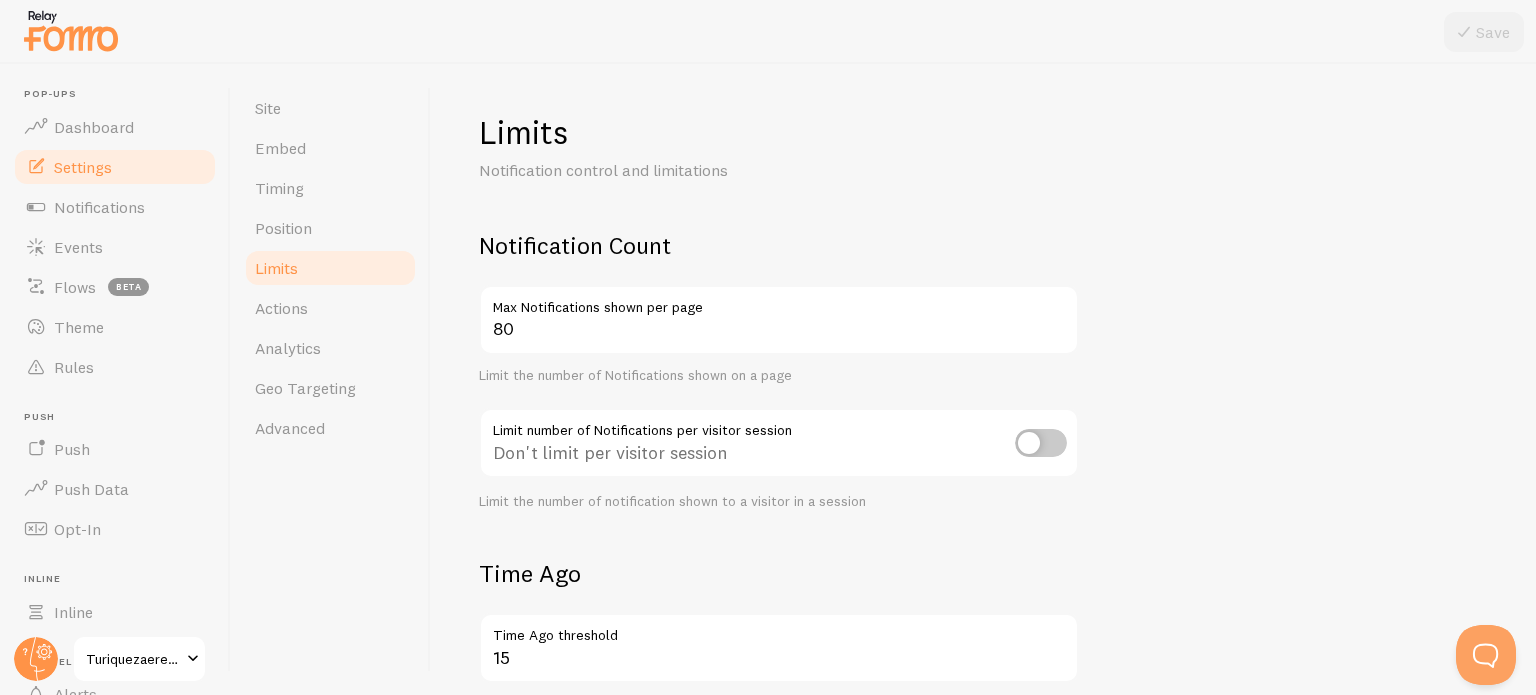 click on "Limit the number of Notifications shown on a page" at bounding box center (779, 376) 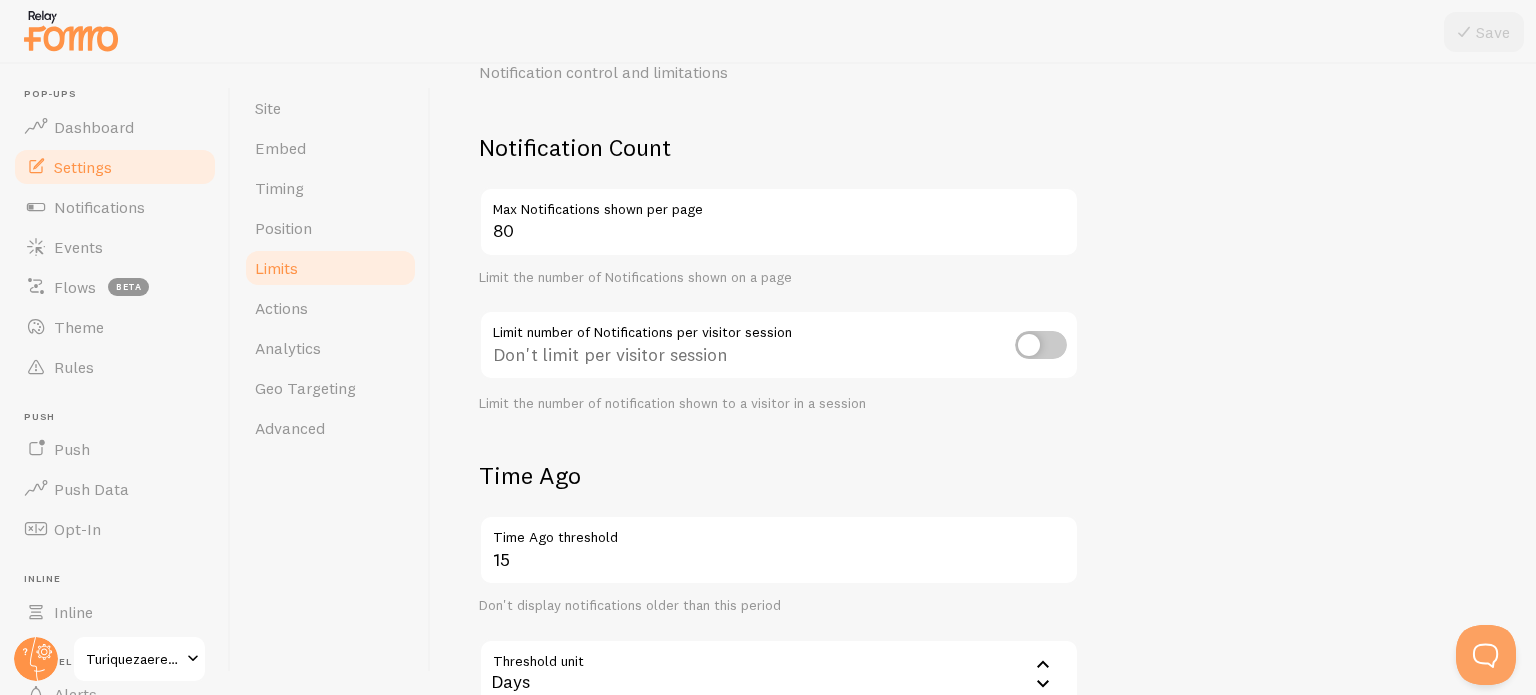 scroll, scrollTop: 100, scrollLeft: 0, axis: vertical 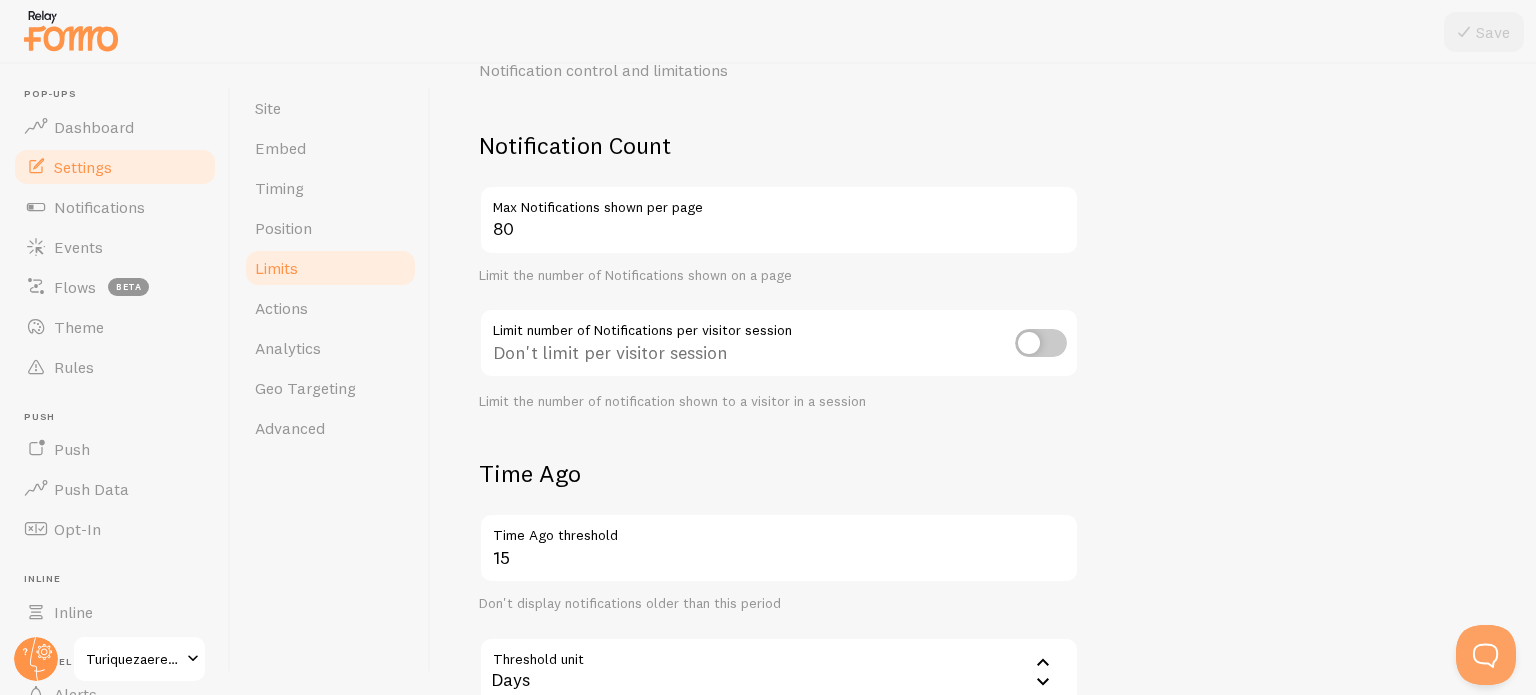 click at bounding box center [1041, 343] 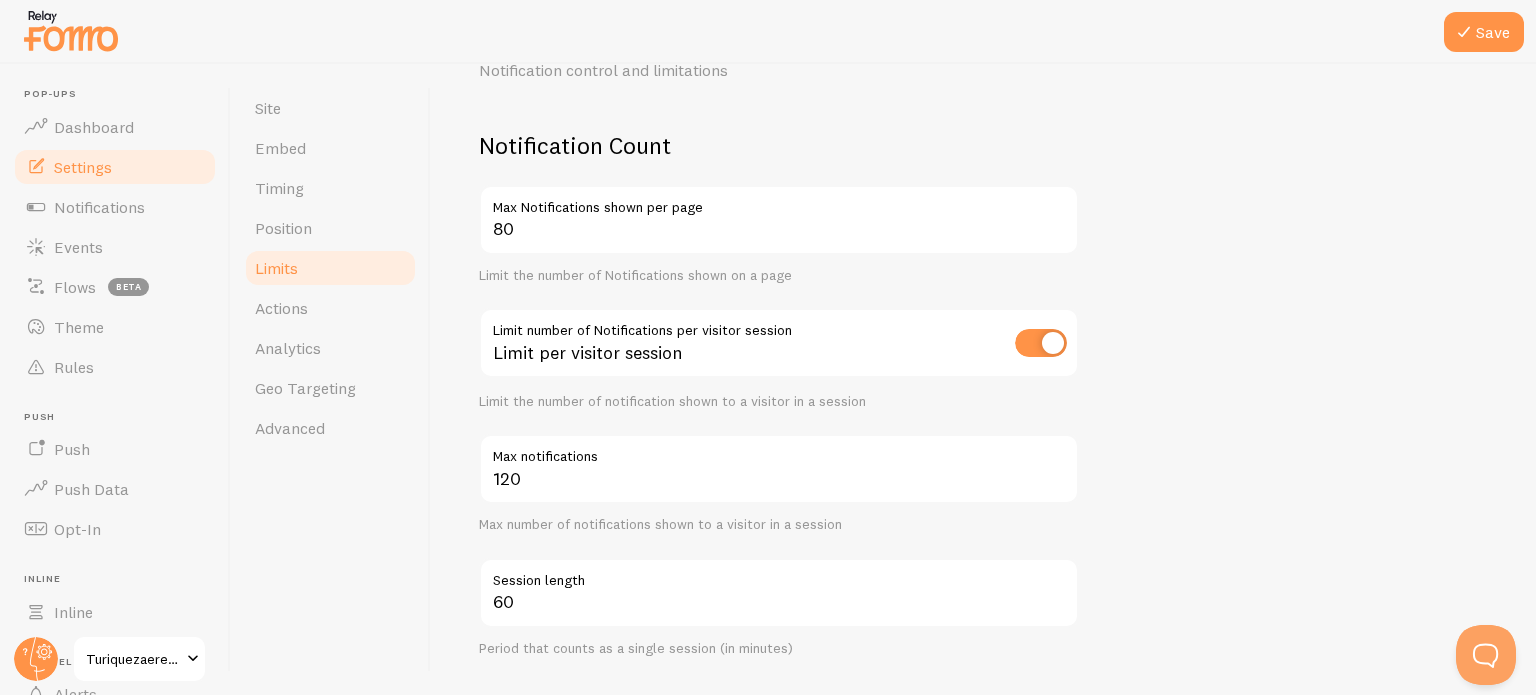 drag, startPoint x: 1040, startPoint y: 341, endPoint x: 1112, endPoint y: 343, distance: 72.02777 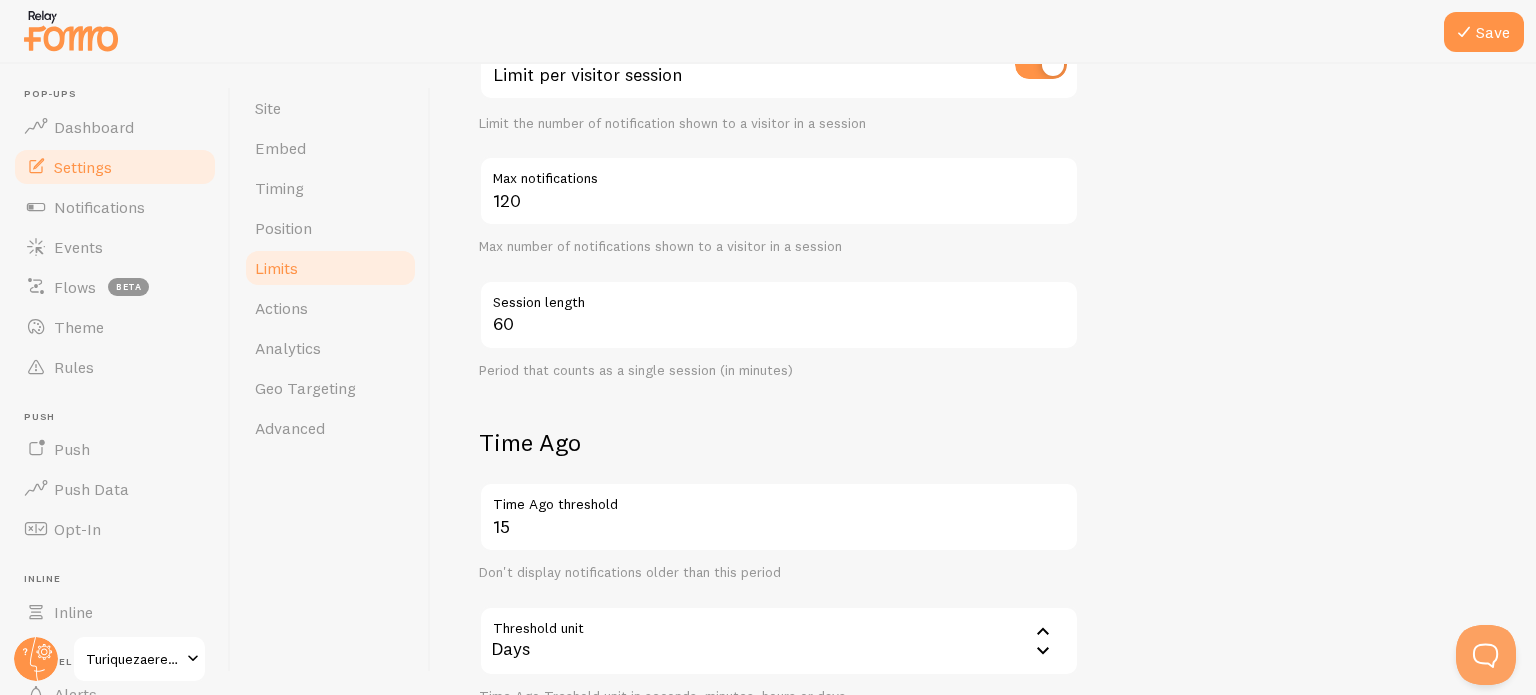 scroll, scrollTop: 346, scrollLeft: 0, axis: vertical 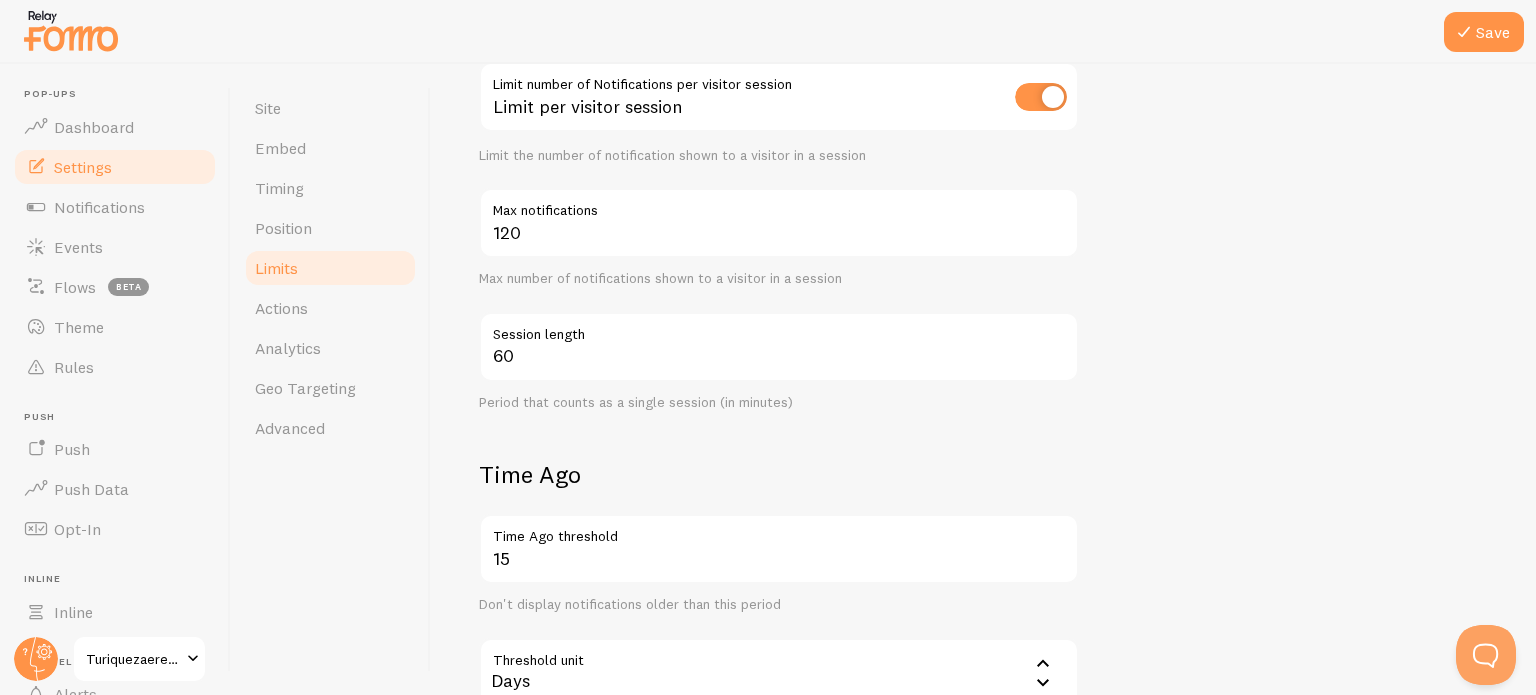 click at bounding box center [1041, 97] 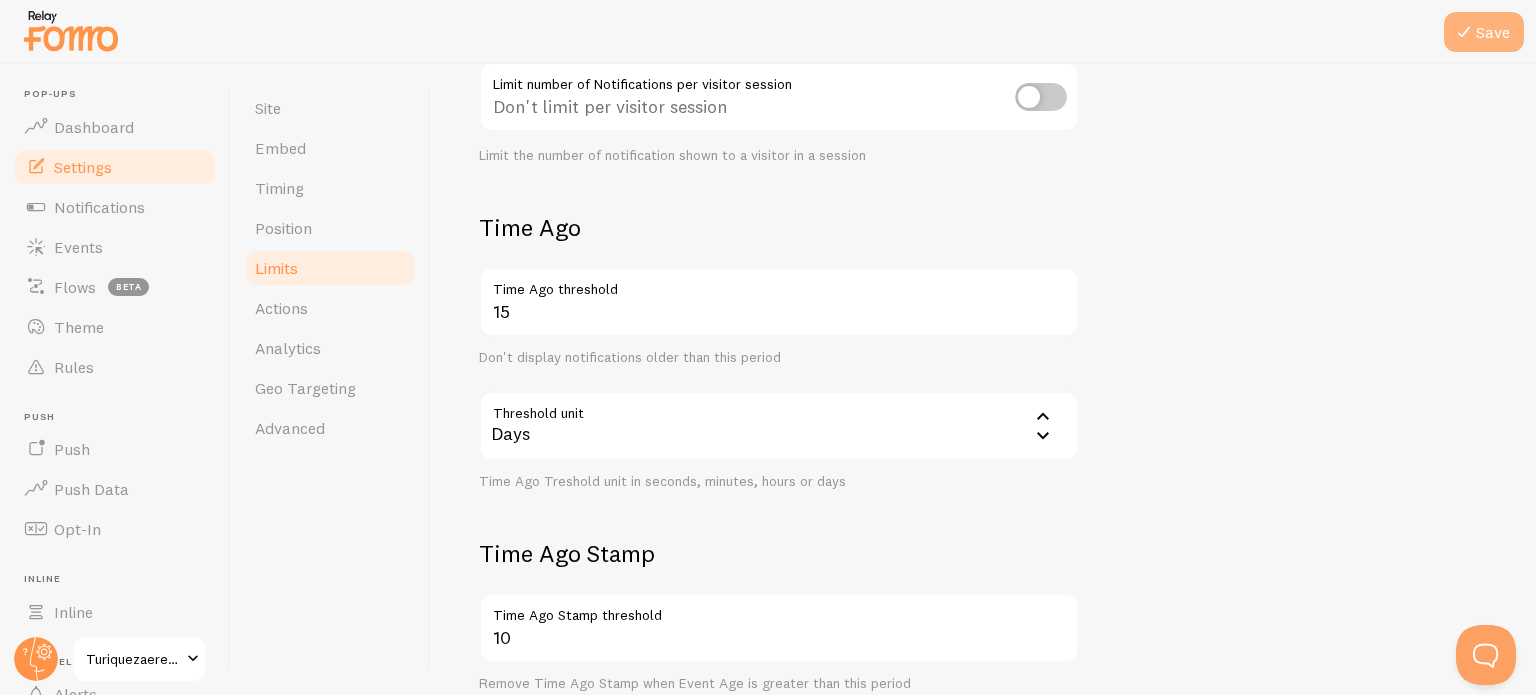 click on "Save" at bounding box center [1484, 32] 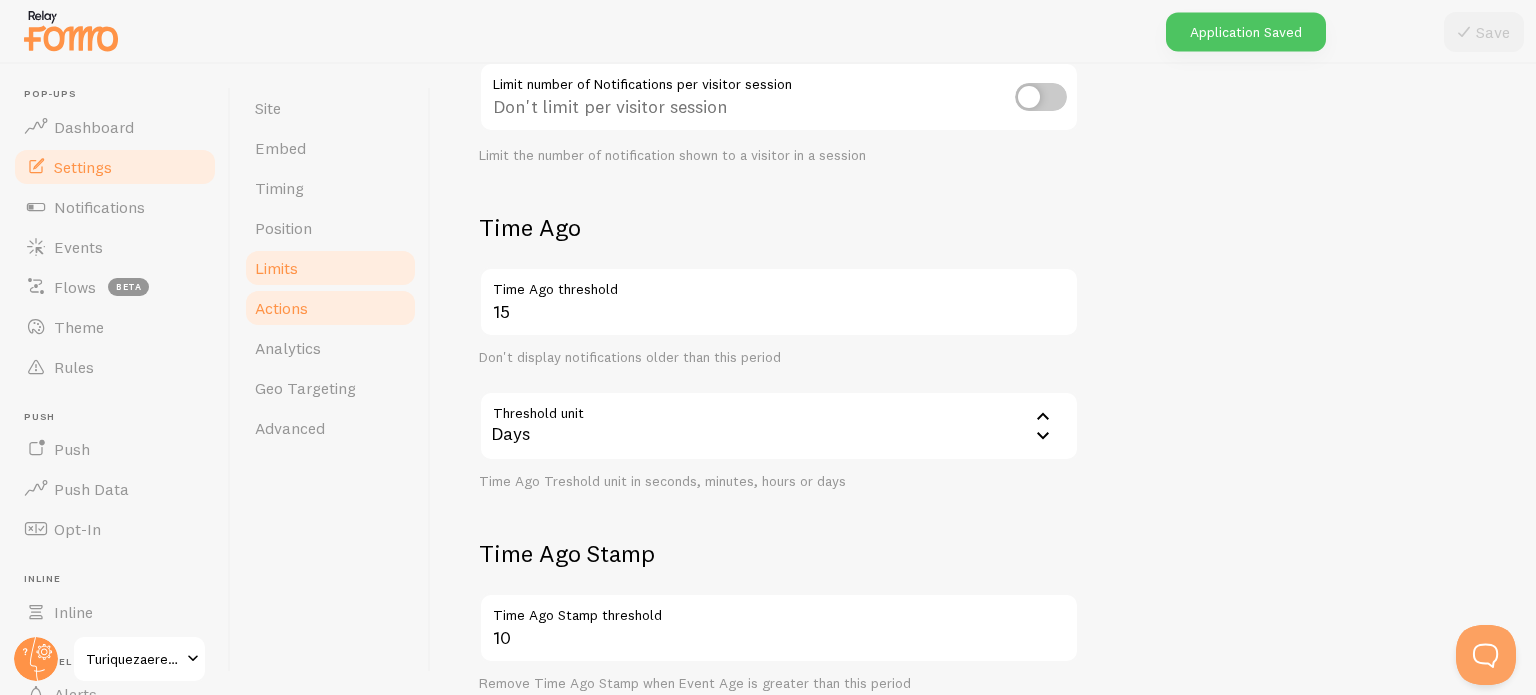 click on "Actions" at bounding box center (330, 308) 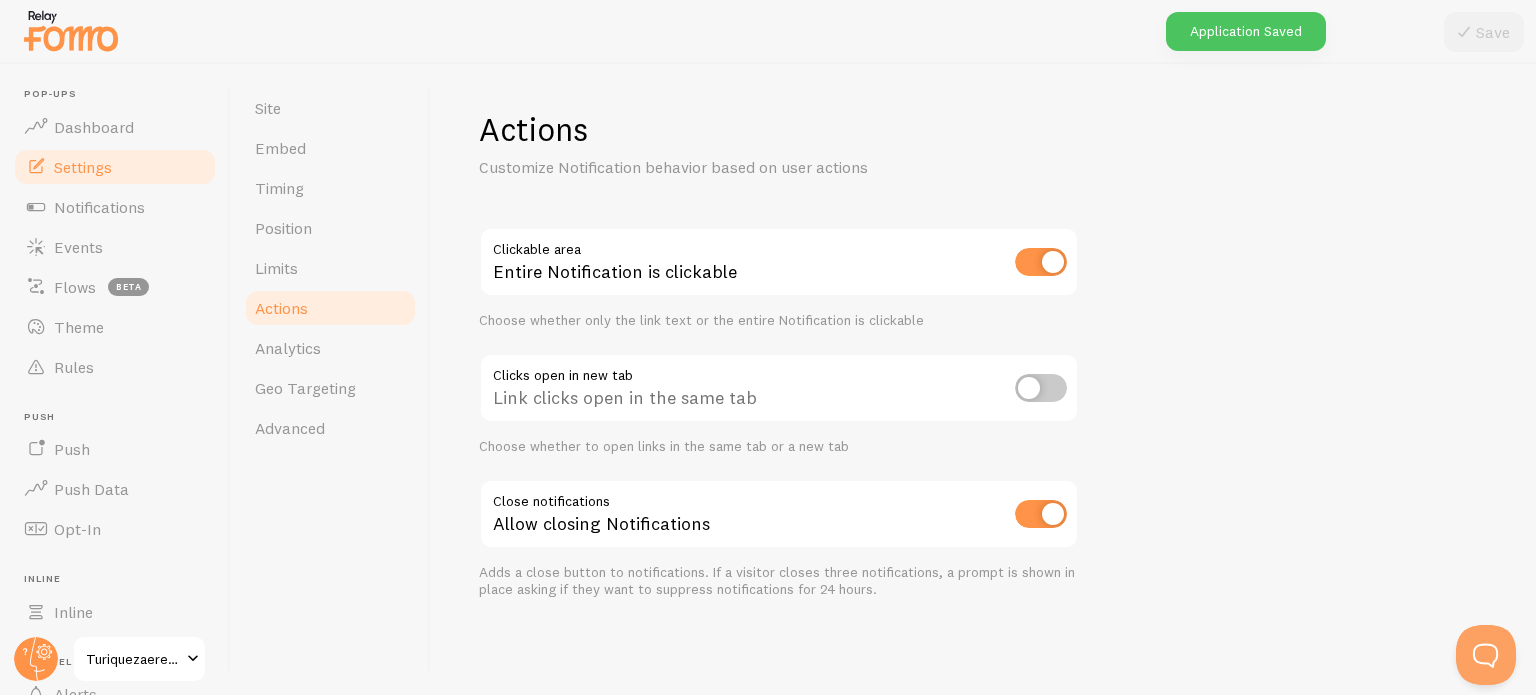 scroll, scrollTop: 0, scrollLeft: 0, axis: both 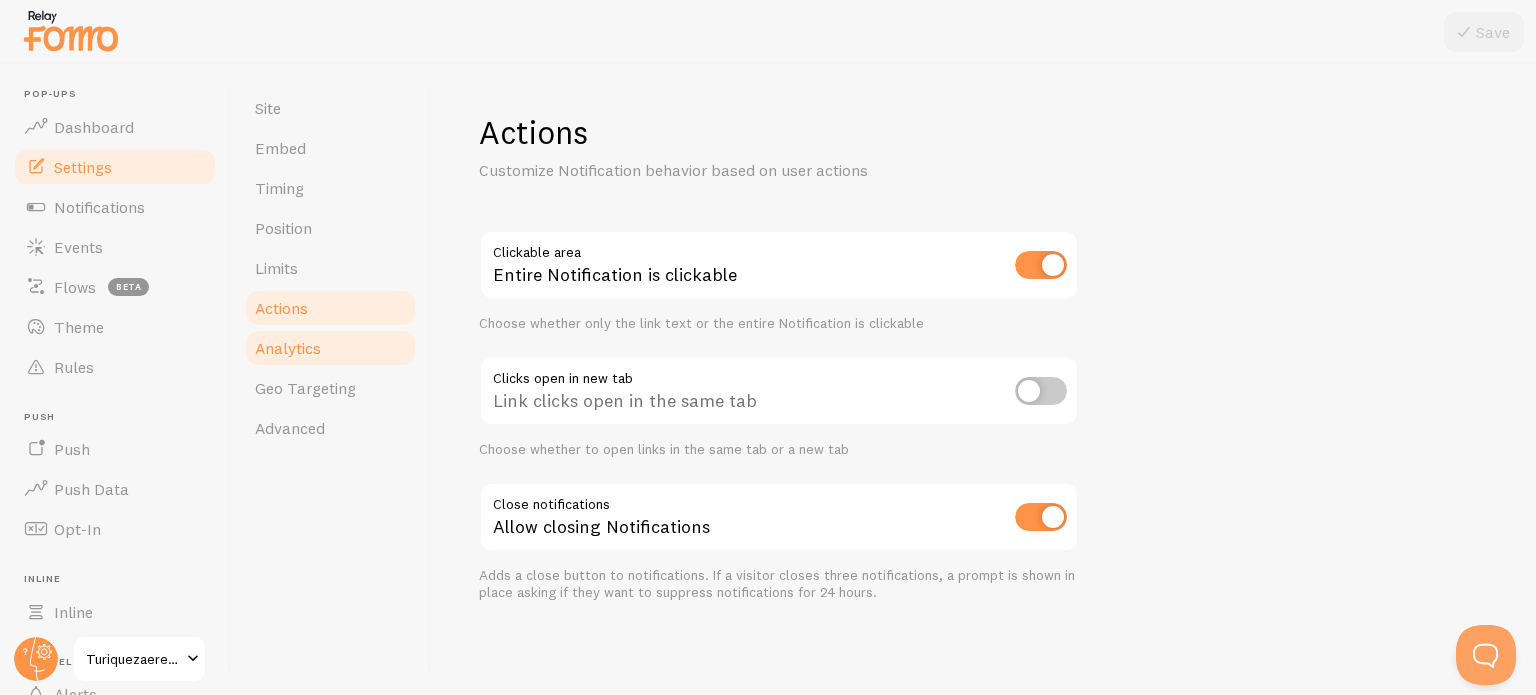 click on "Analytics" at bounding box center (288, 348) 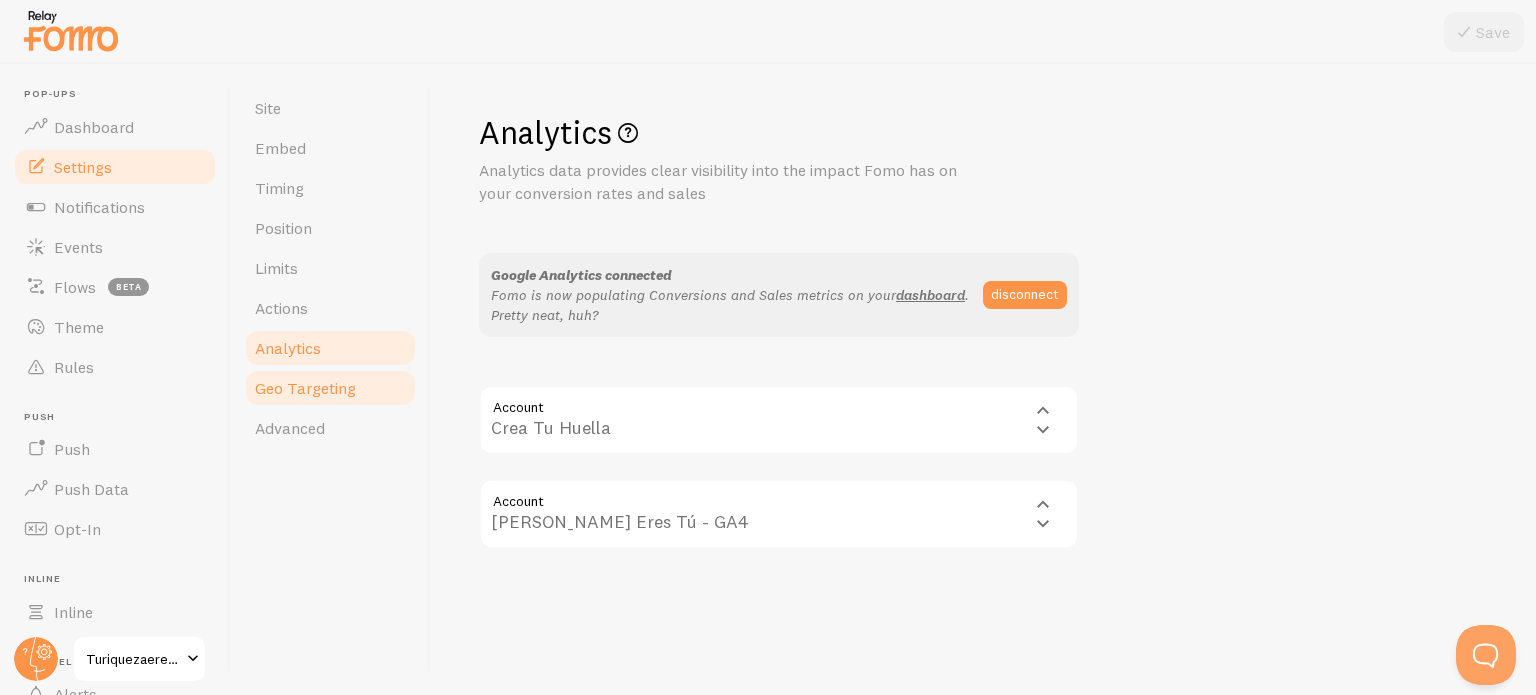 click on "Geo Targeting" at bounding box center [305, 388] 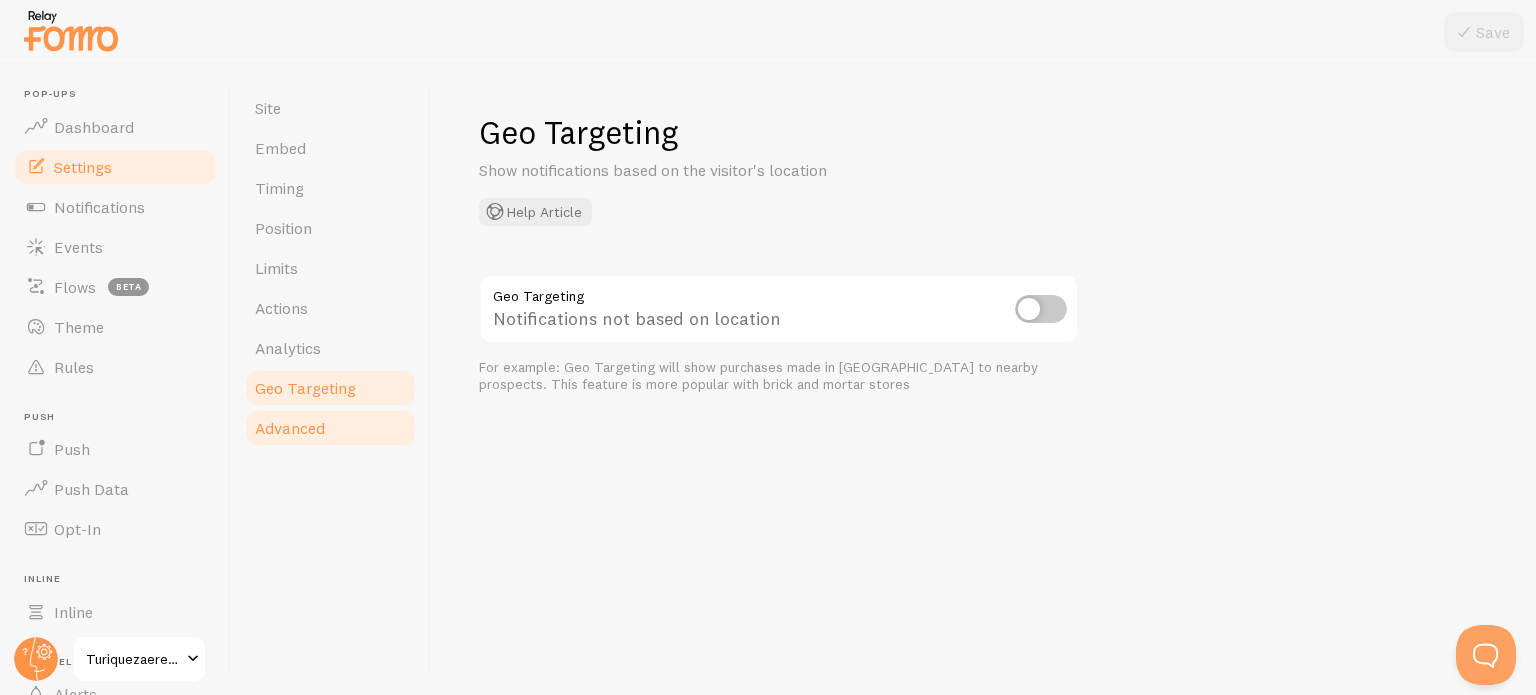 click on "Advanced" at bounding box center [290, 428] 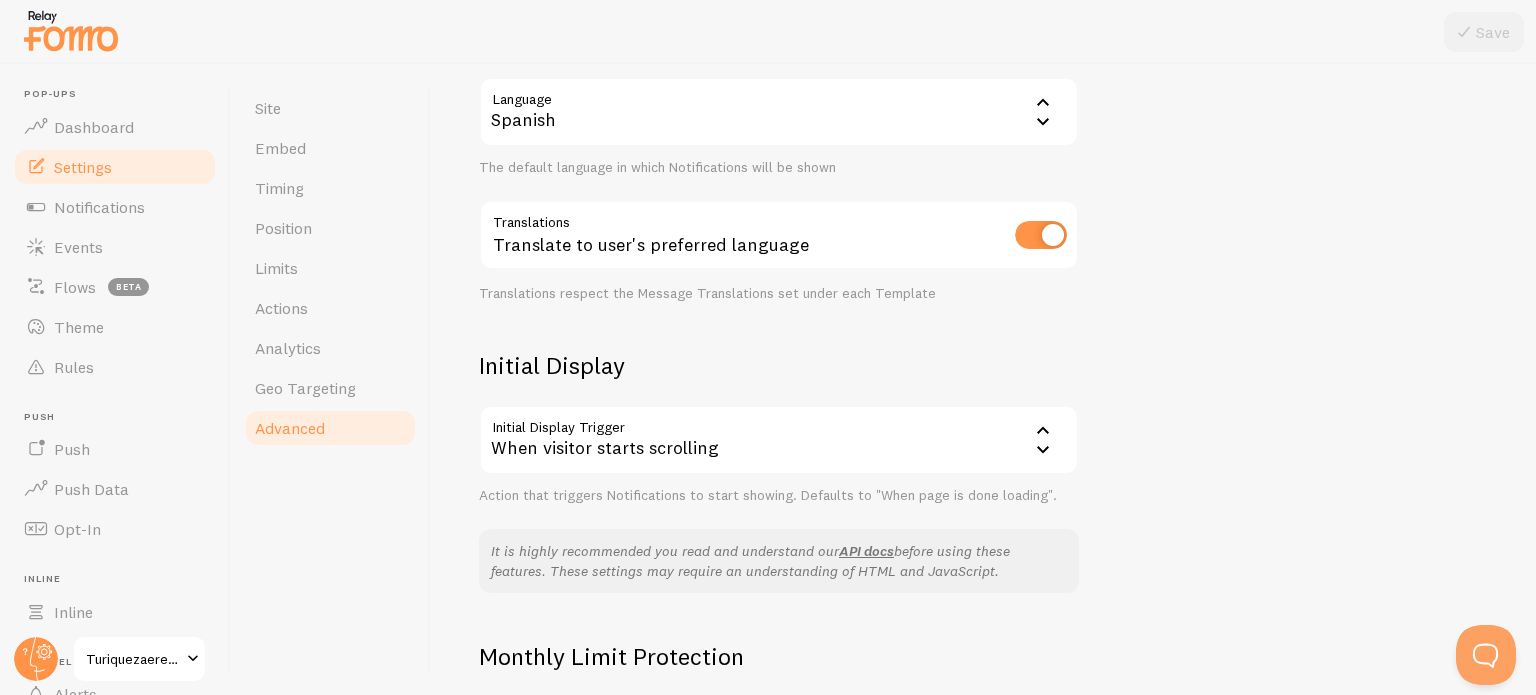 scroll, scrollTop: 300, scrollLeft: 0, axis: vertical 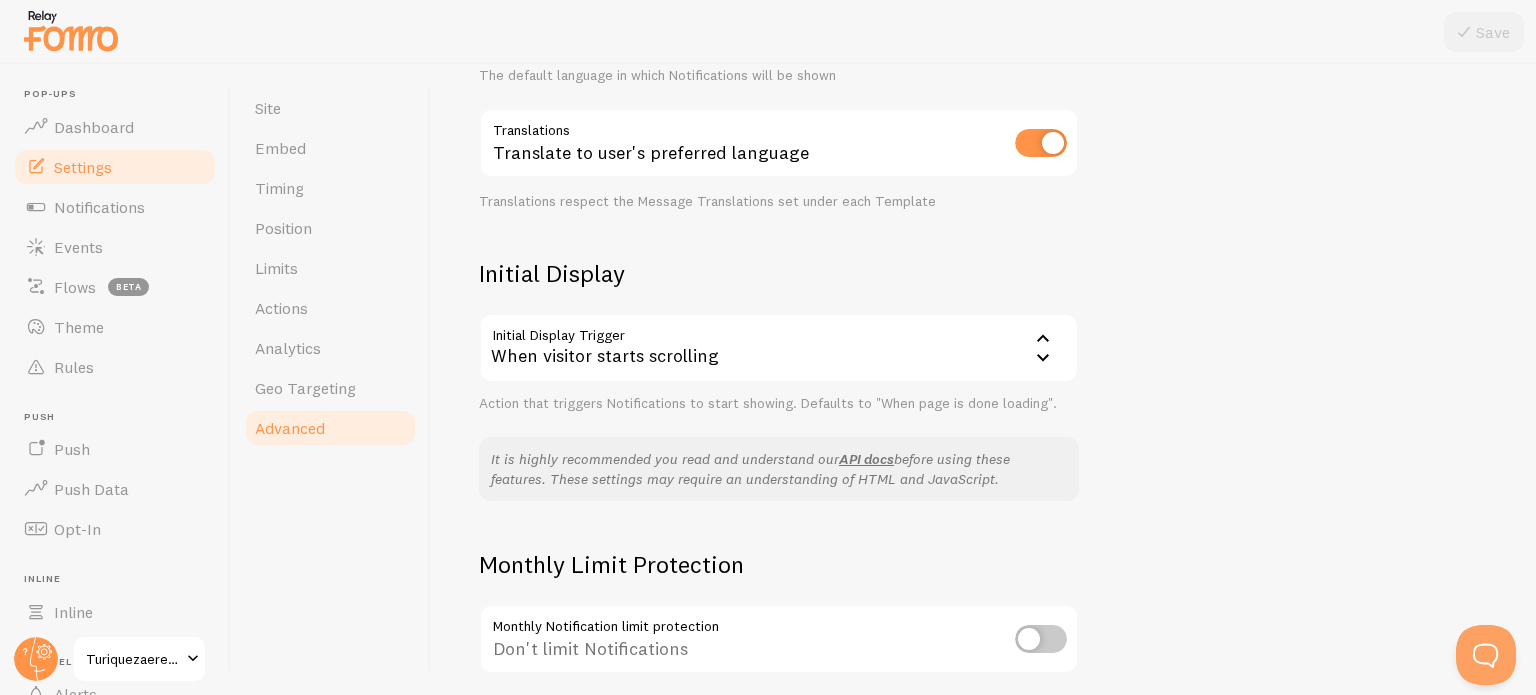 click at bounding box center [1041, 143] 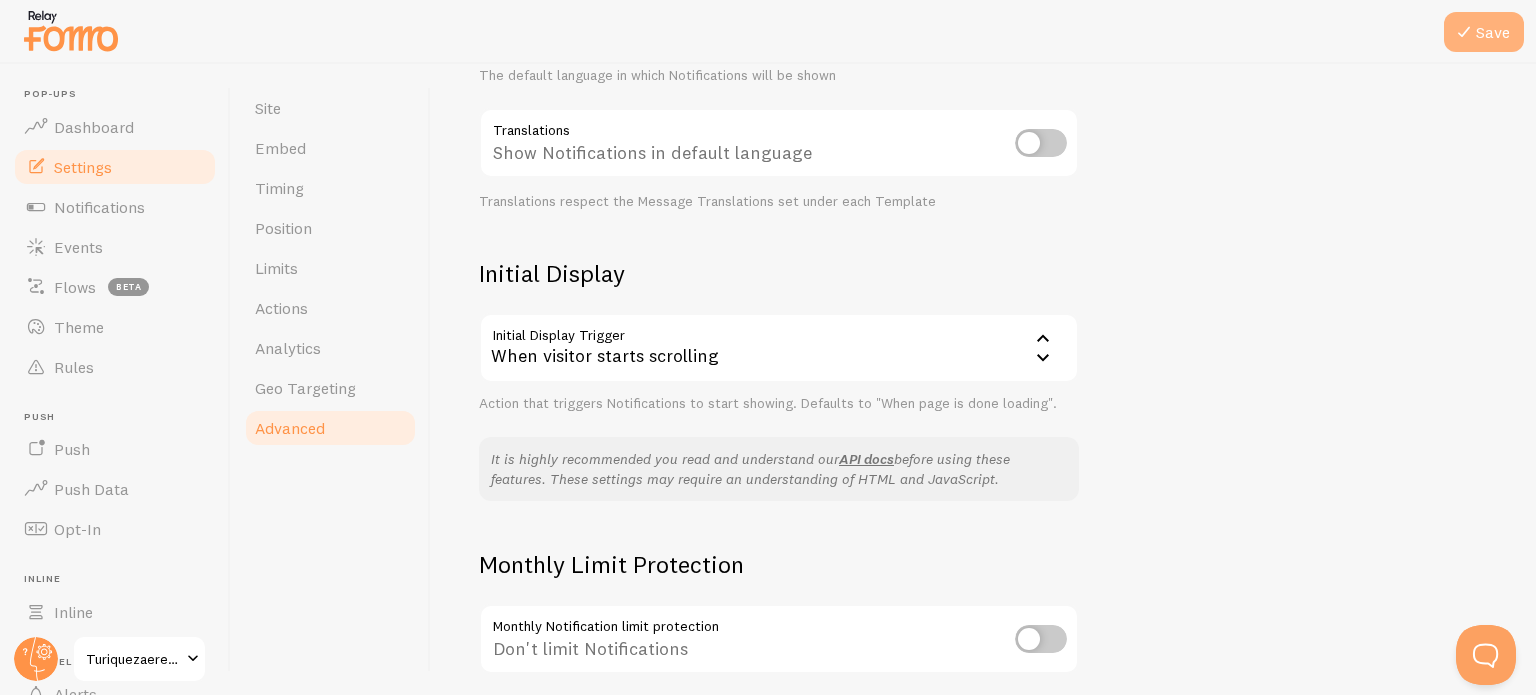 click on "Save" at bounding box center (1484, 32) 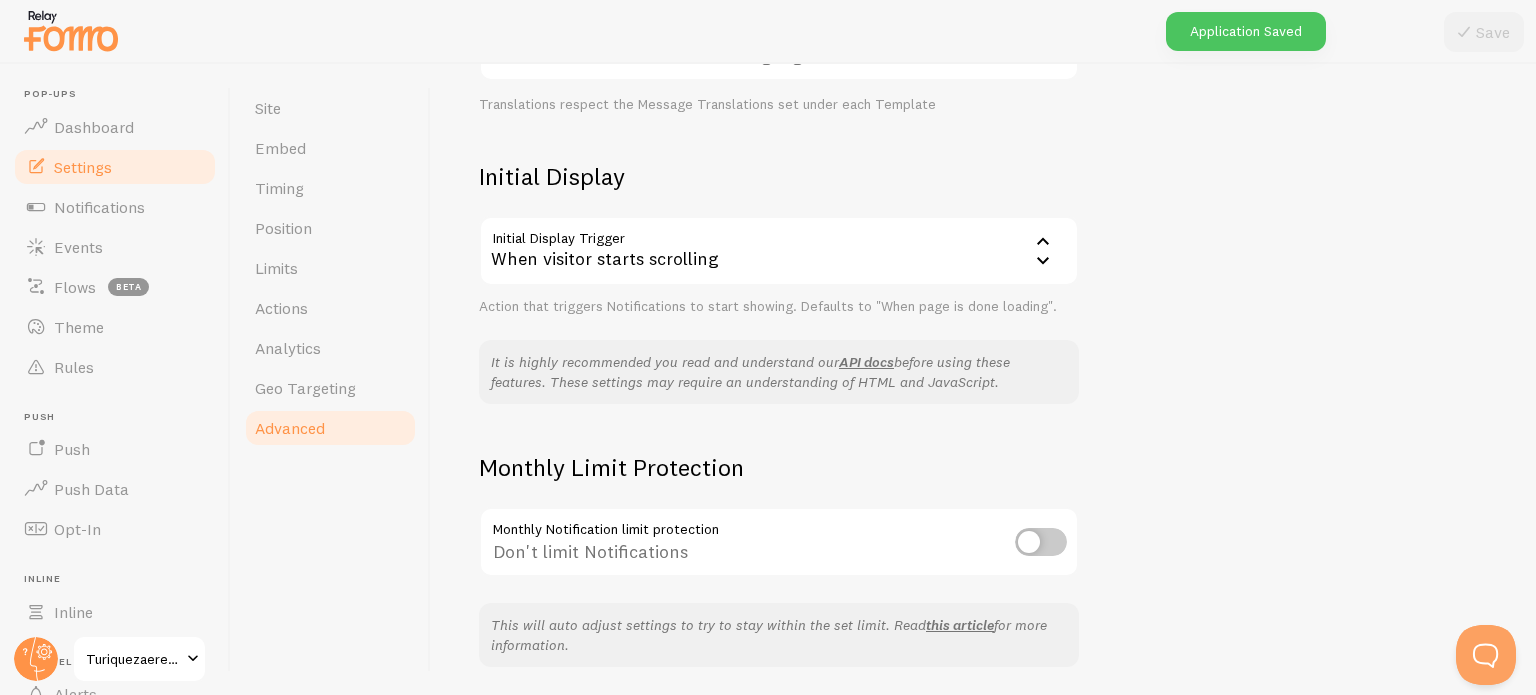 scroll, scrollTop: 400, scrollLeft: 0, axis: vertical 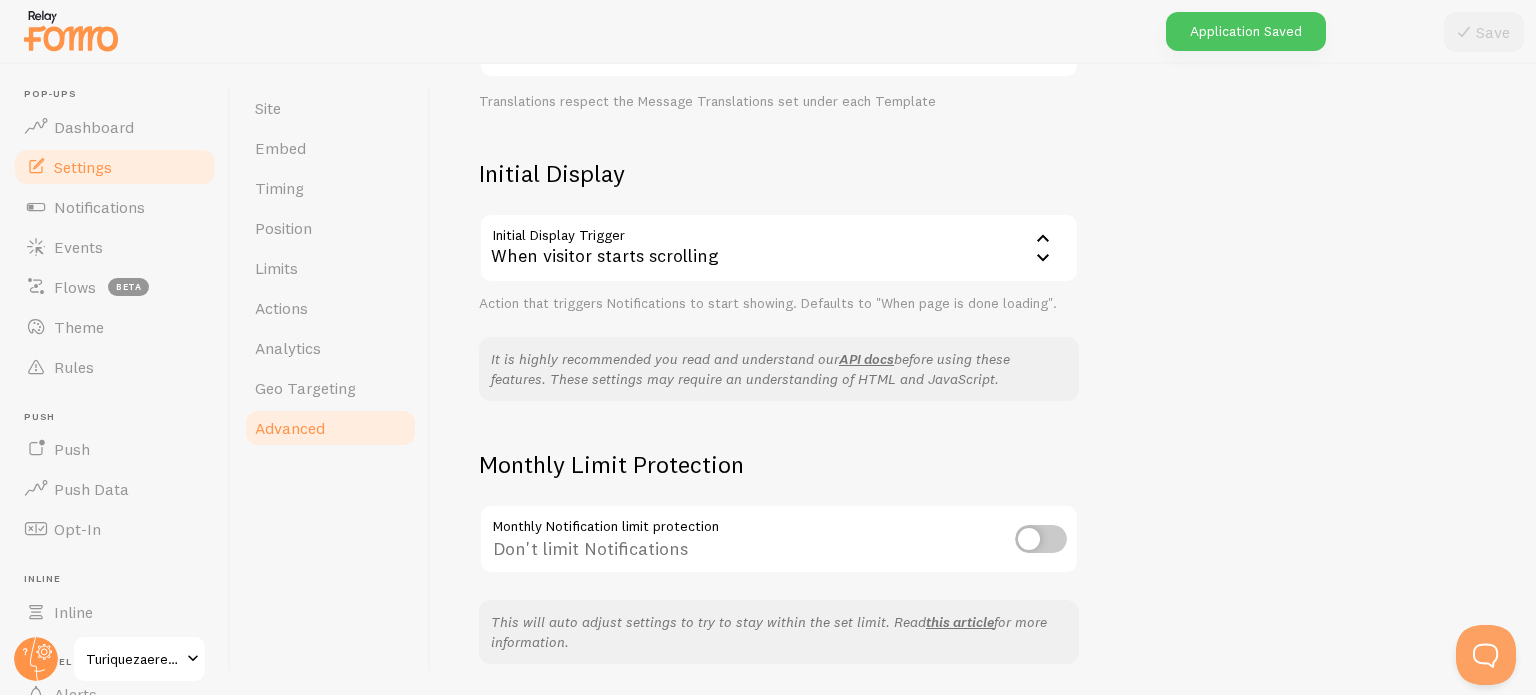 click on "When visitor starts scrolling" at bounding box center [779, 248] 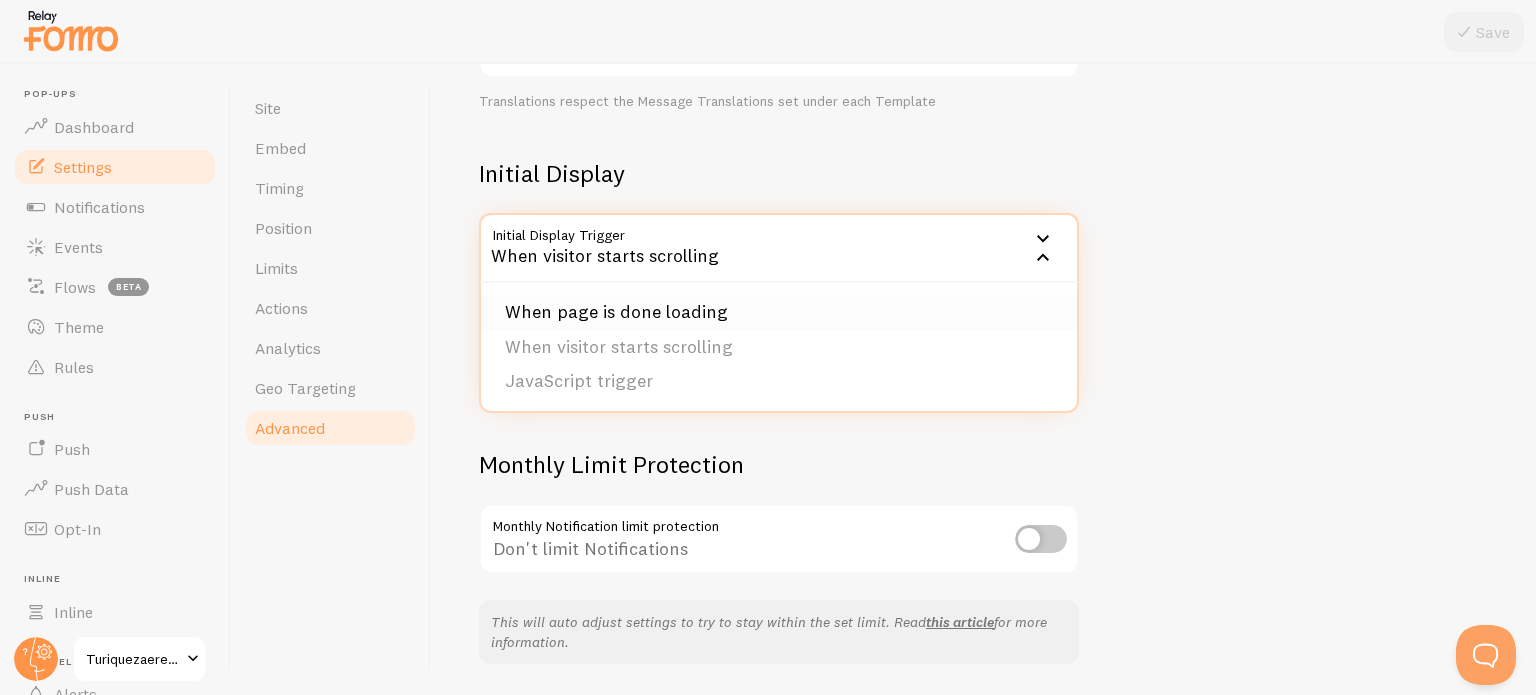 click on "When page is done loading" at bounding box center [779, 312] 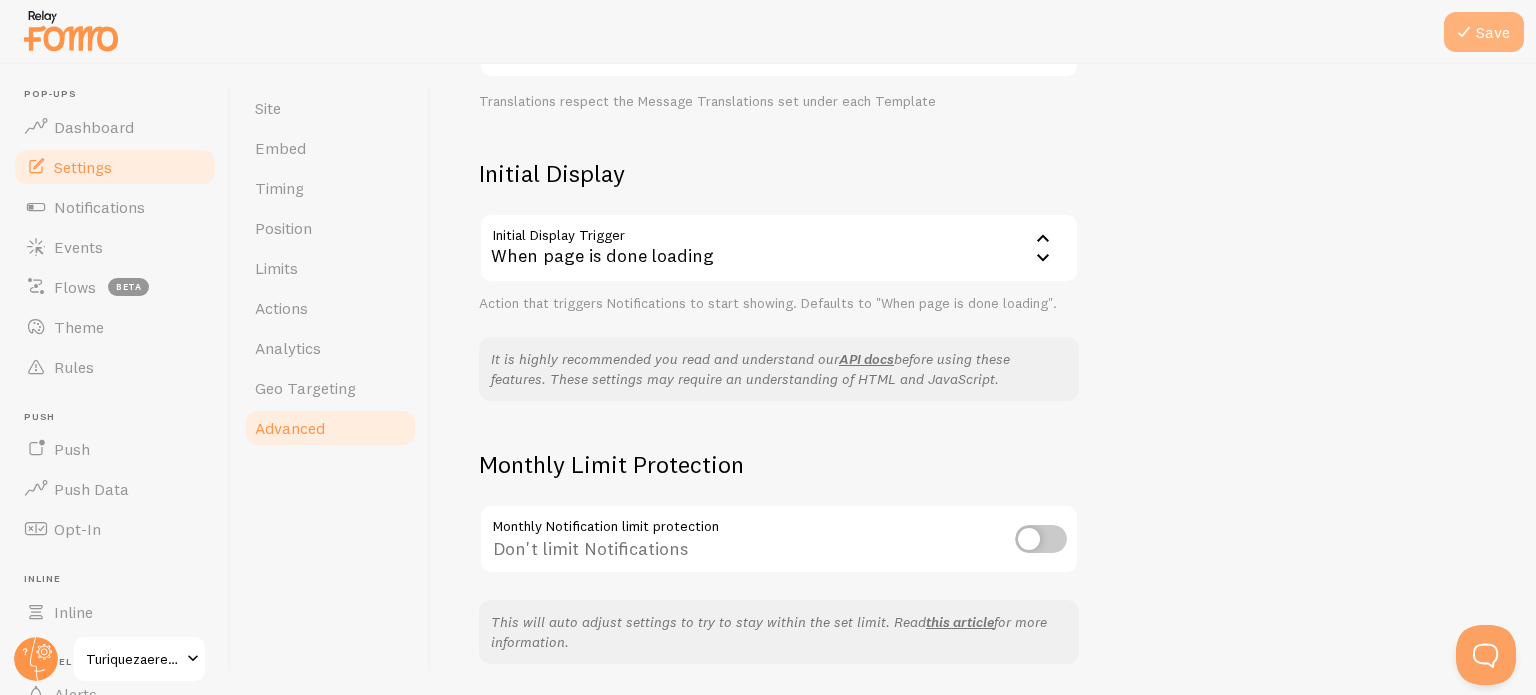 click at bounding box center (1464, 32) 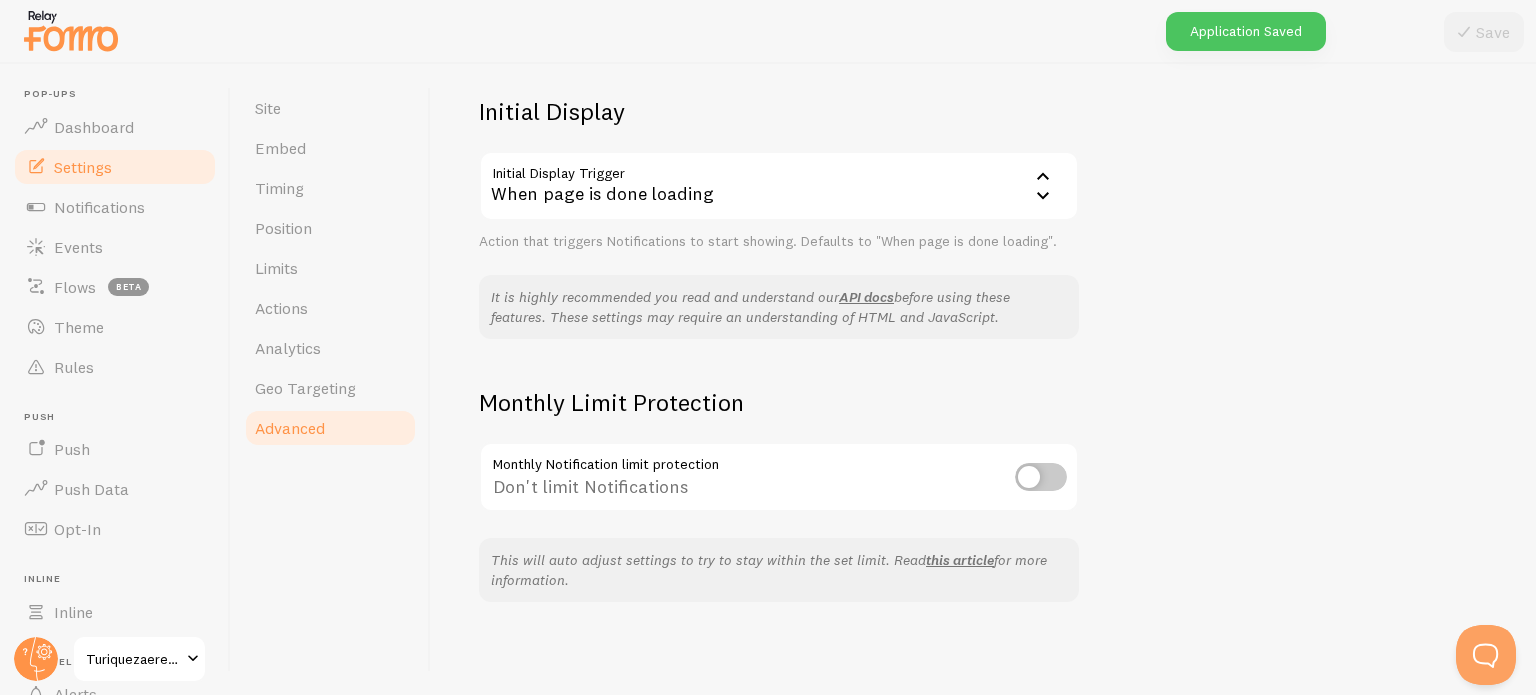 scroll, scrollTop: 463, scrollLeft: 0, axis: vertical 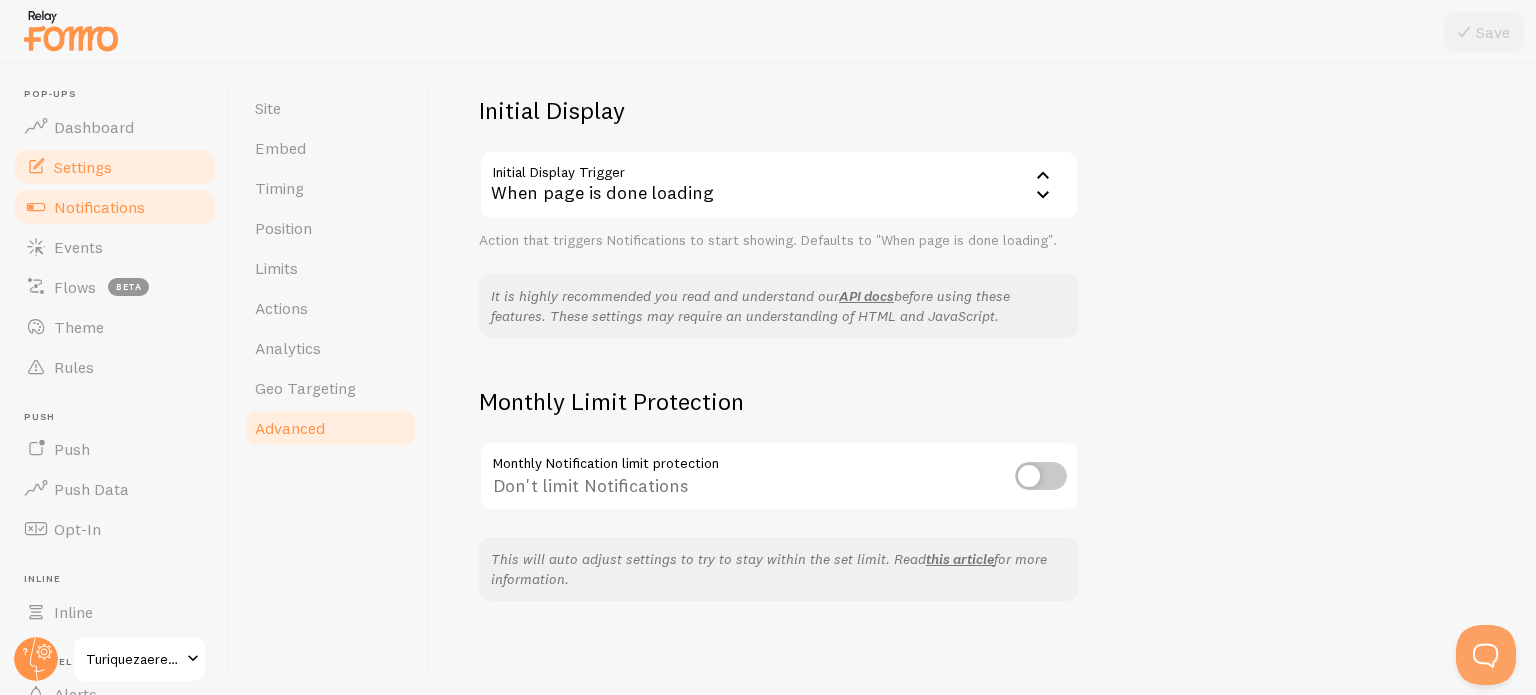 click on "Notifications" at bounding box center (99, 207) 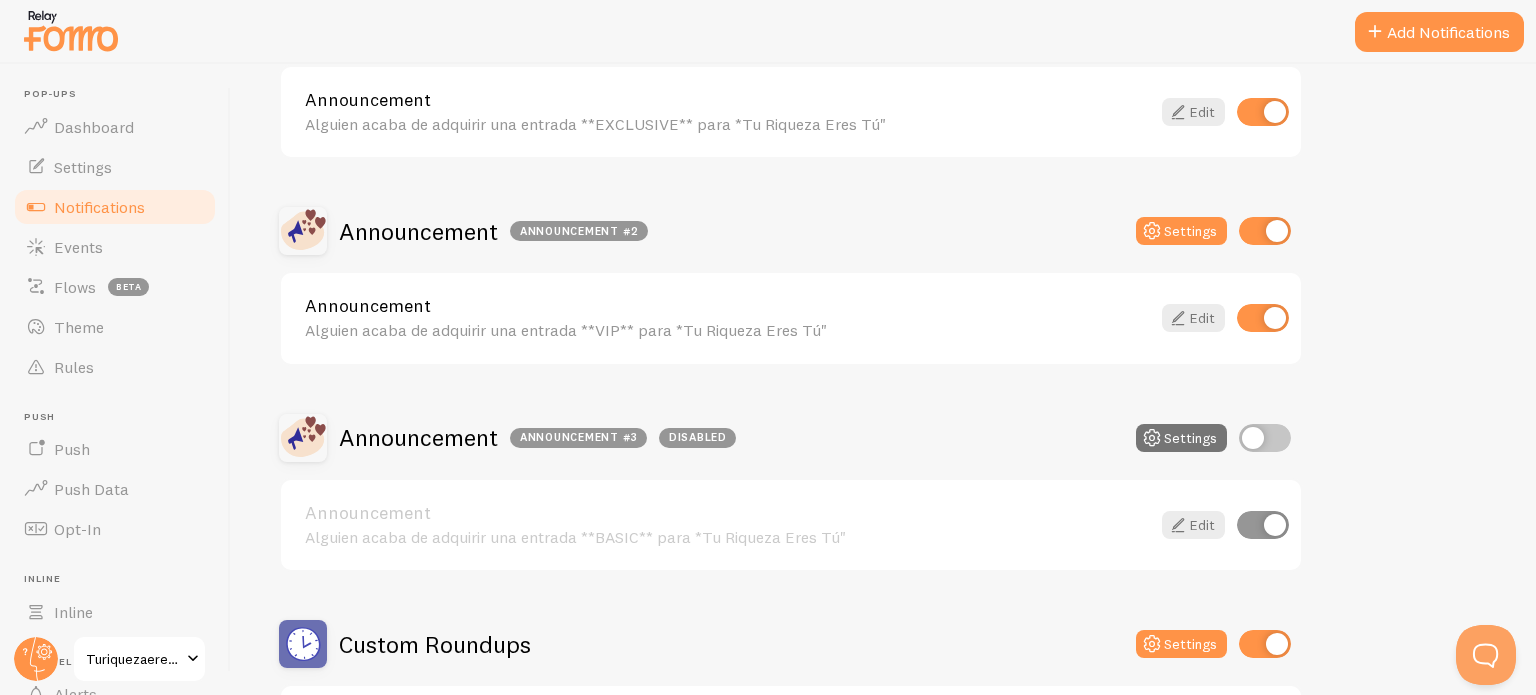 scroll, scrollTop: 500, scrollLeft: 0, axis: vertical 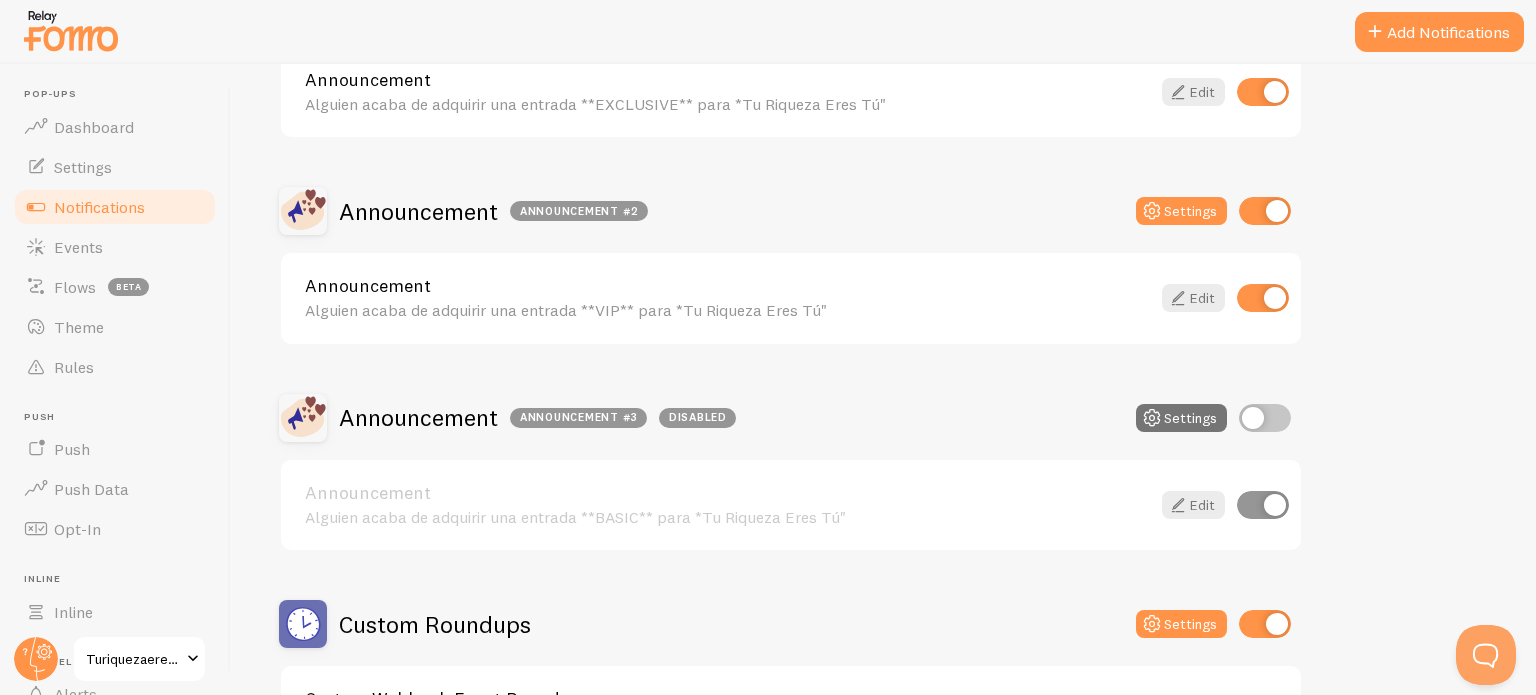 click at bounding box center (1265, 418) 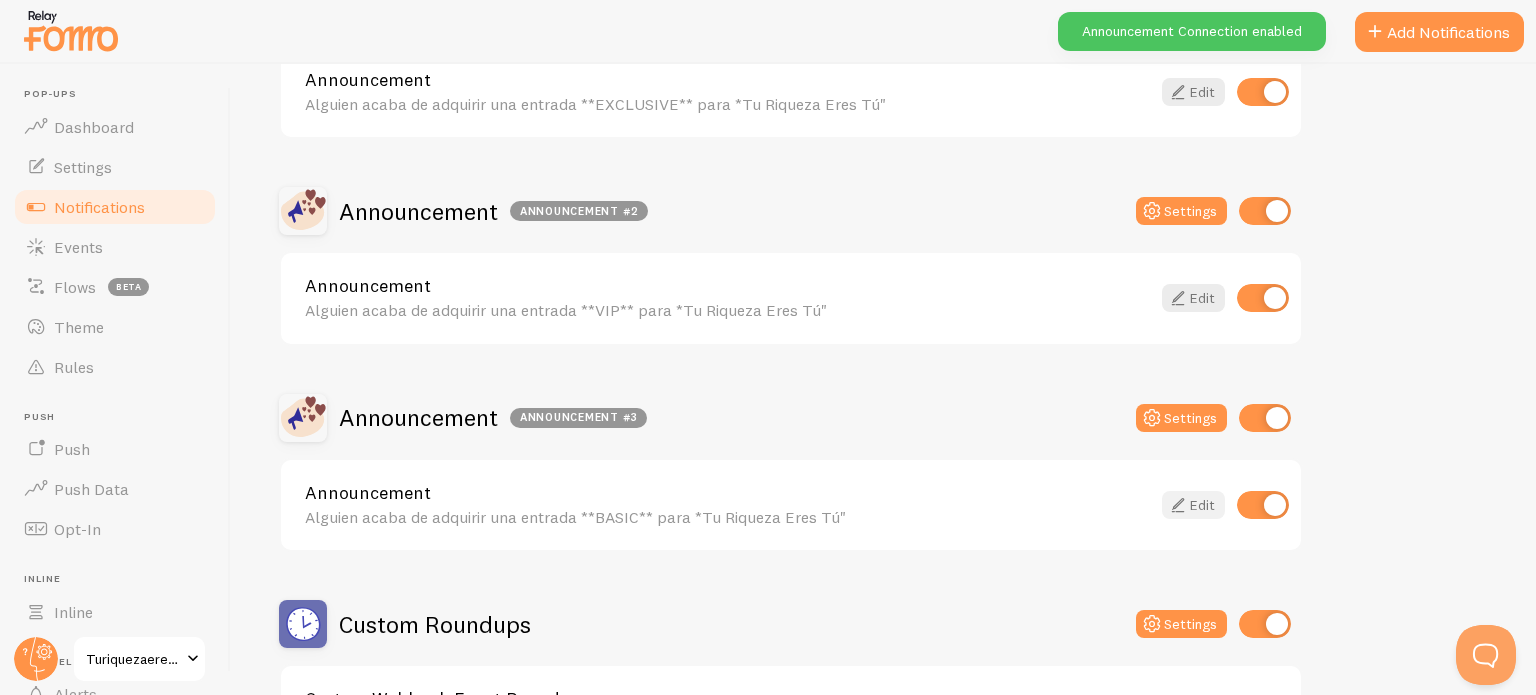 click on "Edit" at bounding box center (1193, 505) 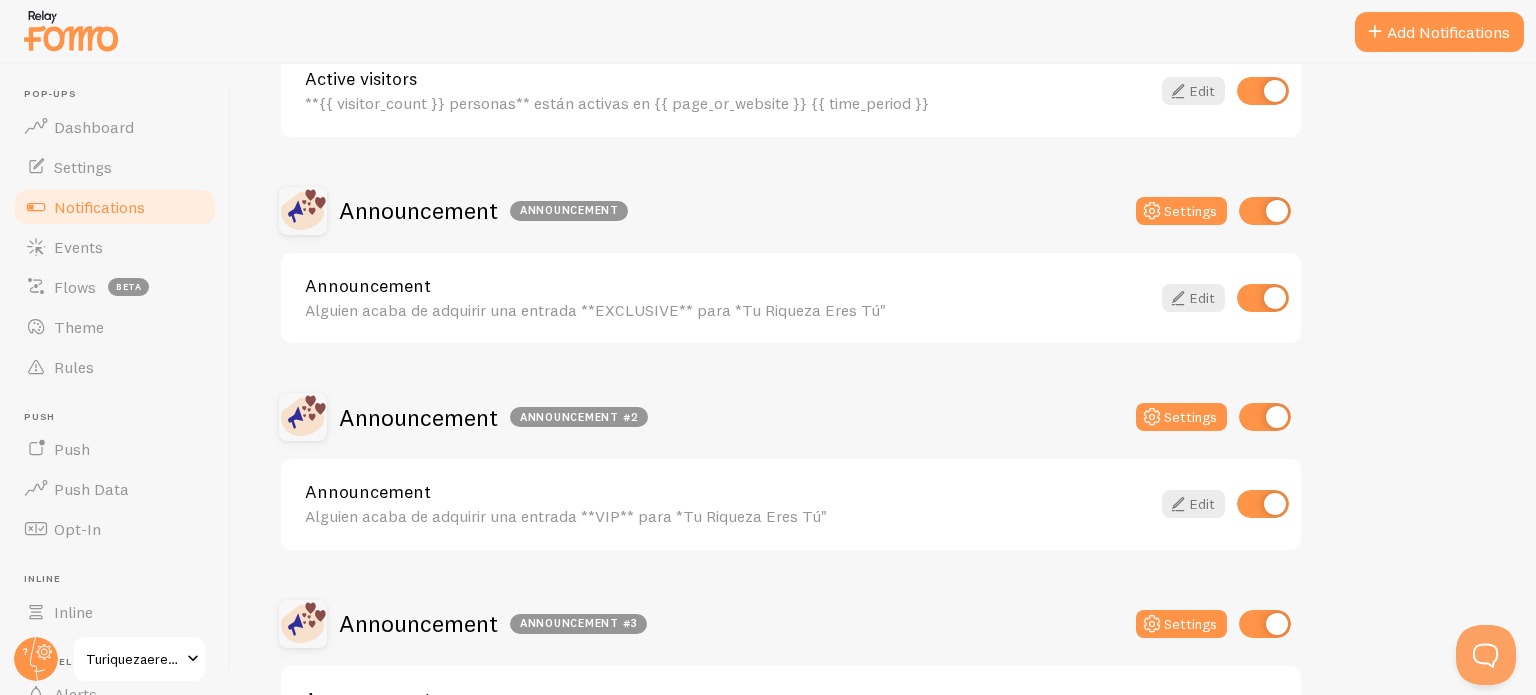 scroll, scrollTop: 300, scrollLeft: 0, axis: vertical 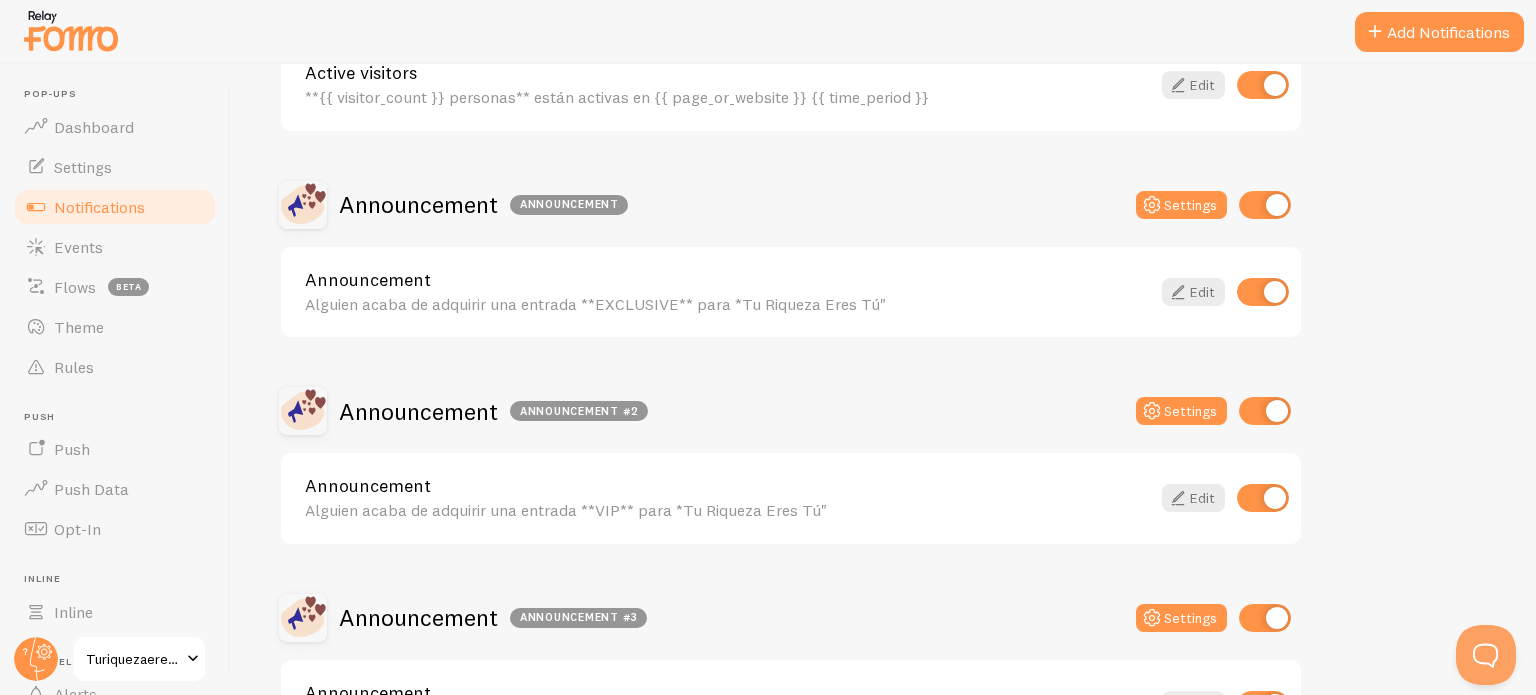 click on "Alguien acaba de adquirir una entrada **EXCLUSIVE** para *Tu Riqueza Eres Tú"" at bounding box center [727, 304] 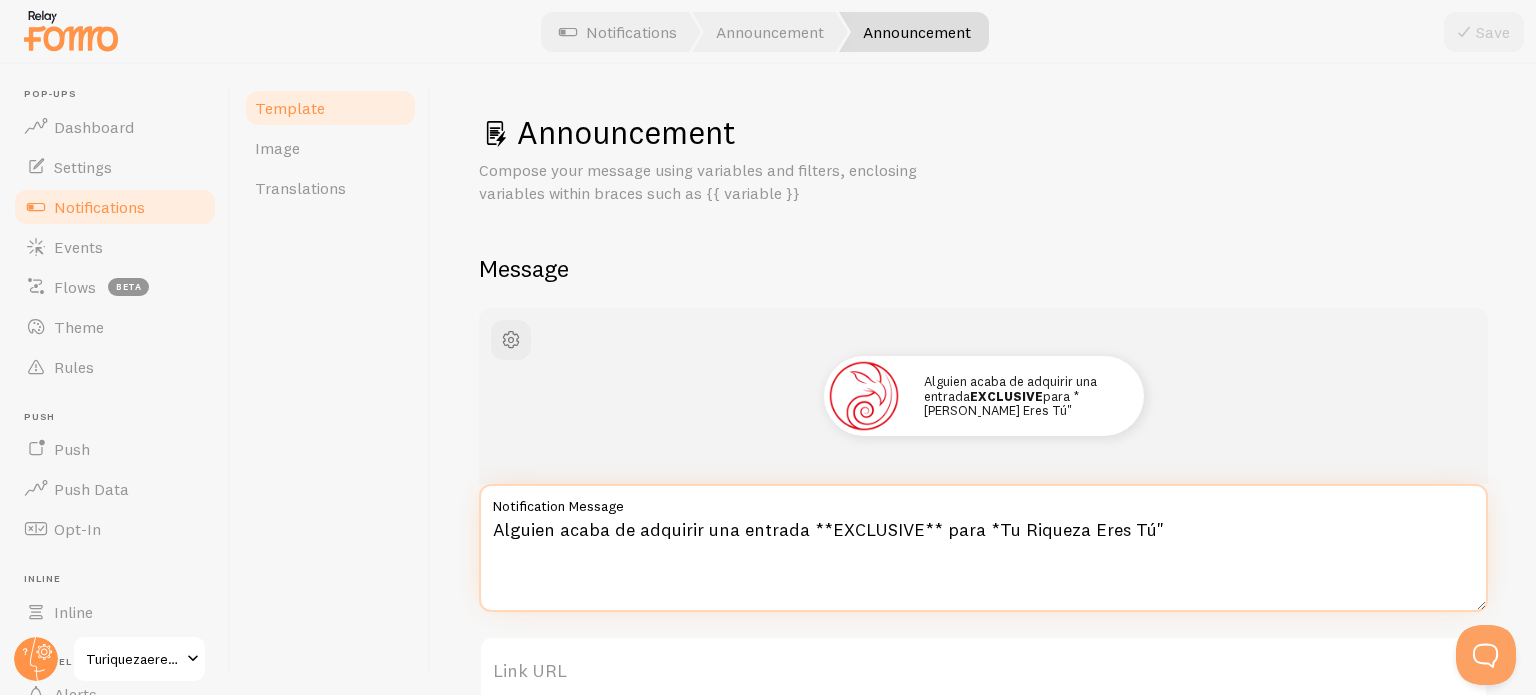 drag, startPoint x: 1183, startPoint y: 525, endPoint x: 364, endPoint y: 558, distance: 819.66455 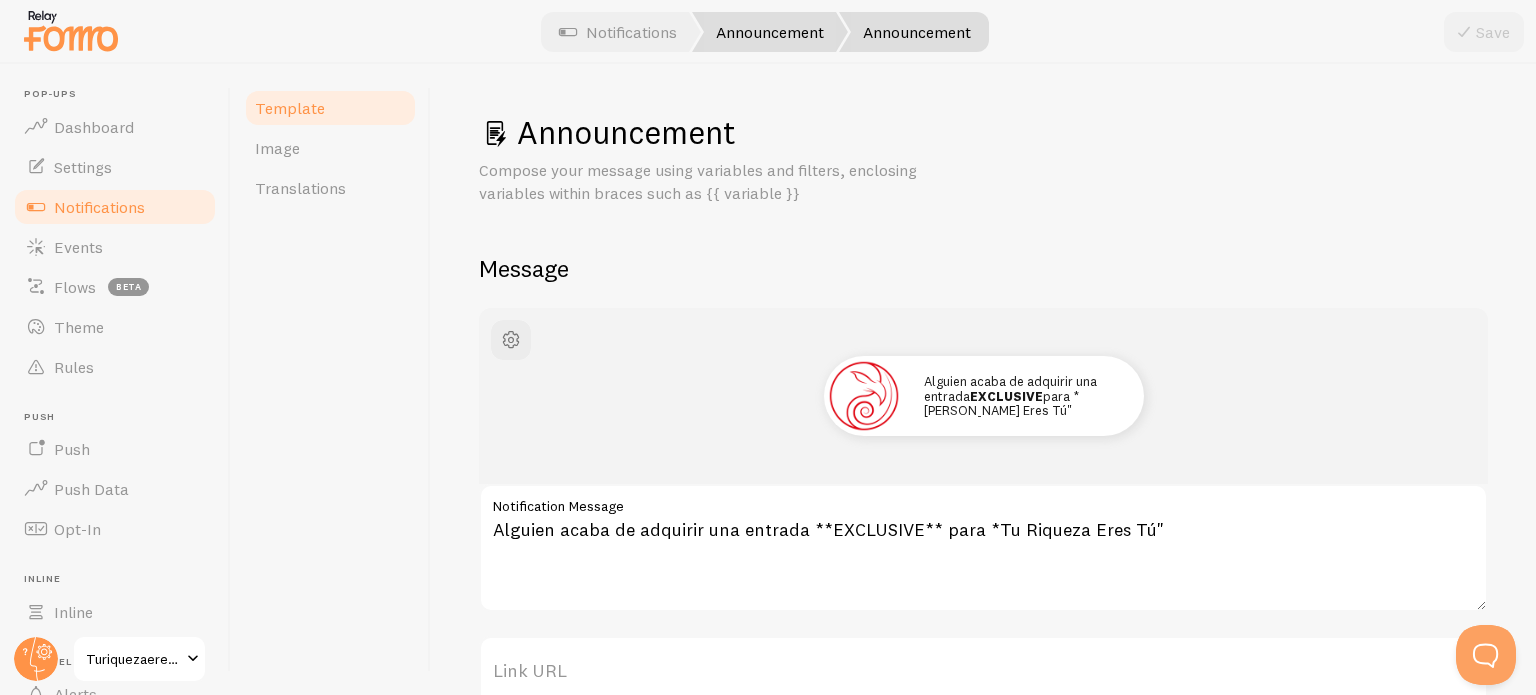 click on "Announcement" at bounding box center [770, 32] 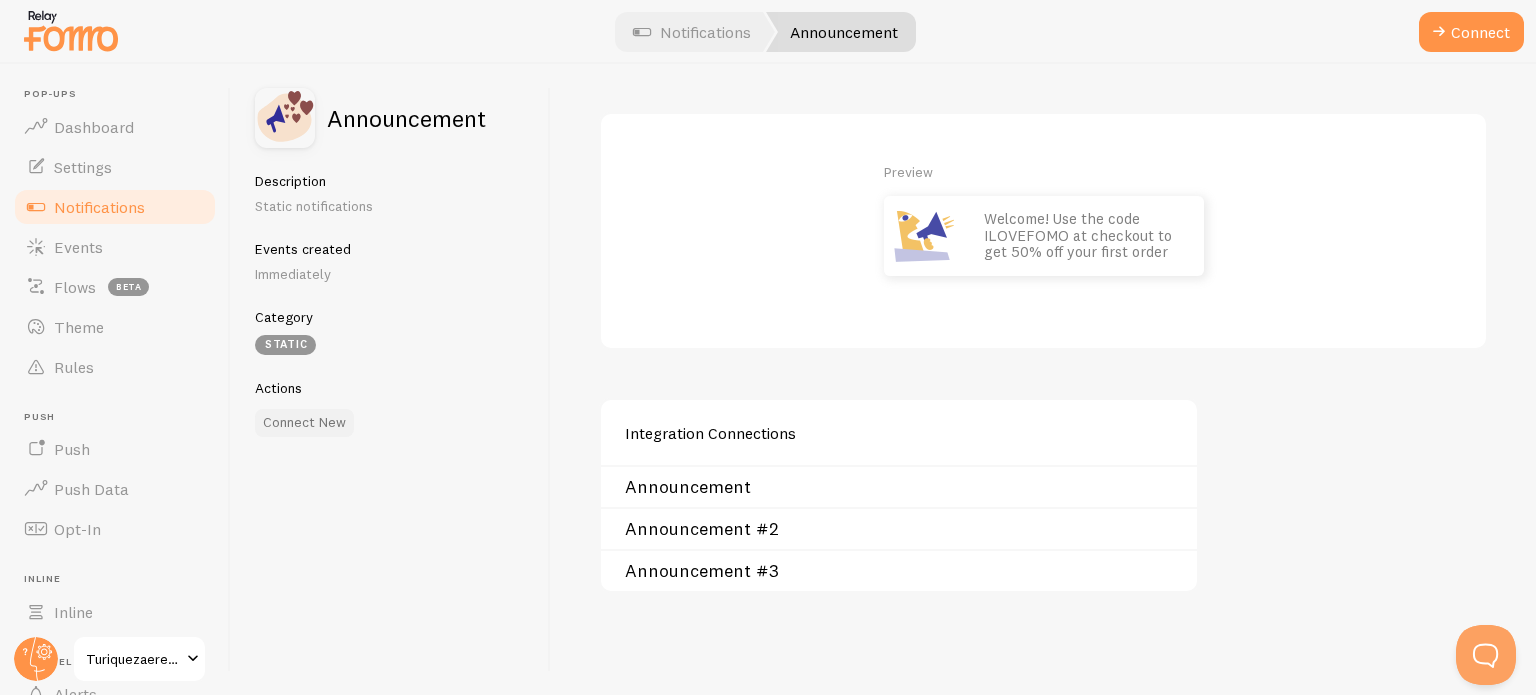 click on "Connect New" at bounding box center (304, 423) 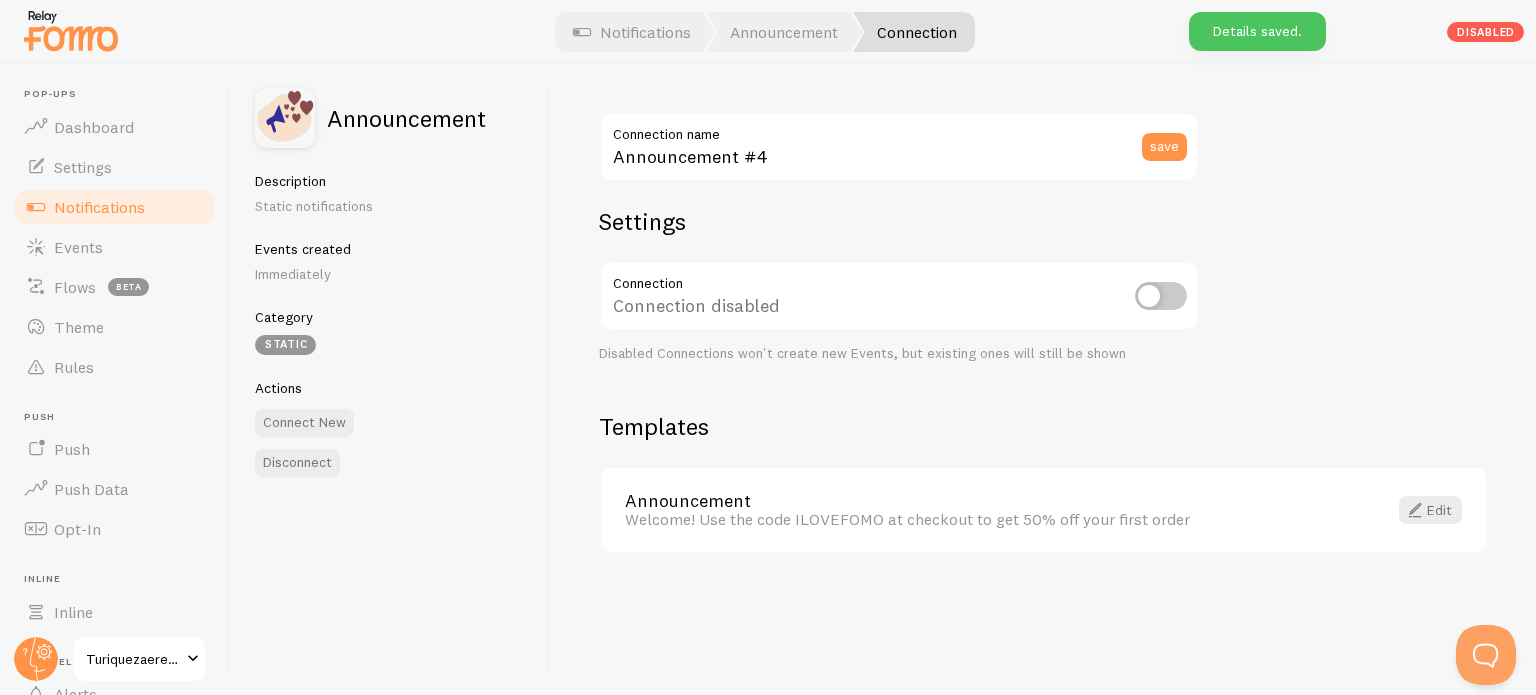 click on "Announcement
Welcome! Use the code ILOVEFOMO at checkout to get 50% off your first order" at bounding box center [1006, 510] 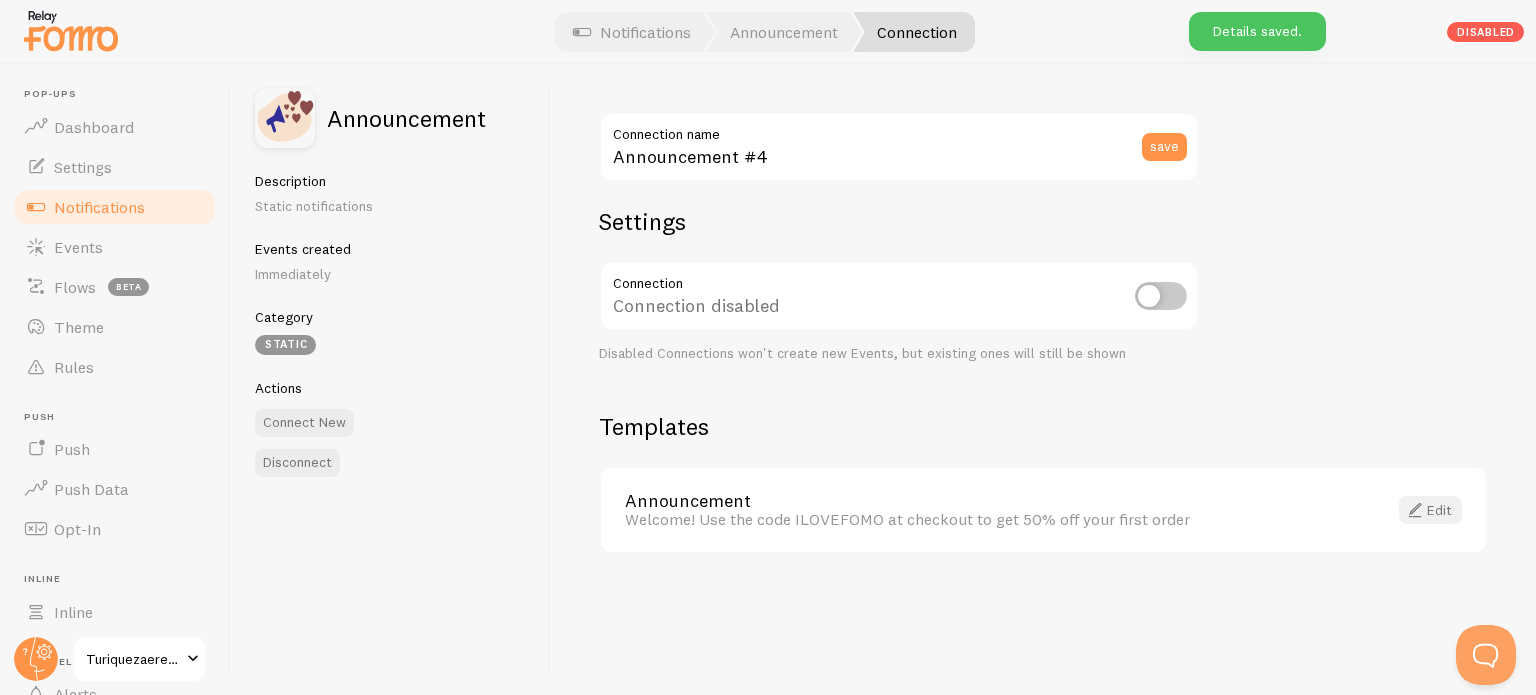click on "Edit" at bounding box center (1430, 510) 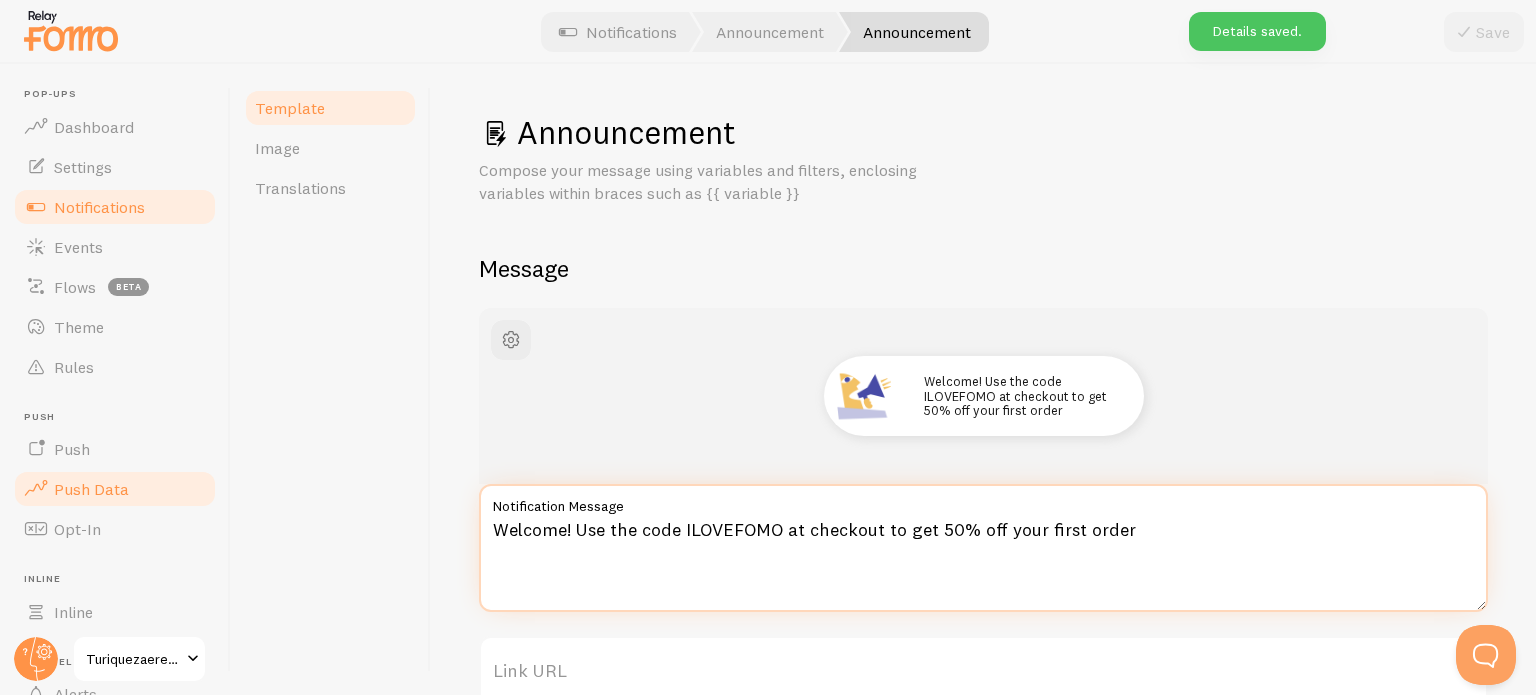 drag, startPoint x: 1189, startPoint y: 536, endPoint x: 194, endPoint y: 494, distance: 995.88605 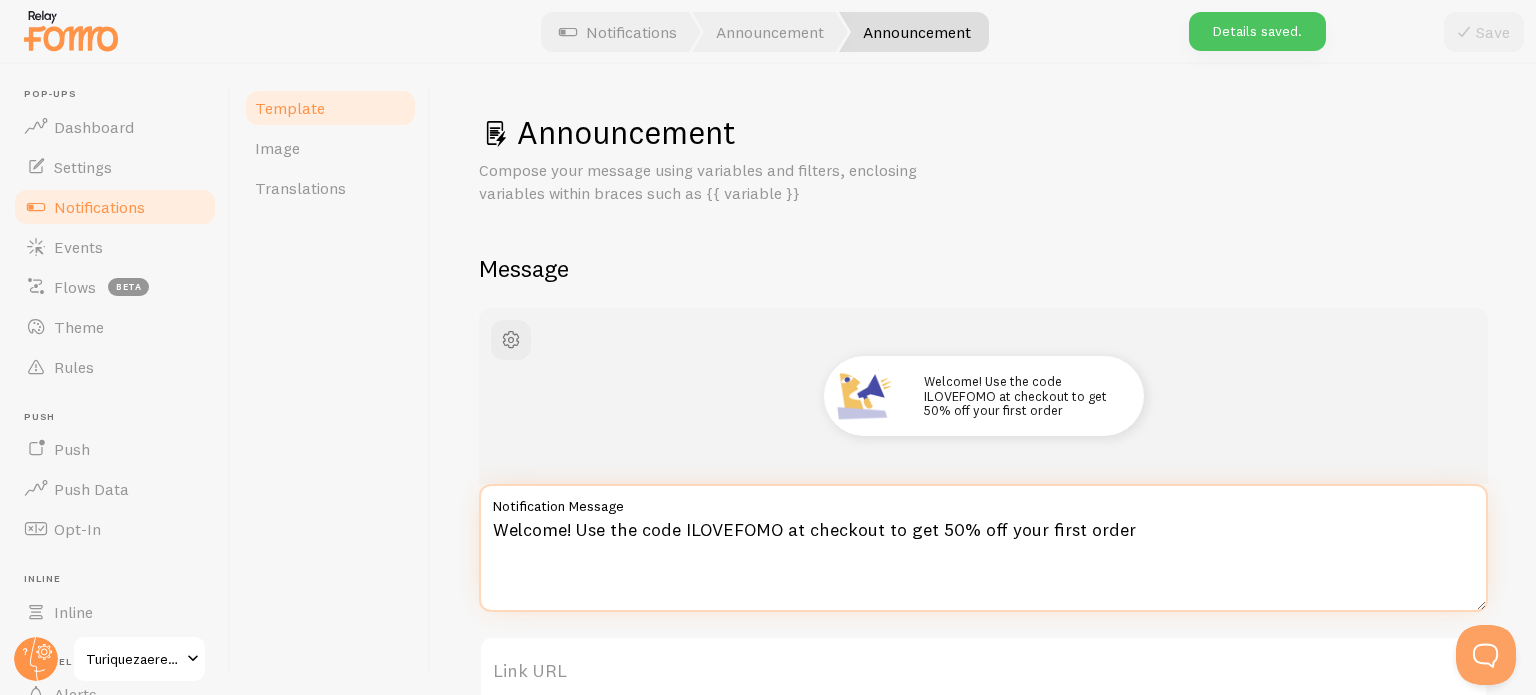 paste on "Alguien acaba de adquirir una entrada **EXCLUSIVE** para *Tu Riqueza Eres Tú"" 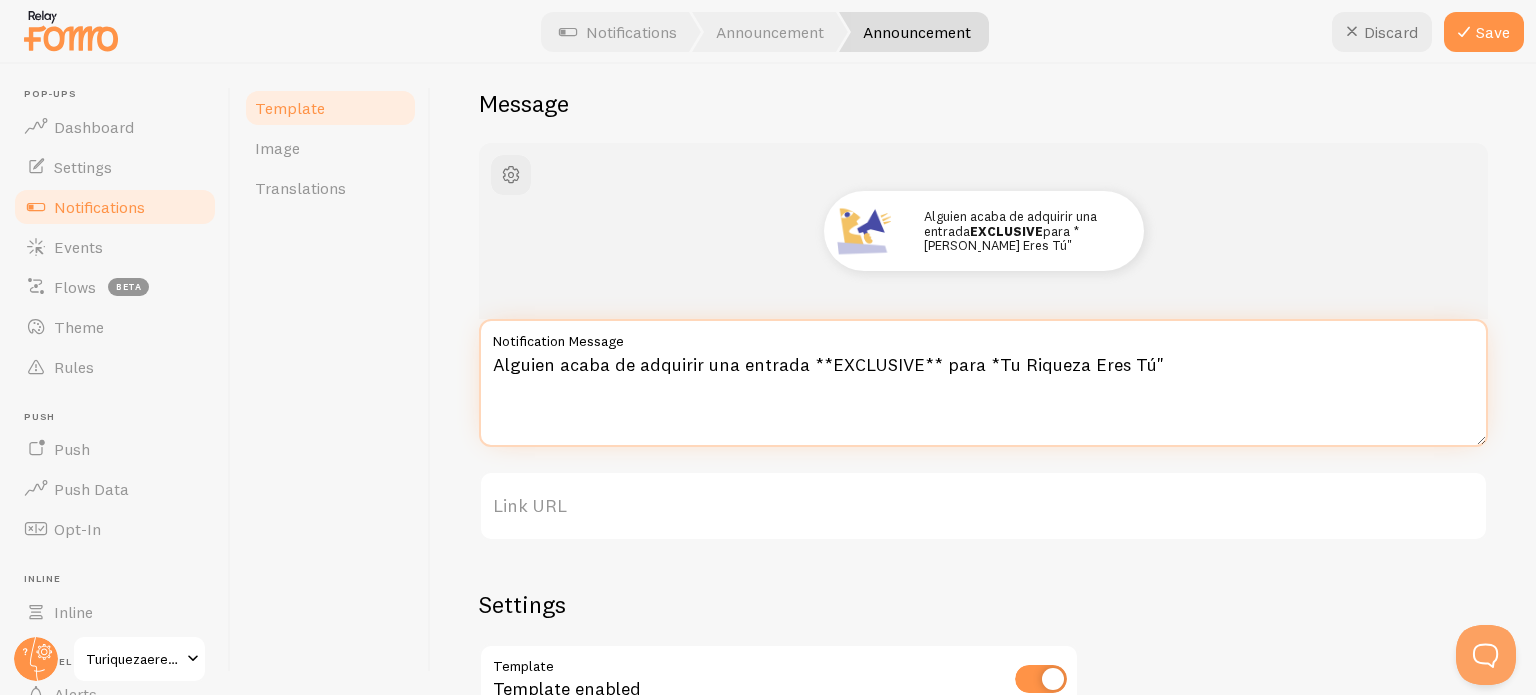 scroll, scrollTop: 200, scrollLeft: 0, axis: vertical 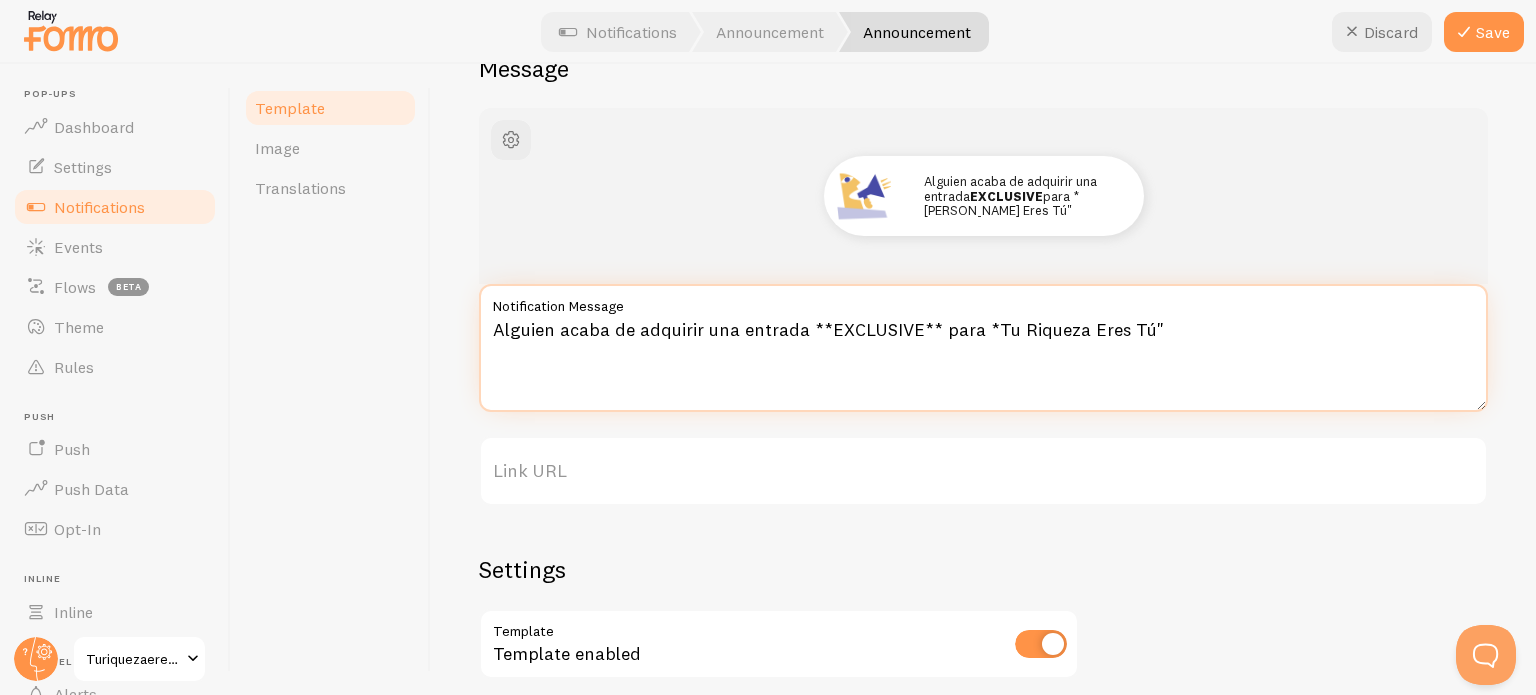 drag, startPoint x: 906, startPoint y: 331, endPoint x: 821, endPoint y: 327, distance: 85.09406 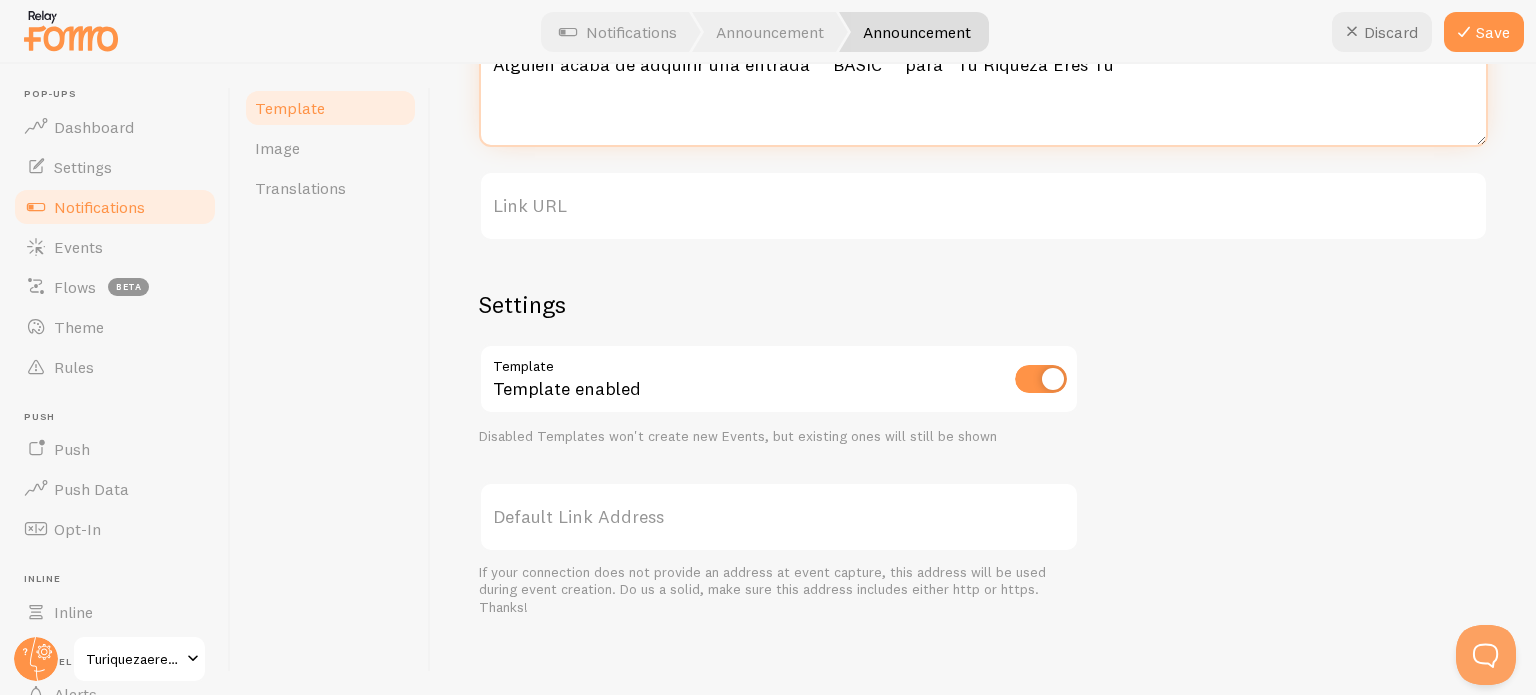 scroll, scrollTop: 468, scrollLeft: 0, axis: vertical 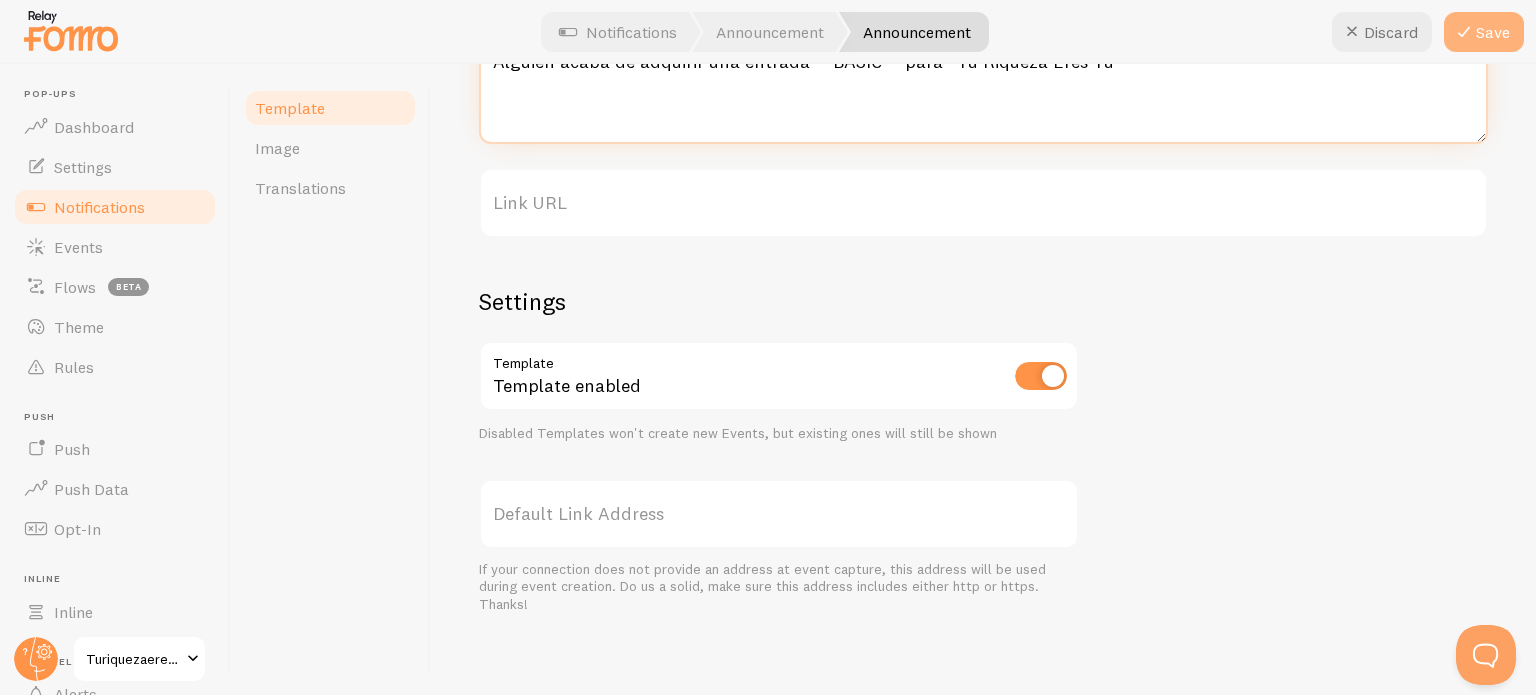 type on "Alguien acaba de adquirir una entrada **BASIC** para *Tu Riqueza Eres Tú"" 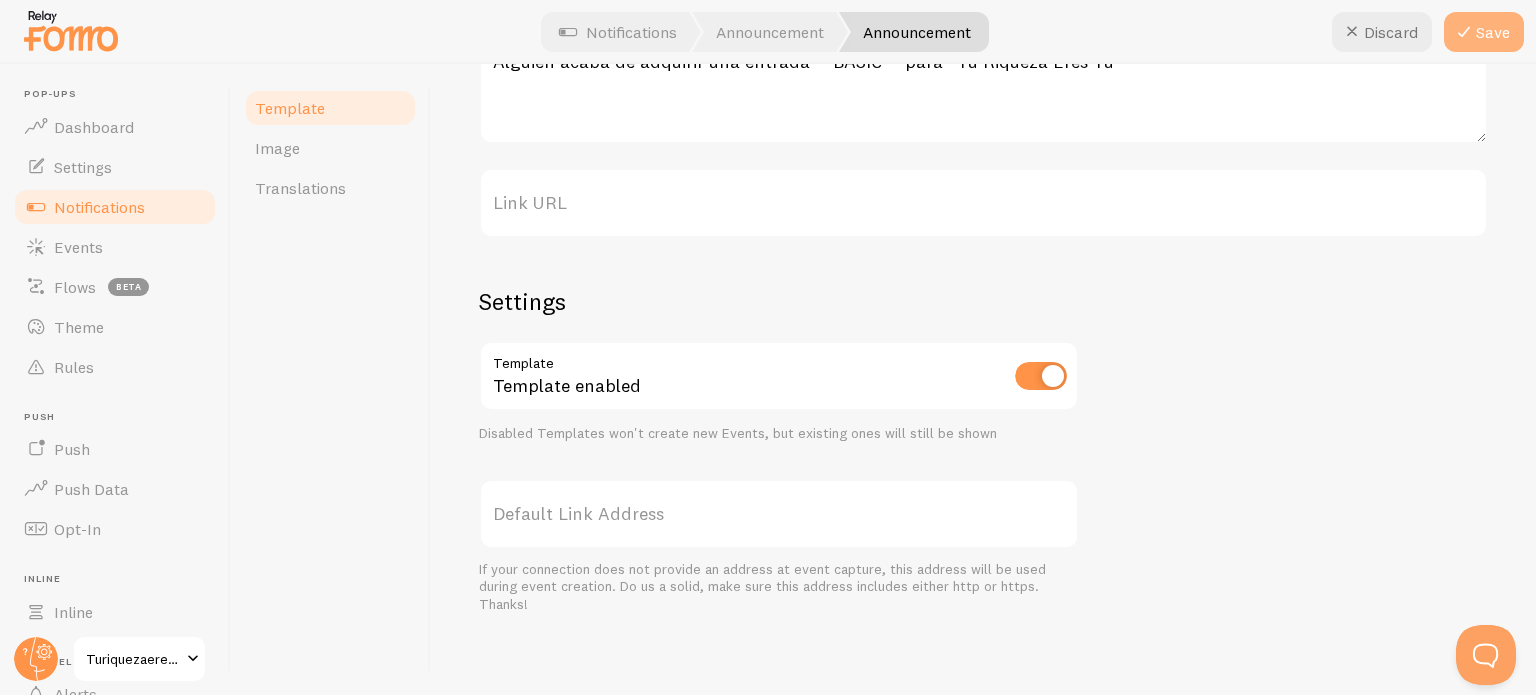 click on "Save" at bounding box center [1484, 32] 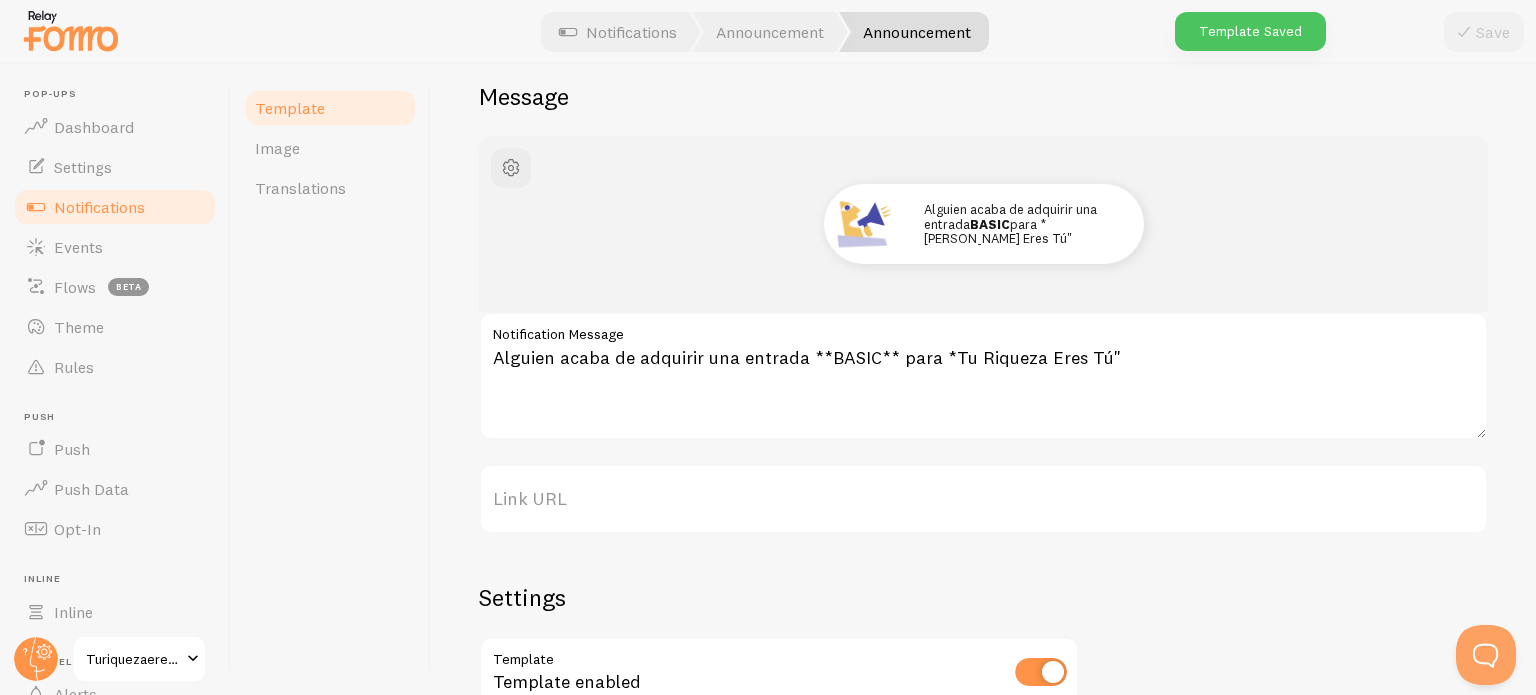 scroll, scrollTop: 168, scrollLeft: 0, axis: vertical 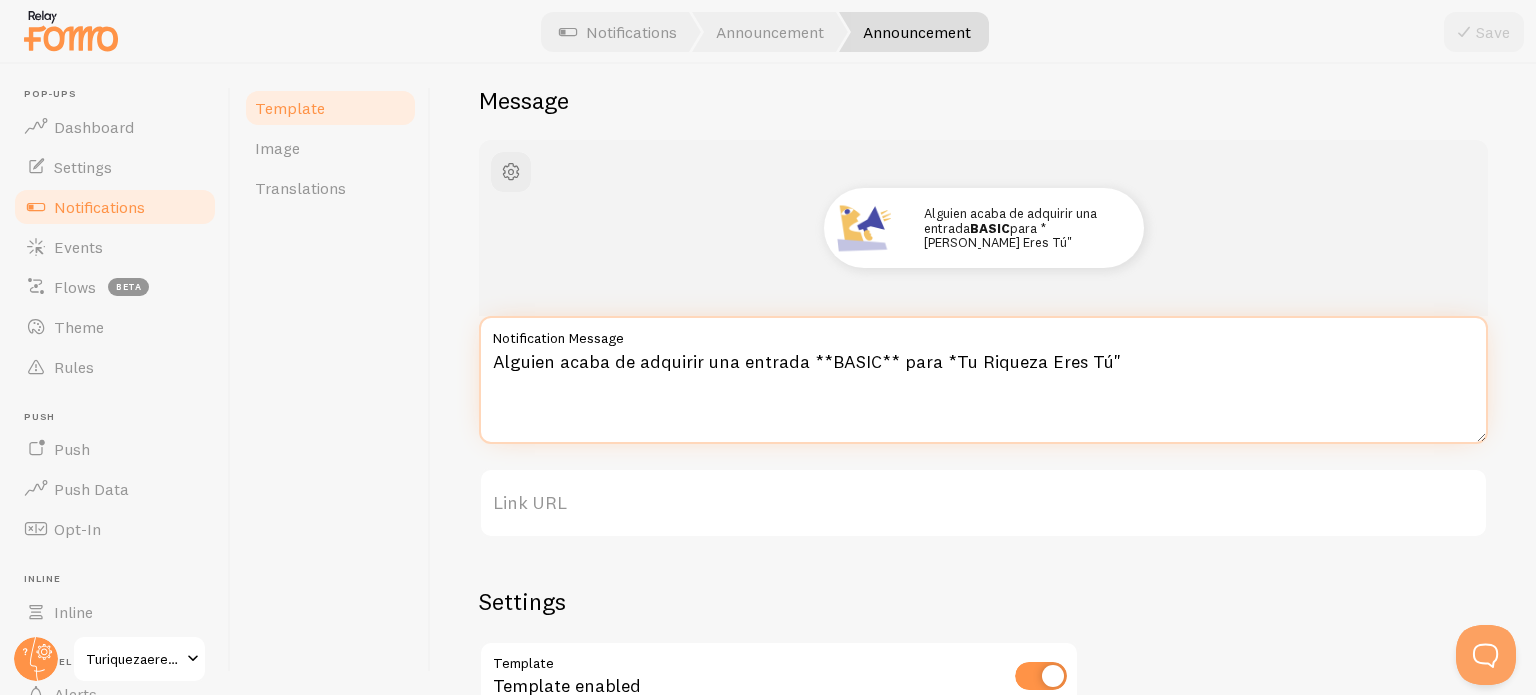 drag, startPoint x: 1104, startPoint y: 362, endPoint x: 488, endPoint y: 352, distance: 616.0812 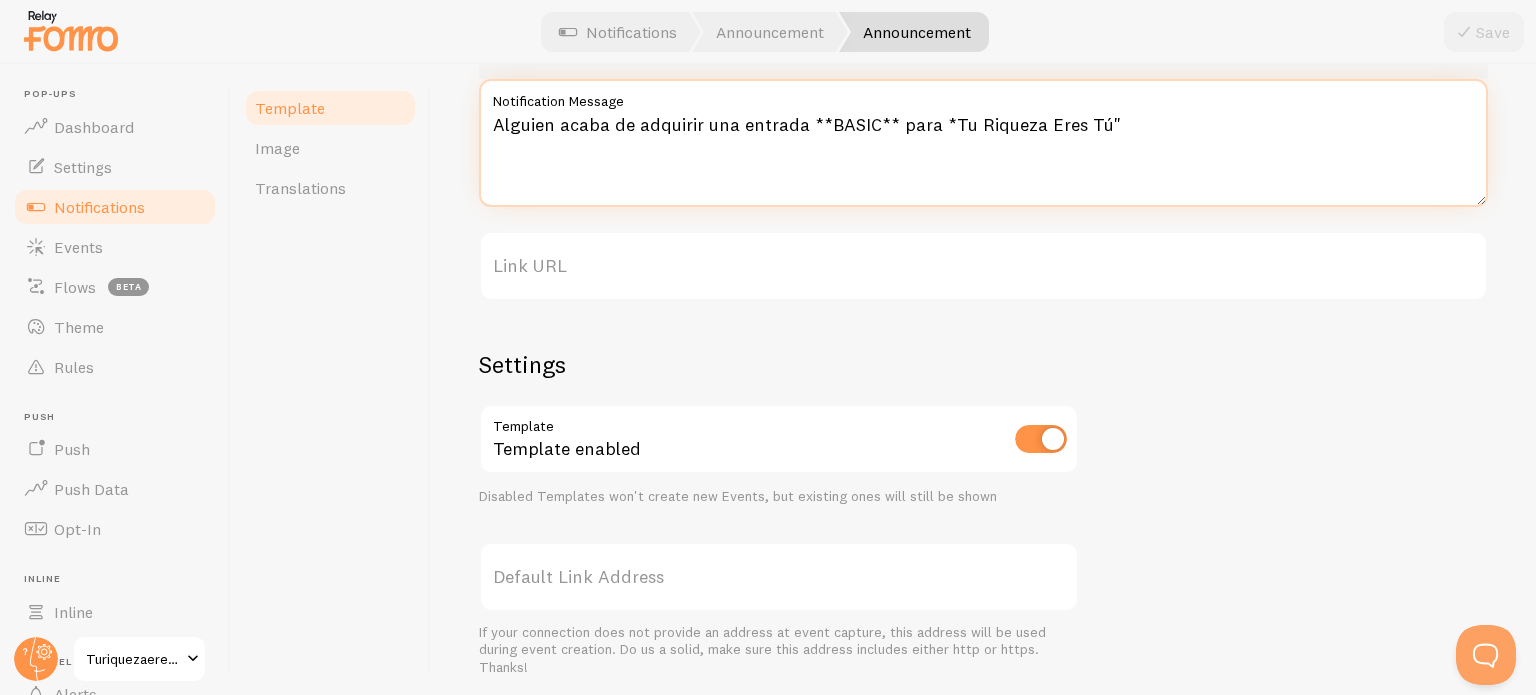 scroll, scrollTop: 468, scrollLeft: 0, axis: vertical 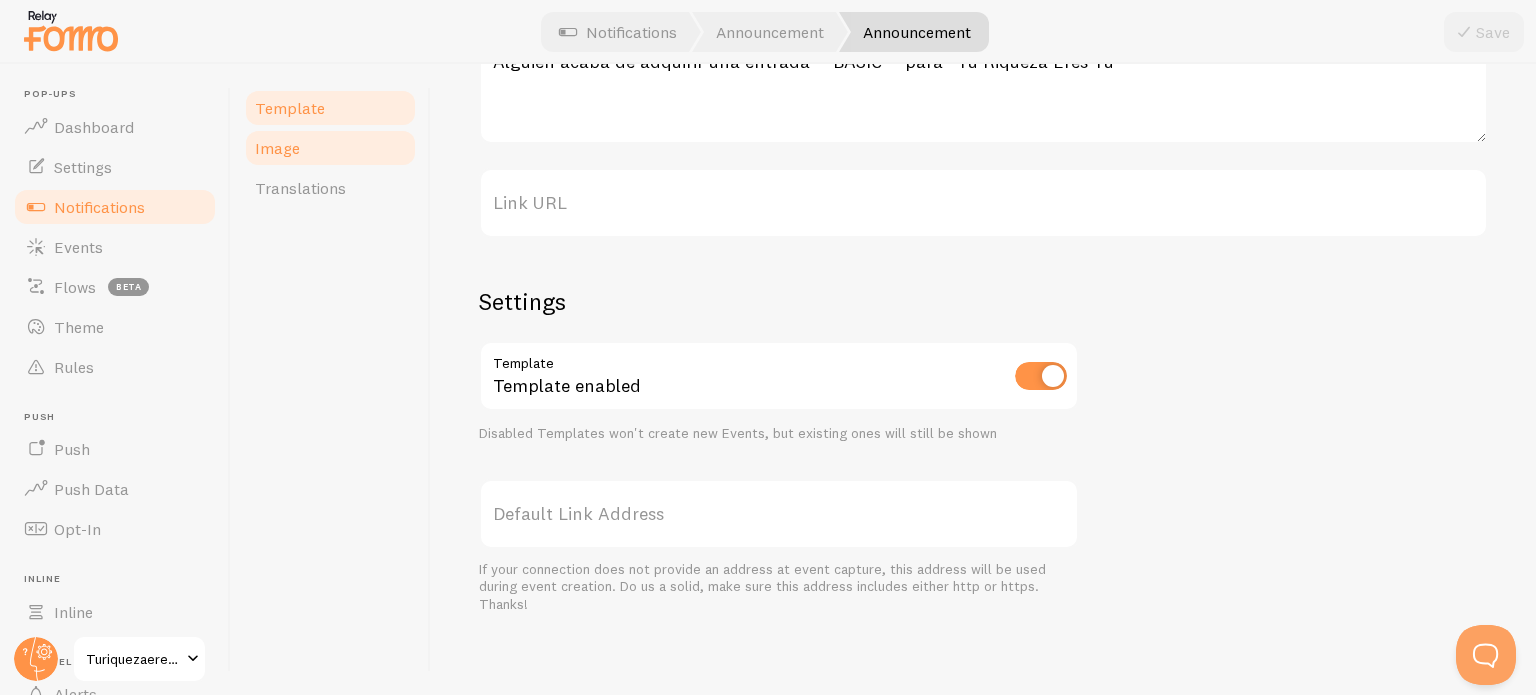 click on "Image" at bounding box center [330, 148] 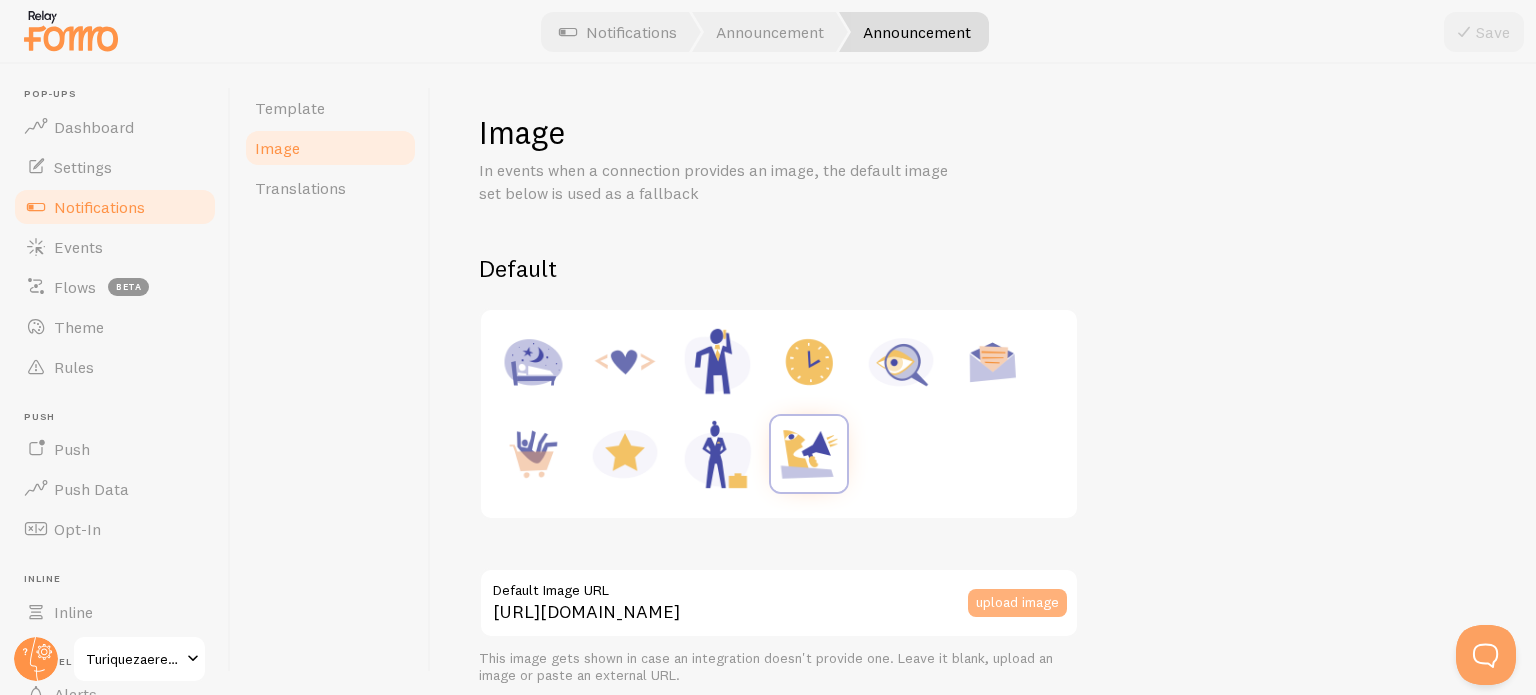 click on "upload image" at bounding box center [1017, 603] 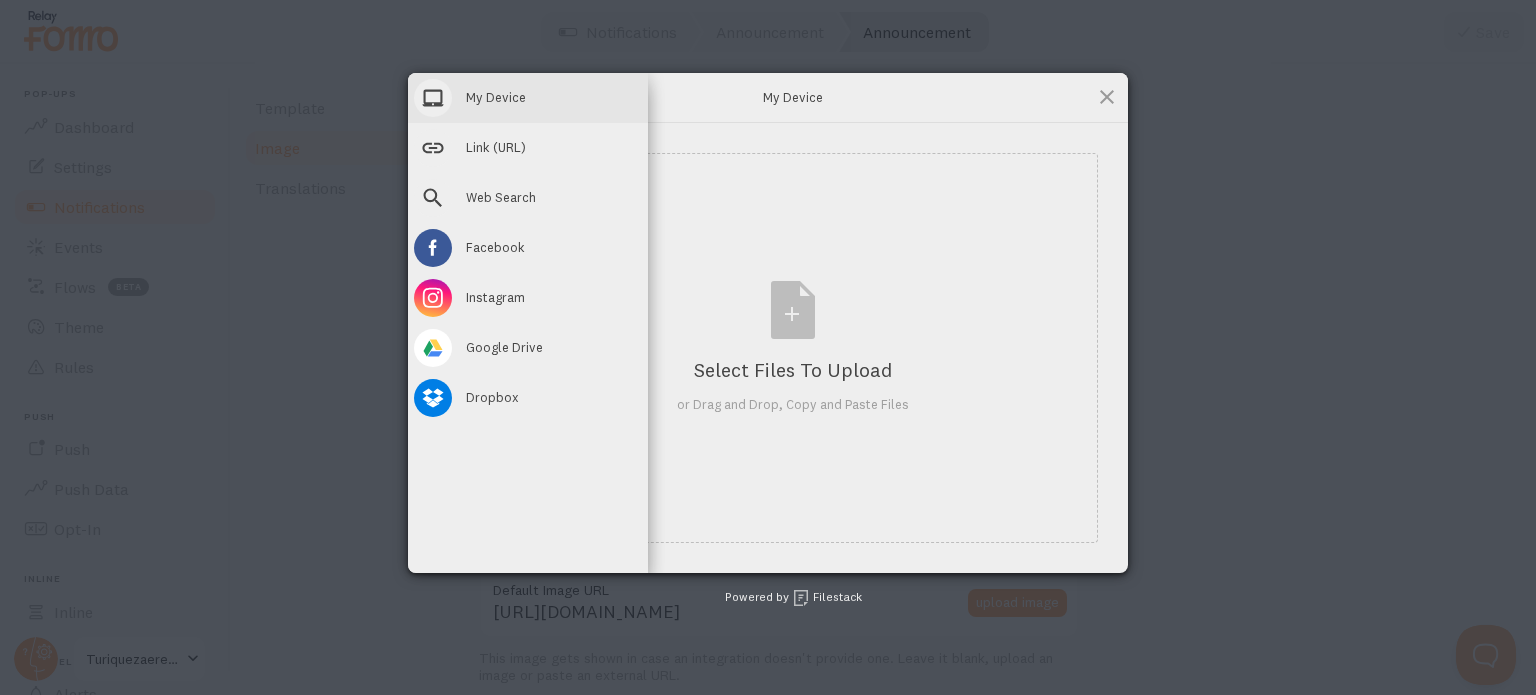 click on "My Device" at bounding box center (496, 97) 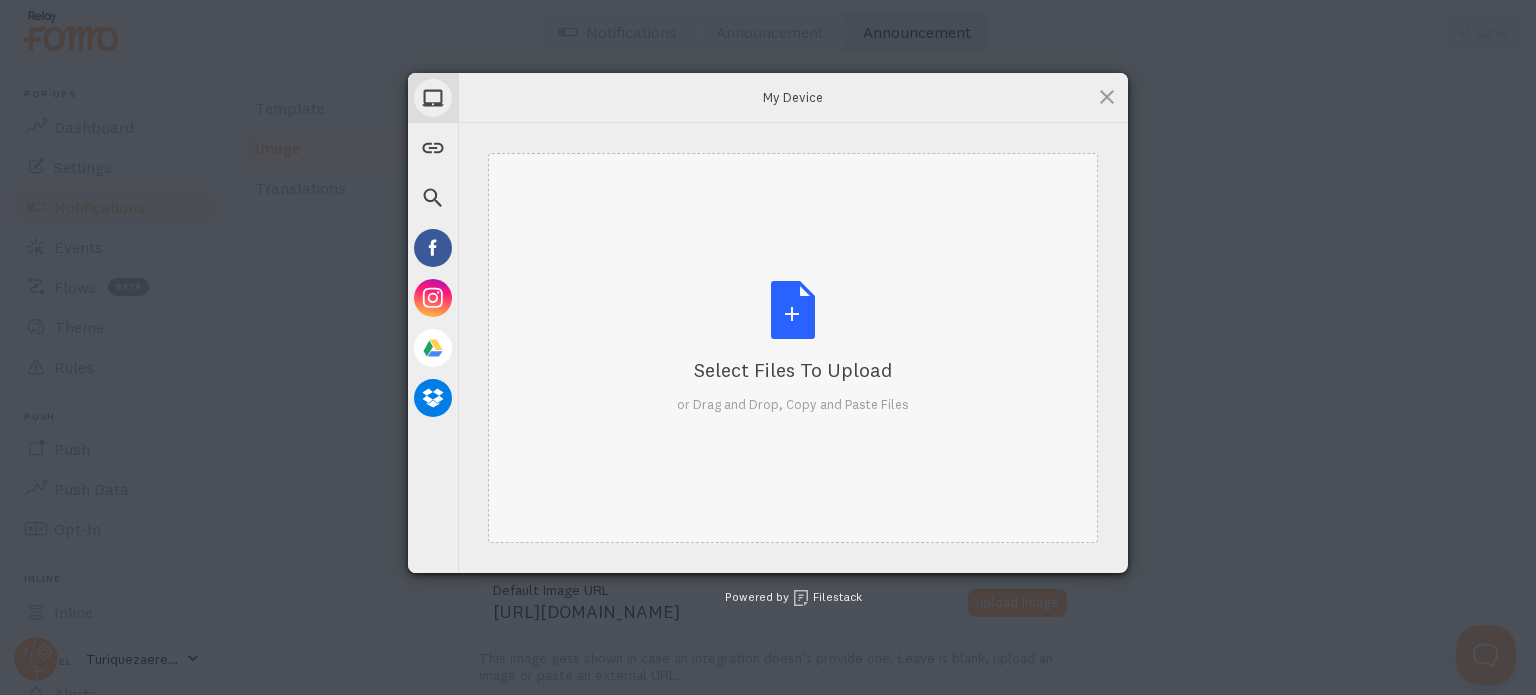 click on "Select Files to Upload     or Drag and Drop, Copy and Paste Files" at bounding box center [793, 348] 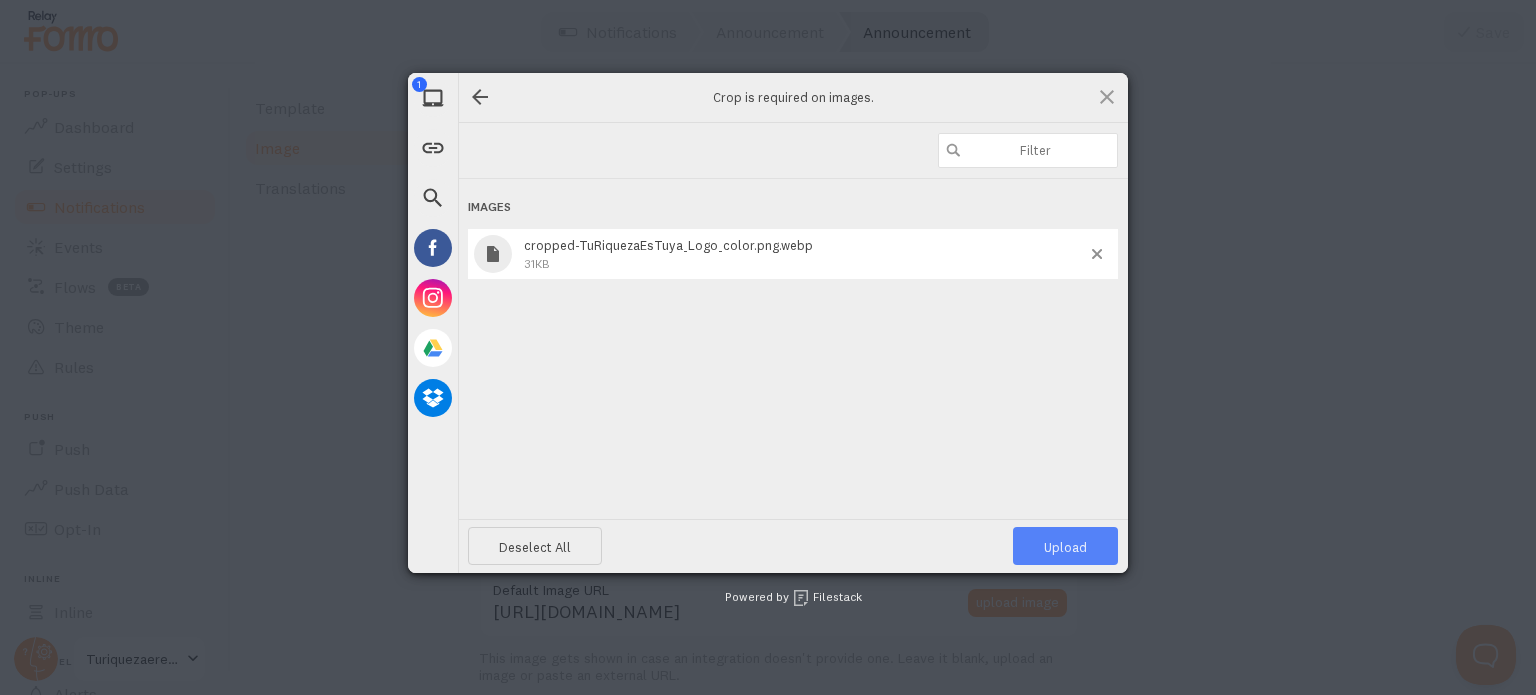 click on "Upload   1" at bounding box center [1065, 547] 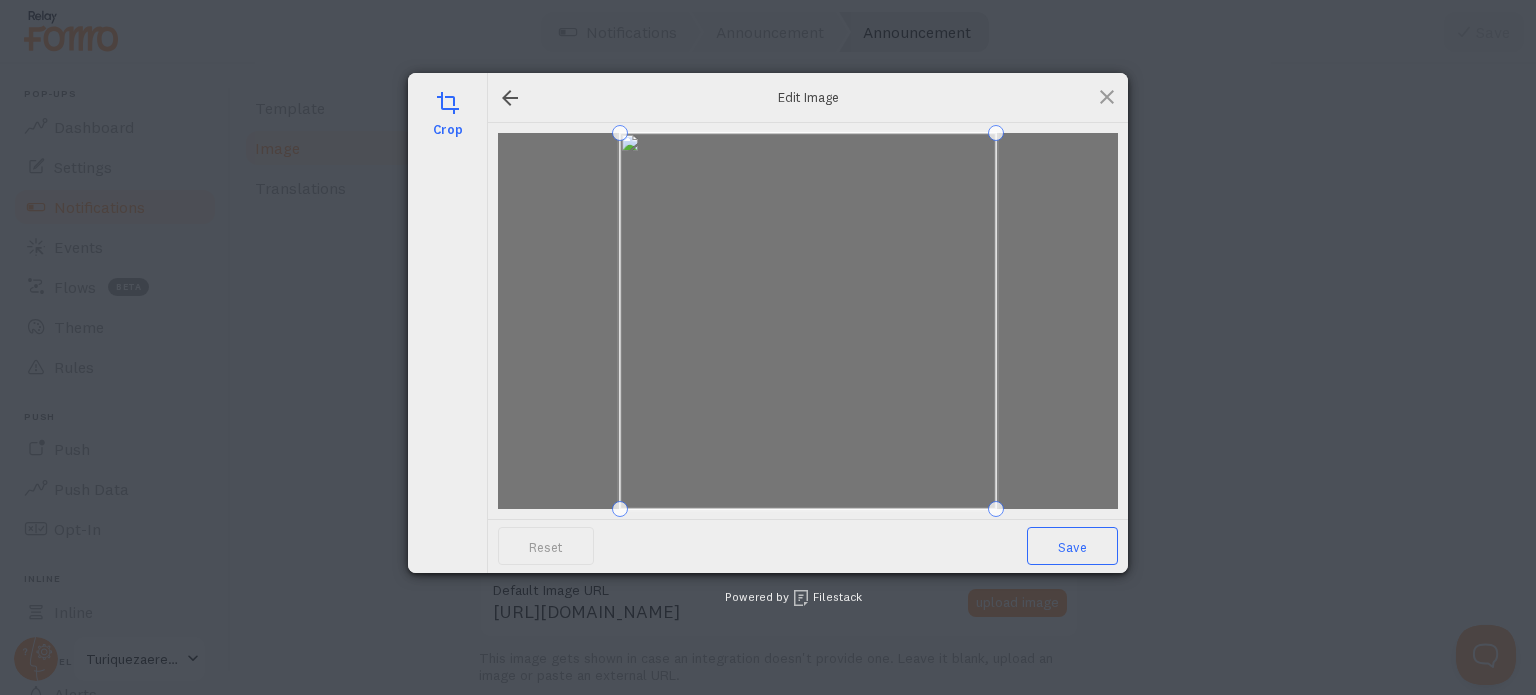 click on "Save" at bounding box center [1072, 546] 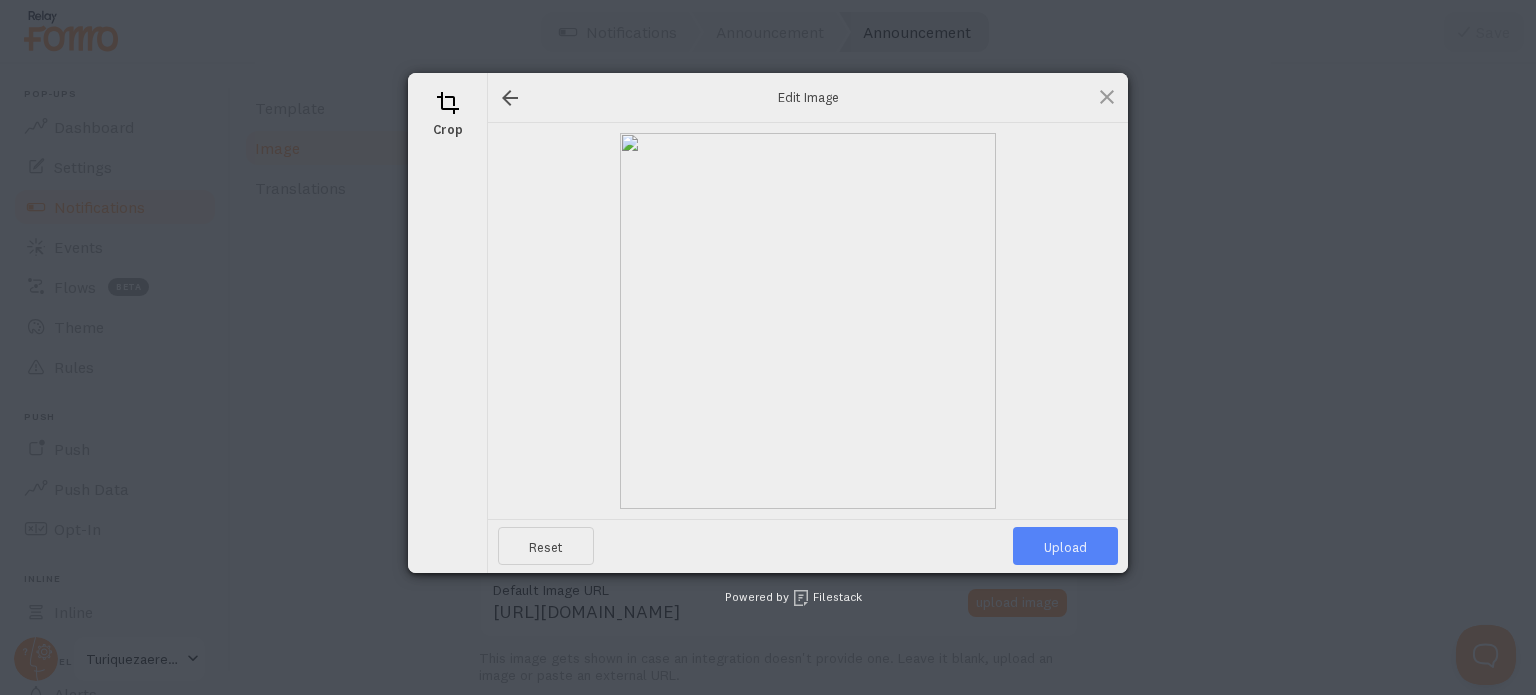 click on "Upload" at bounding box center (1065, 546) 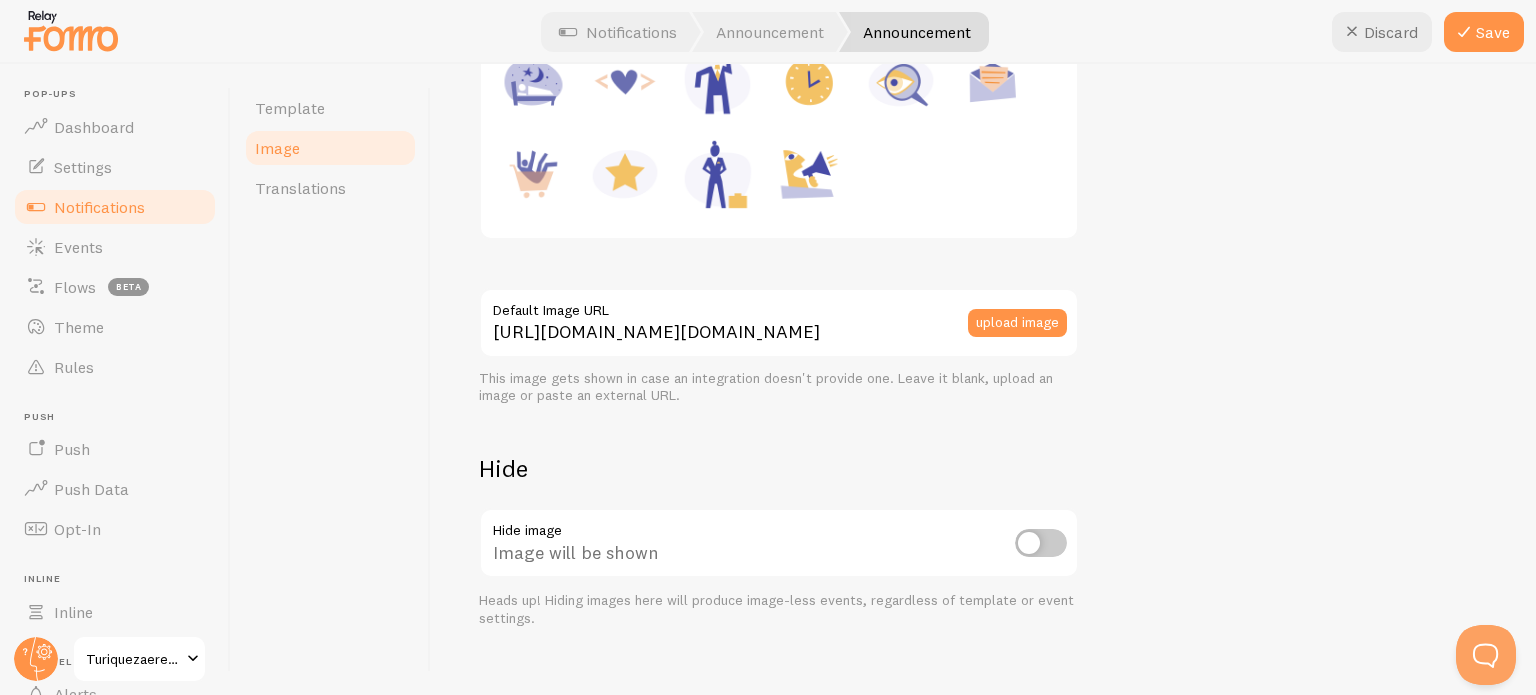 scroll, scrollTop: 306, scrollLeft: 0, axis: vertical 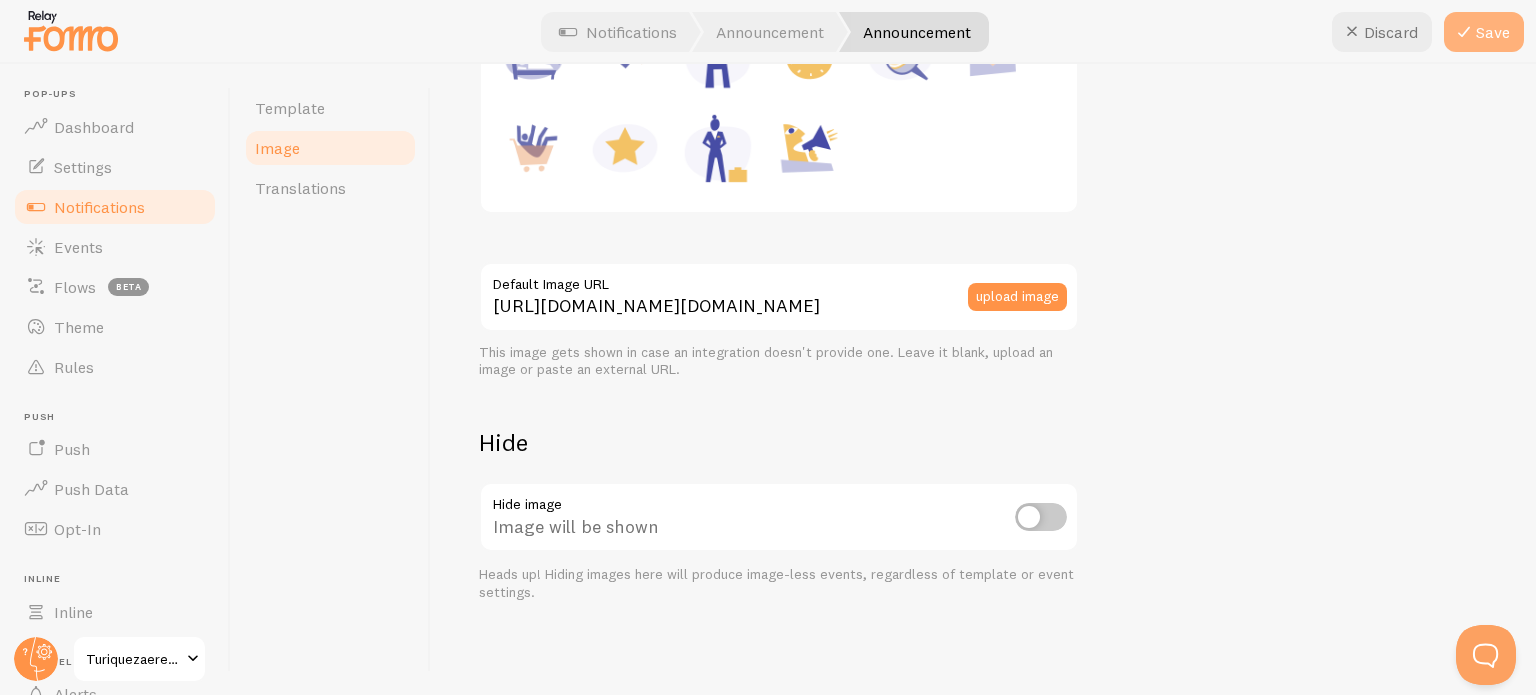 click at bounding box center [1464, 32] 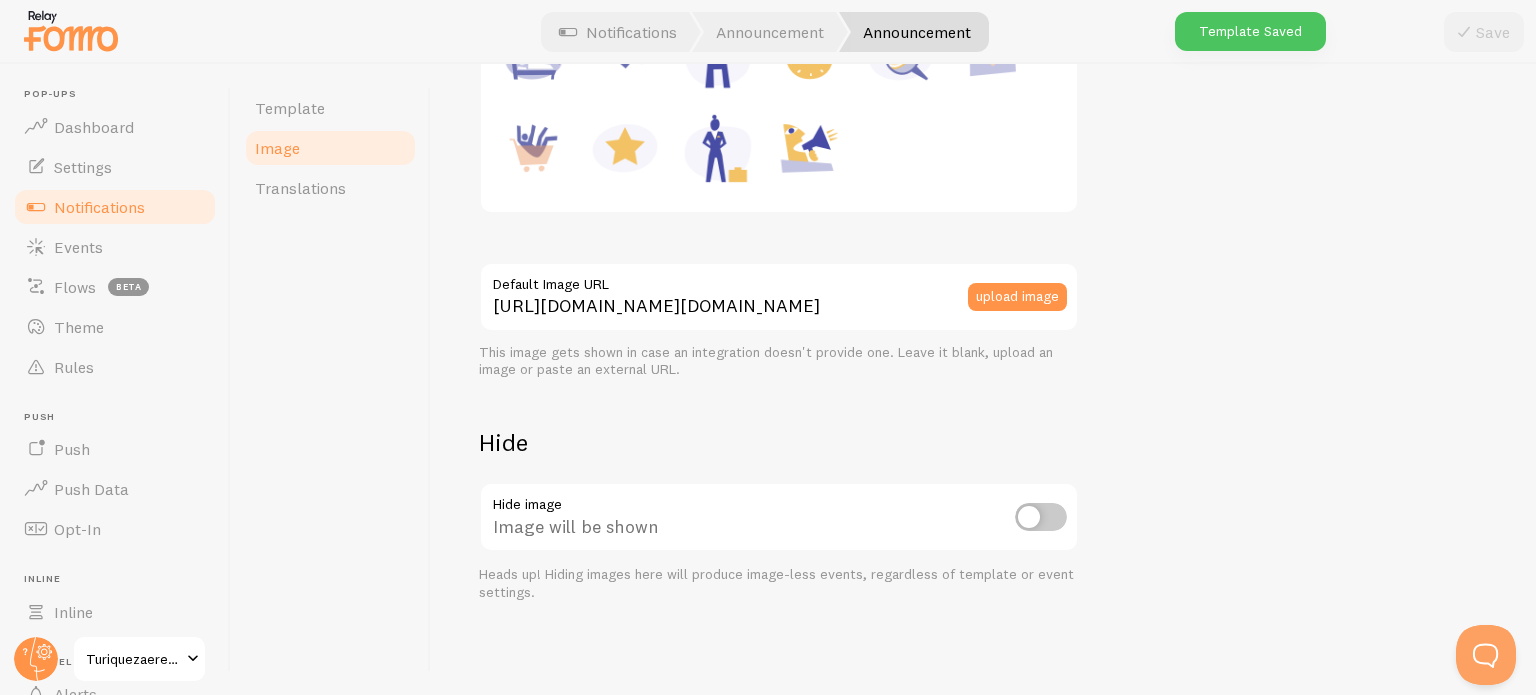 click on "Notifications" at bounding box center (115, 207) 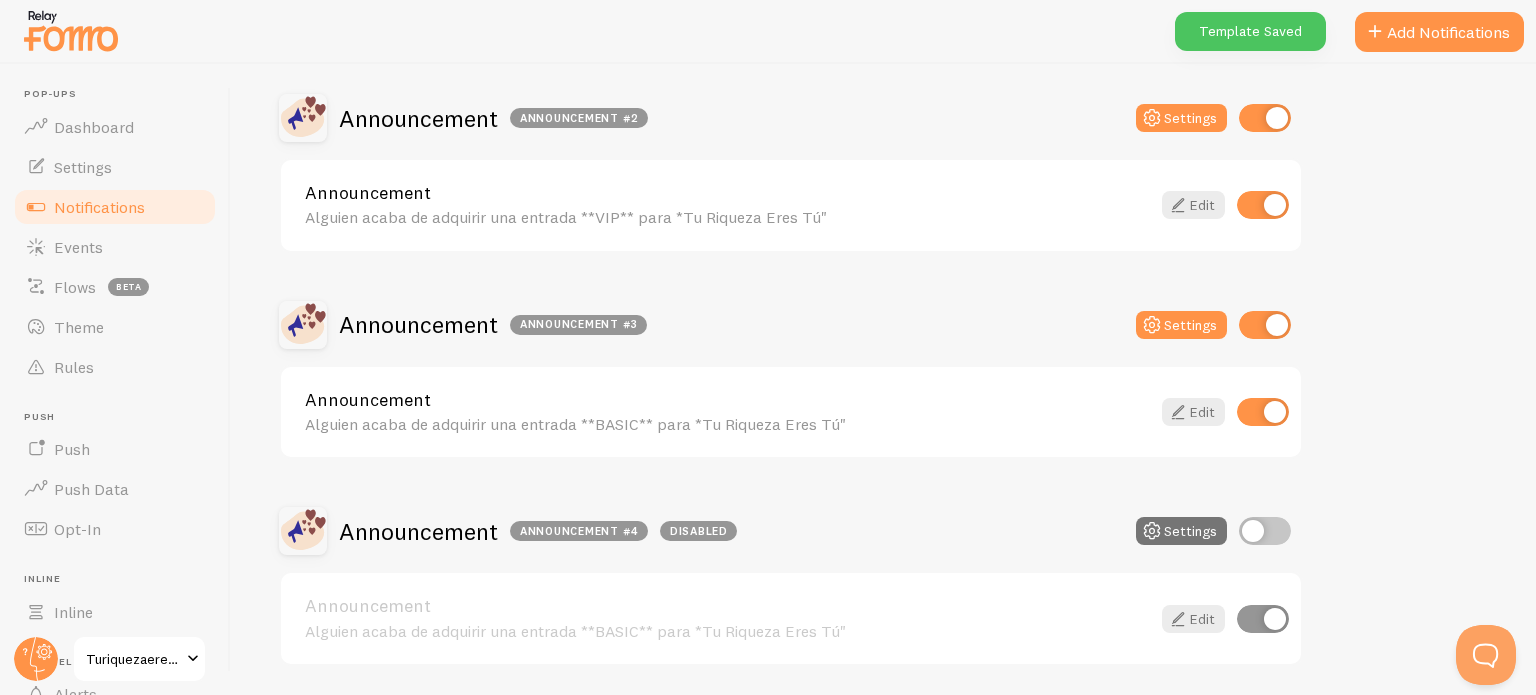 scroll, scrollTop: 600, scrollLeft: 0, axis: vertical 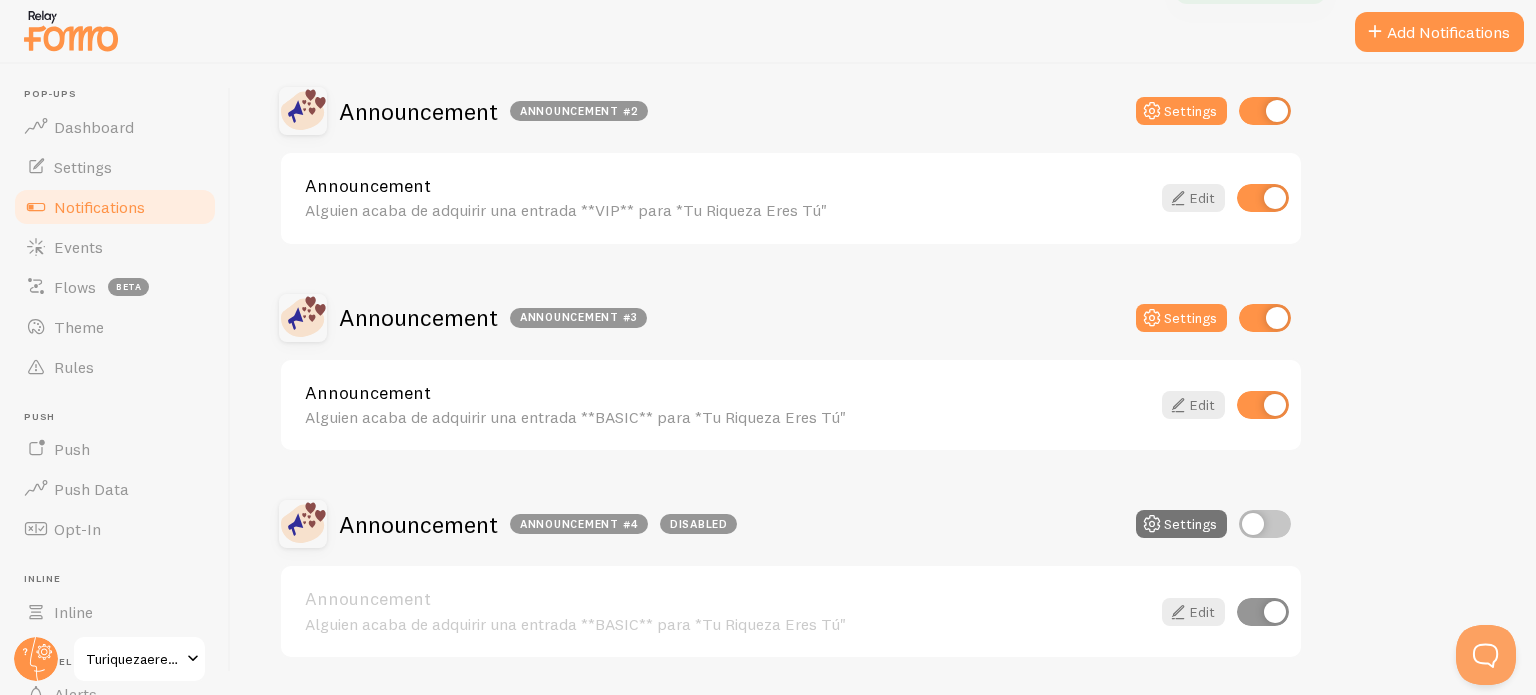 click at bounding box center (1265, 524) 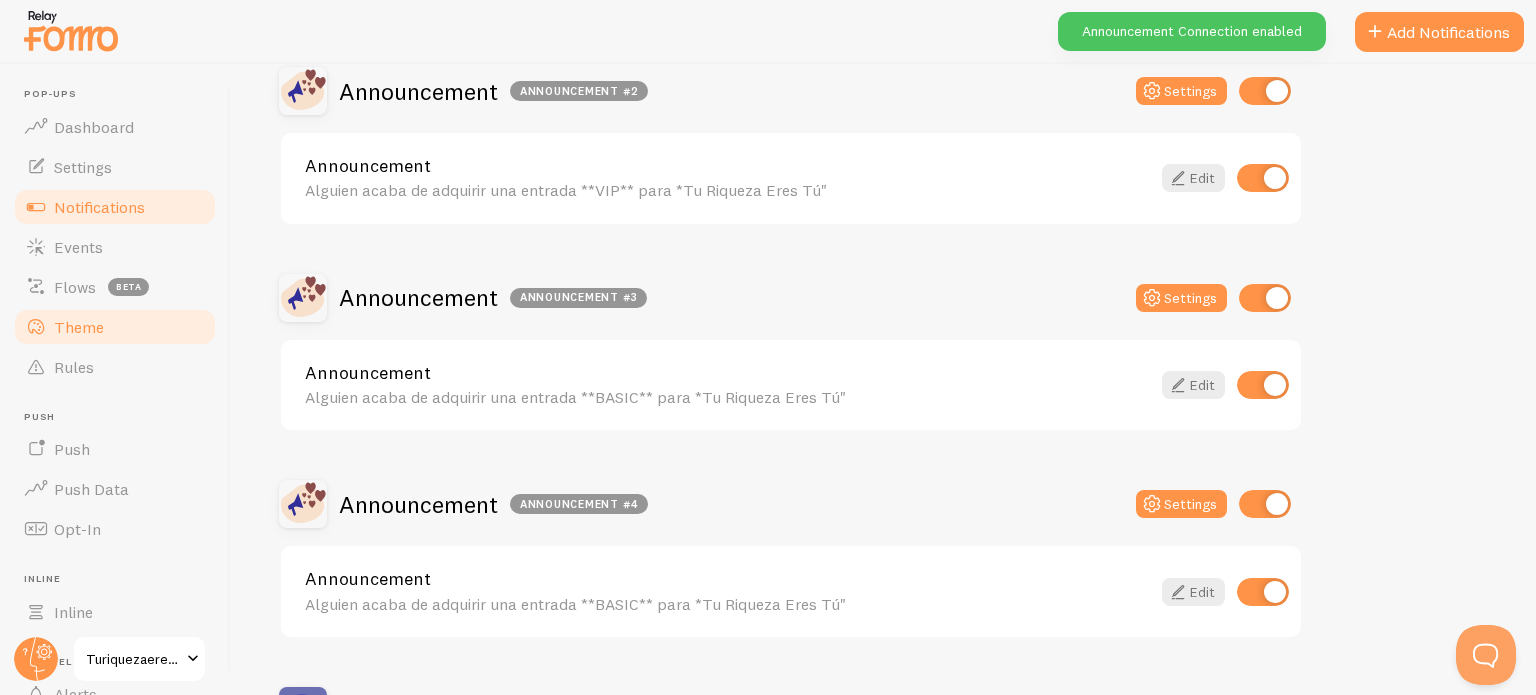 scroll, scrollTop: 600, scrollLeft: 0, axis: vertical 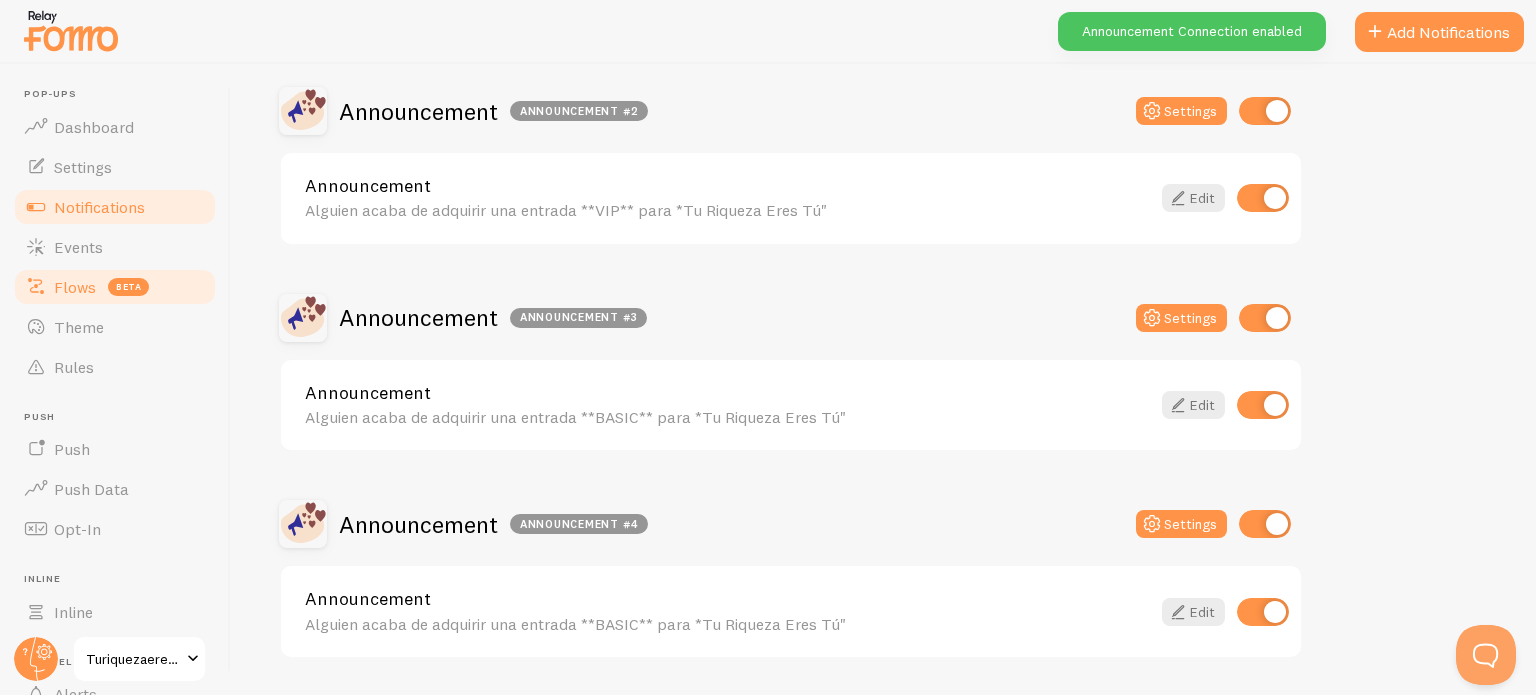 click on "Flows" at bounding box center (75, 287) 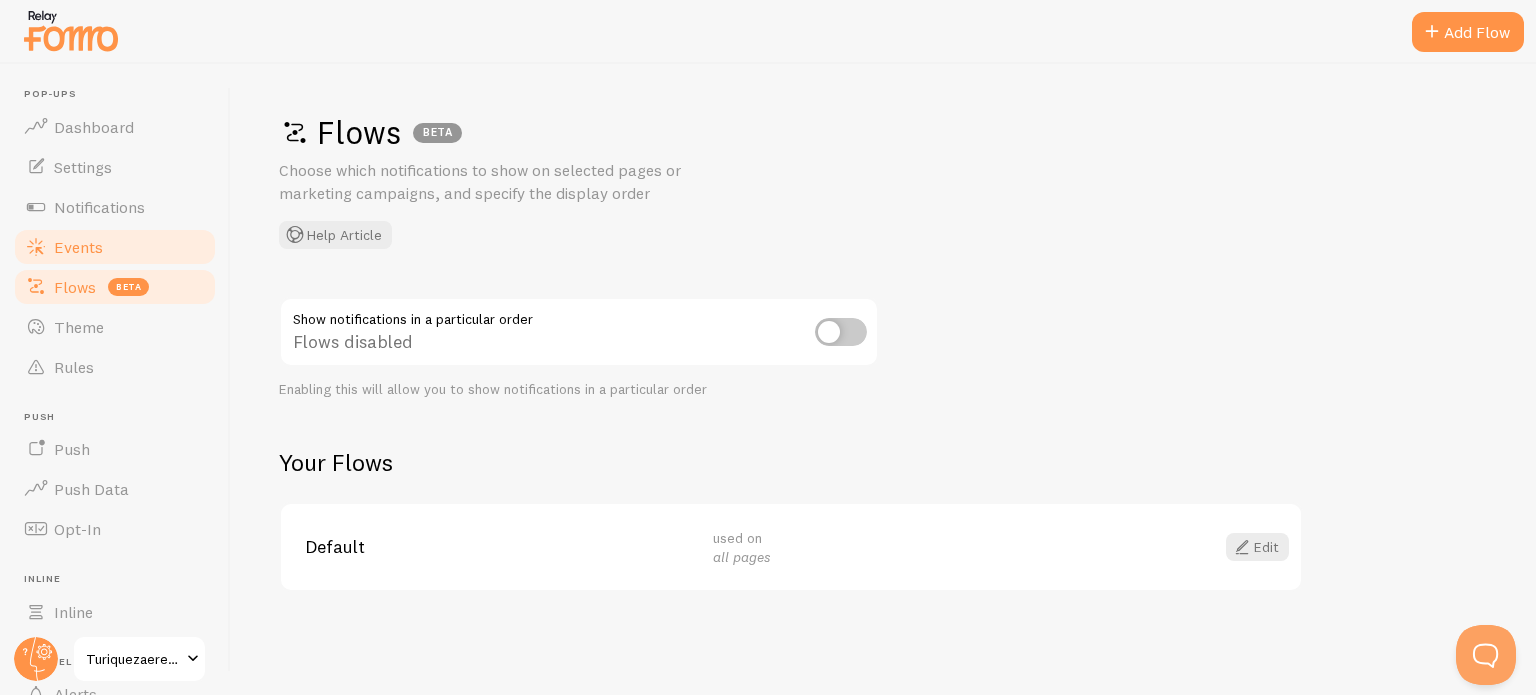 click on "Events" at bounding box center [78, 247] 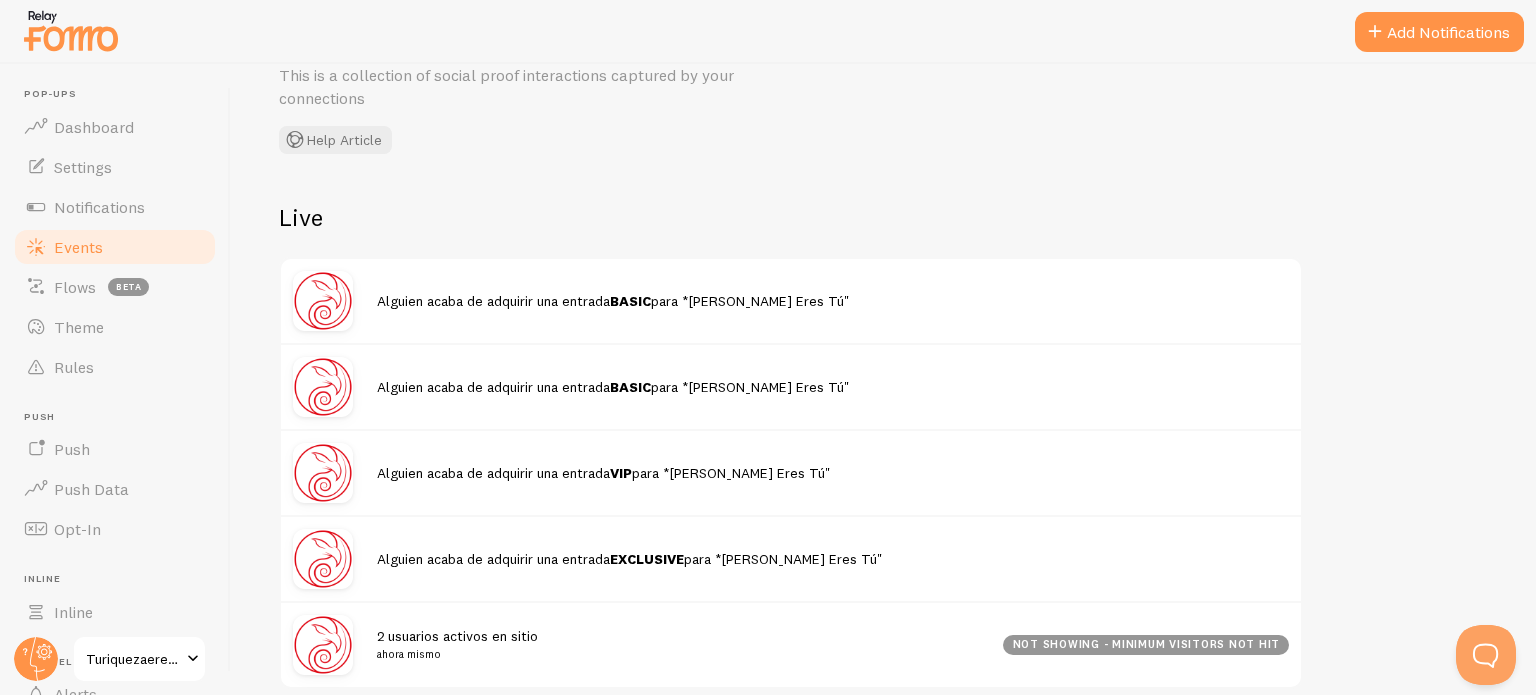 scroll, scrollTop: 100, scrollLeft: 0, axis: vertical 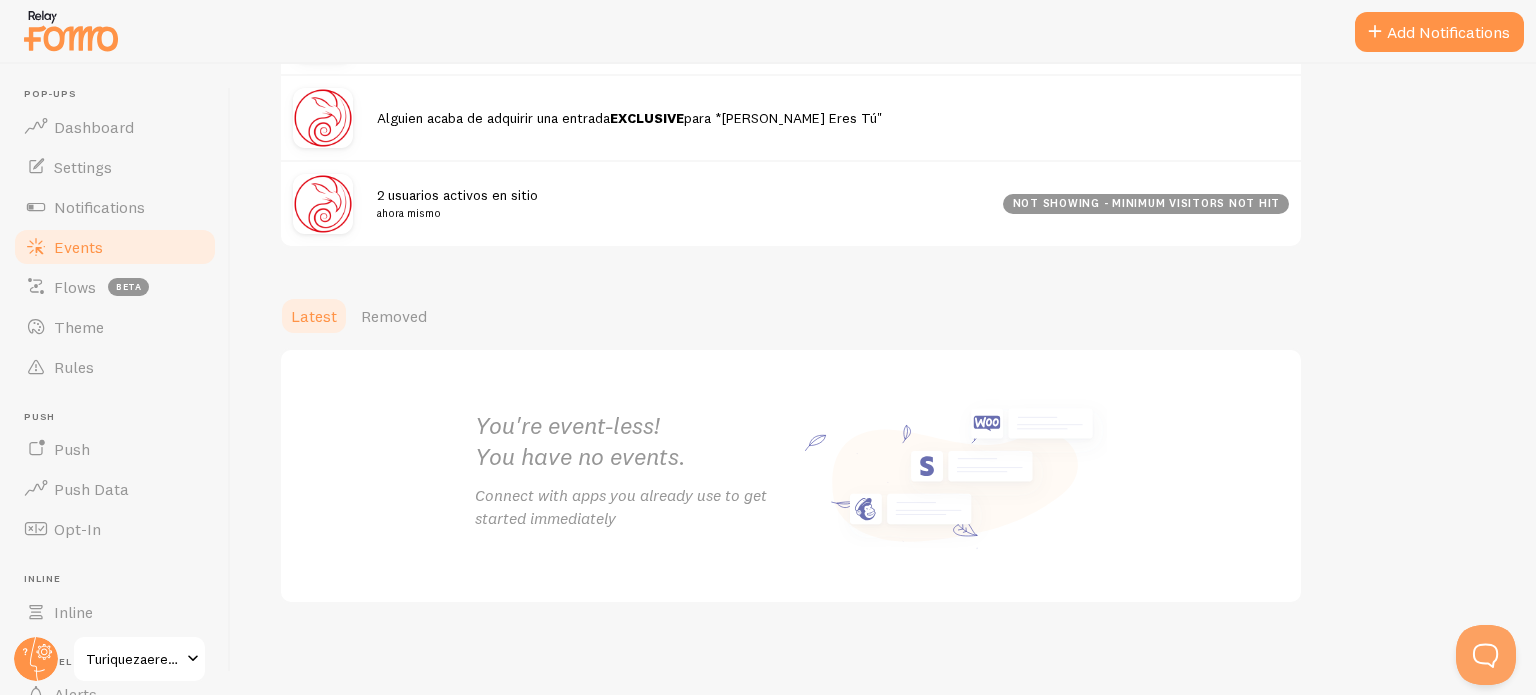 click on "Removed" at bounding box center (394, 316) 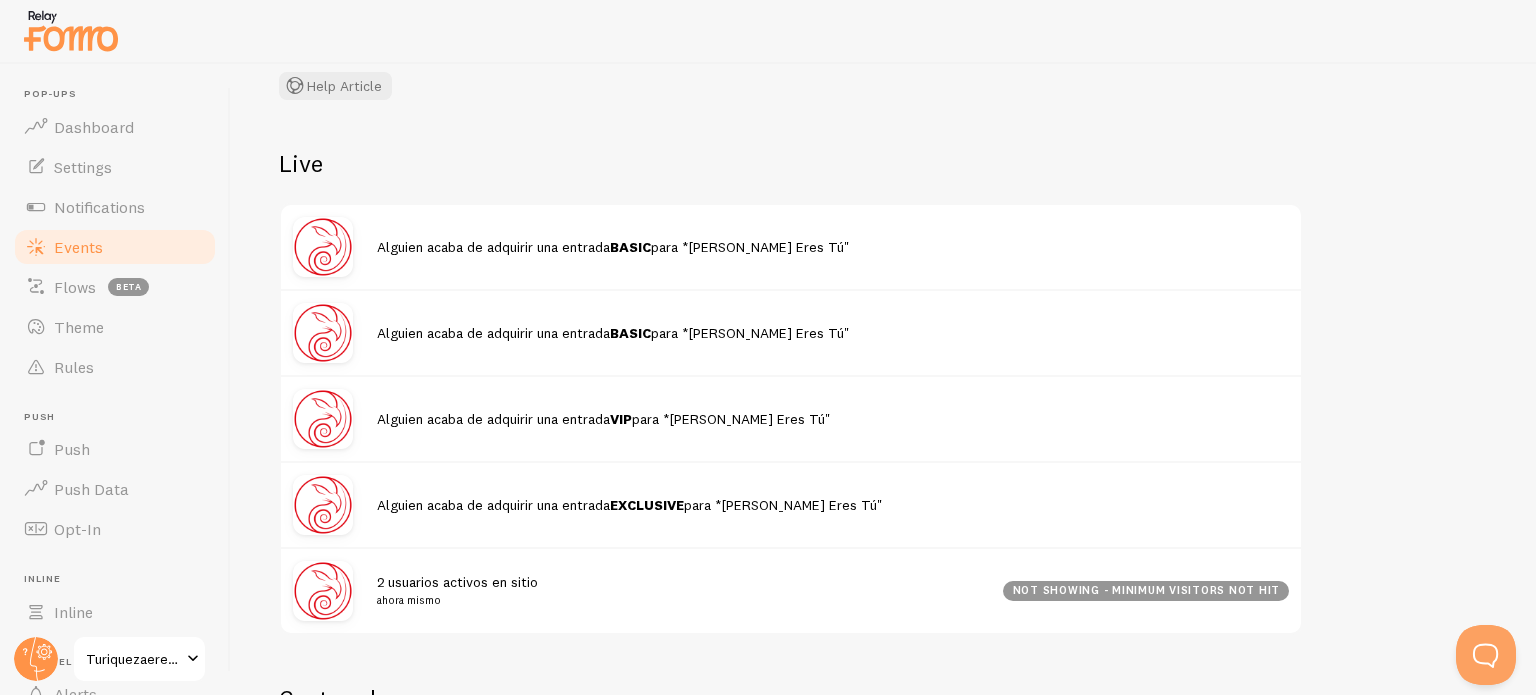 scroll, scrollTop: 476, scrollLeft: 0, axis: vertical 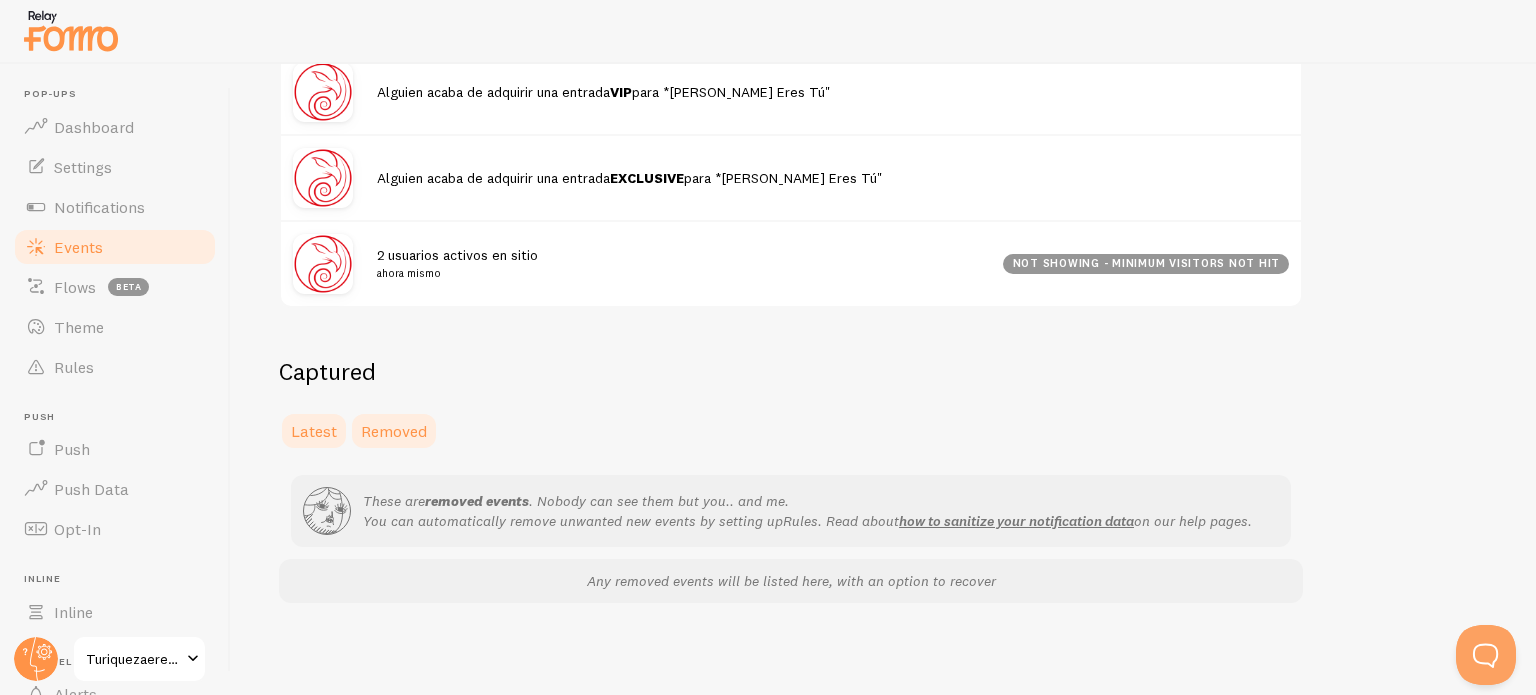 click on "Latest" at bounding box center (314, 431) 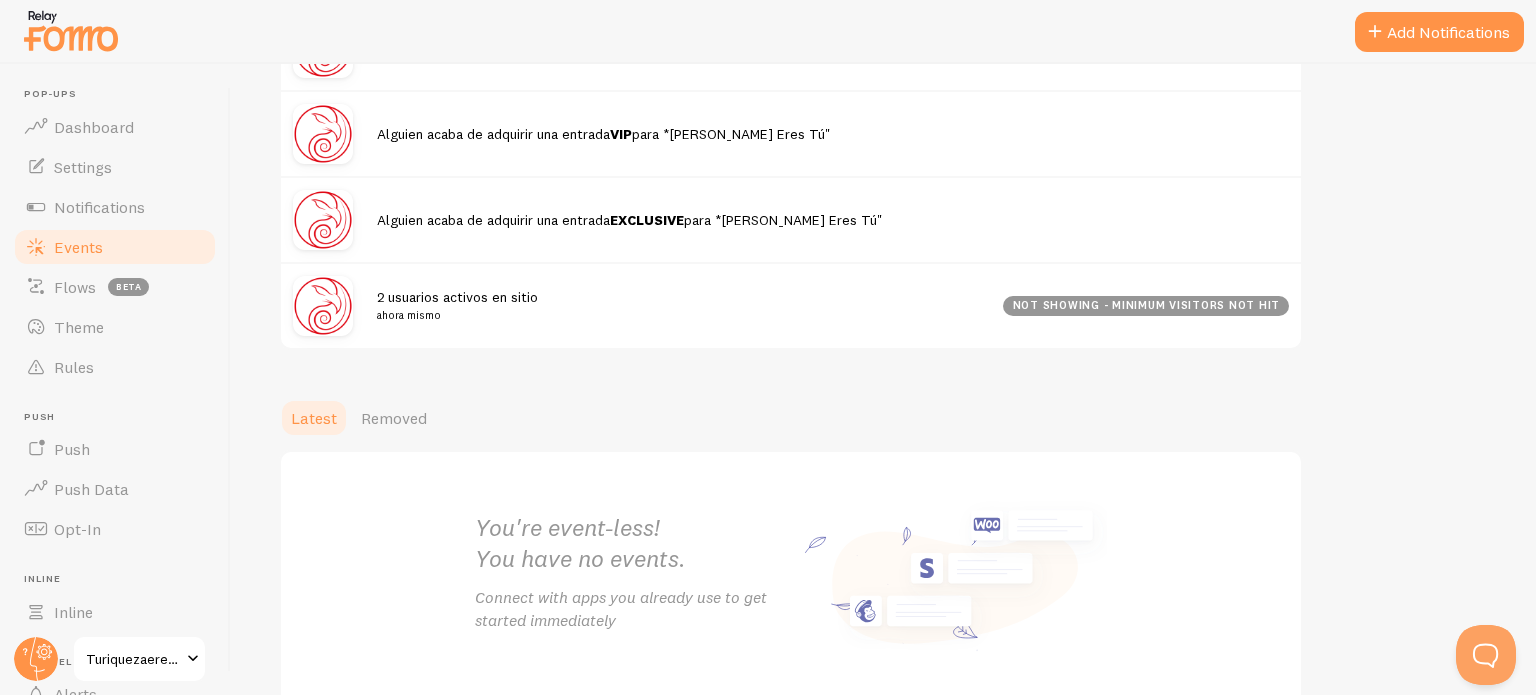 scroll, scrollTop: 500, scrollLeft: 0, axis: vertical 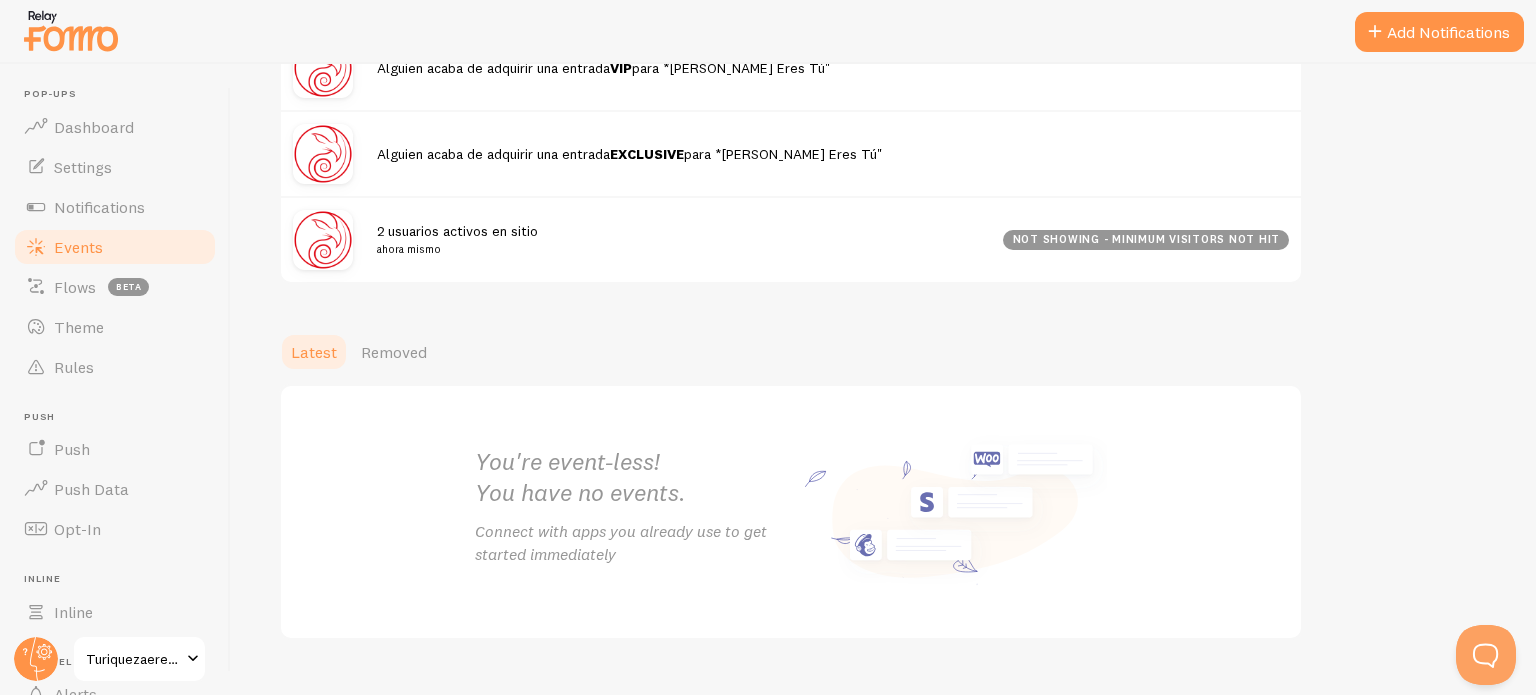 click on "not showing - minimum visitors not hit" at bounding box center [1146, 240] 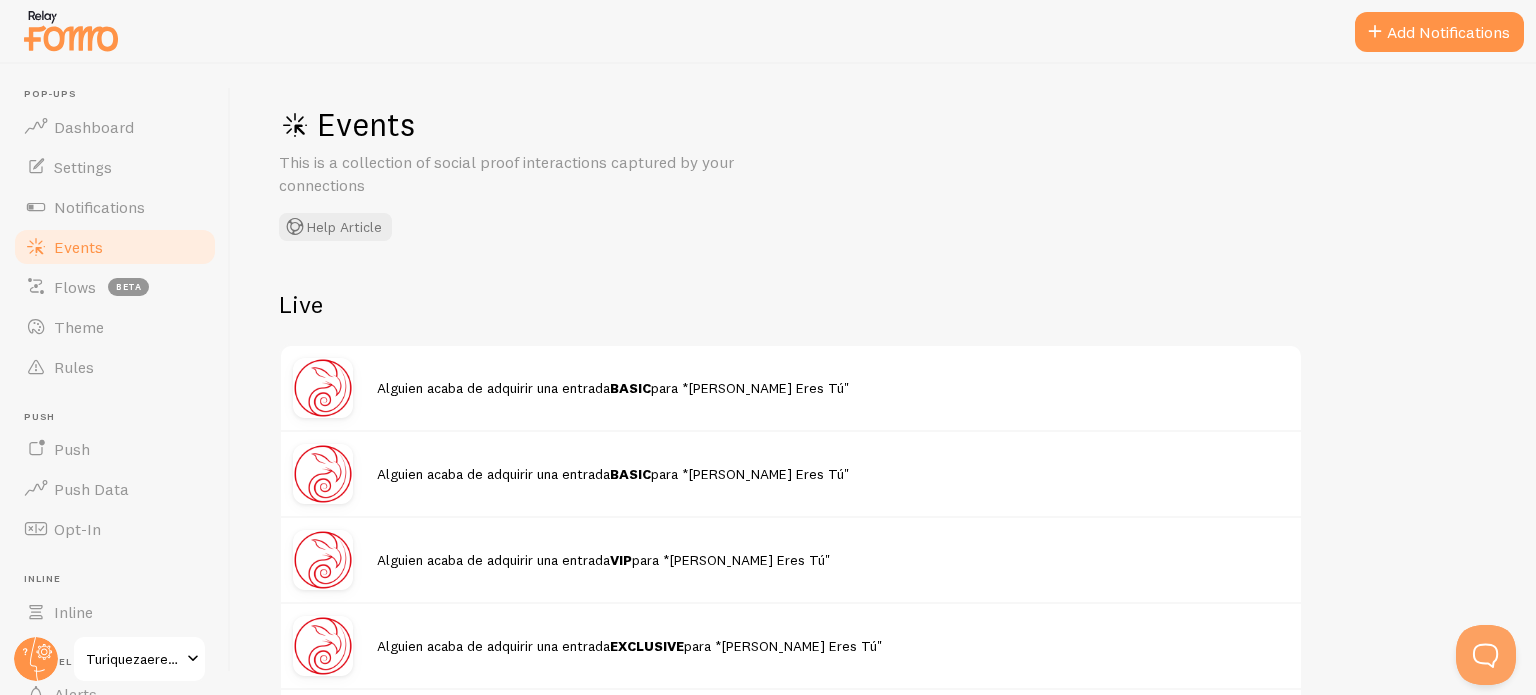 scroll, scrollTop: 0, scrollLeft: 0, axis: both 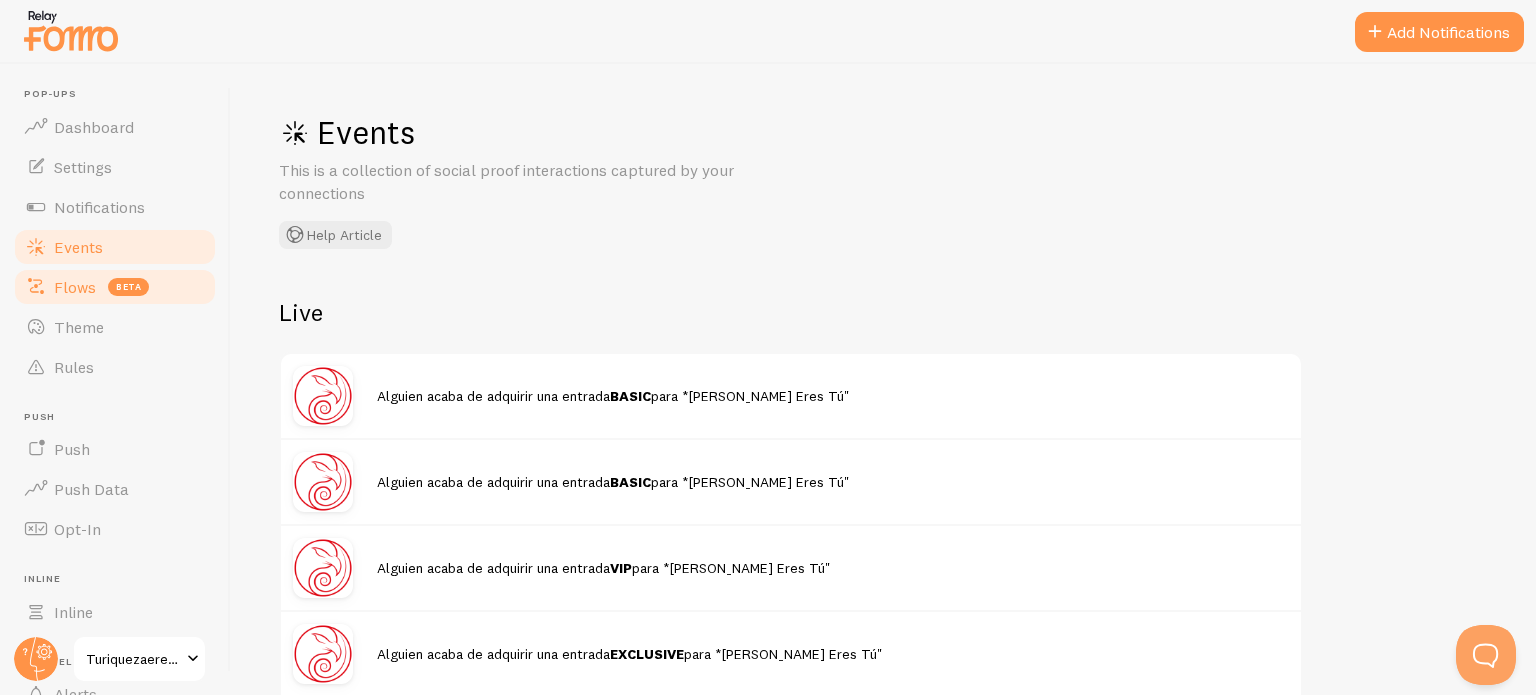 click on "Flows" at bounding box center [75, 287] 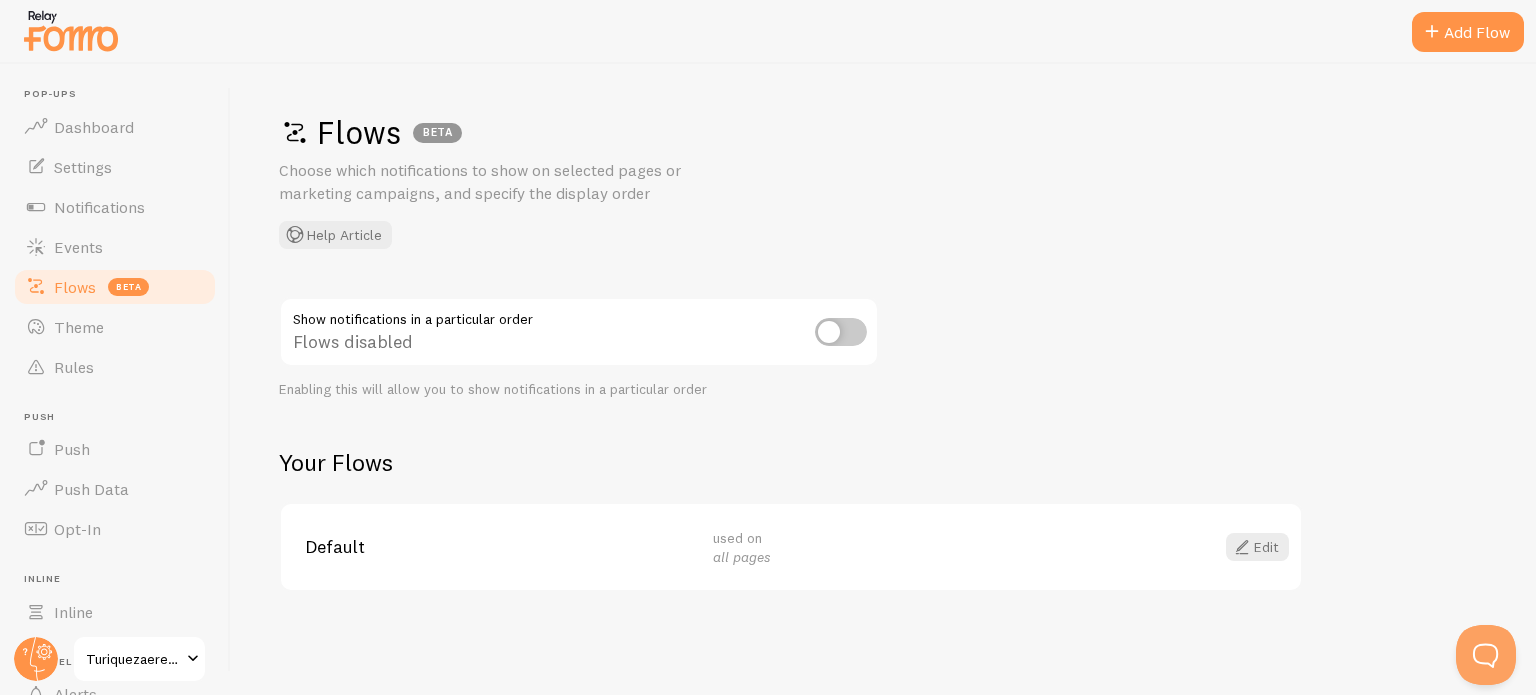 click at bounding box center (841, 332) 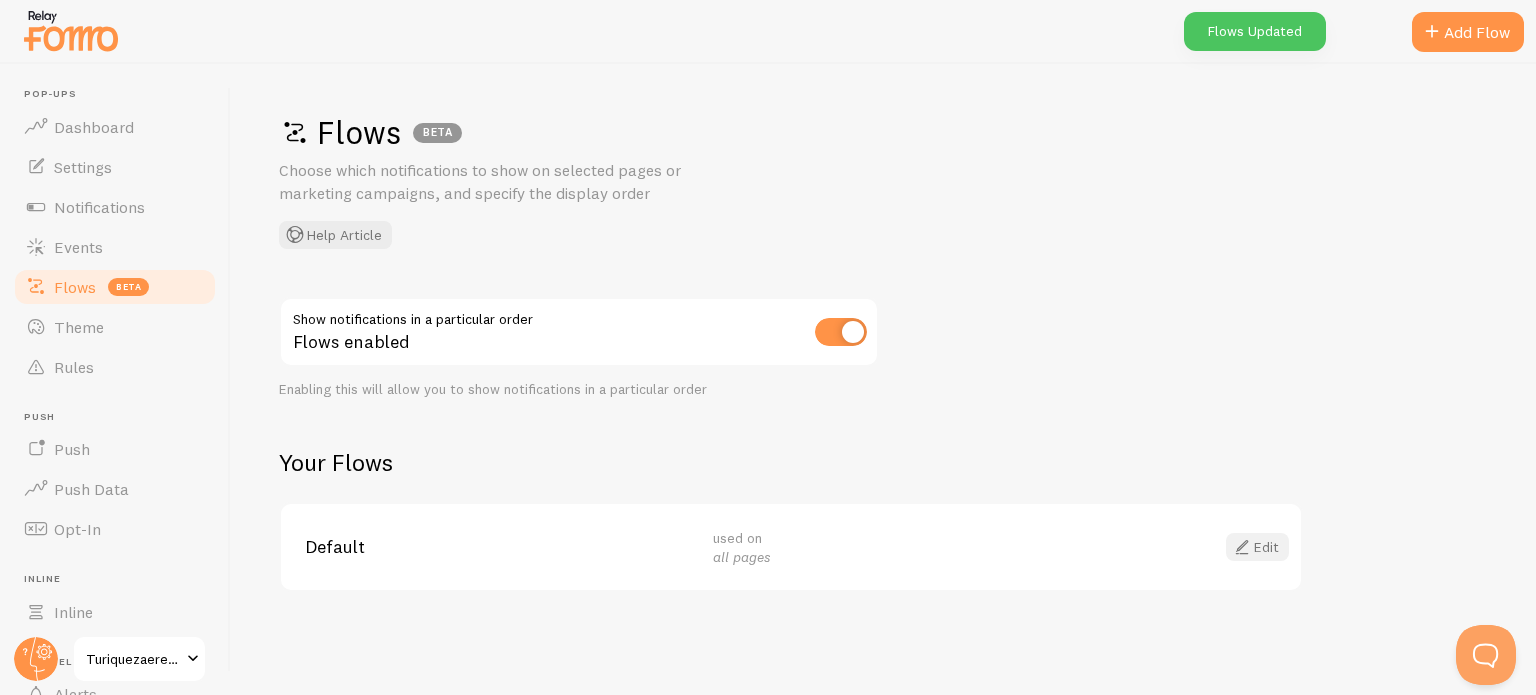 click at bounding box center [1242, 547] 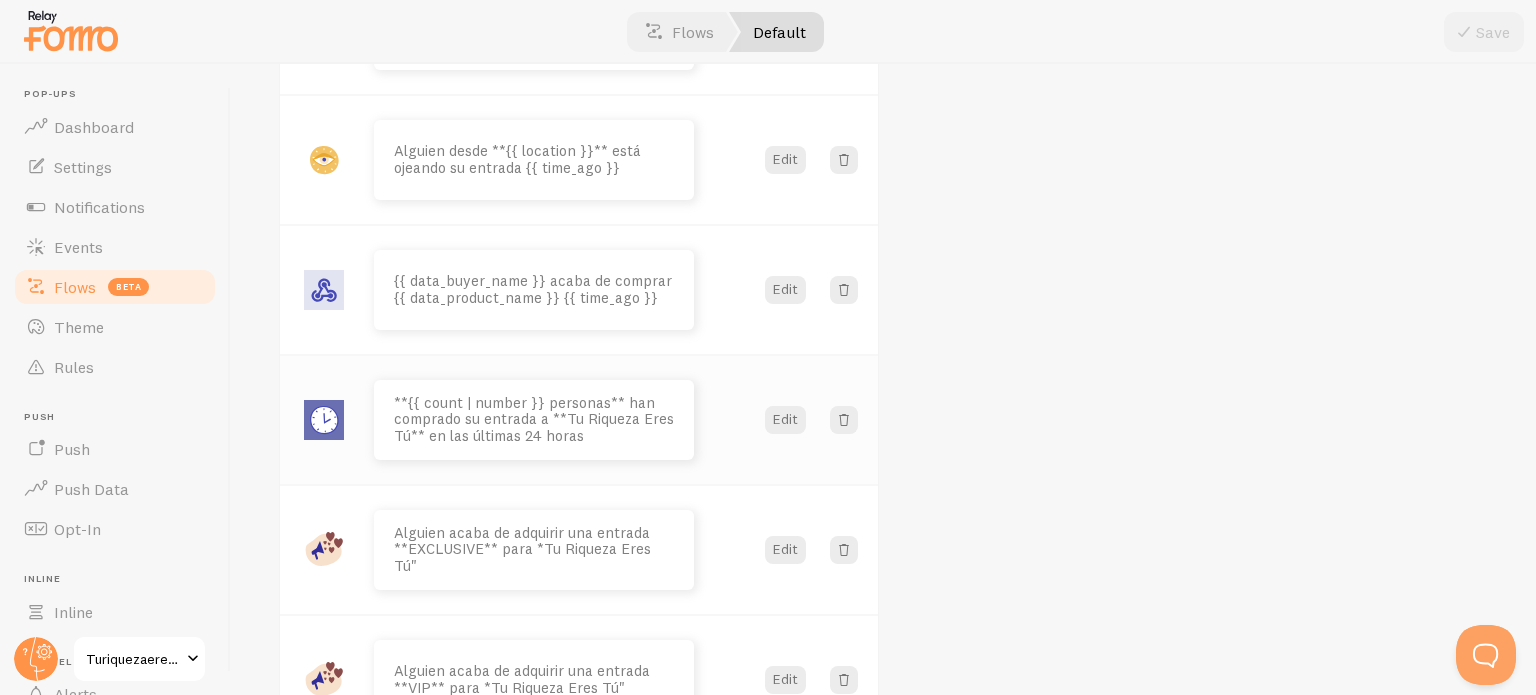 scroll, scrollTop: 309, scrollLeft: 0, axis: vertical 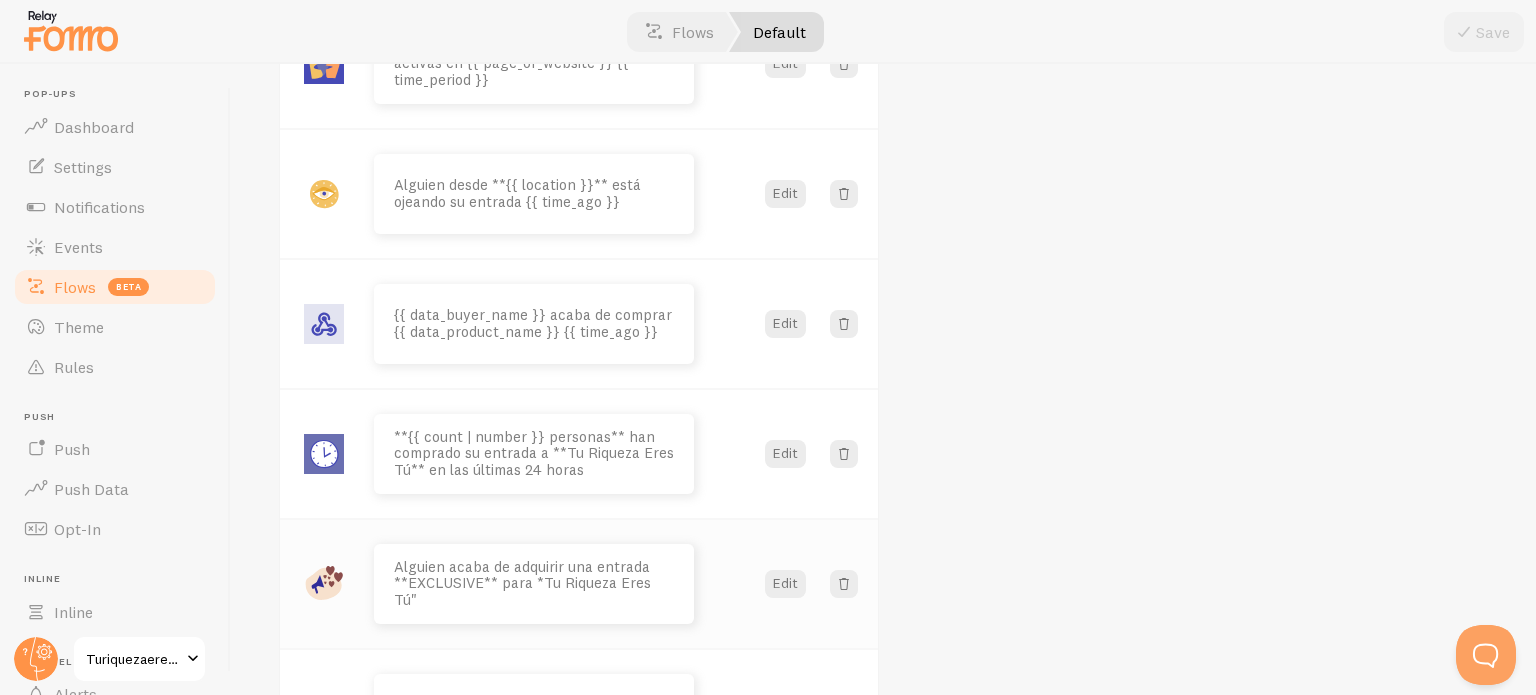 type 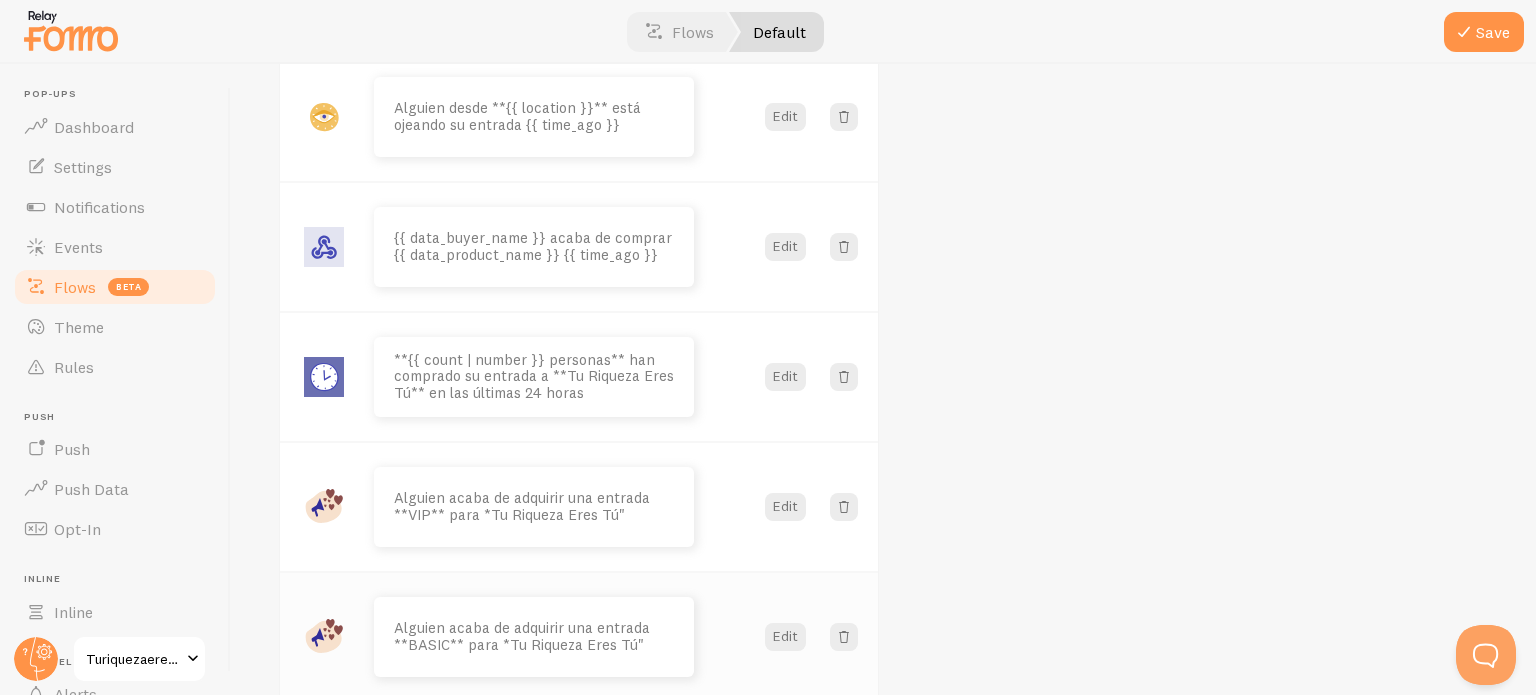scroll, scrollTop: 609, scrollLeft: 0, axis: vertical 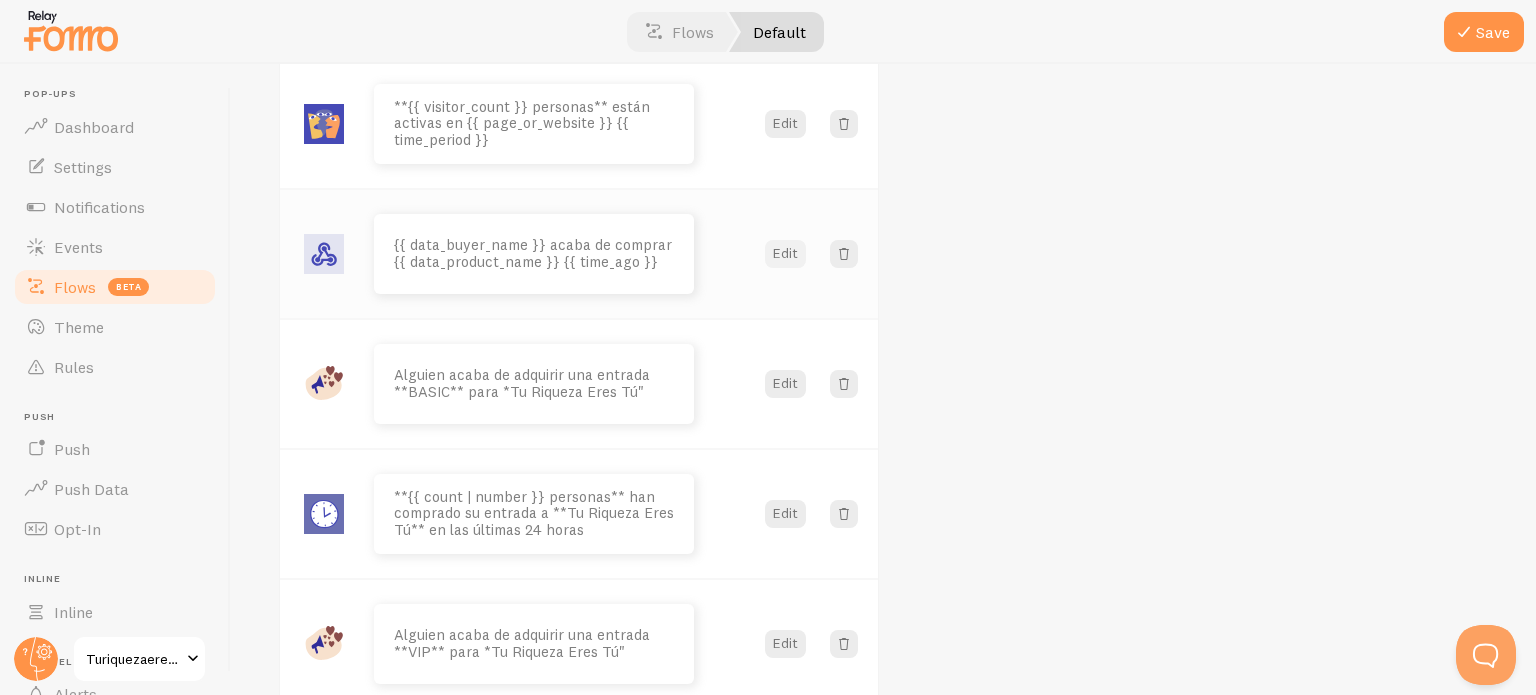click on "Edit" at bounding box center [785, 254] 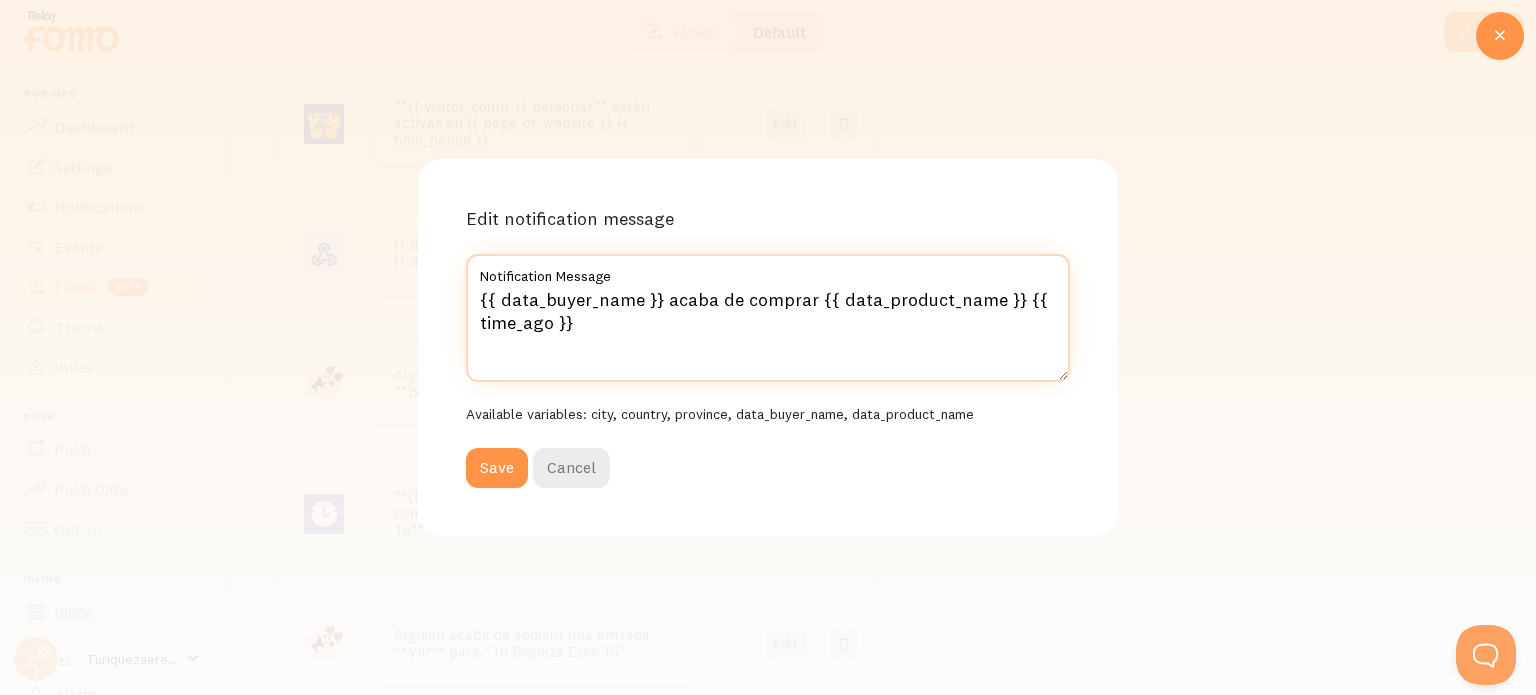 drag, startPoint x: 652, startPoint y: 301, endPoint x: 605, endPoint y: 297, distance: 47.169907 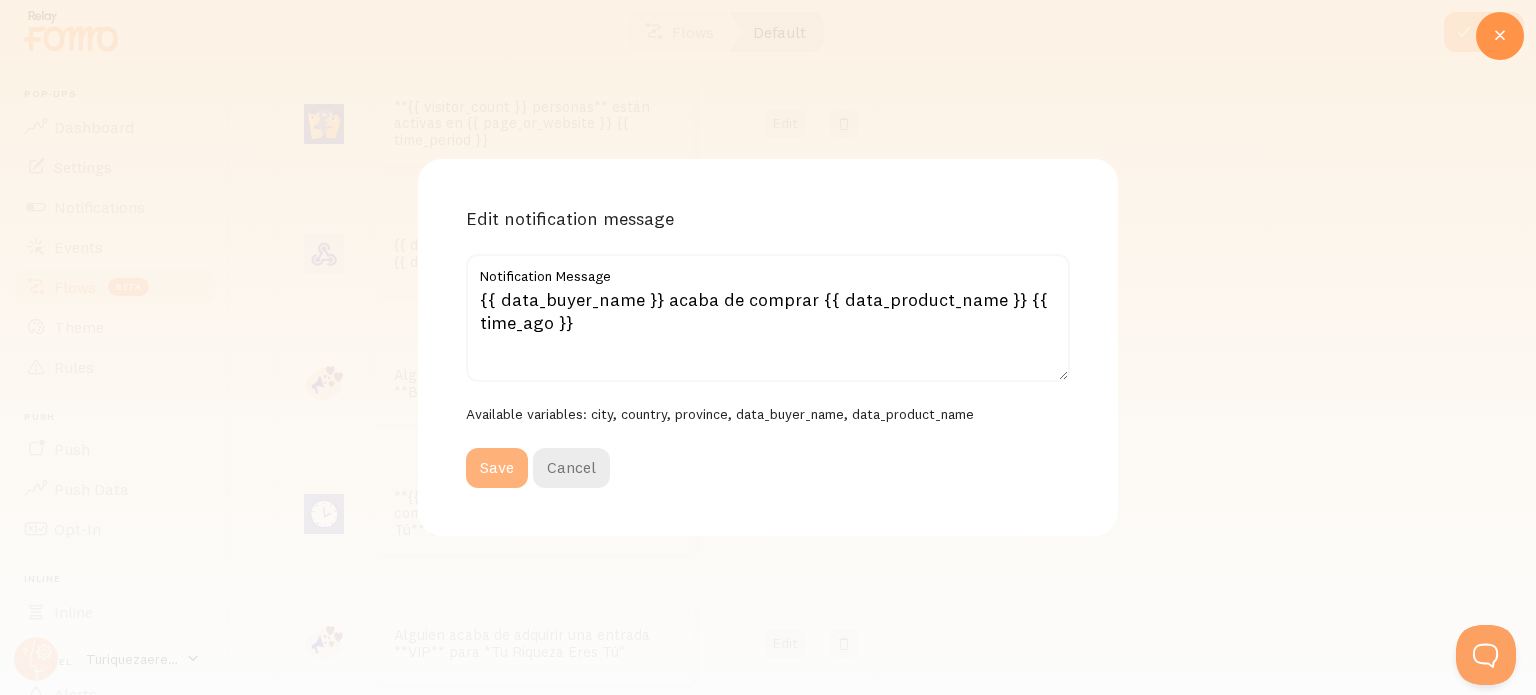 click on "Save" at bounding box center [497, 468] 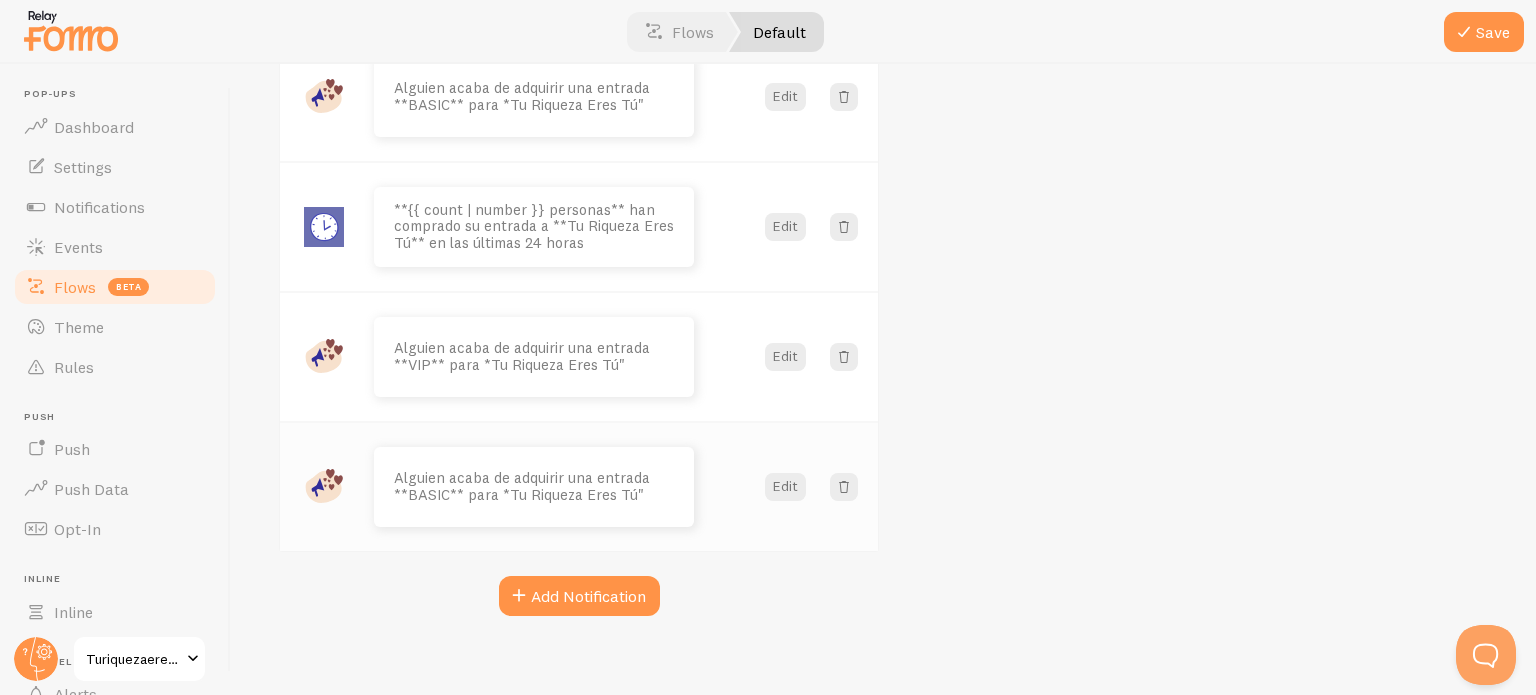scroll, scrollTop: 809, scrollLeft: 0, axis: vertical 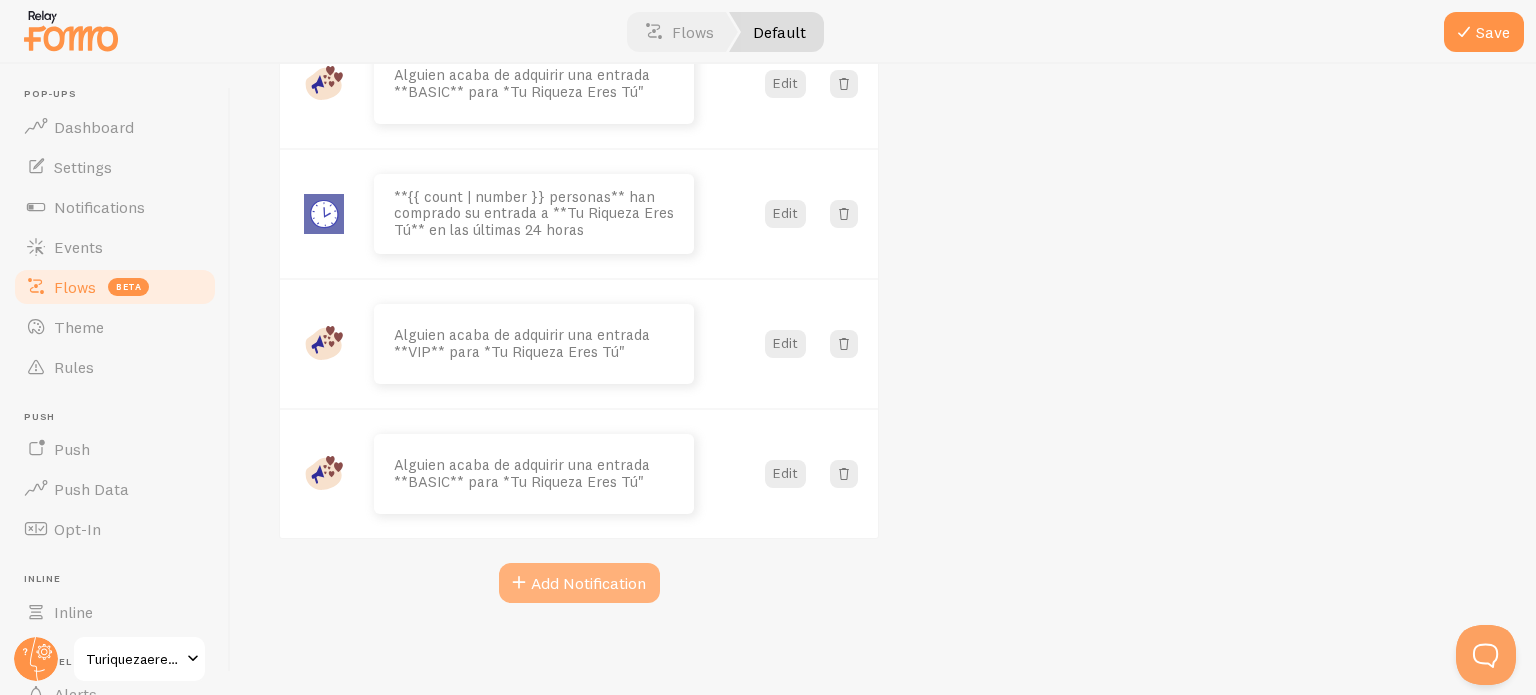 click on "Add Notification" at bounding box center [579, 583] 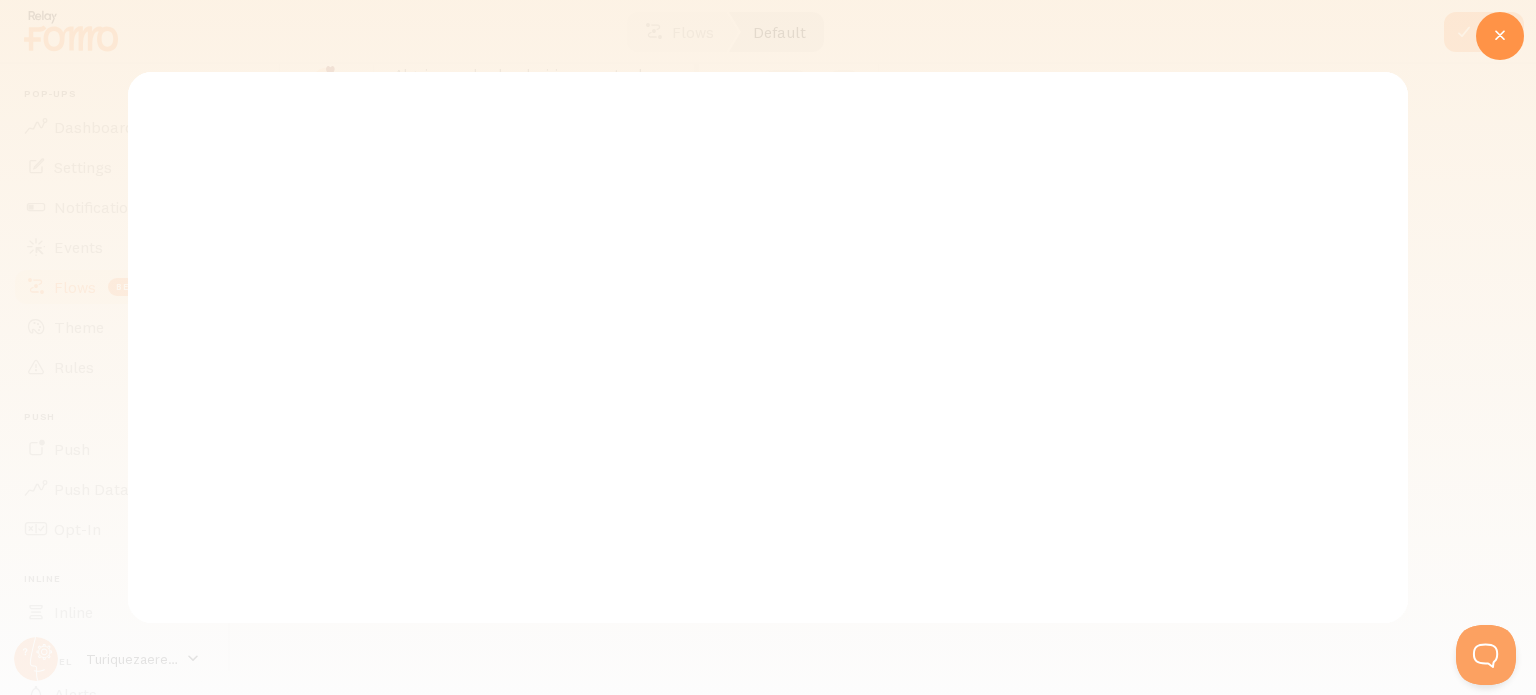 scroll, scrollTop: 0, scrollLeft: 0, axis: both 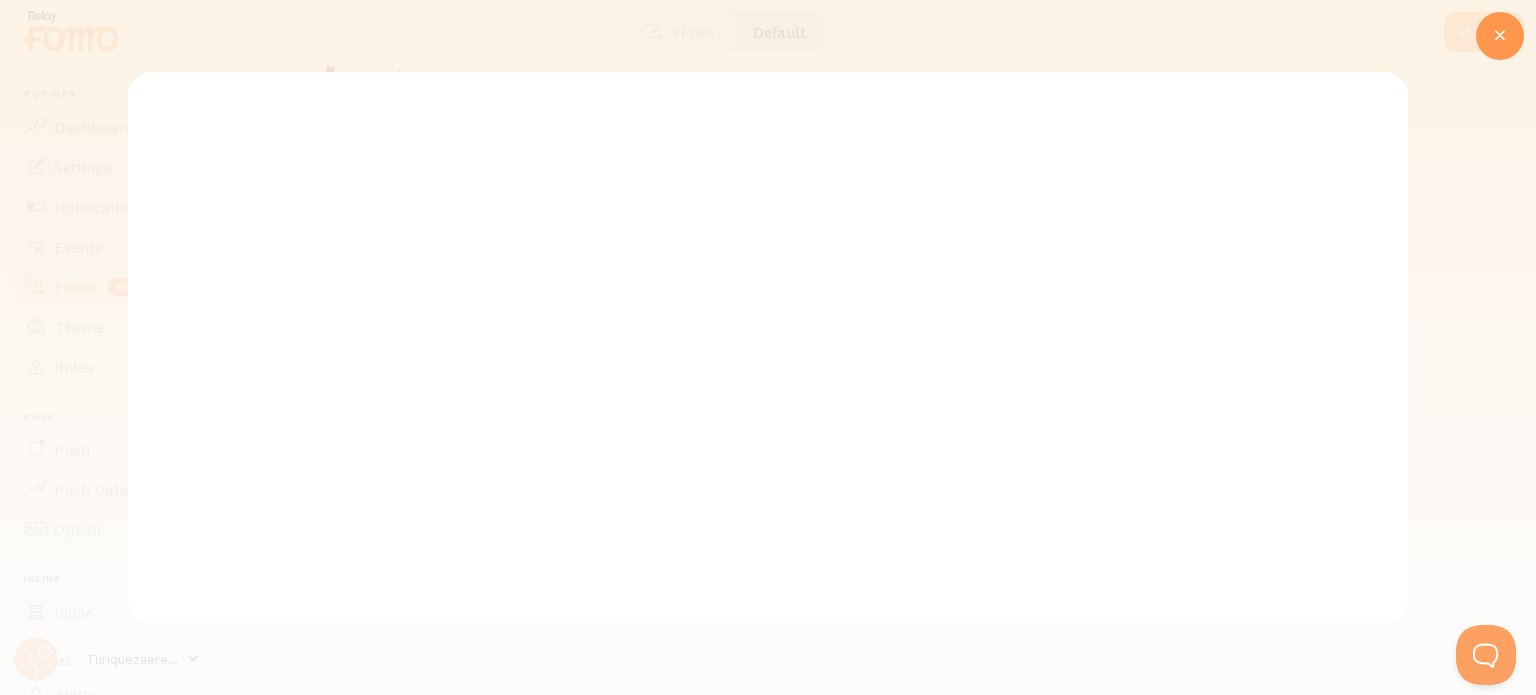 click at bounding box center [1500, 36] 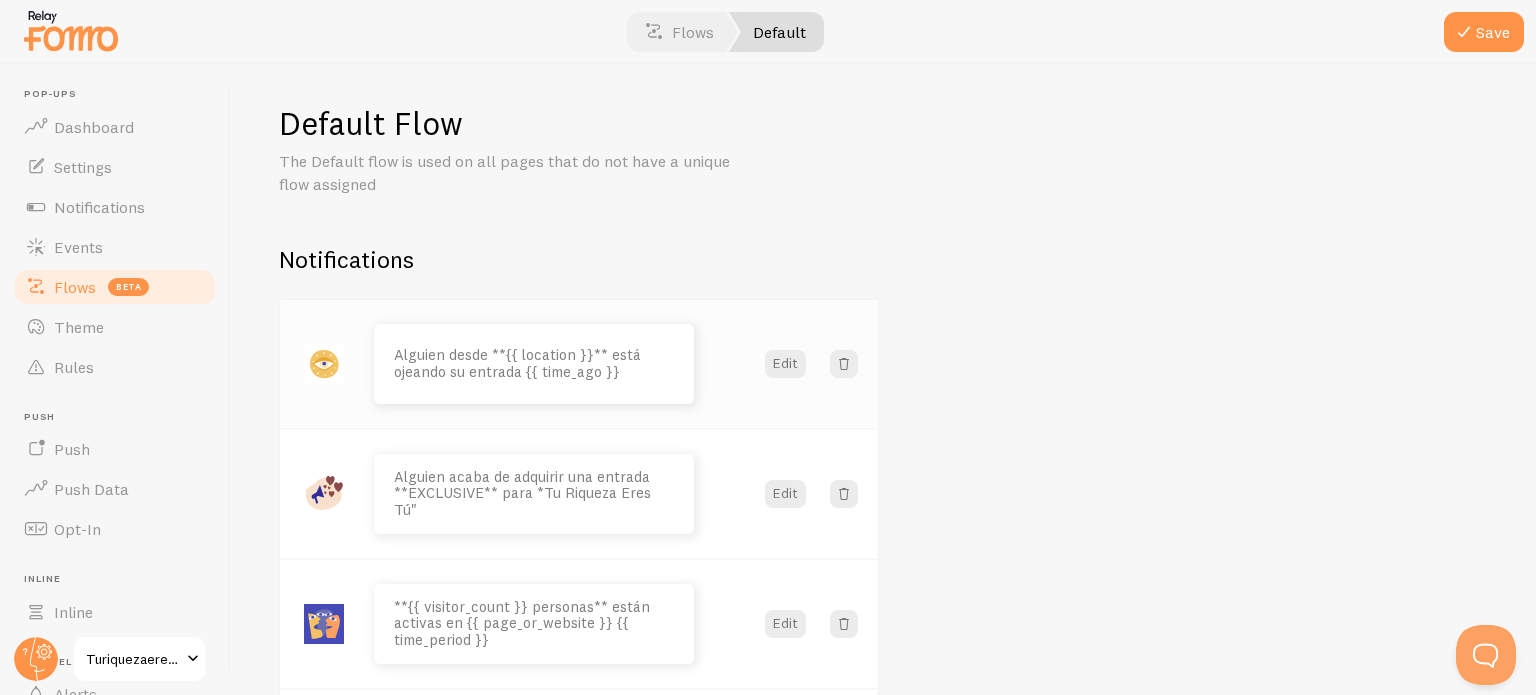 scroll, scrollTop: 0, scrollLeft: 0, axis: both 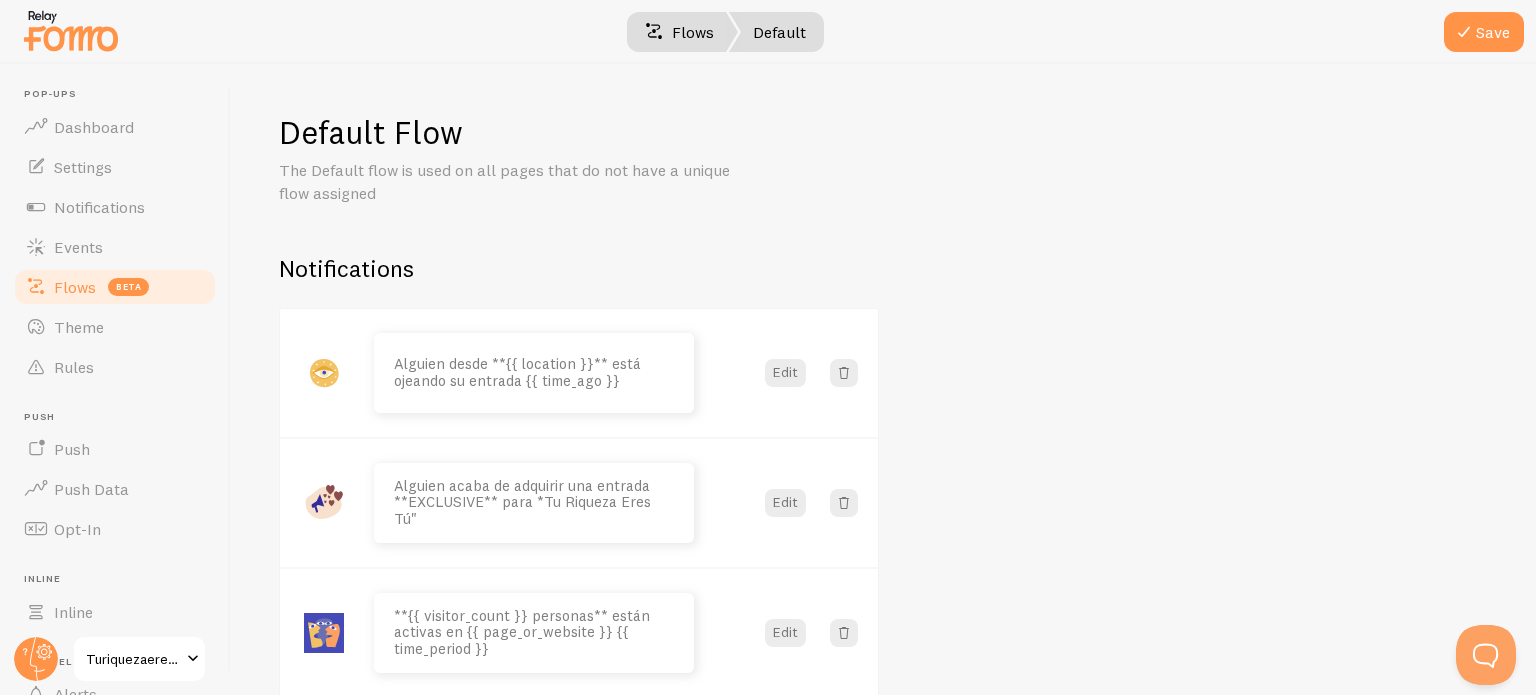 click at bounding box center (654, 32) 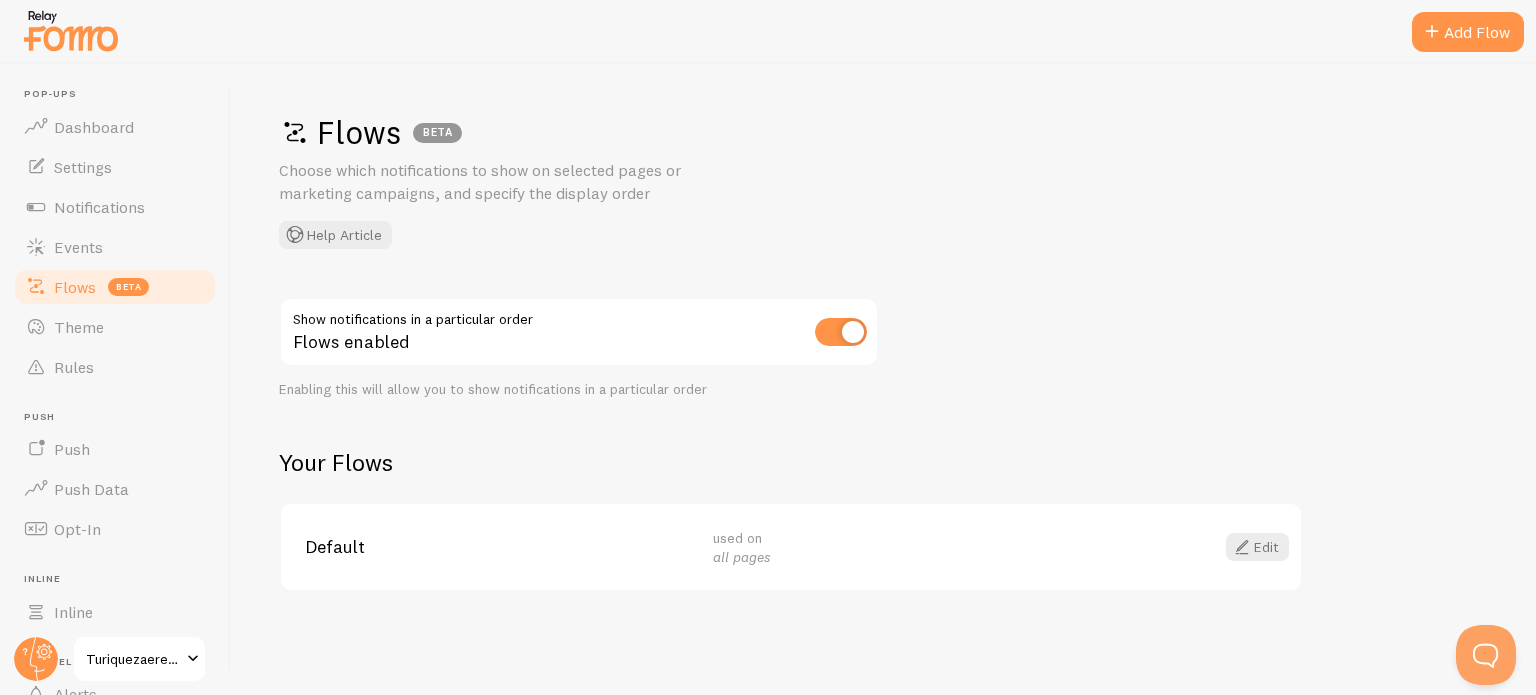click at bounding box center (841, 332) 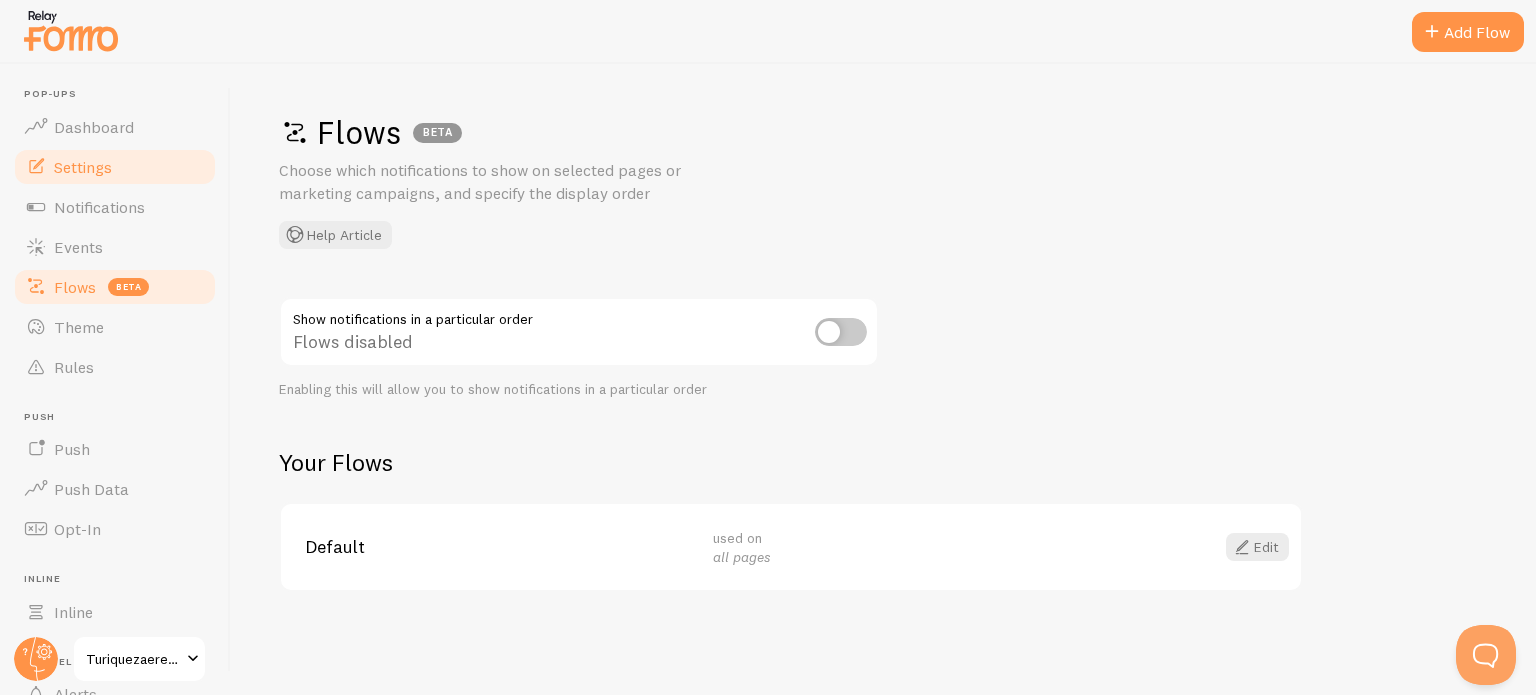 click on "Settings" at bounding box center (115, 167) 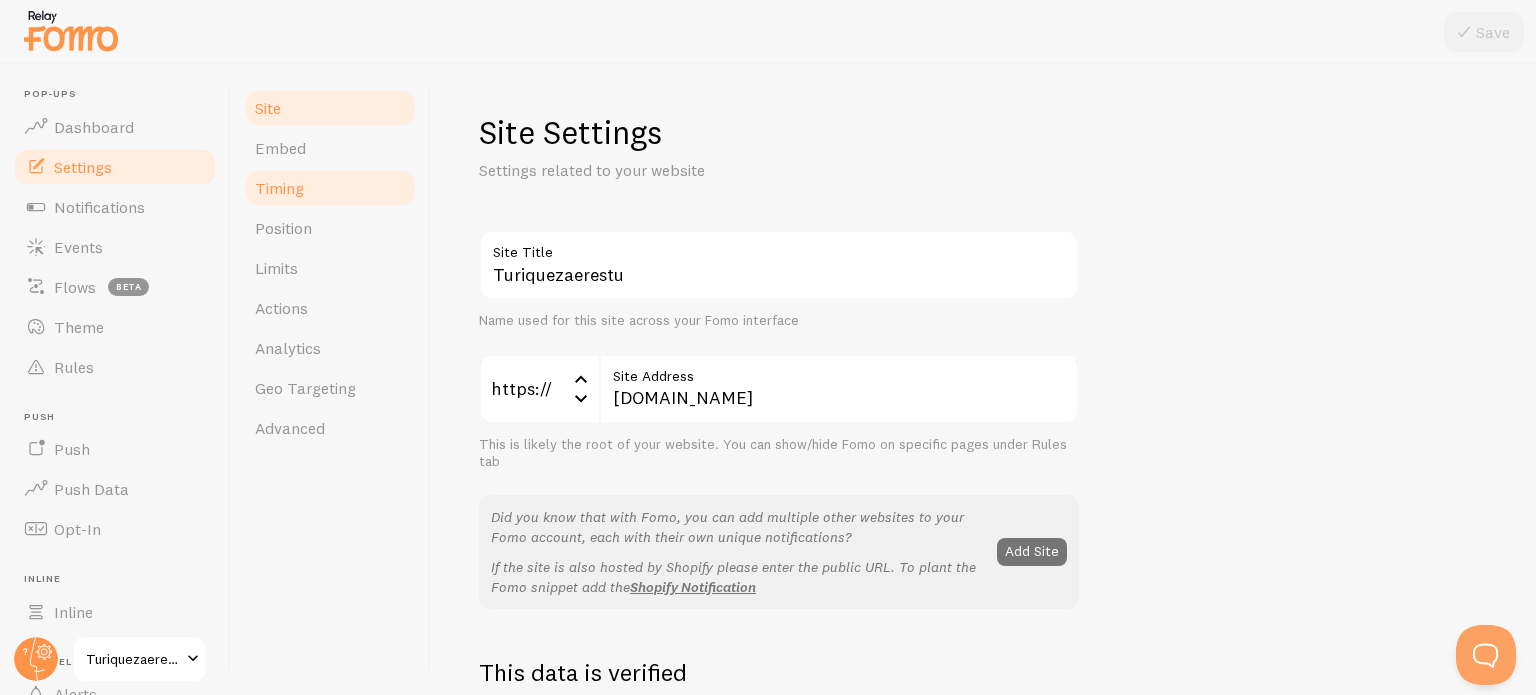 click on "Timing" at bounding box center (330, 188) 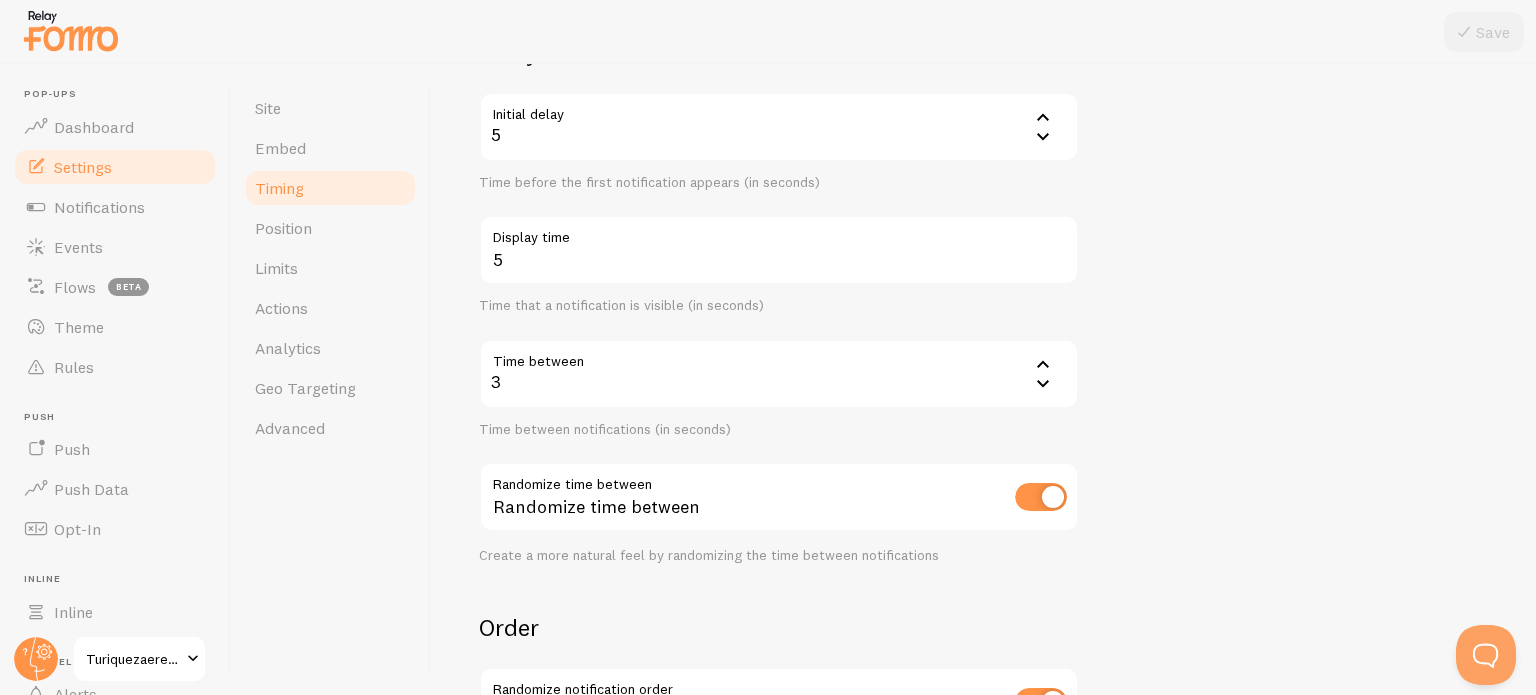 scroll, scrollTop: 200, scrollLeft: 0, axis: vertical 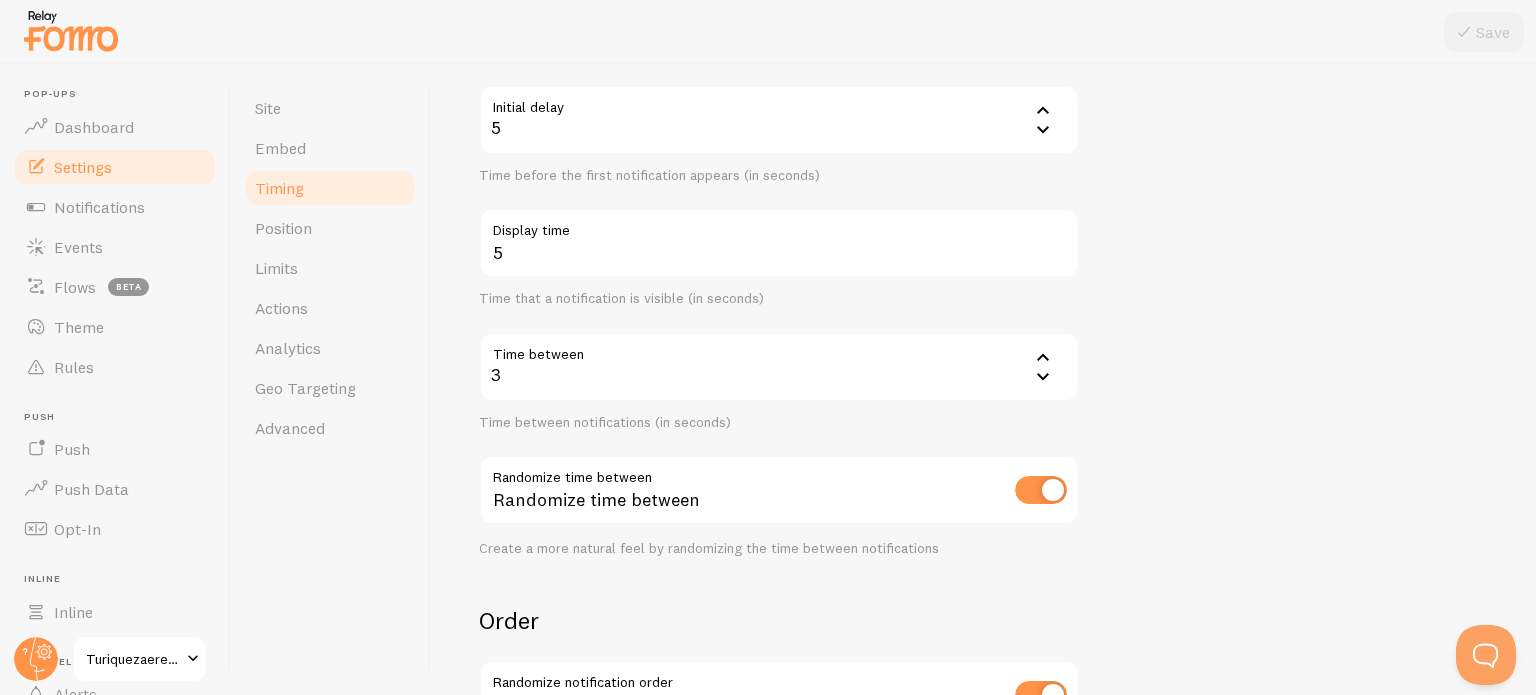 click at bounding box center (1041, 490) 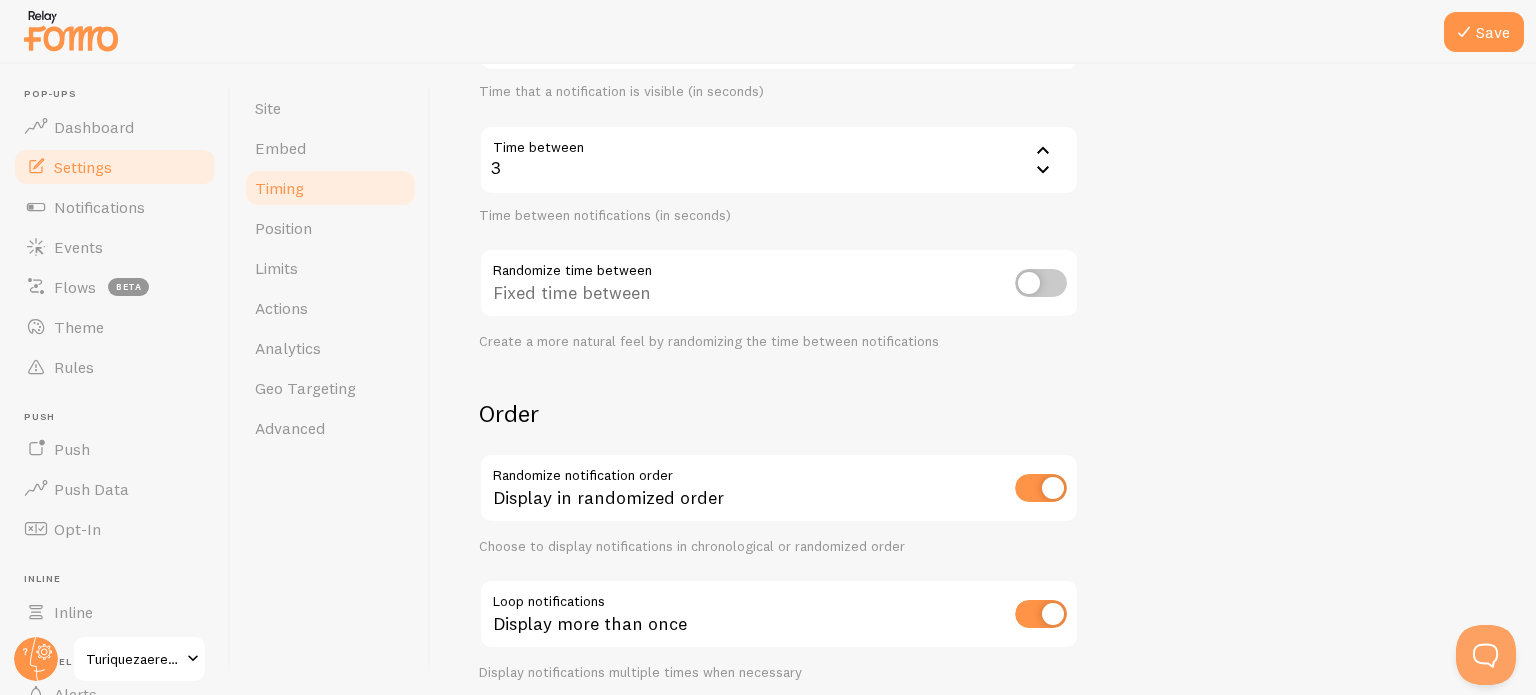 scroll, scrollTop: 486, scrollLeft: 0, axis: vertical 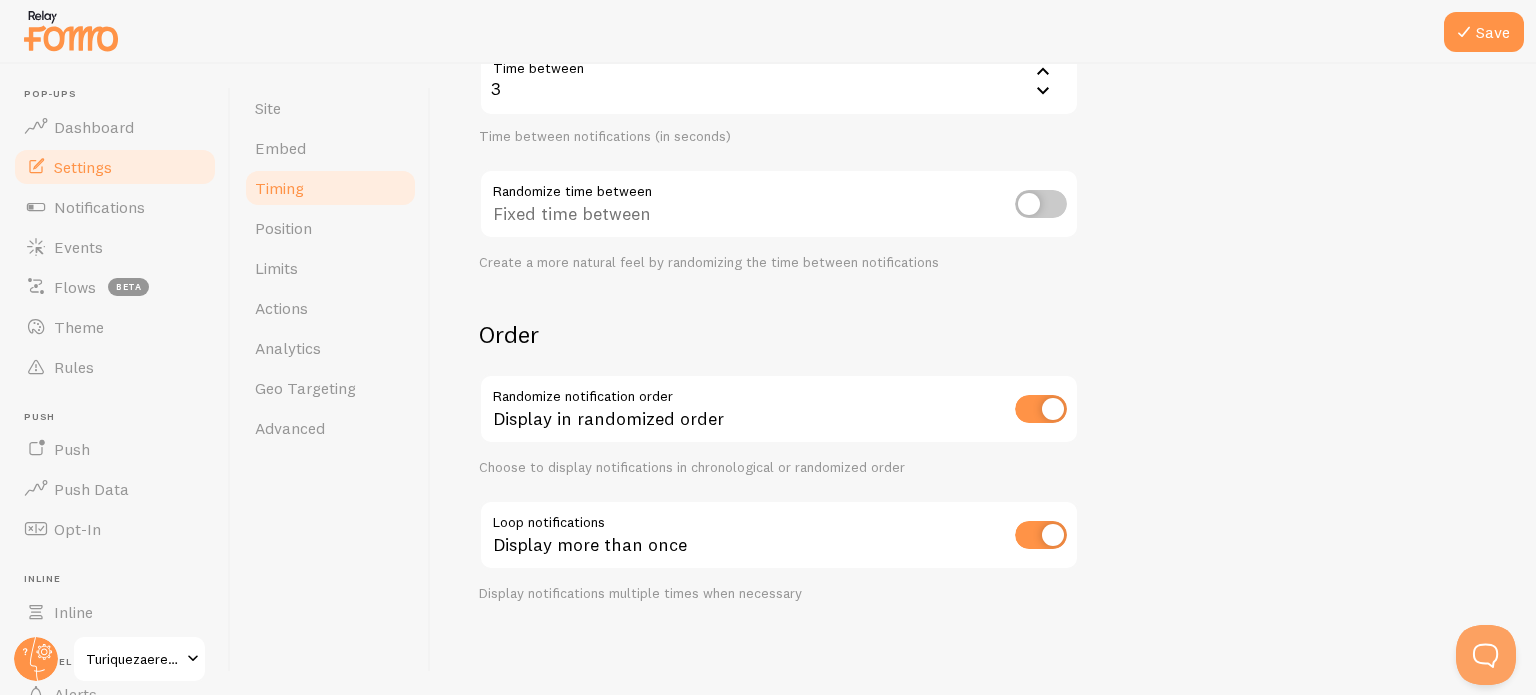 click at bounding box center (1041, 535) 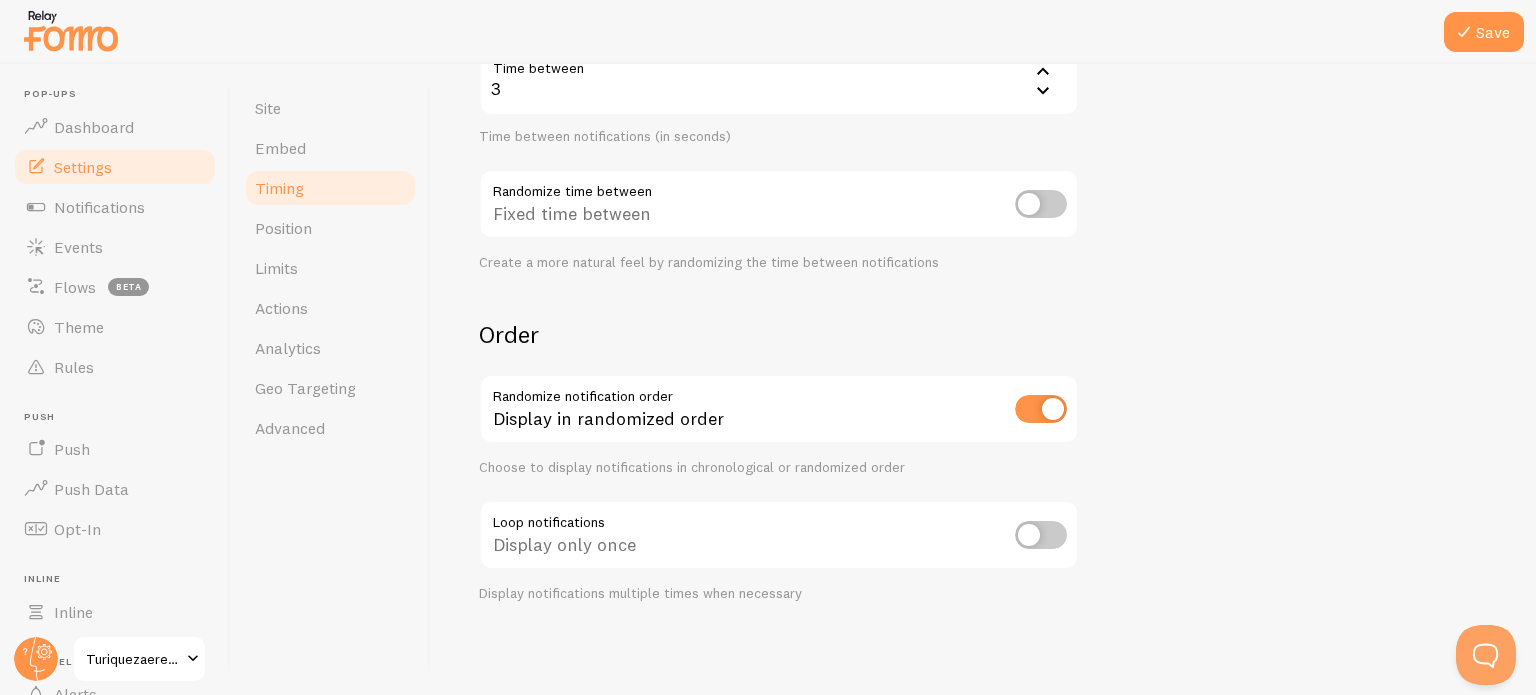 click at bounding box center (1041, 535) 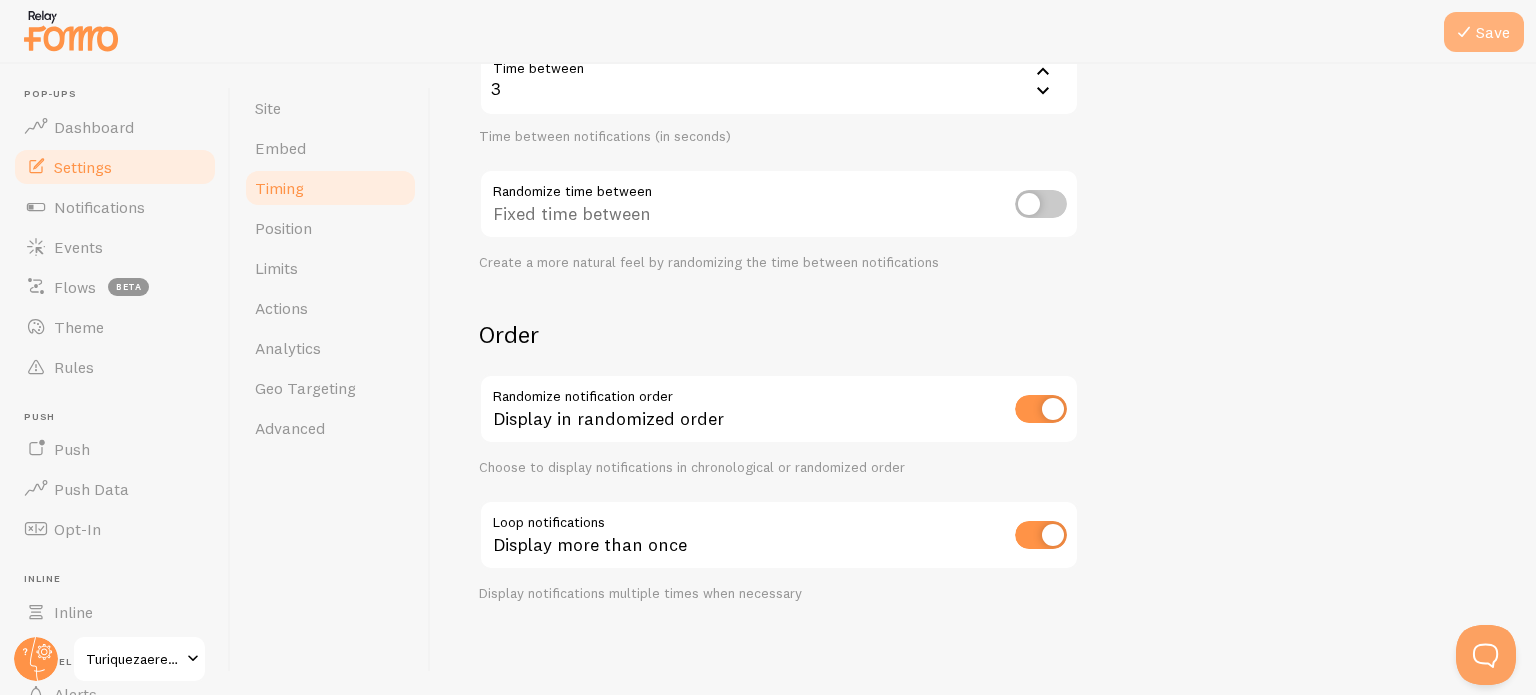 click on "Save" at bounding box center (1484, 32) 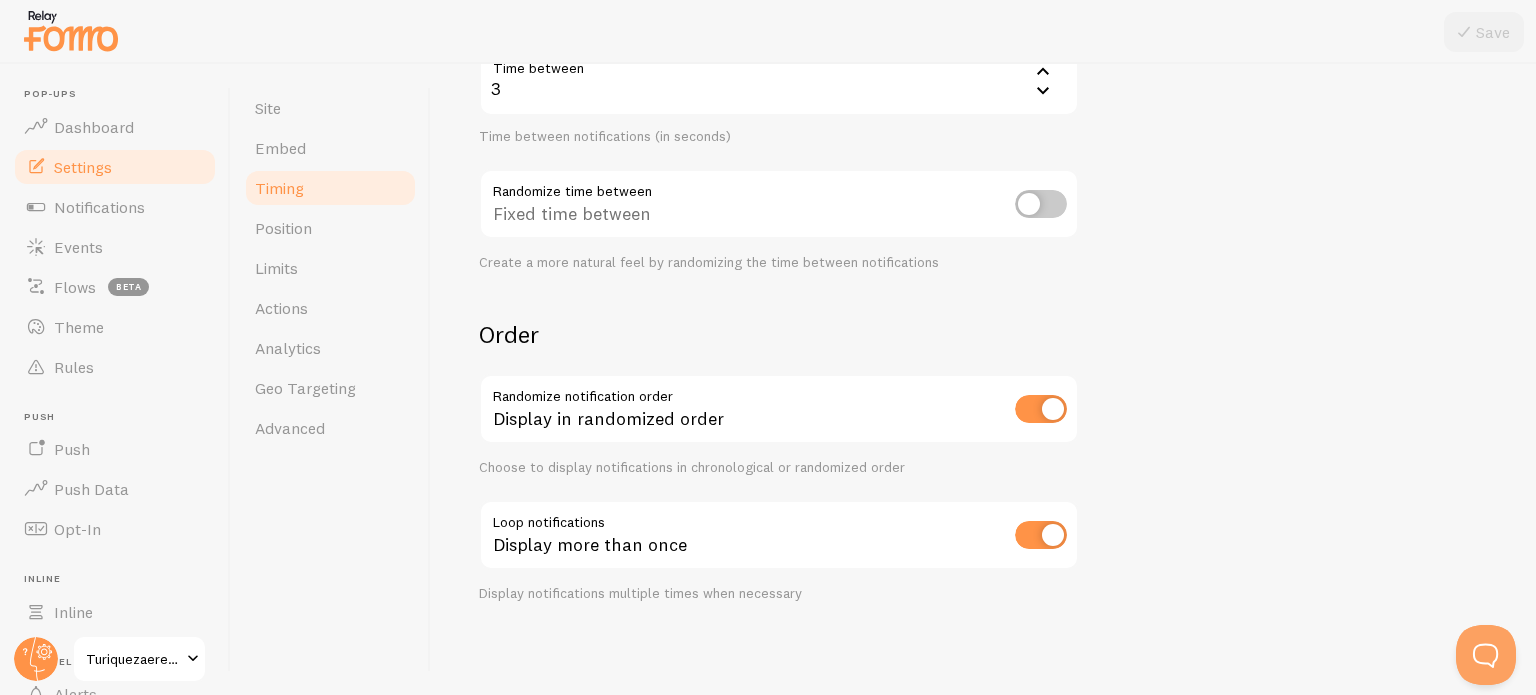 click at bounding box center (1041, 204) 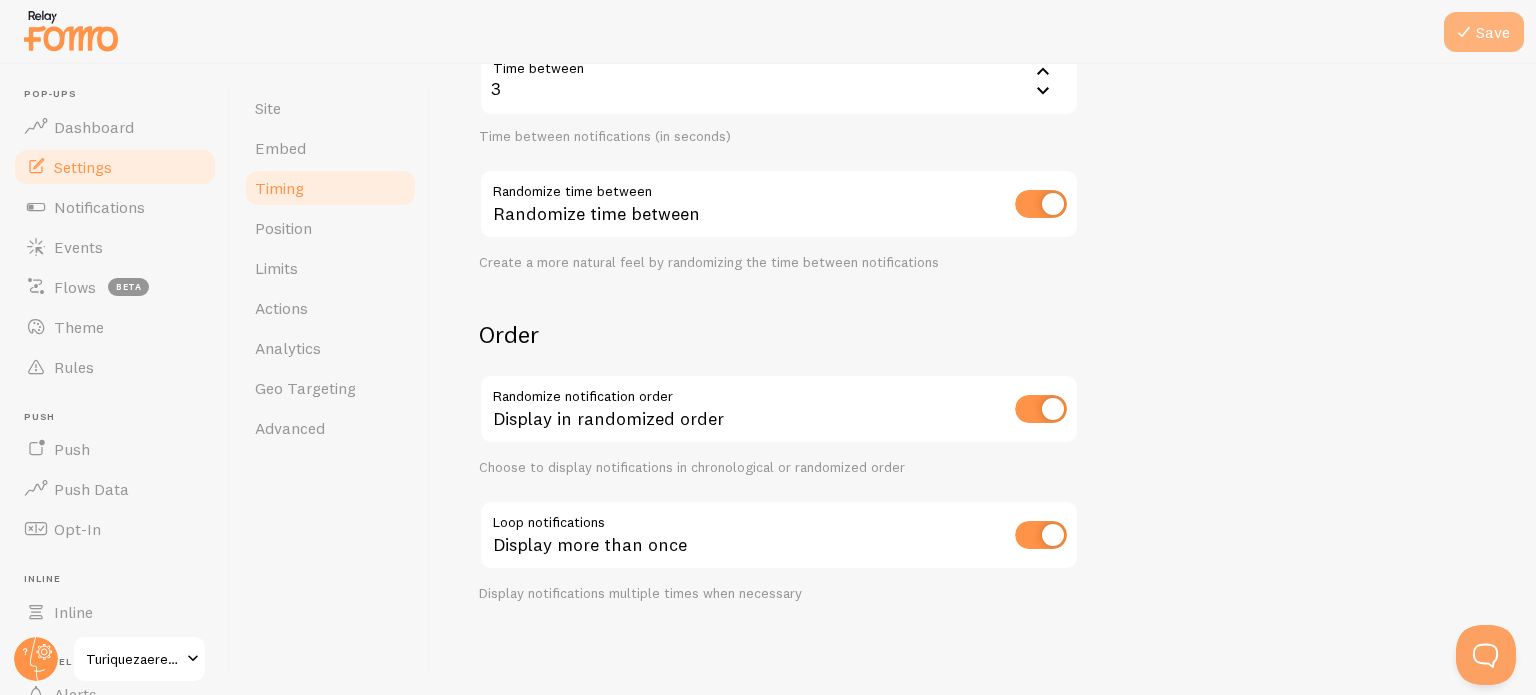 click on "Save" at bounding box center (1484, 32) 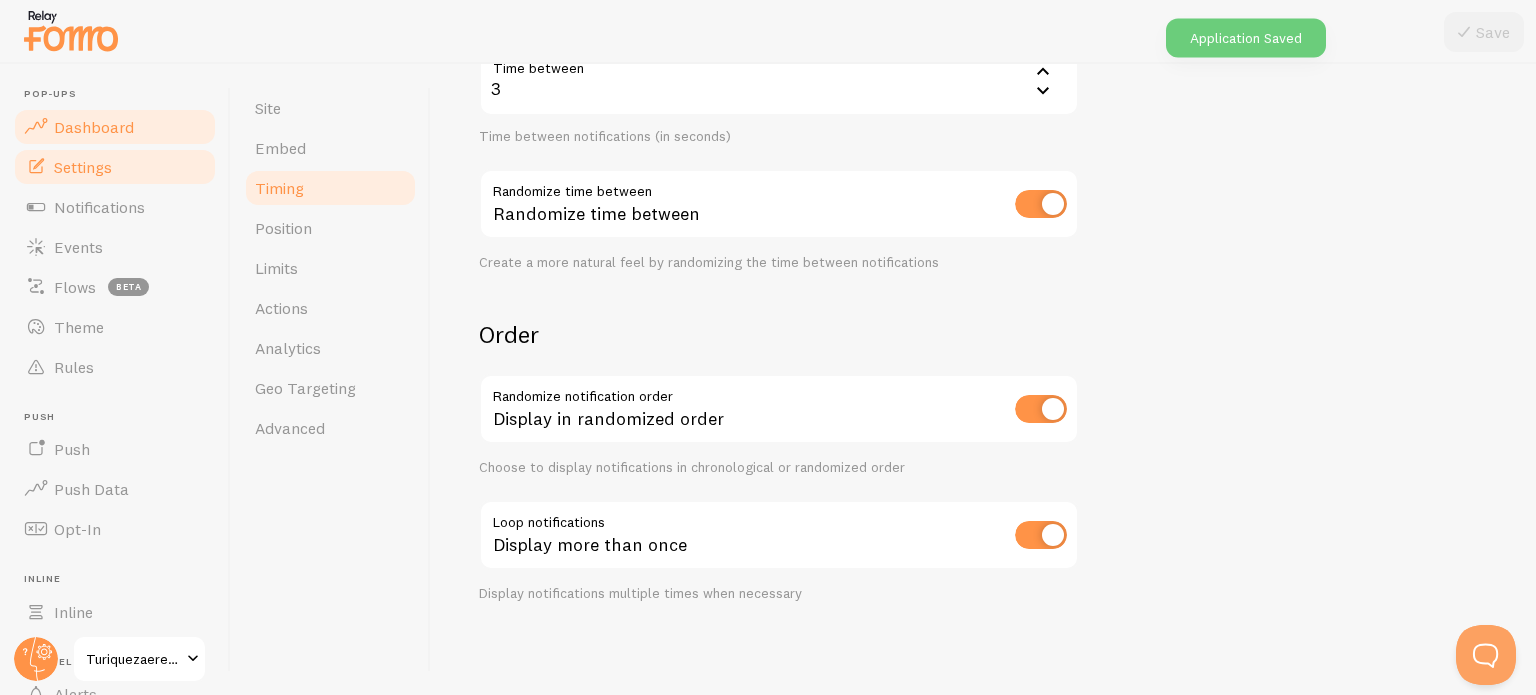 click on "Dashboard" at bounding box center (94, 127) 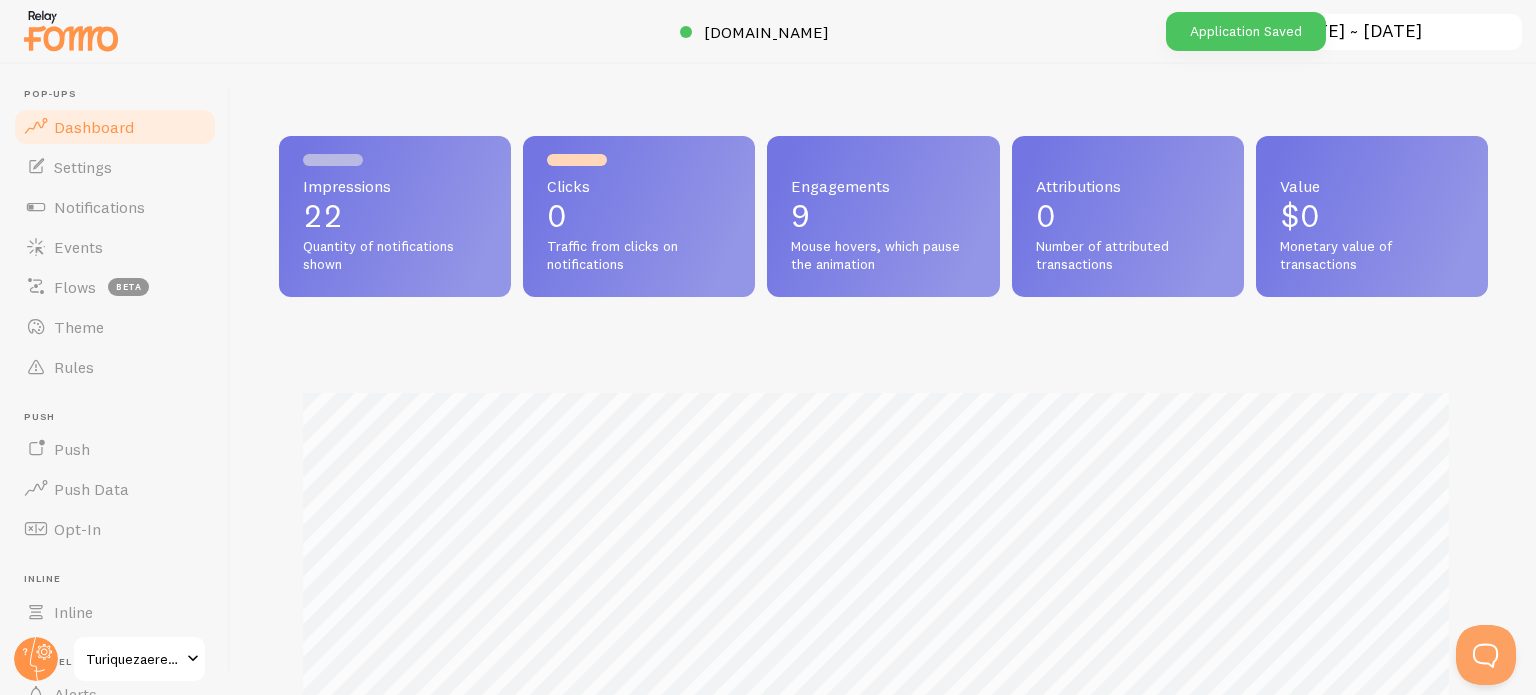 scroll, scrollTop: 0, scrollLeft: 0, axis: both 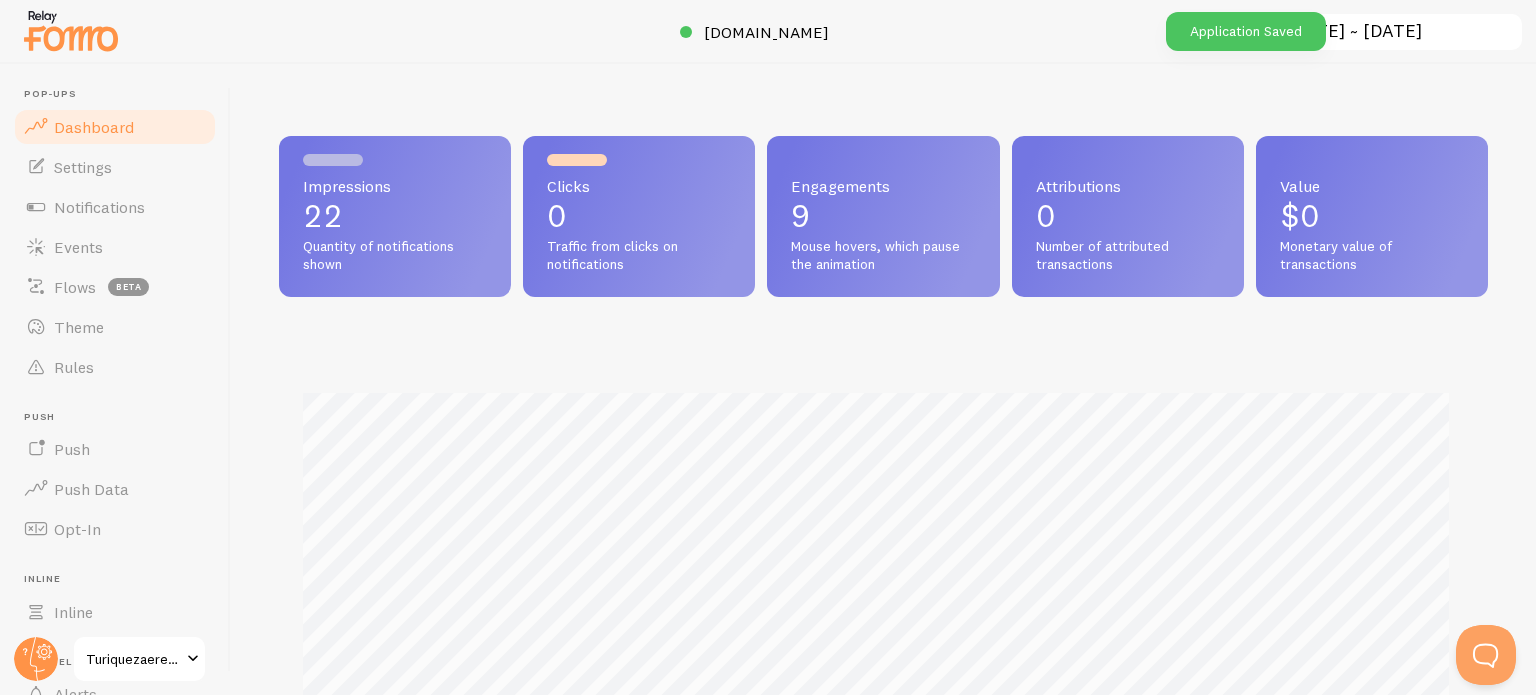 click on "22" at bounding box center (395, 216) 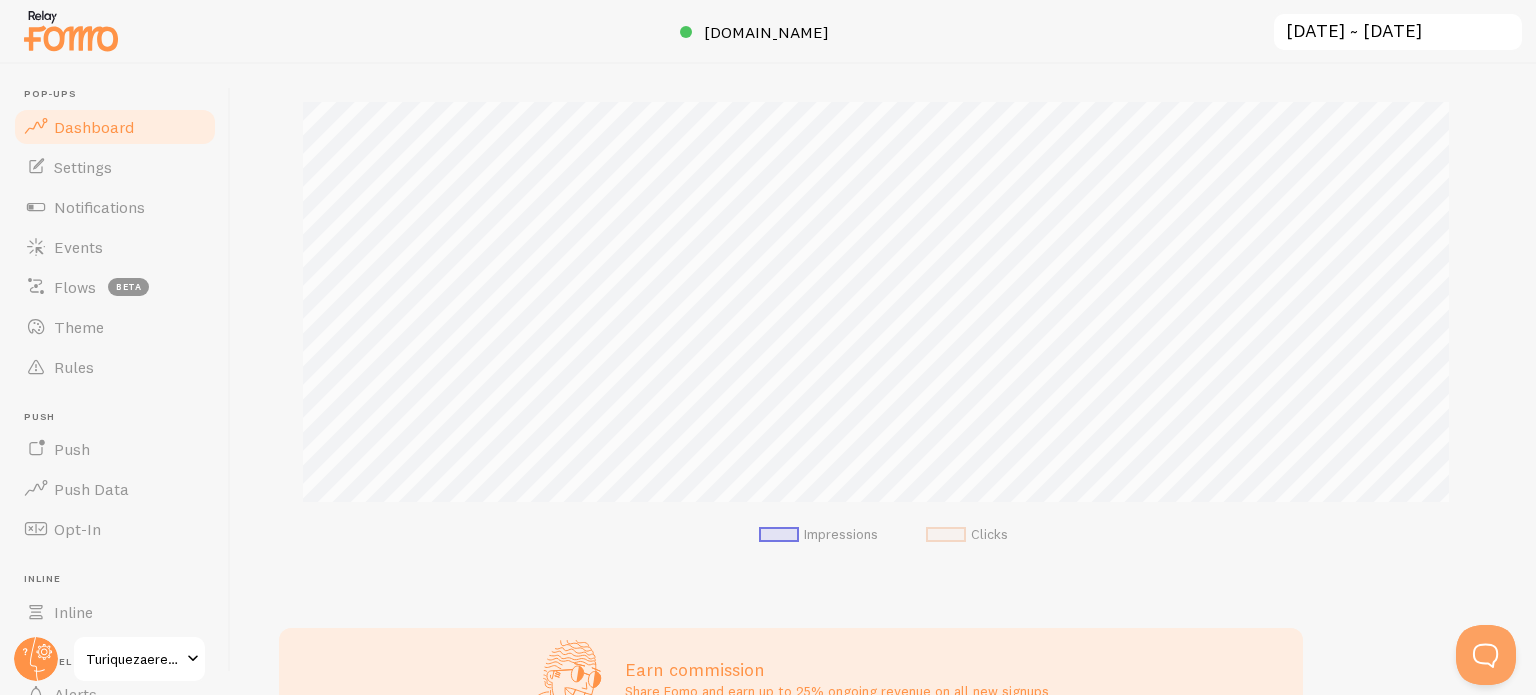 scroll, scrollTop: 0, scrollLeft: 0, axis: both 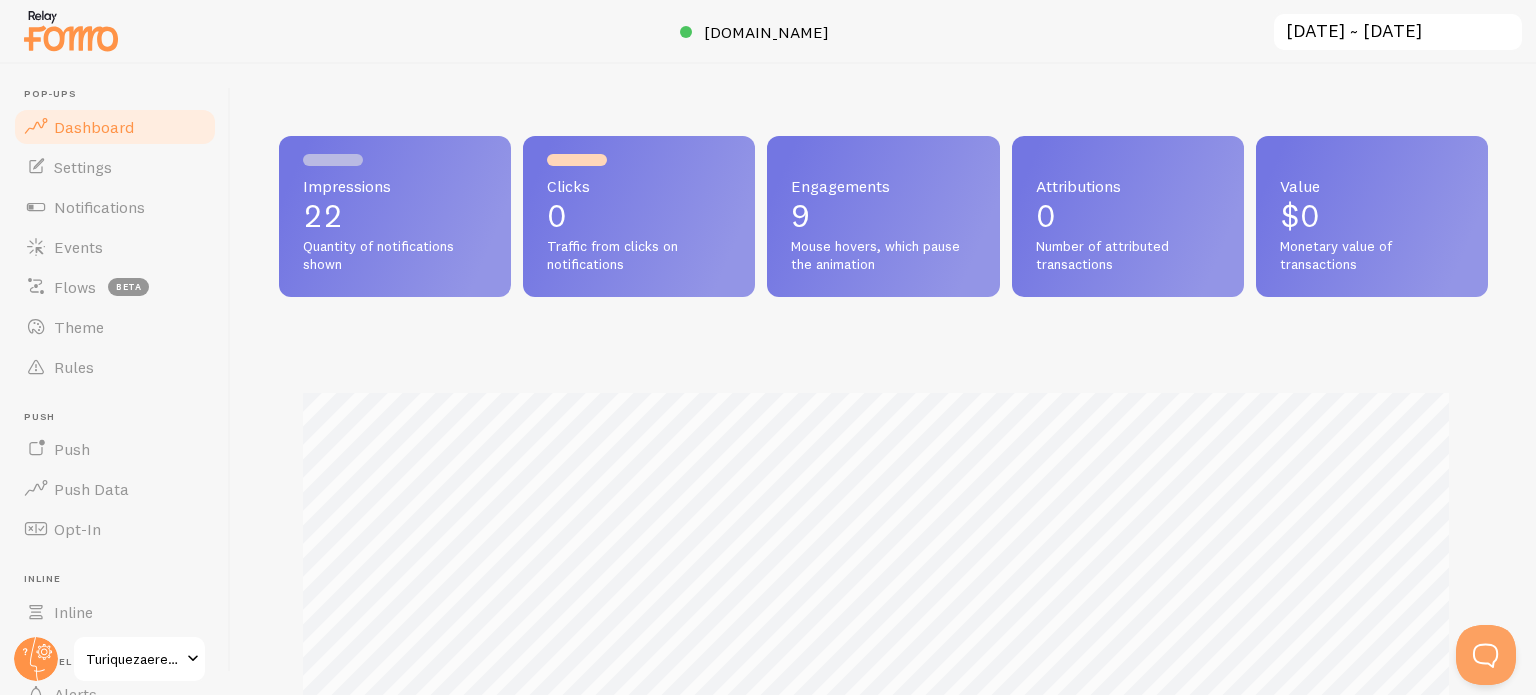 click at bounding box center [577, 160] 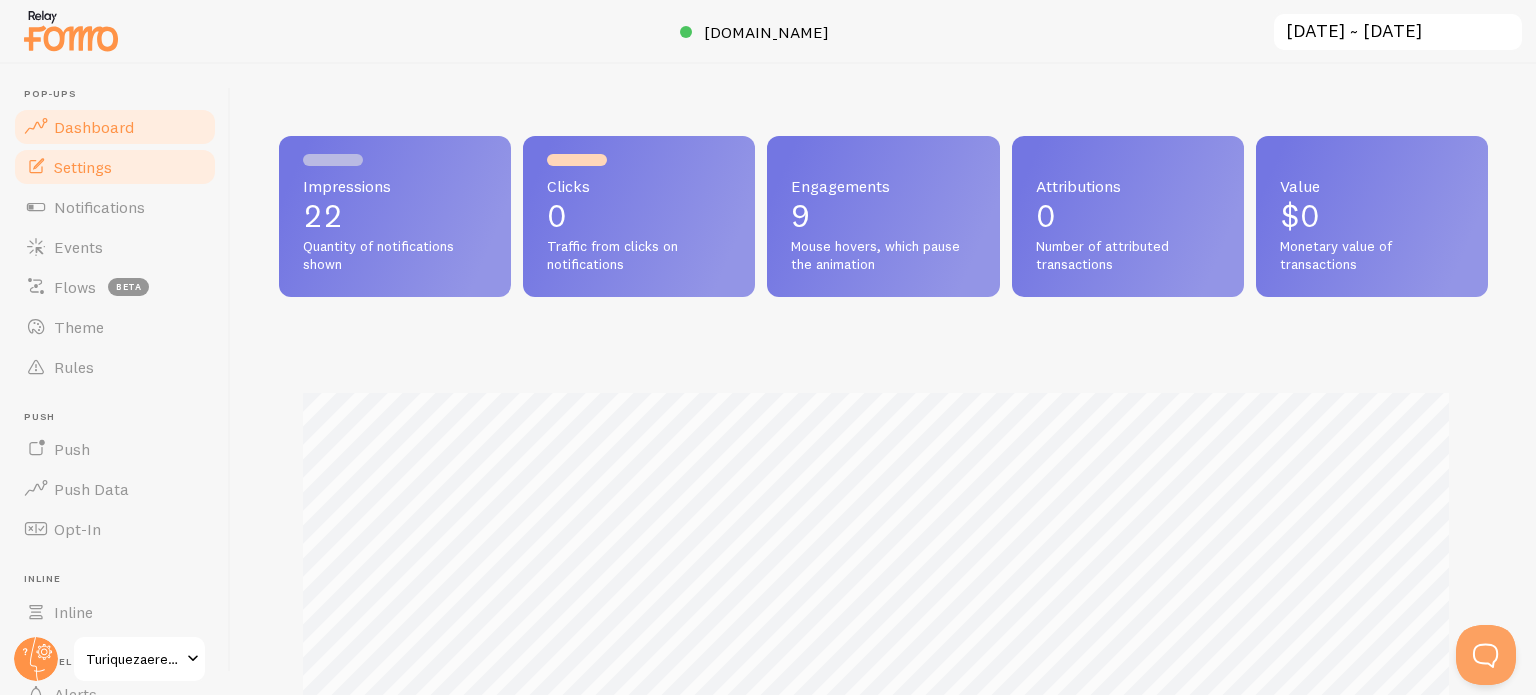 click on "Settings" at bounding box center (83, 167) 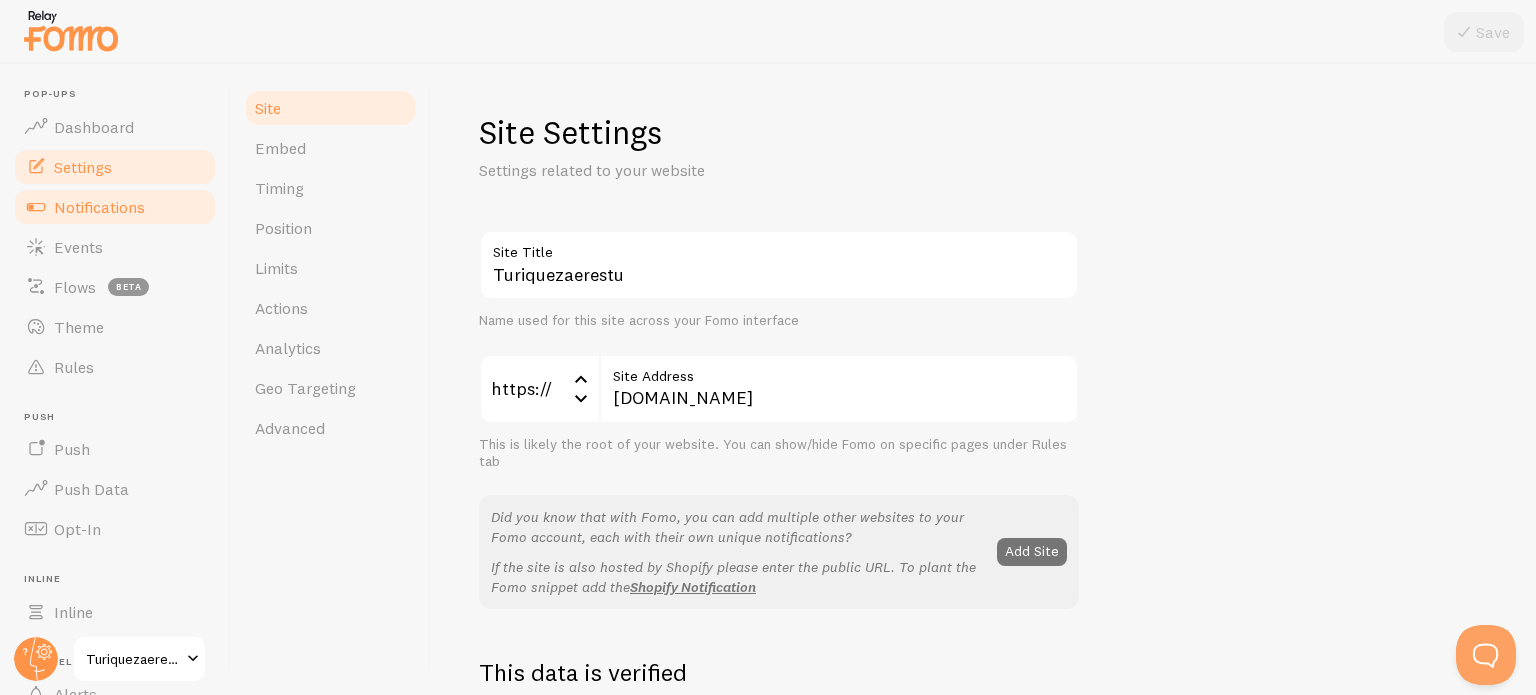 click on "Notifications" at bounding box center (99, 207) 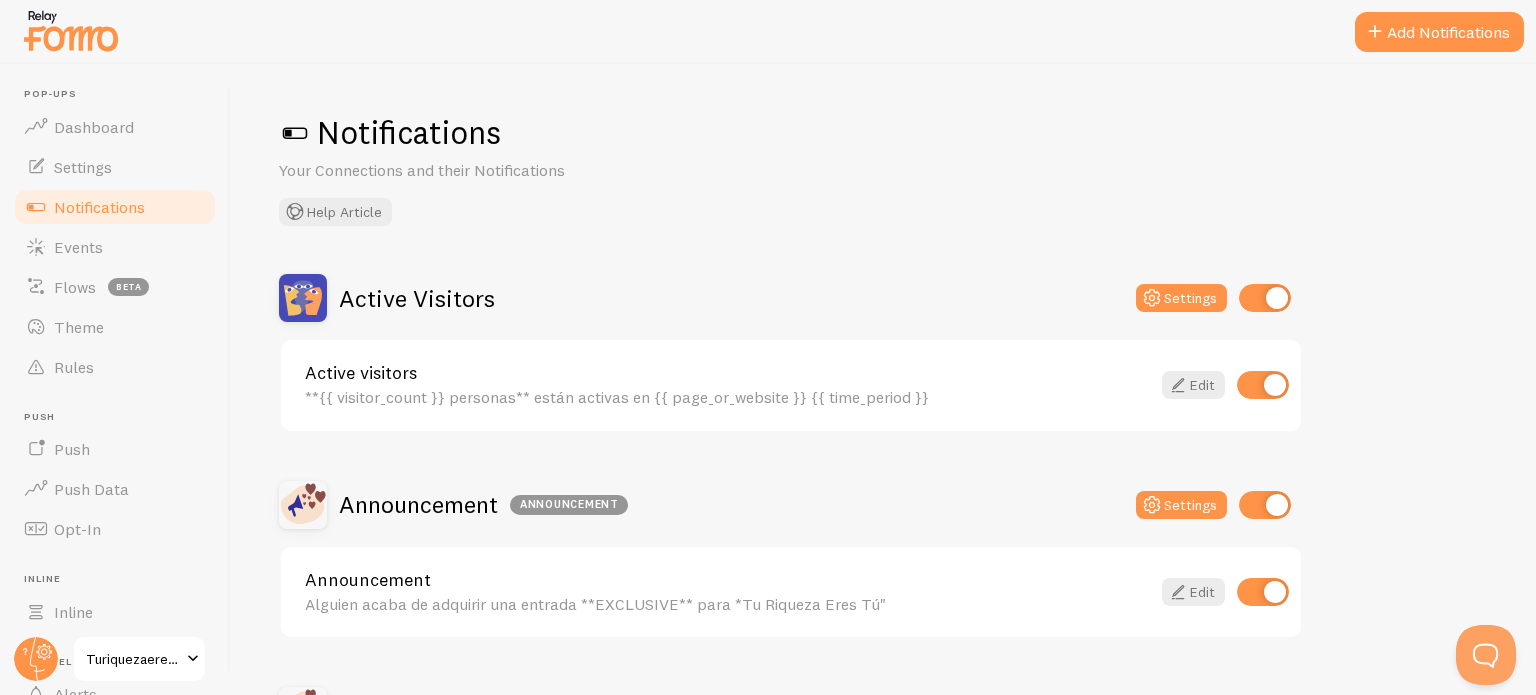click on "Notifications" at bounding box center [883, 132] 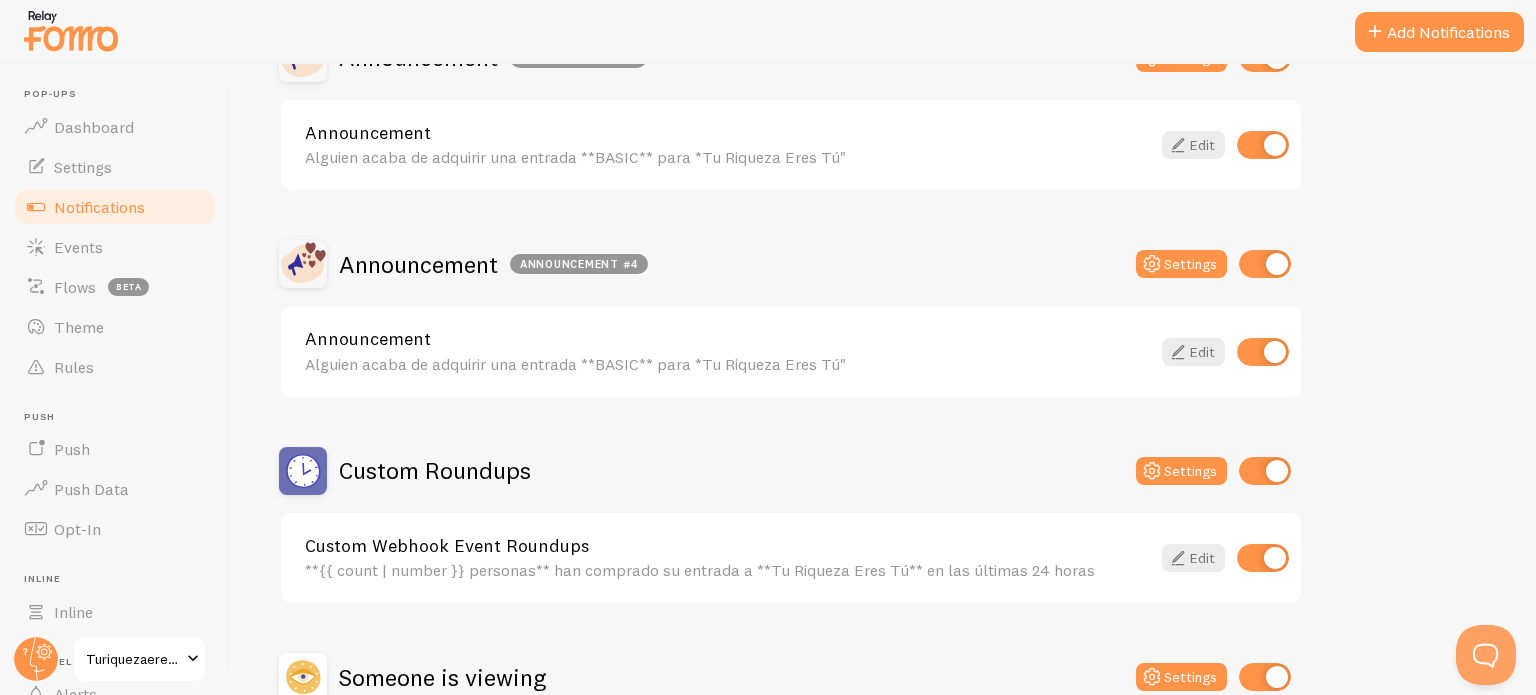 scroll, scrollTop: 1000, scrollLeft: 0, axis: vertical 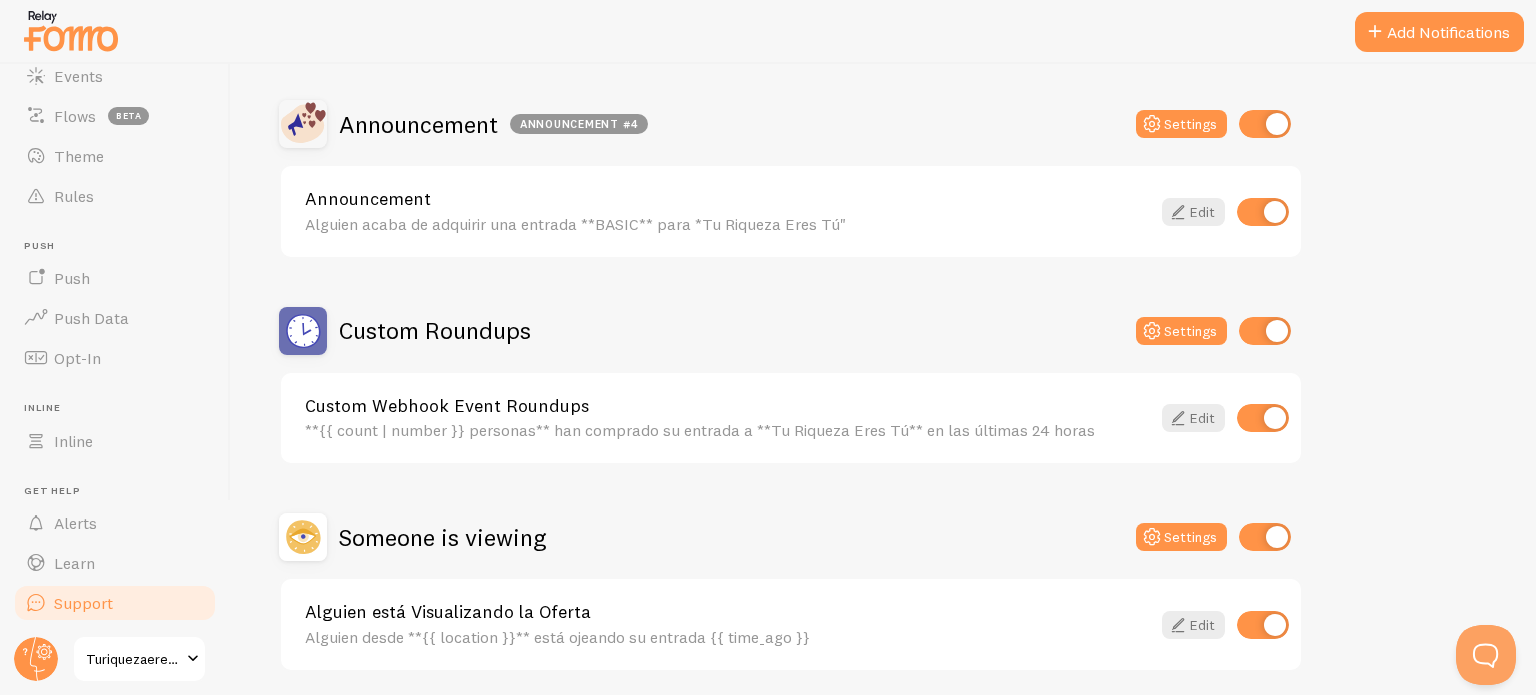 click on "Support" at bounding box center (115, 603) 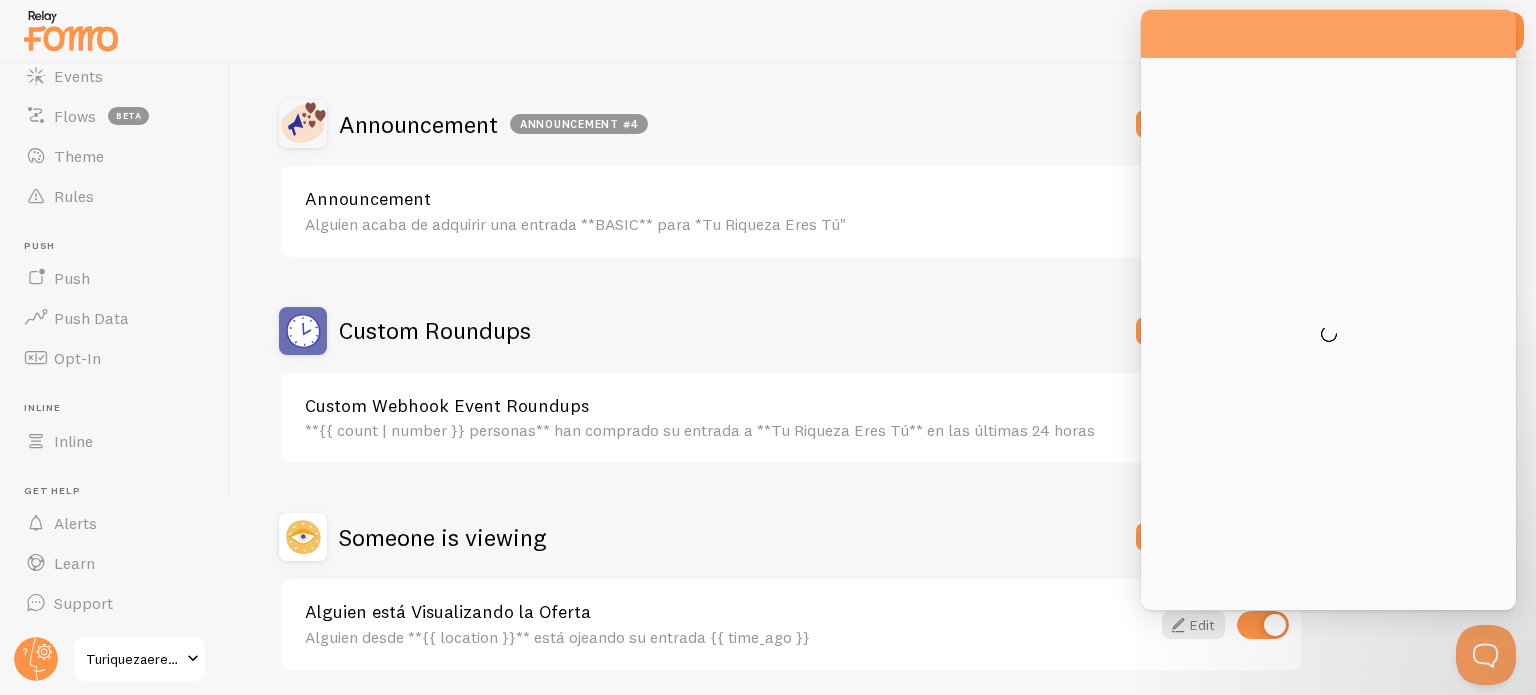 scroll, scrollTop: 0, scrollLeft: 0, axis: both 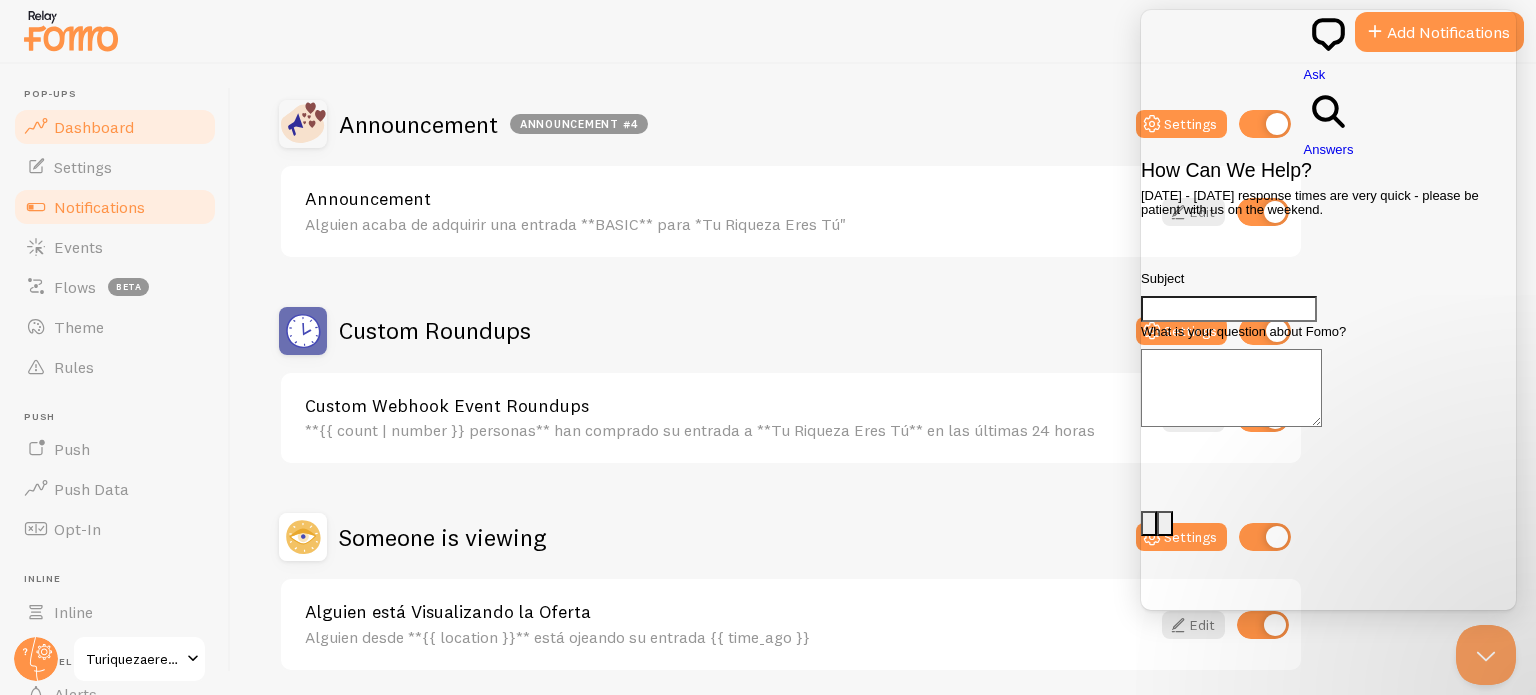 click on "Dashboard" at bounding box center [94, 127] 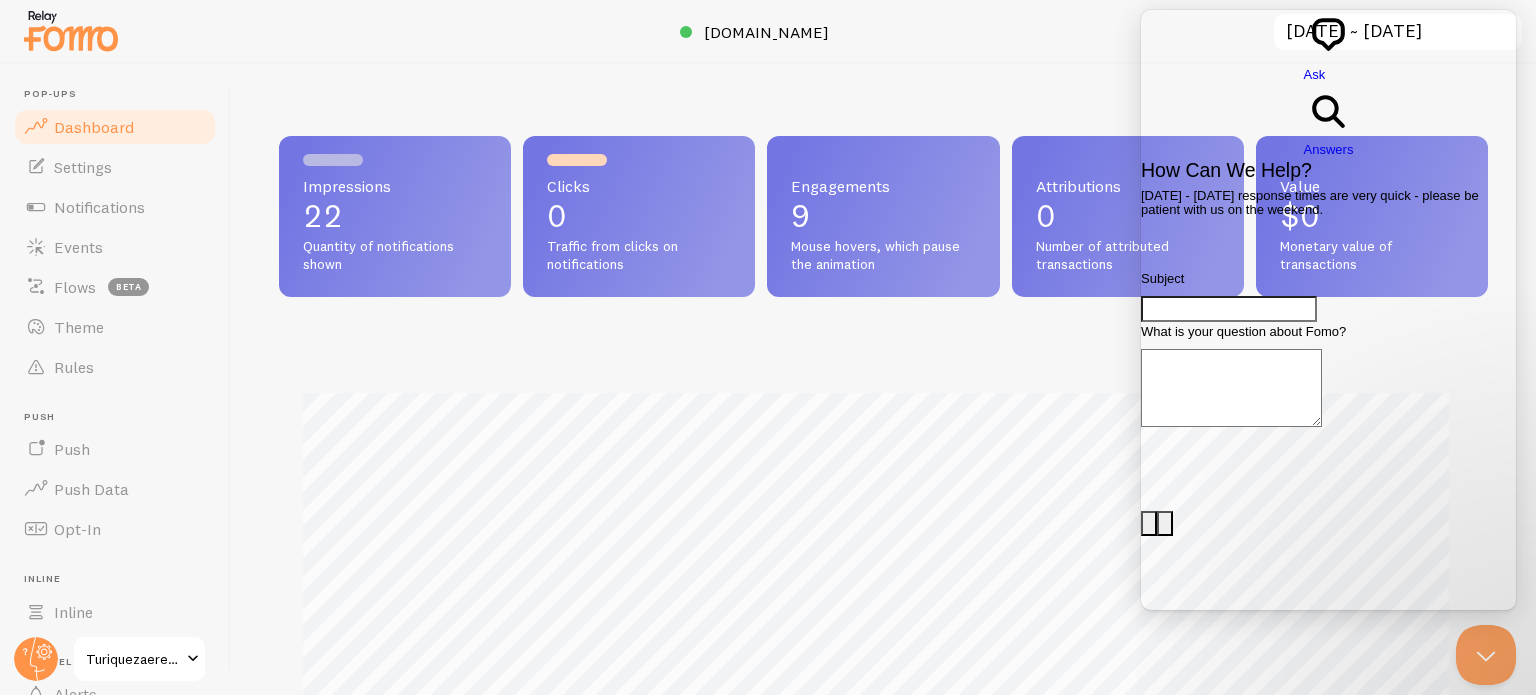 scroll, scrollTop: 999474, scrollLeft: 998805, axis: both 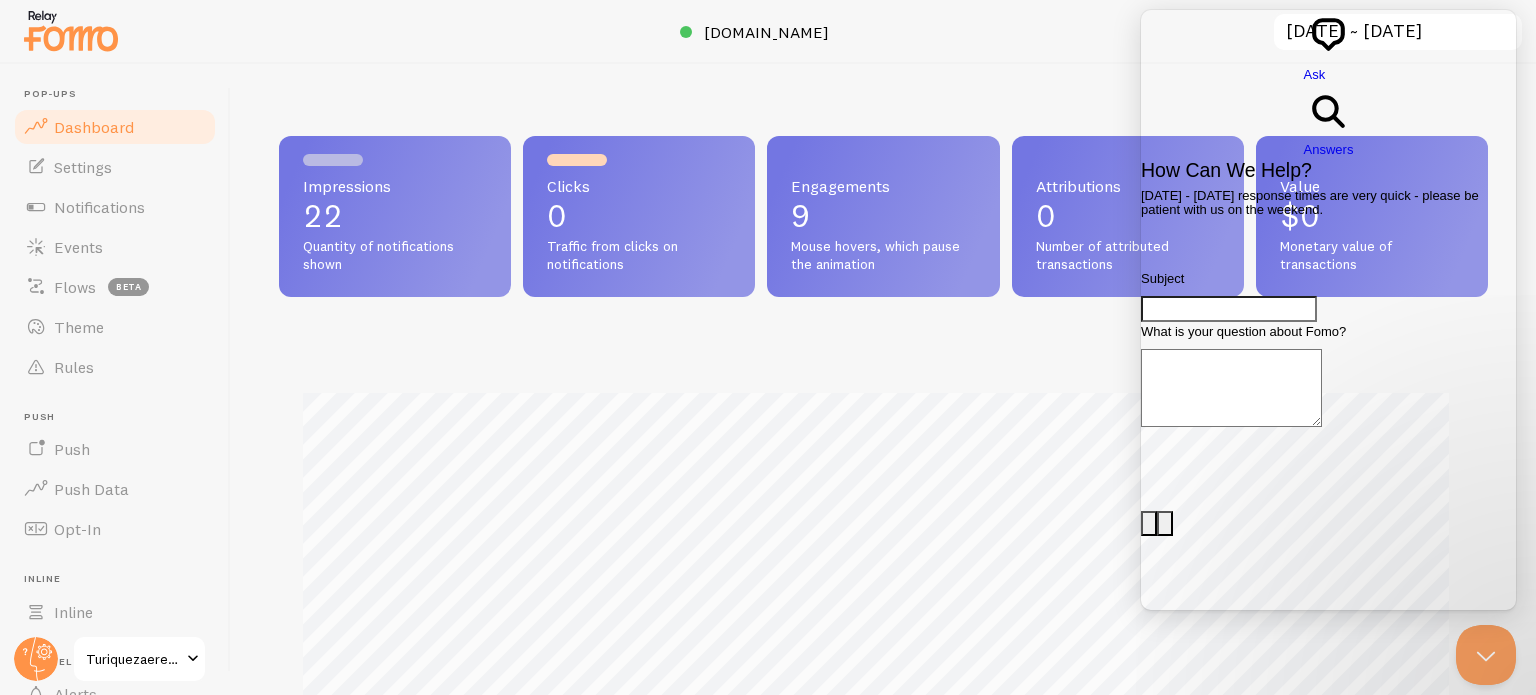 click on "Answers" at bounding box center (1329, 149) 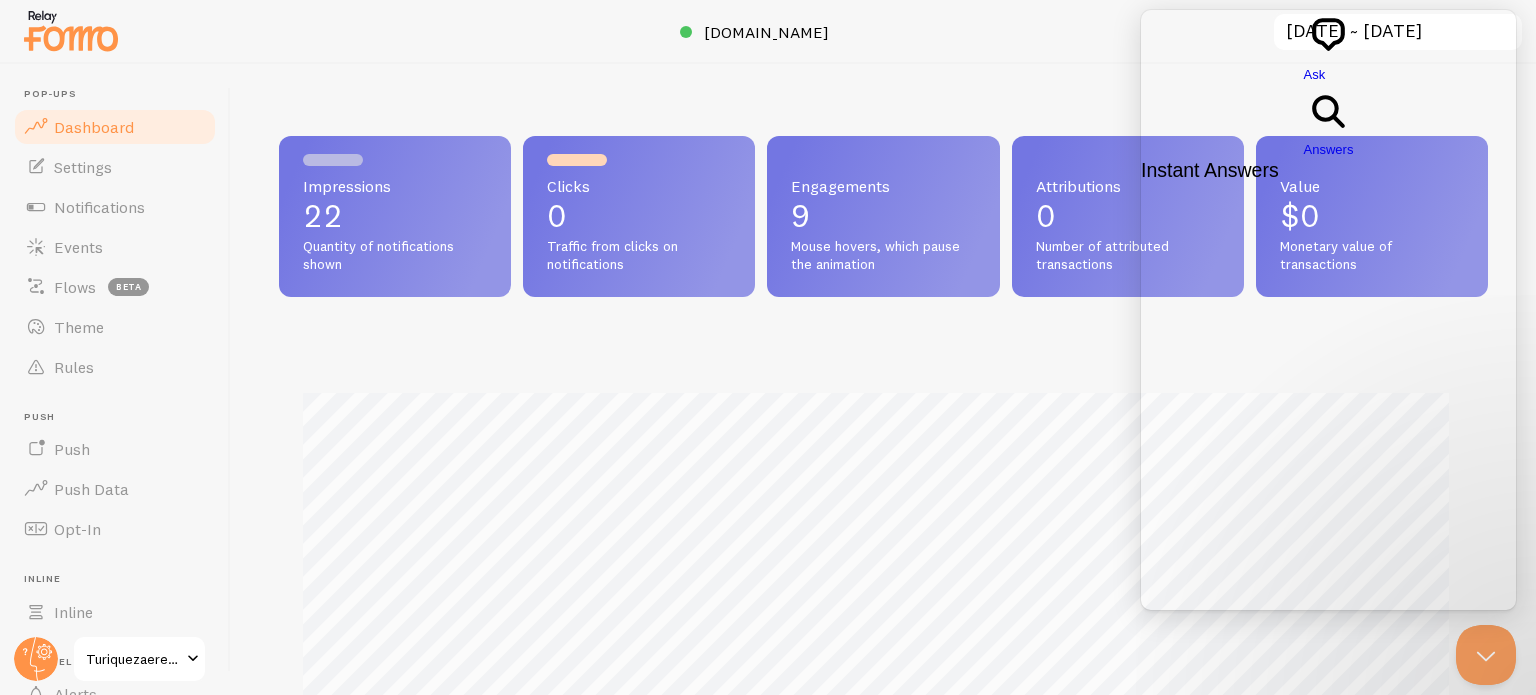 click on "Ask" at bounding box center [1315, 74] 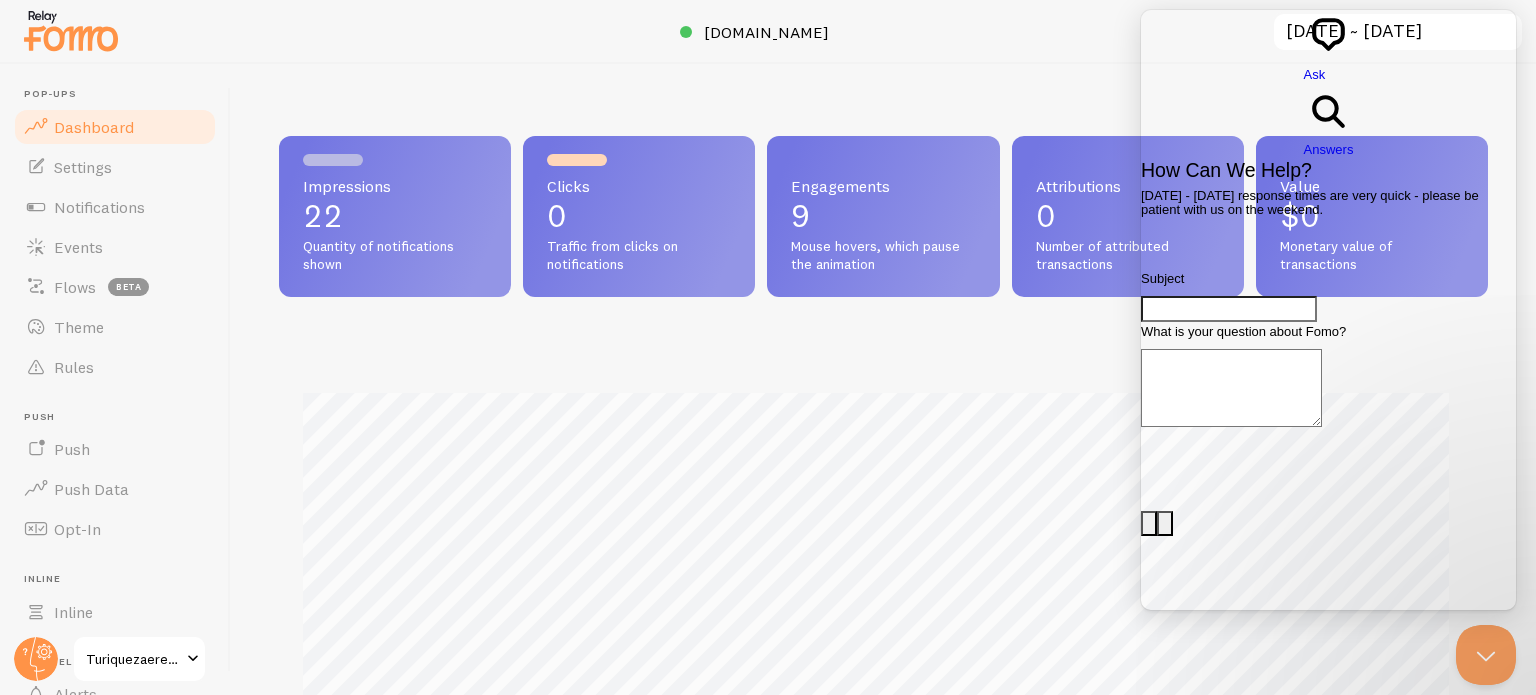 click at bounding box center (768, 32) 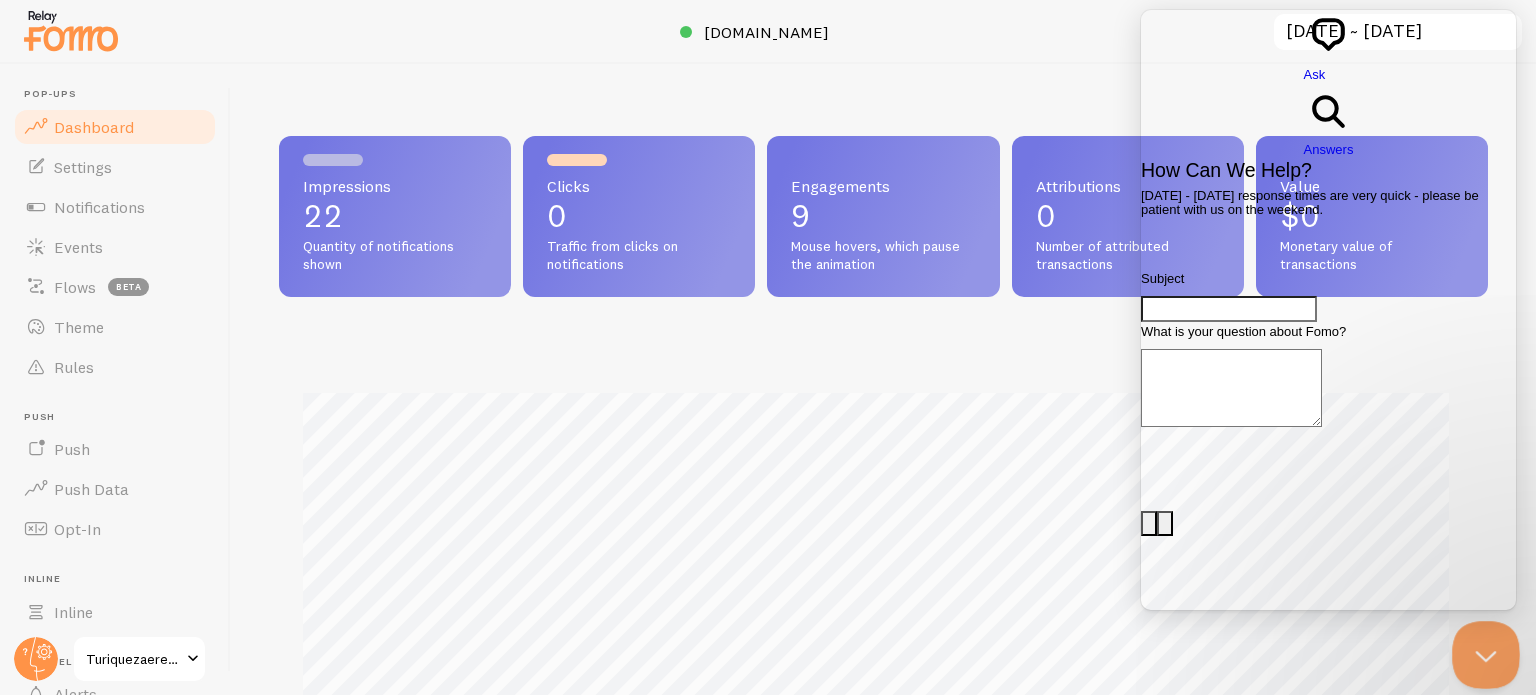 drag, startPoint x: 1481, startPoint y: 655, endPoint x: 1462, endPoint y: 1122, distance: 467.38635 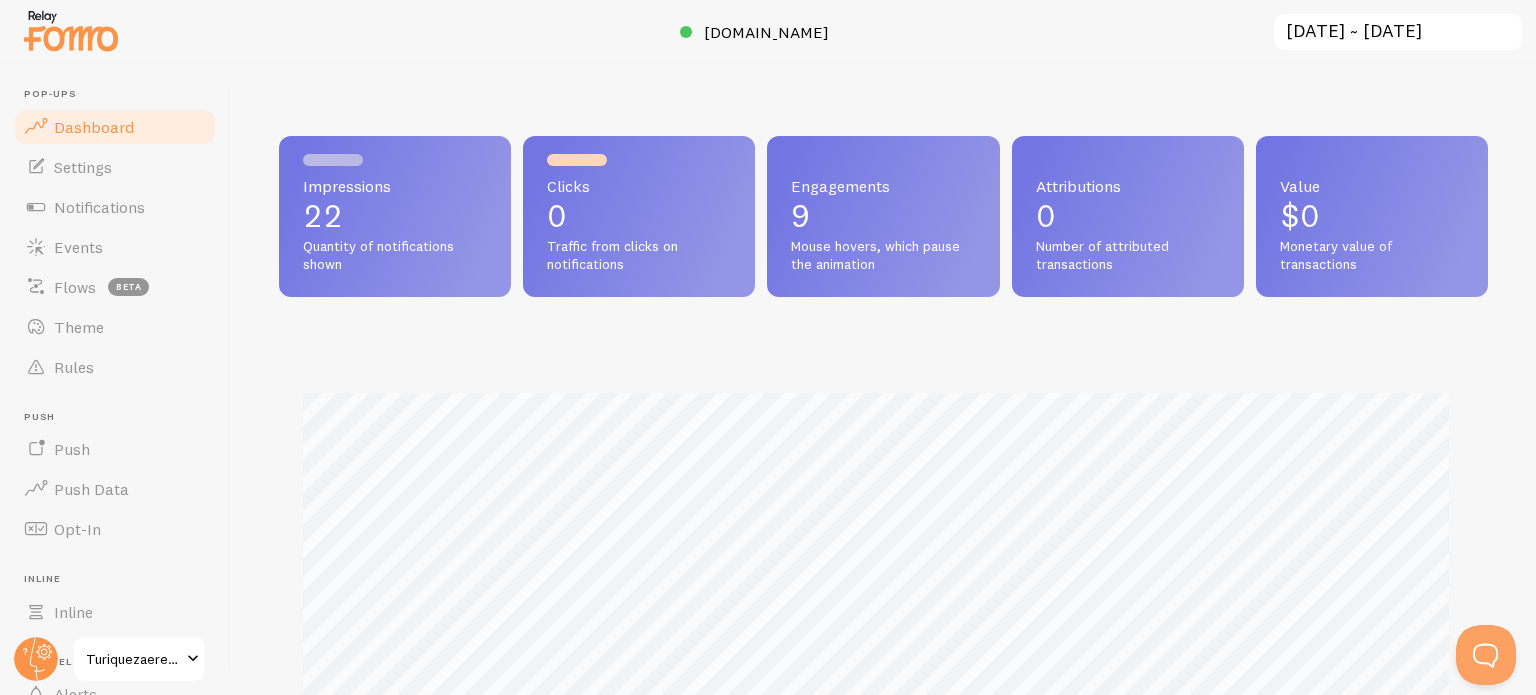 click on "Impressions
22
Quantity of notifications shown" at bounding box center (395, 216) 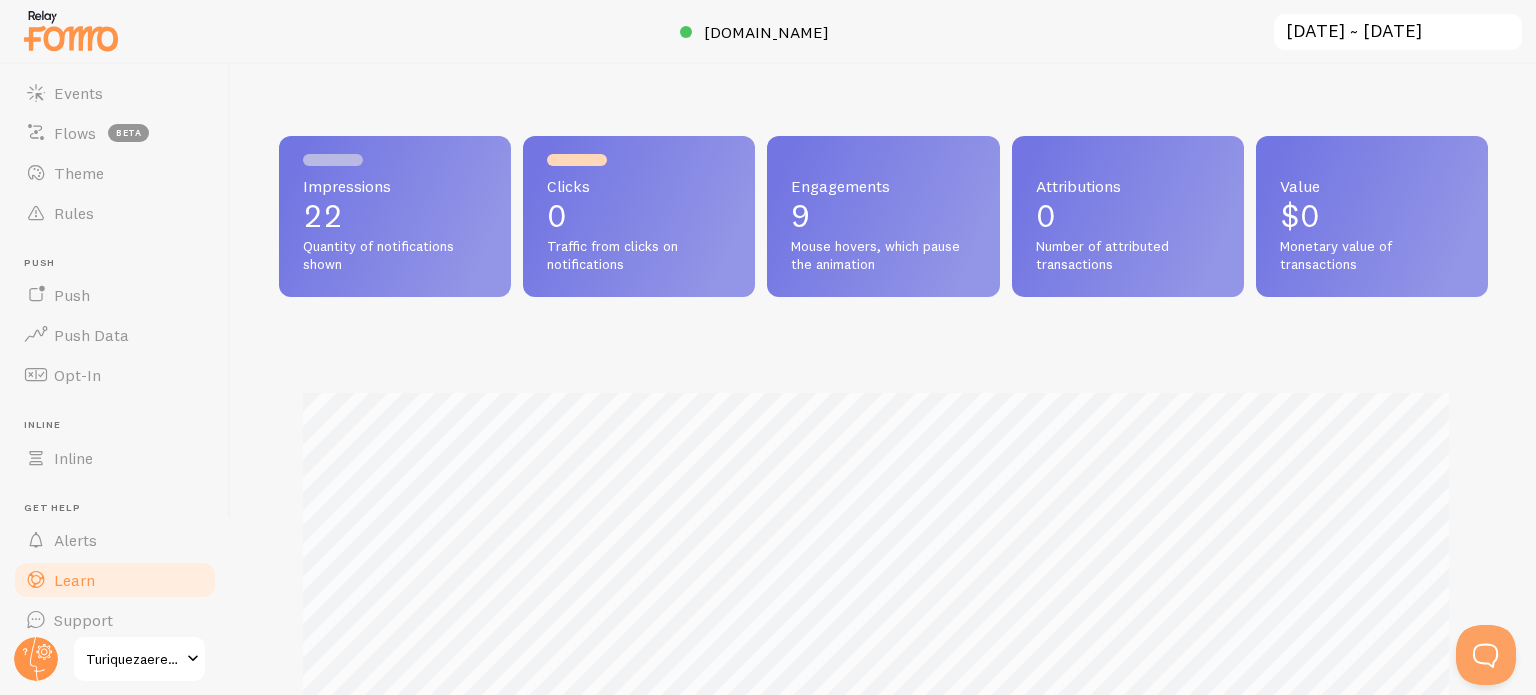scroll, scrollTop: 171, scrollLeft: 0, axis: vertical 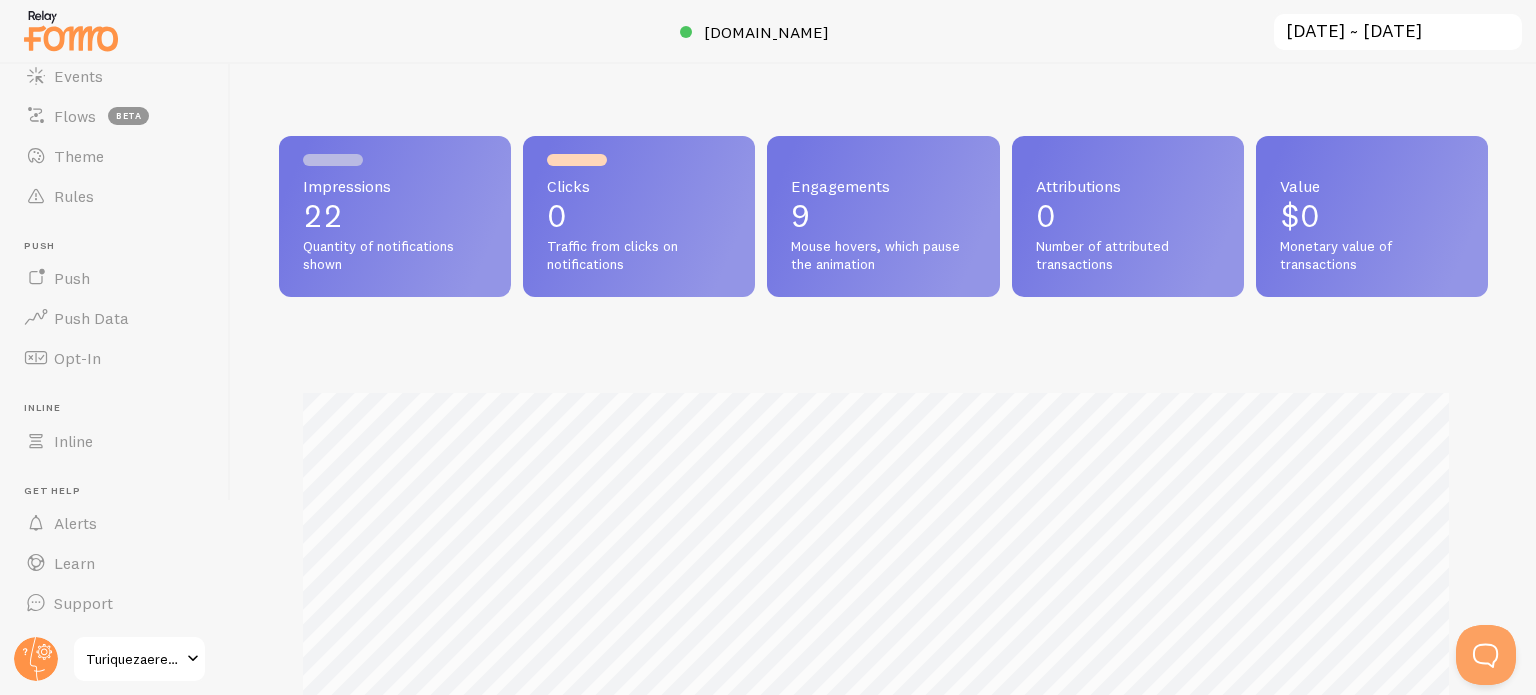 click on "Turiquezaerestu" at bounding box center (133, 659) 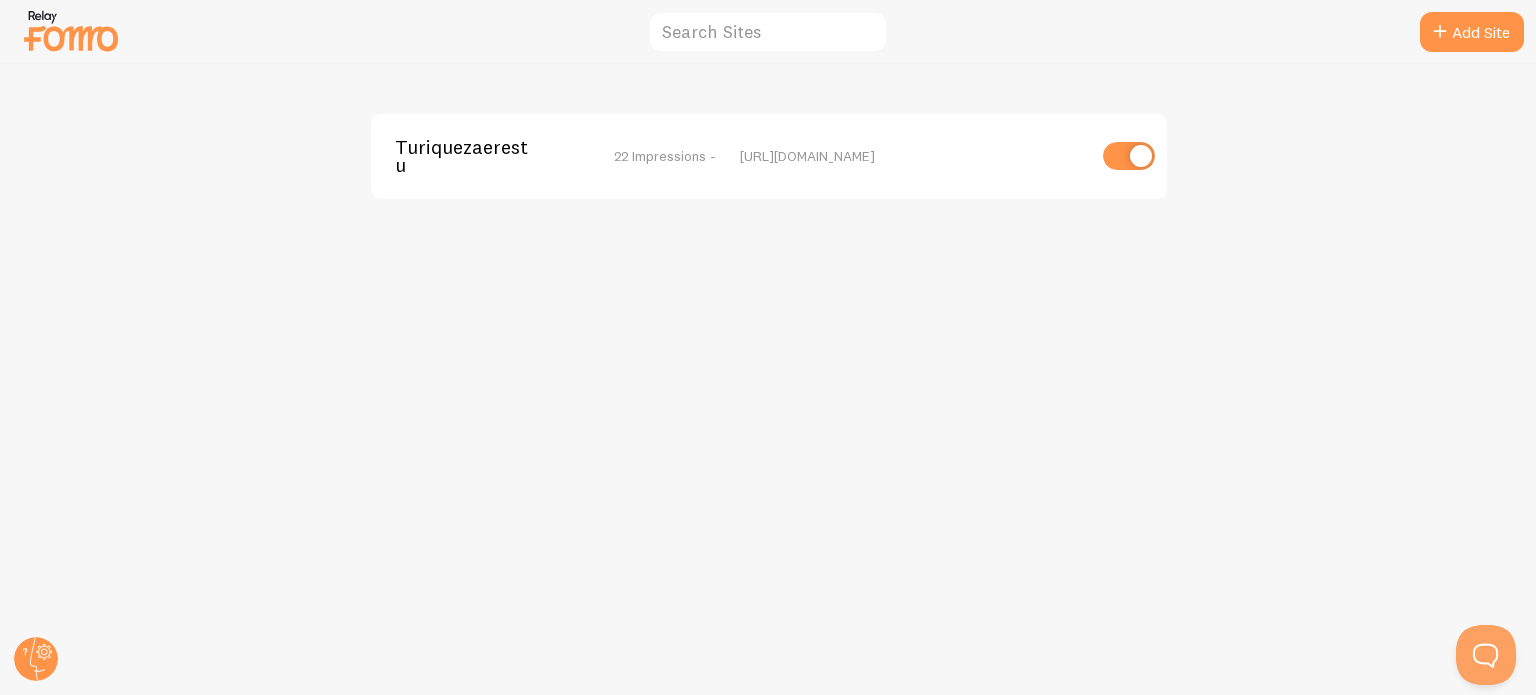 click on "Turiquezaerestu" at bounding box center (475, 156) 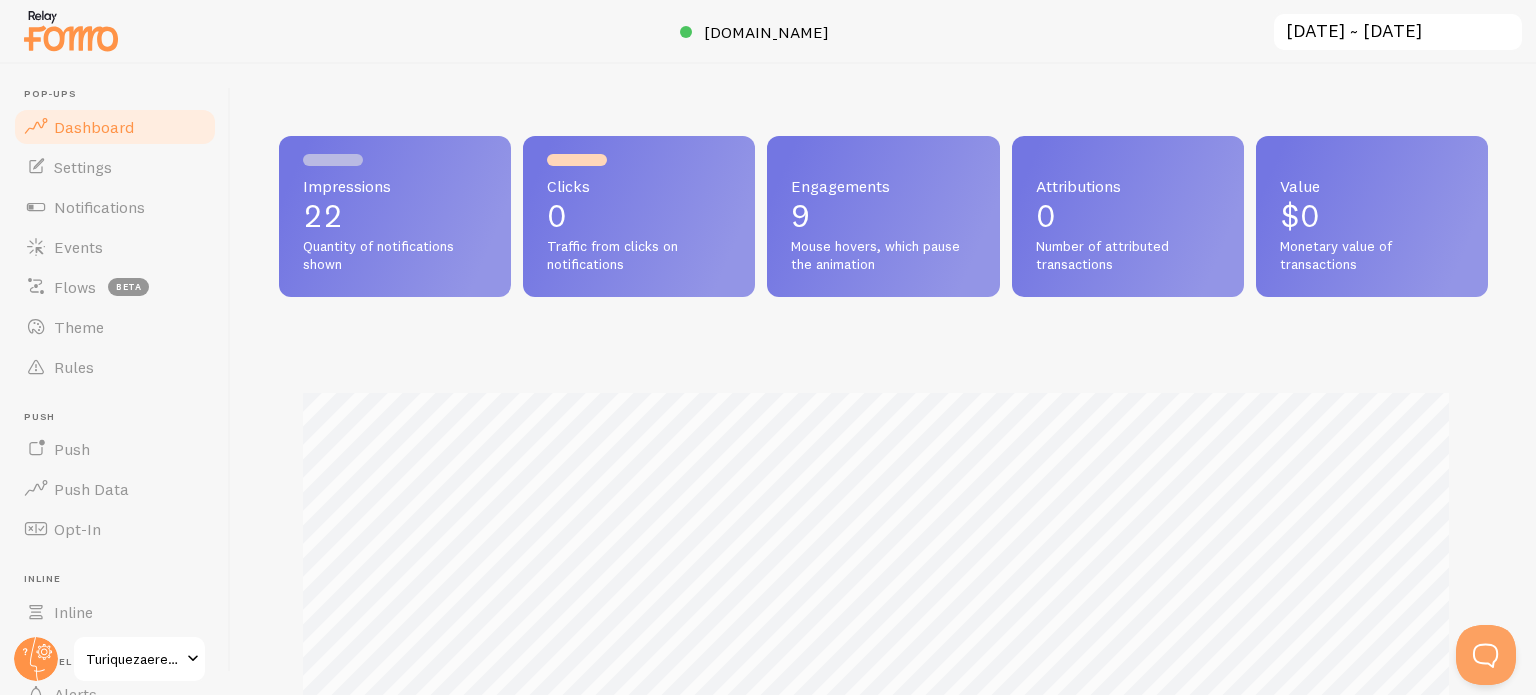 scroll, scrollTop: 0, scrollLeft: 0, axis: both 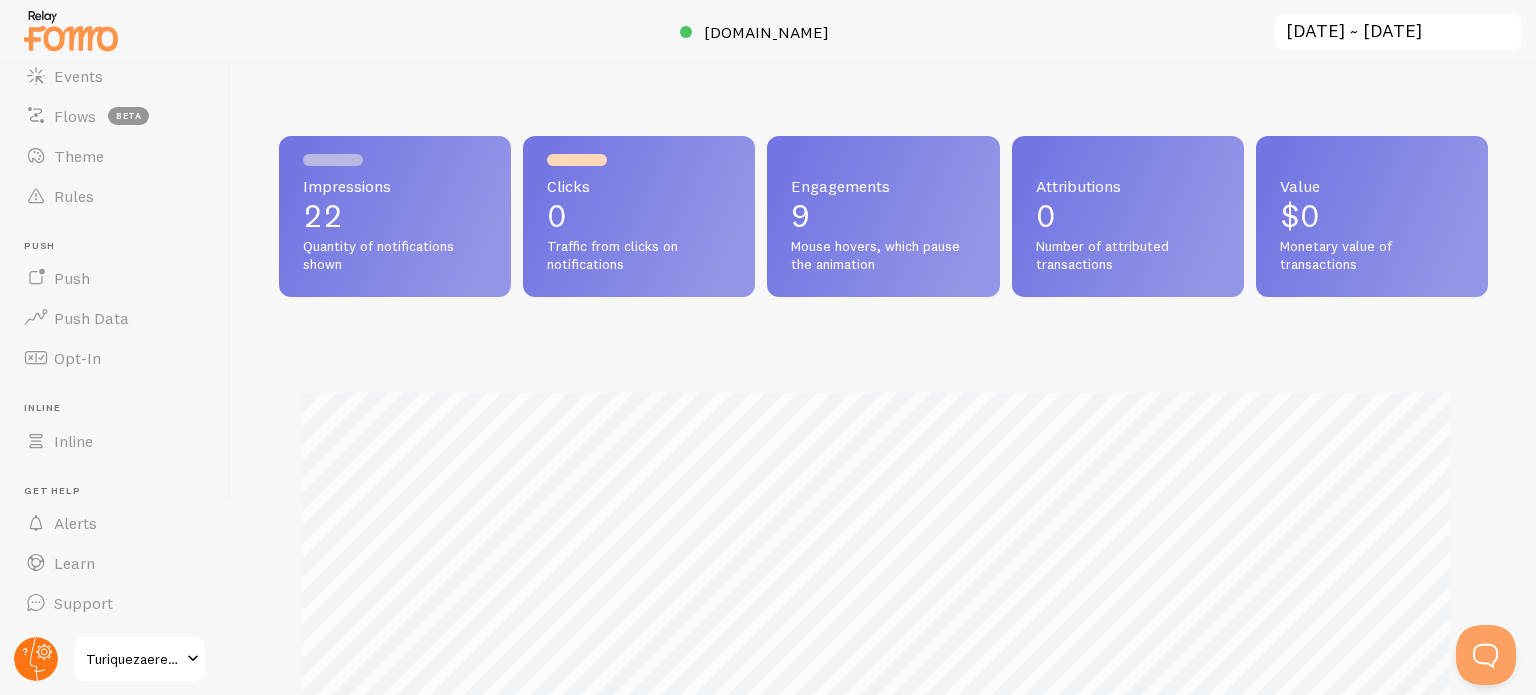 click 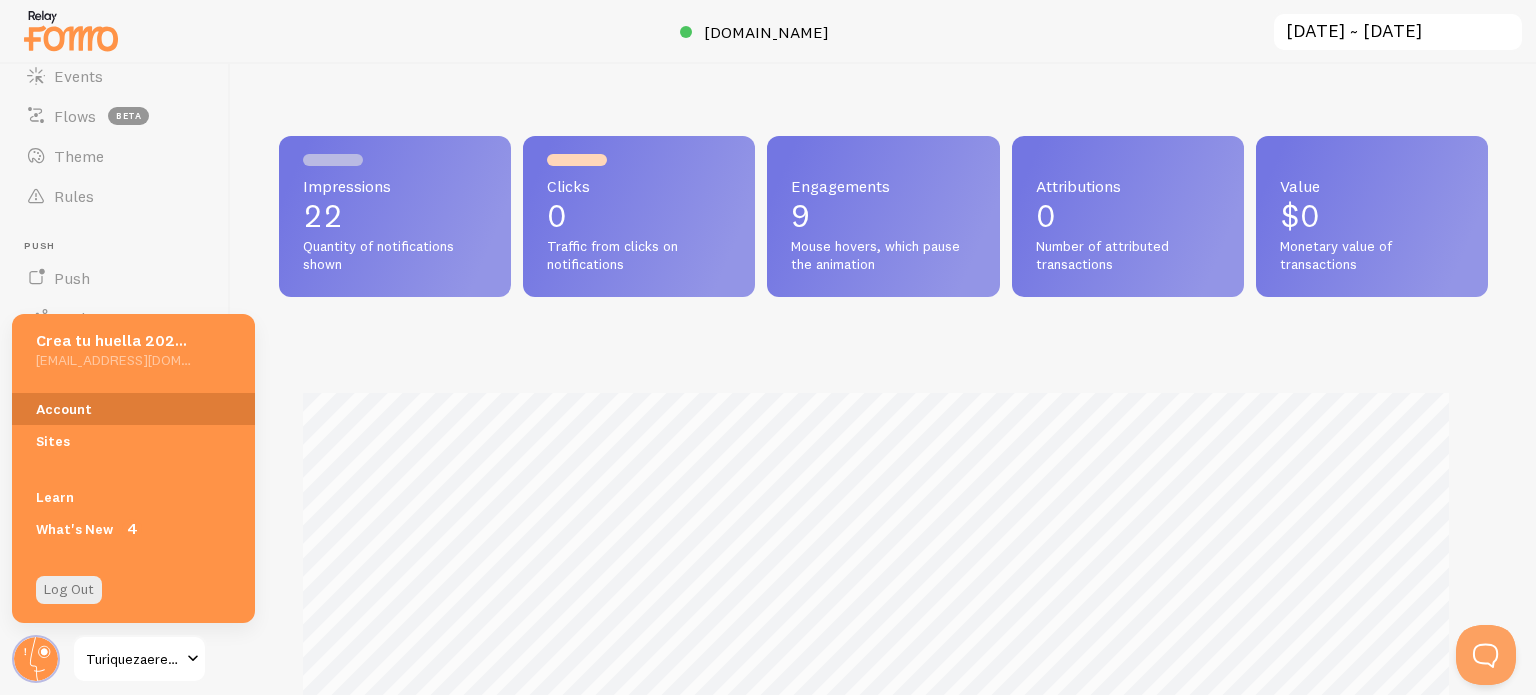 click on "Account" at bounding box center [133, 409] 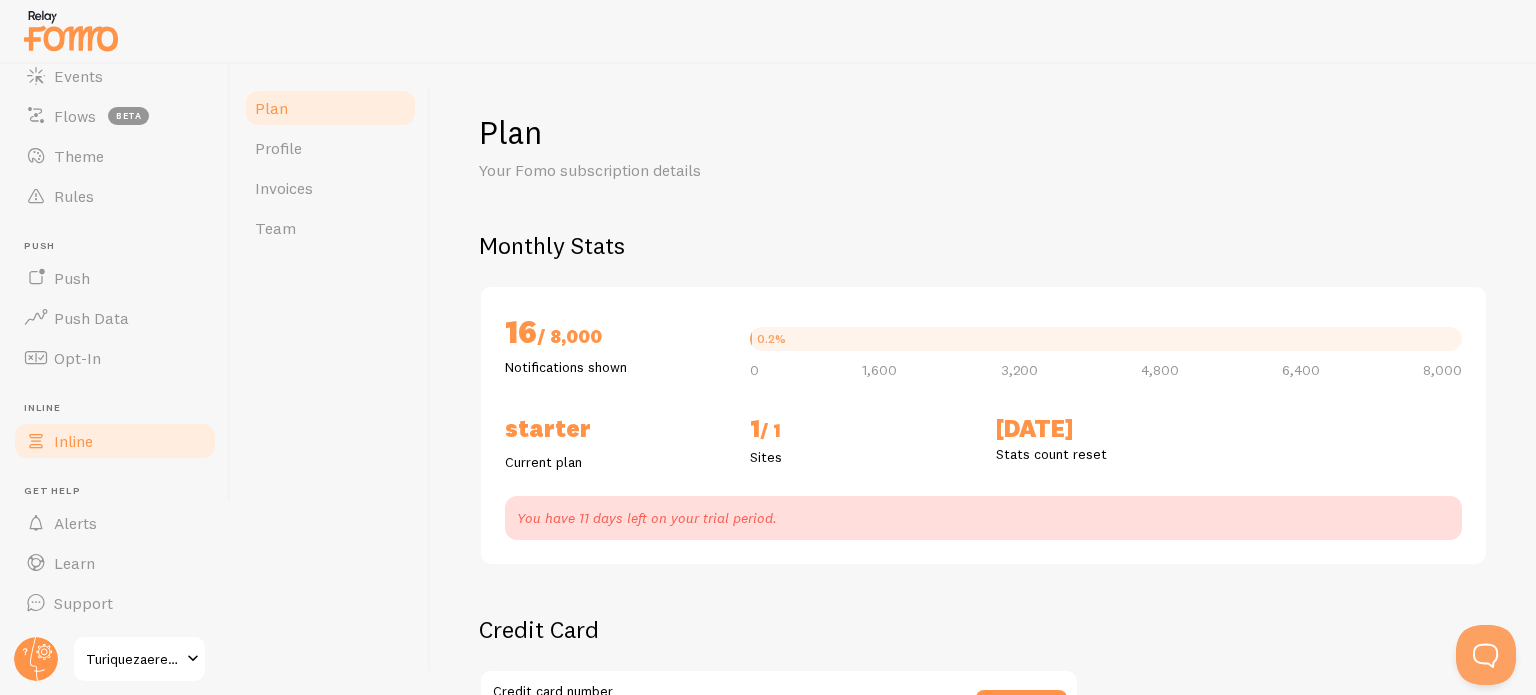 checkbox on "true" 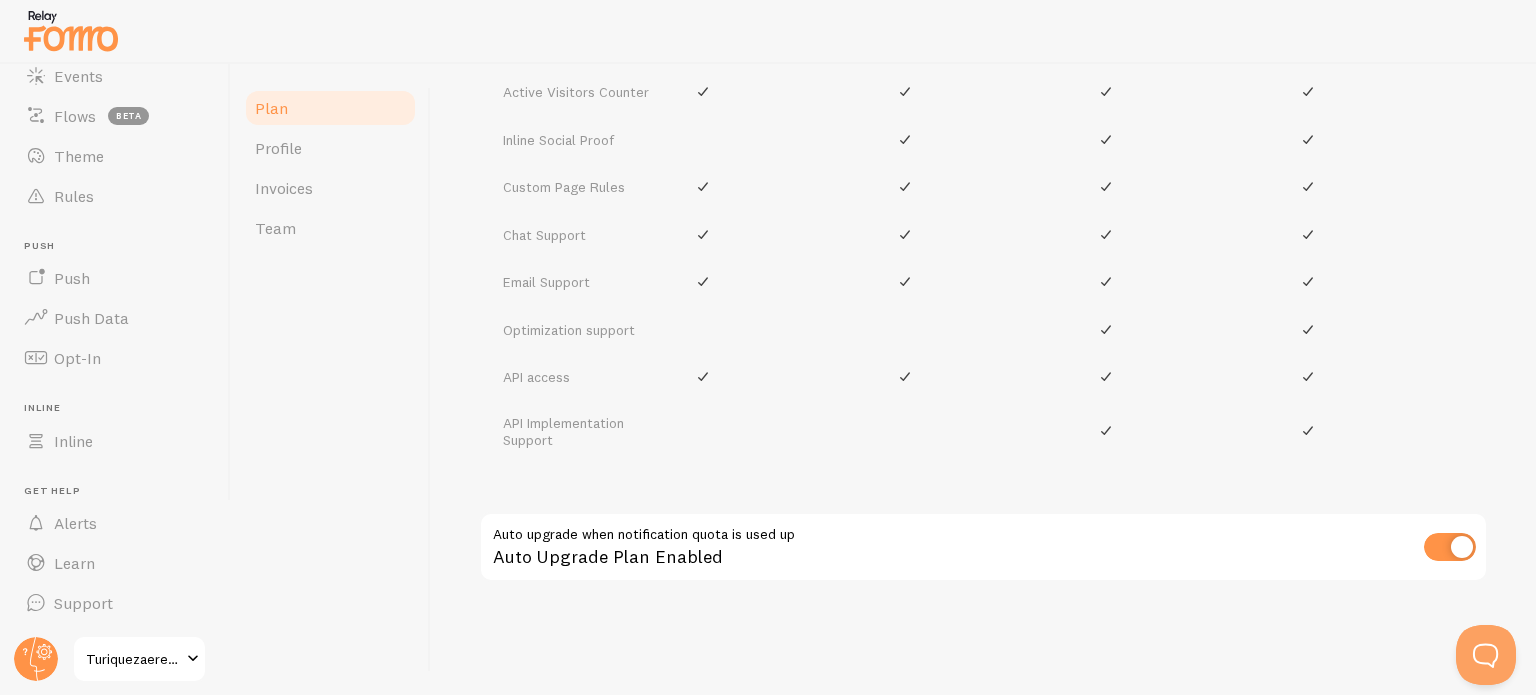 scroll, scrollTop: 1145, scrollLeft: 0, axis: vertical 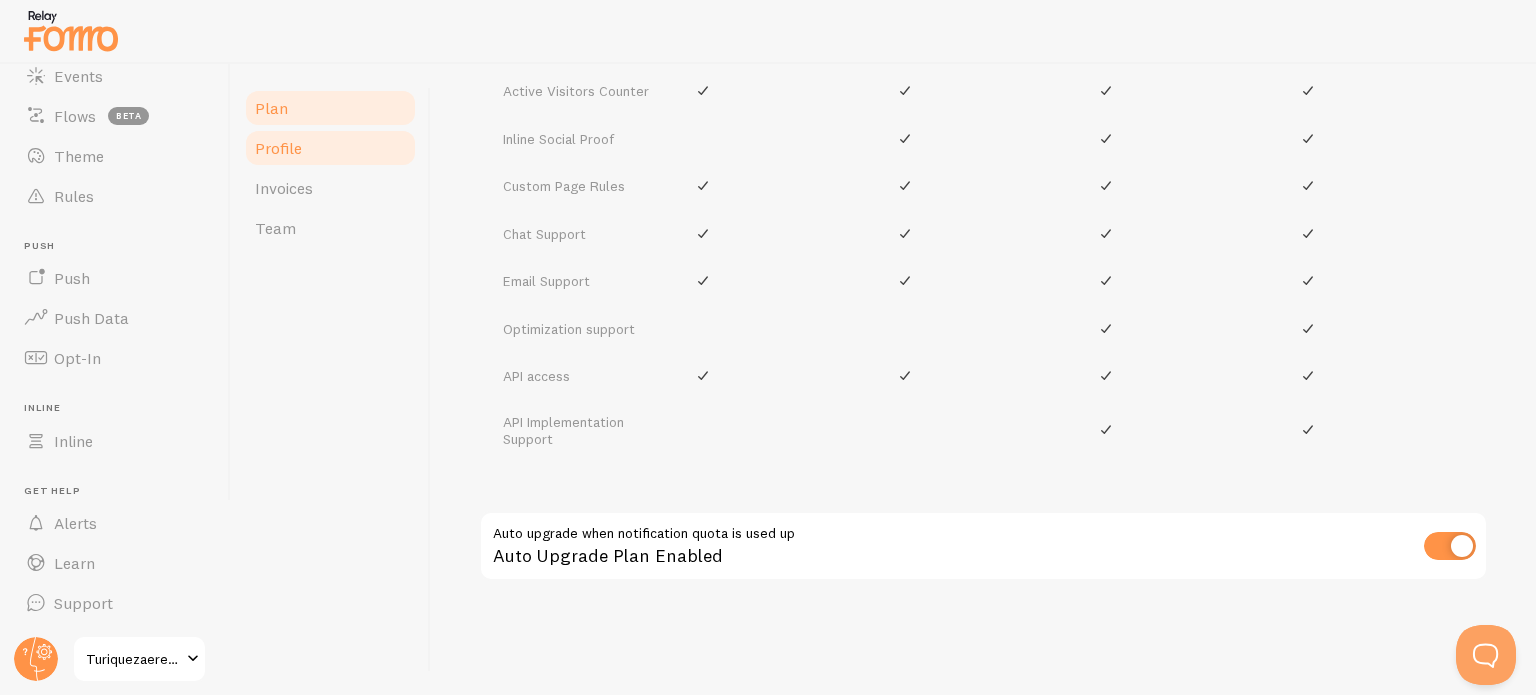 click on "Profile" at bounding box center (330, 148) 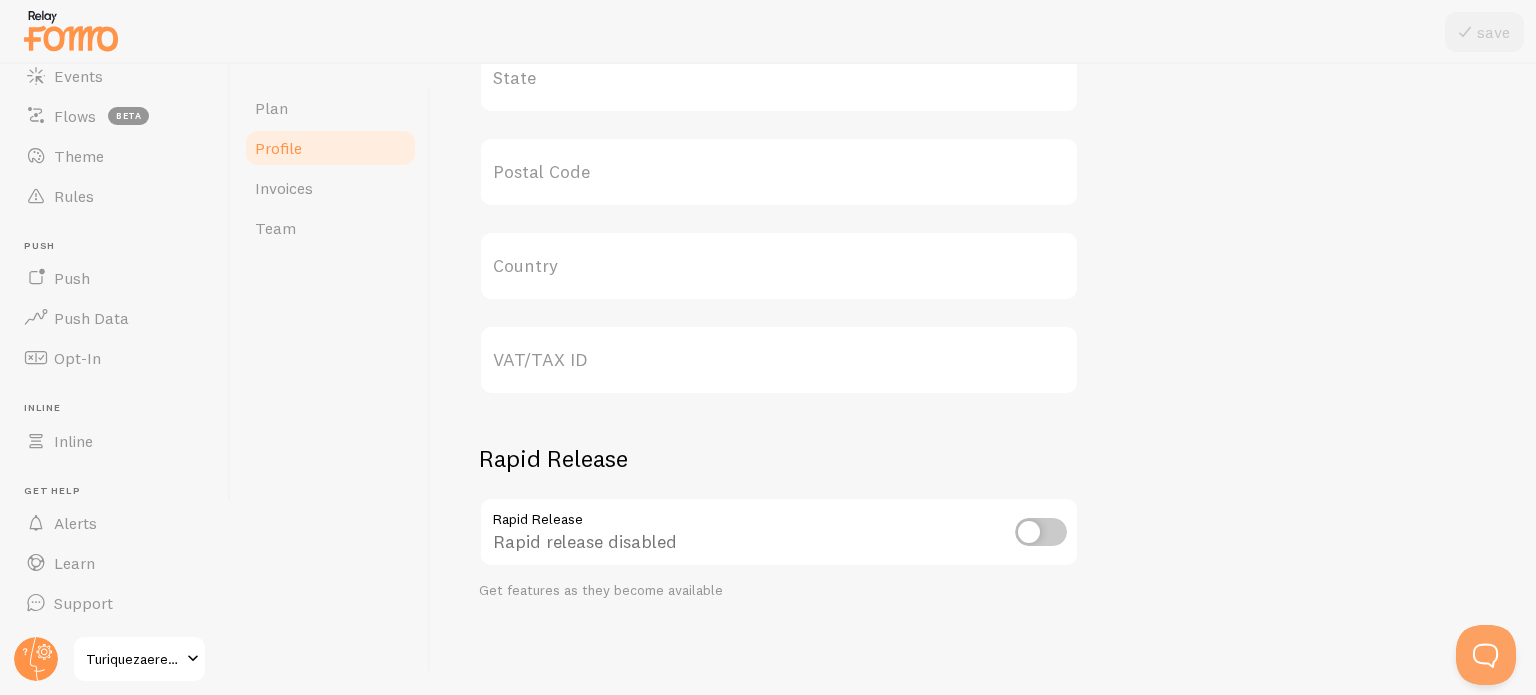 scroll, scrollTop: 0, scrollLeft: 0, axis: both 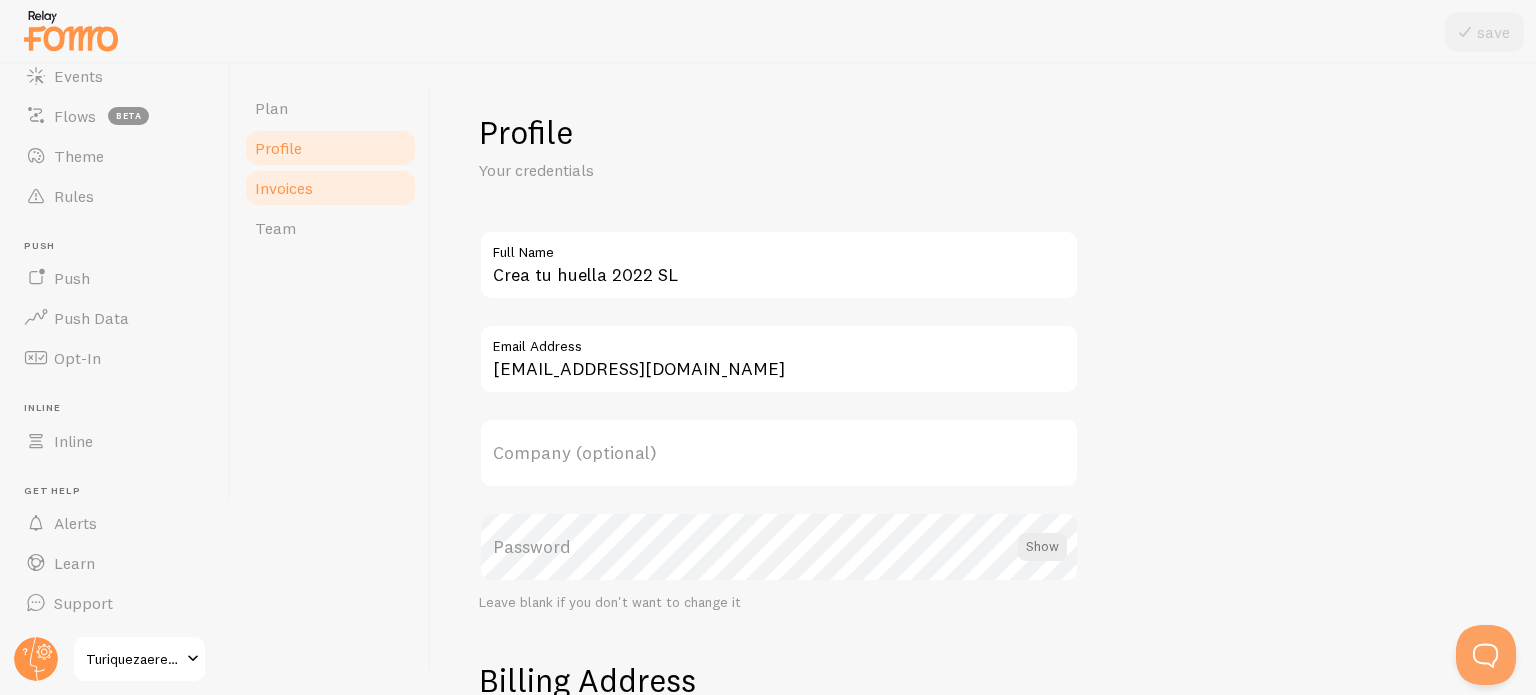 click on "Invoices" at bounding box center [330, 188] 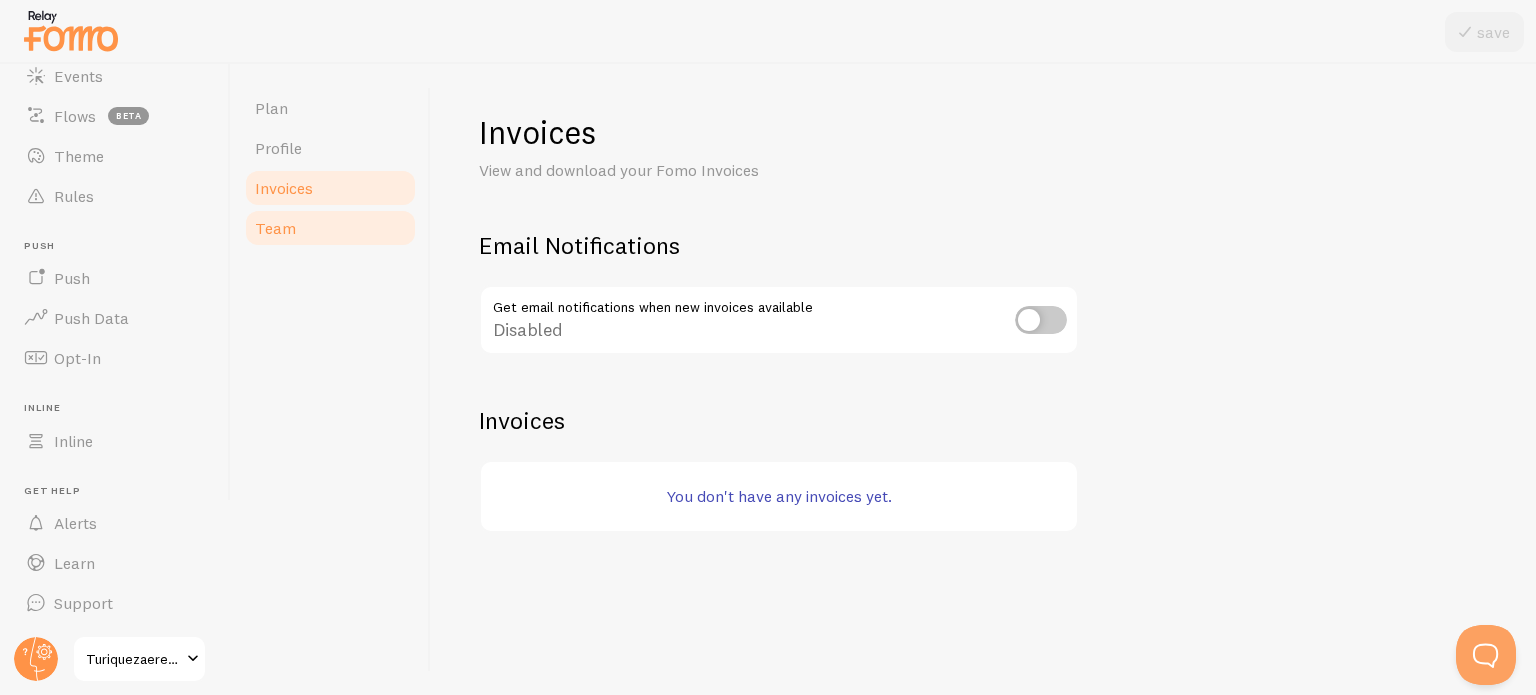 click on "Team" at bounding box center [330, 228] 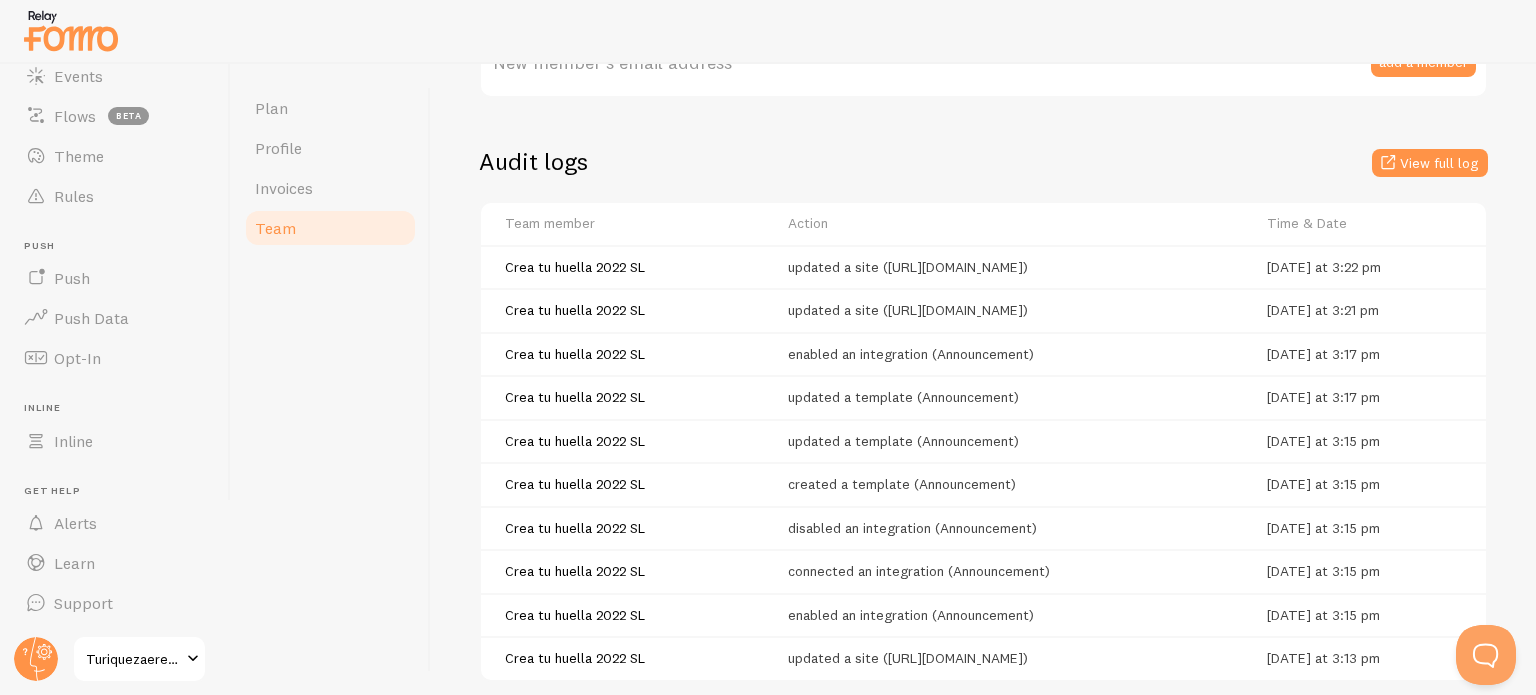 scroll, scrollTop: 500, scrollLeft: 0, axis: vertical 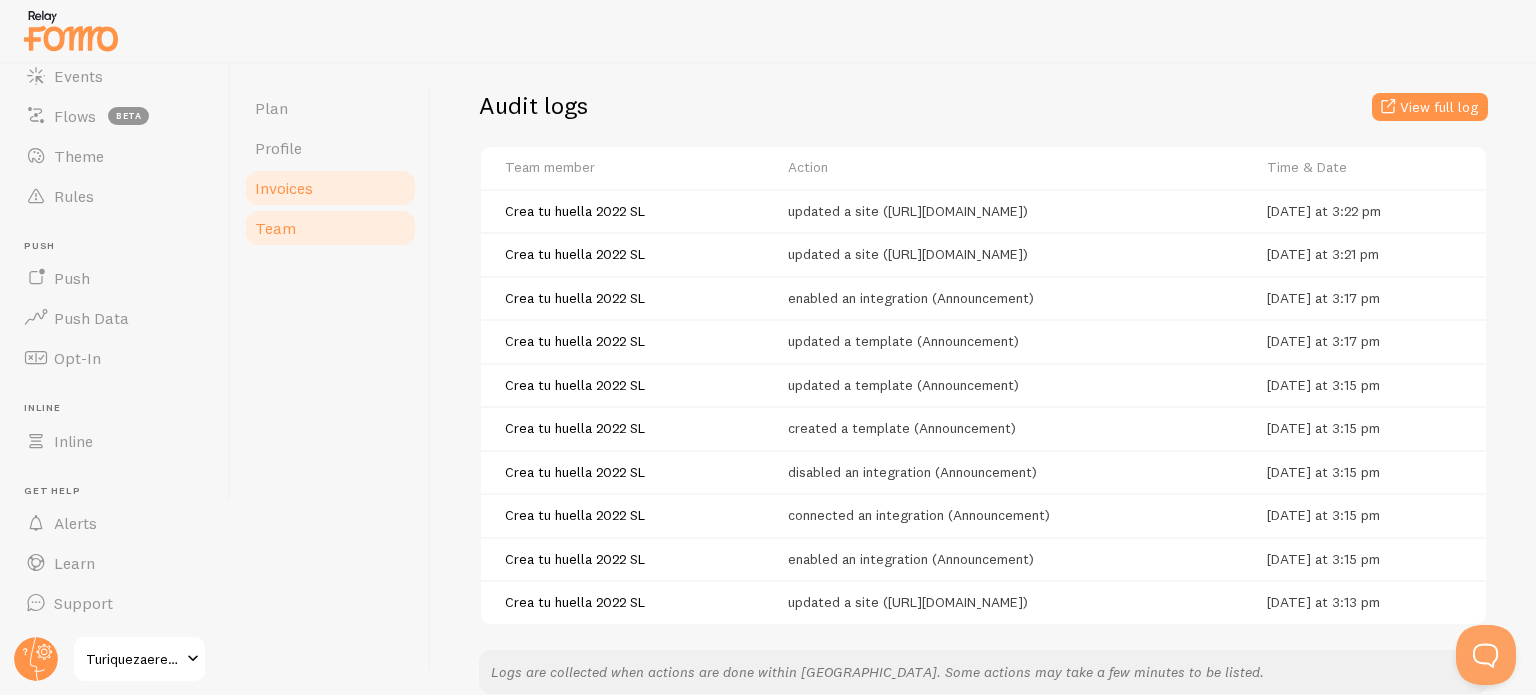 click on "Invoices" at bounding box center [330, 188] 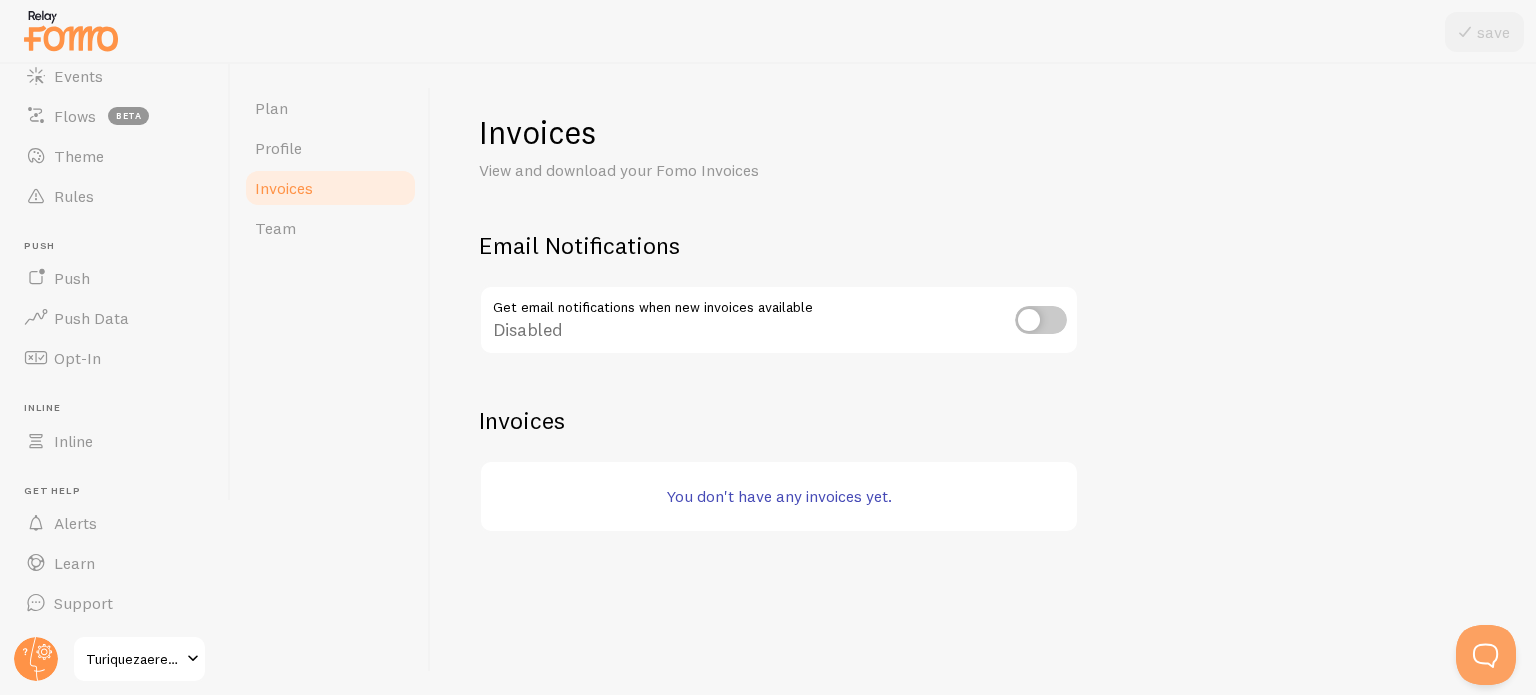 click at bounding box center (1041, 320) 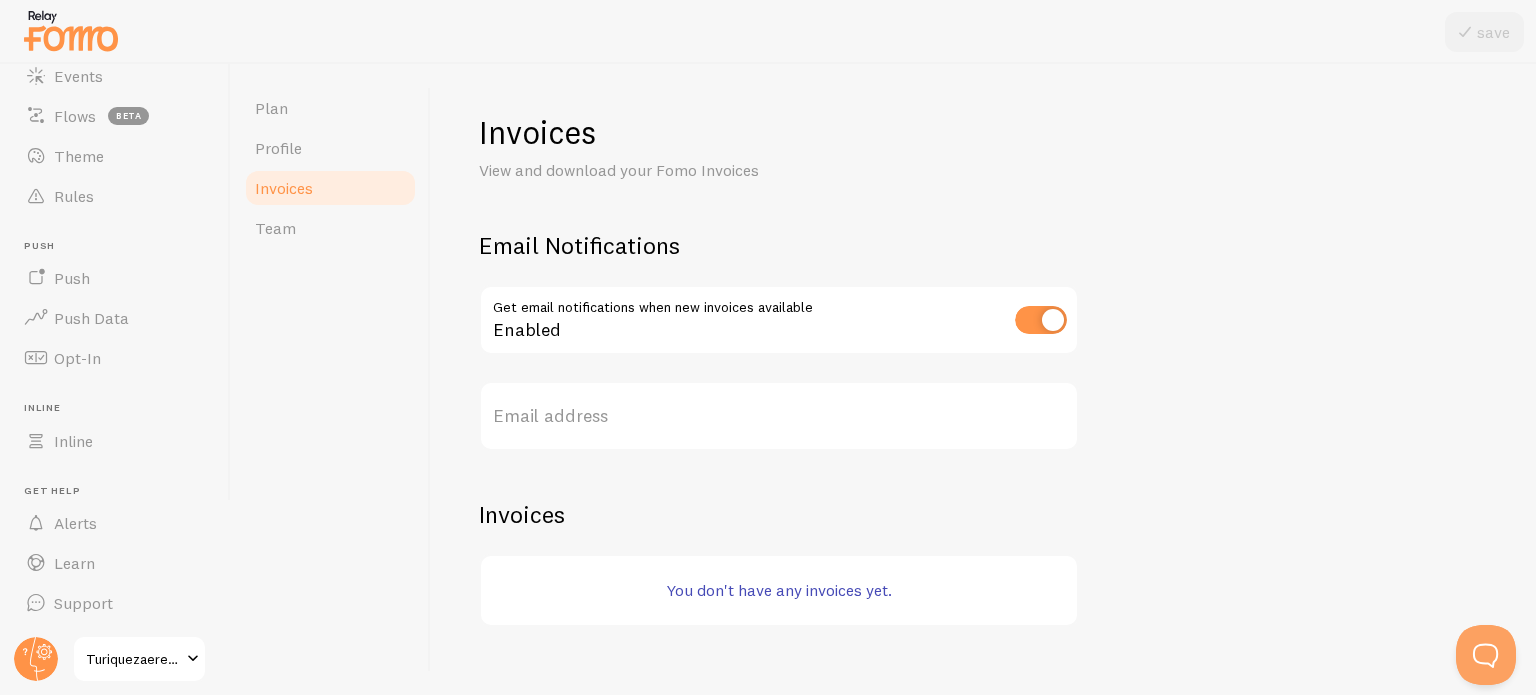 click at bounding box center [1041, 320] 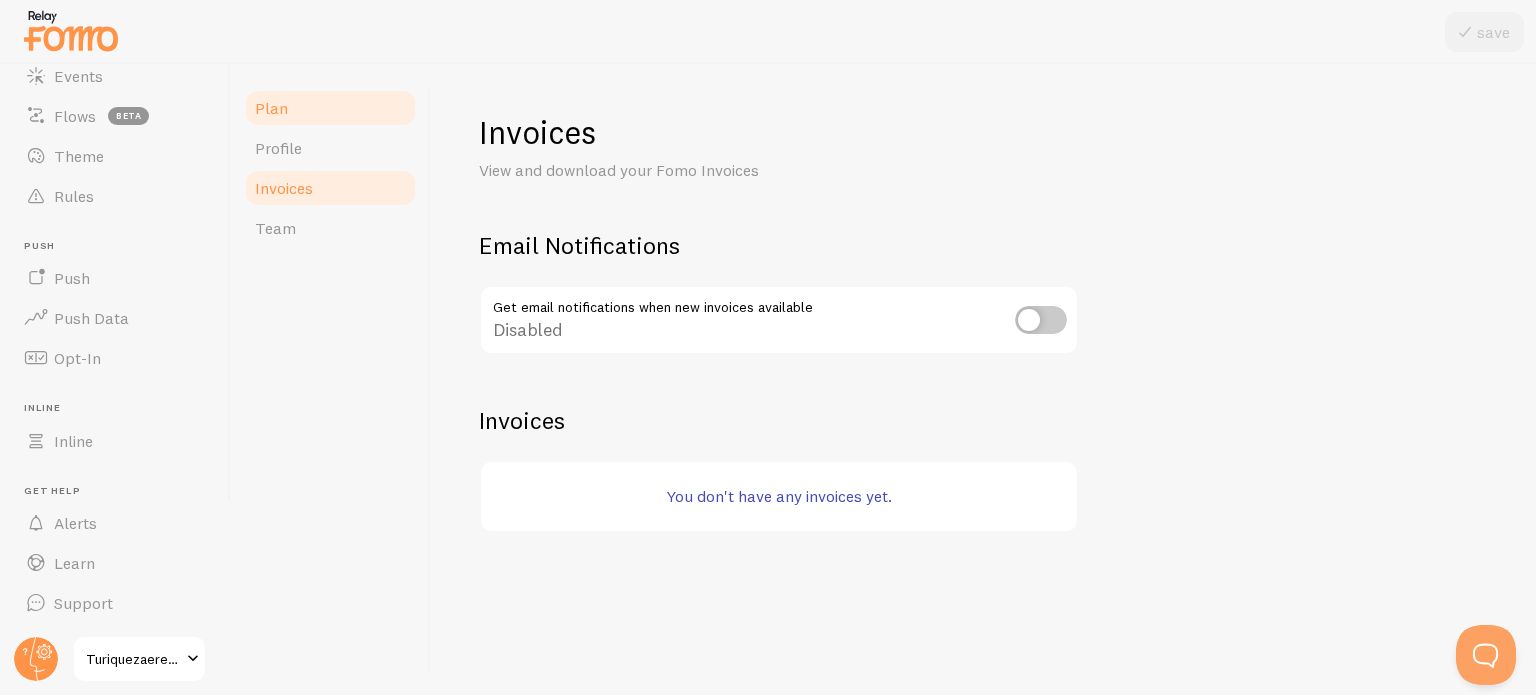 click on "Plan" at bounding box center [330, 108] 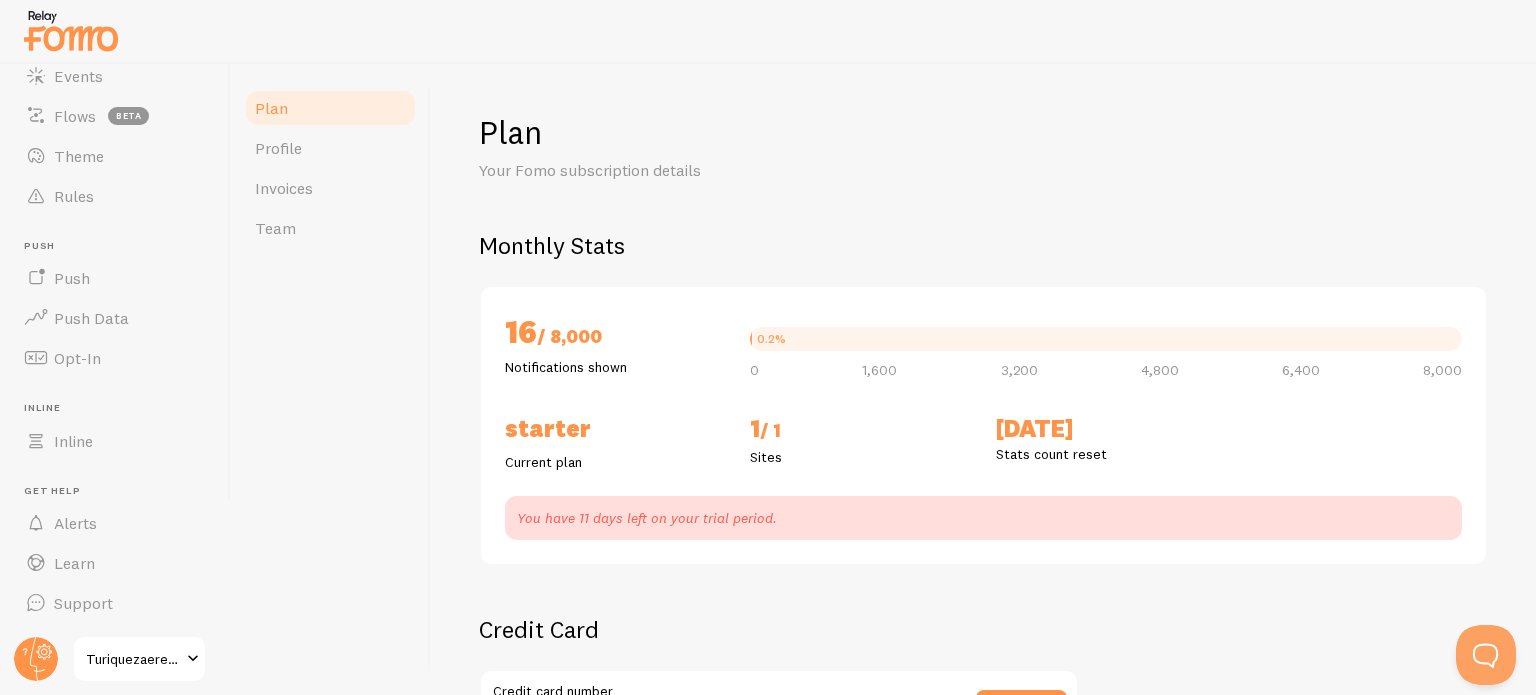 checkbox on "true" 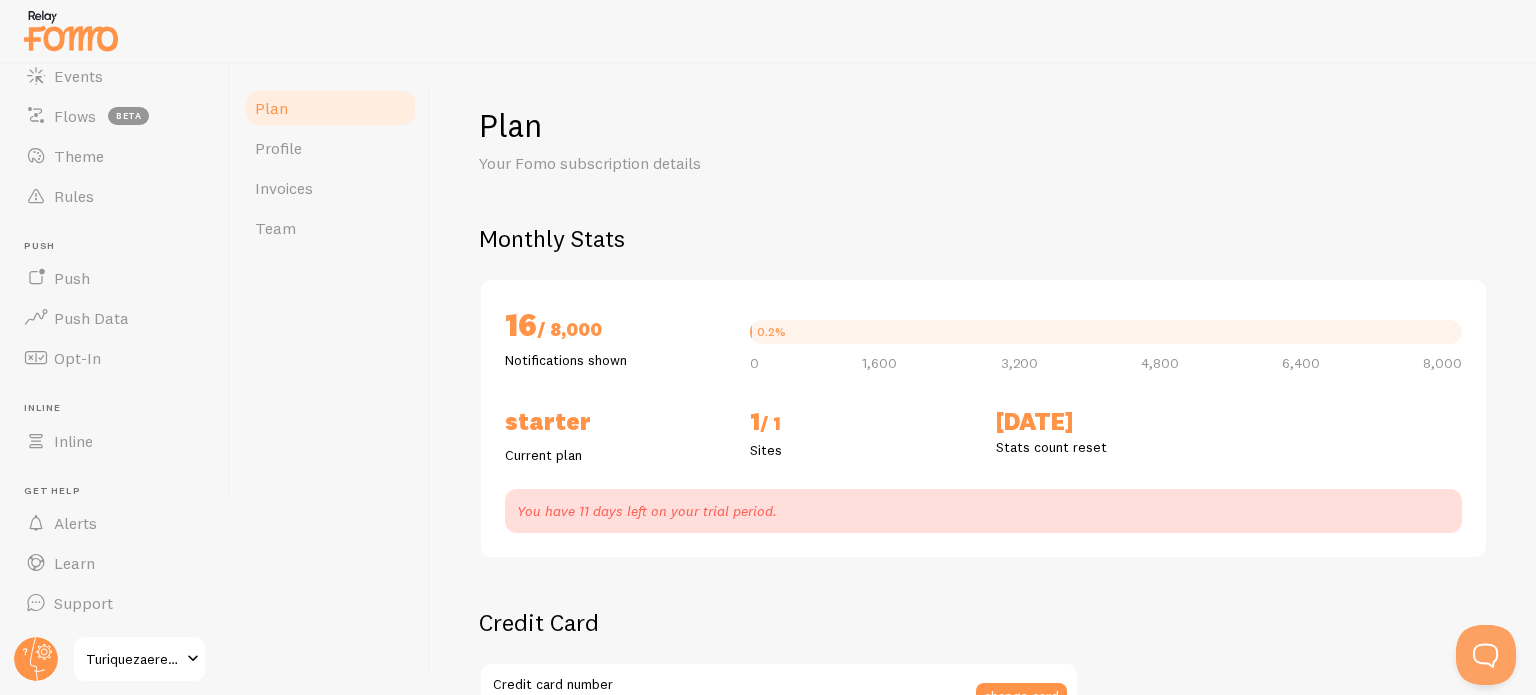 scroll, scrollTop: 0, scrollLeft: 0, axis: both 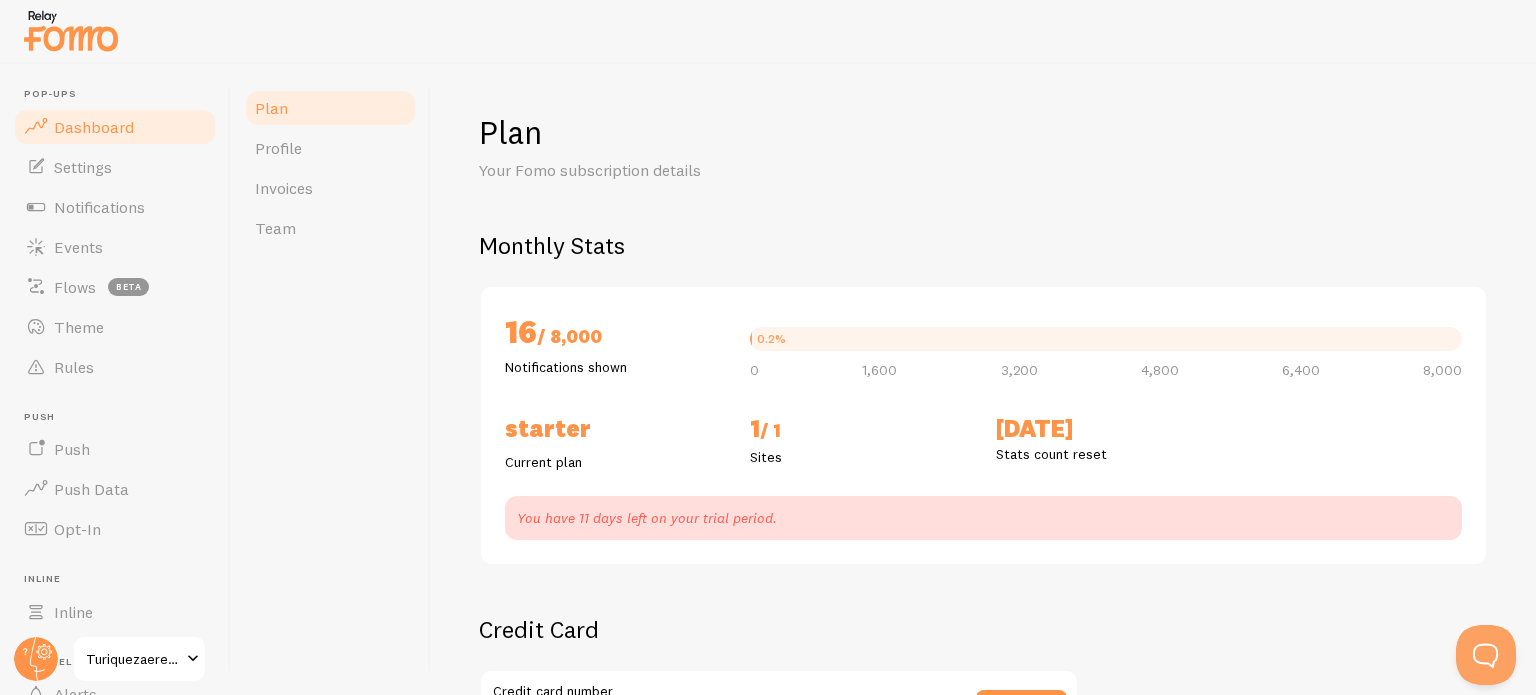 click on "Dashboard" at bounding box center [115, 127] 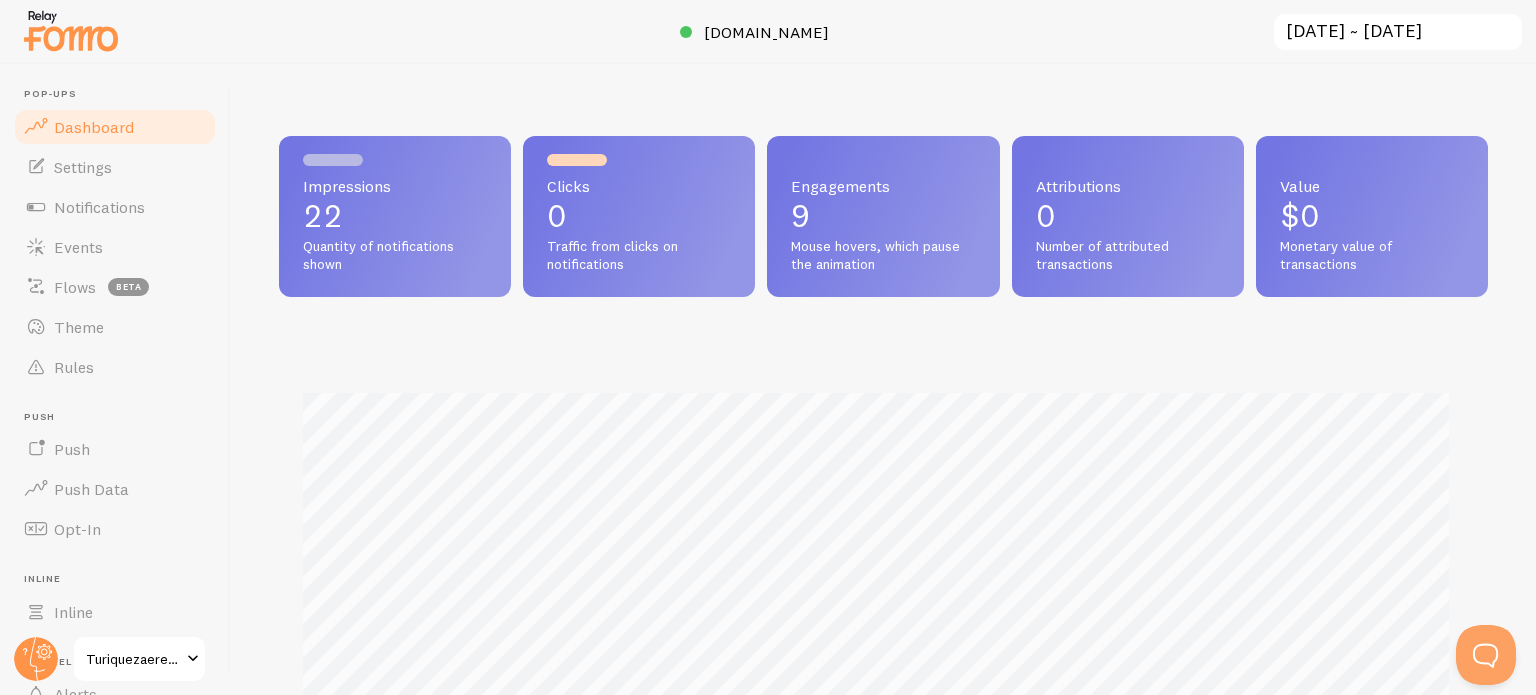 scroll, scrollTop: 0, scrollLeft: 0, axis: both 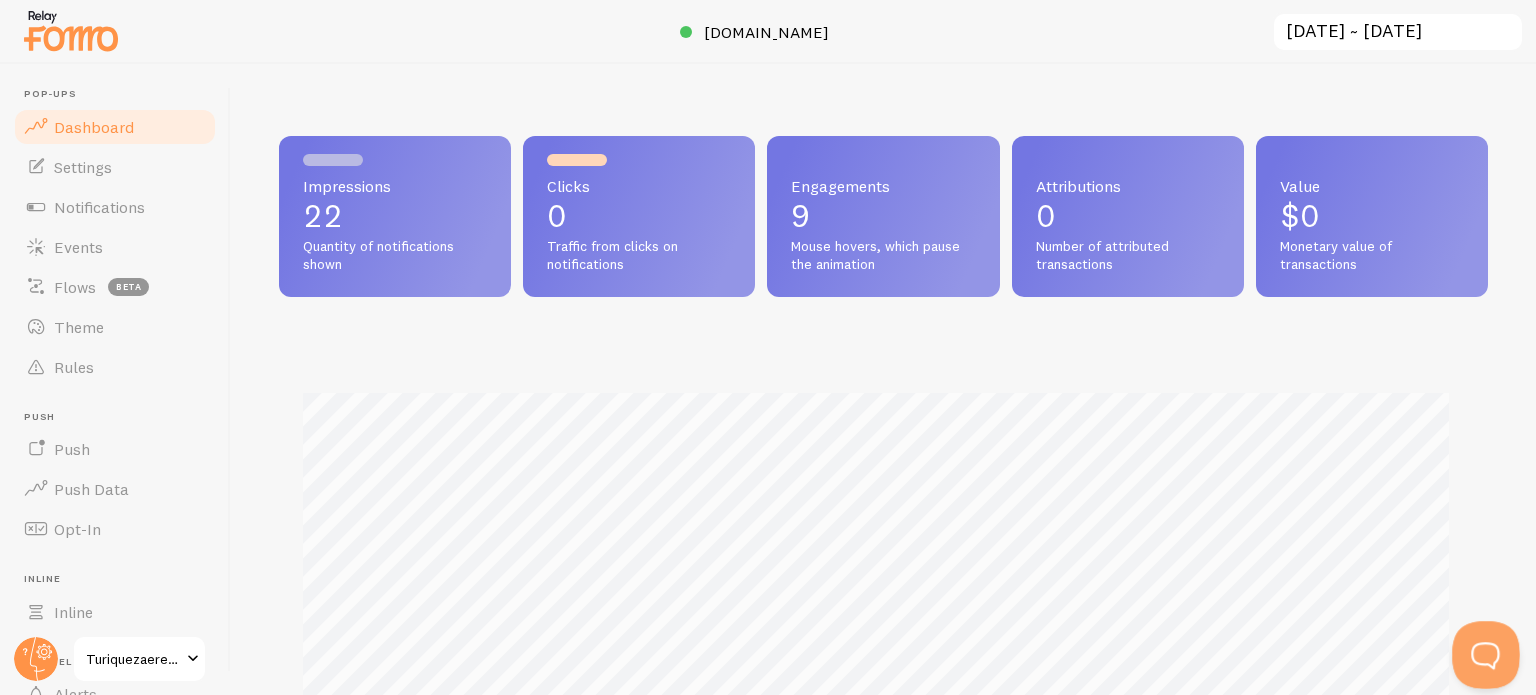 click at bounding box center (1482, 651) 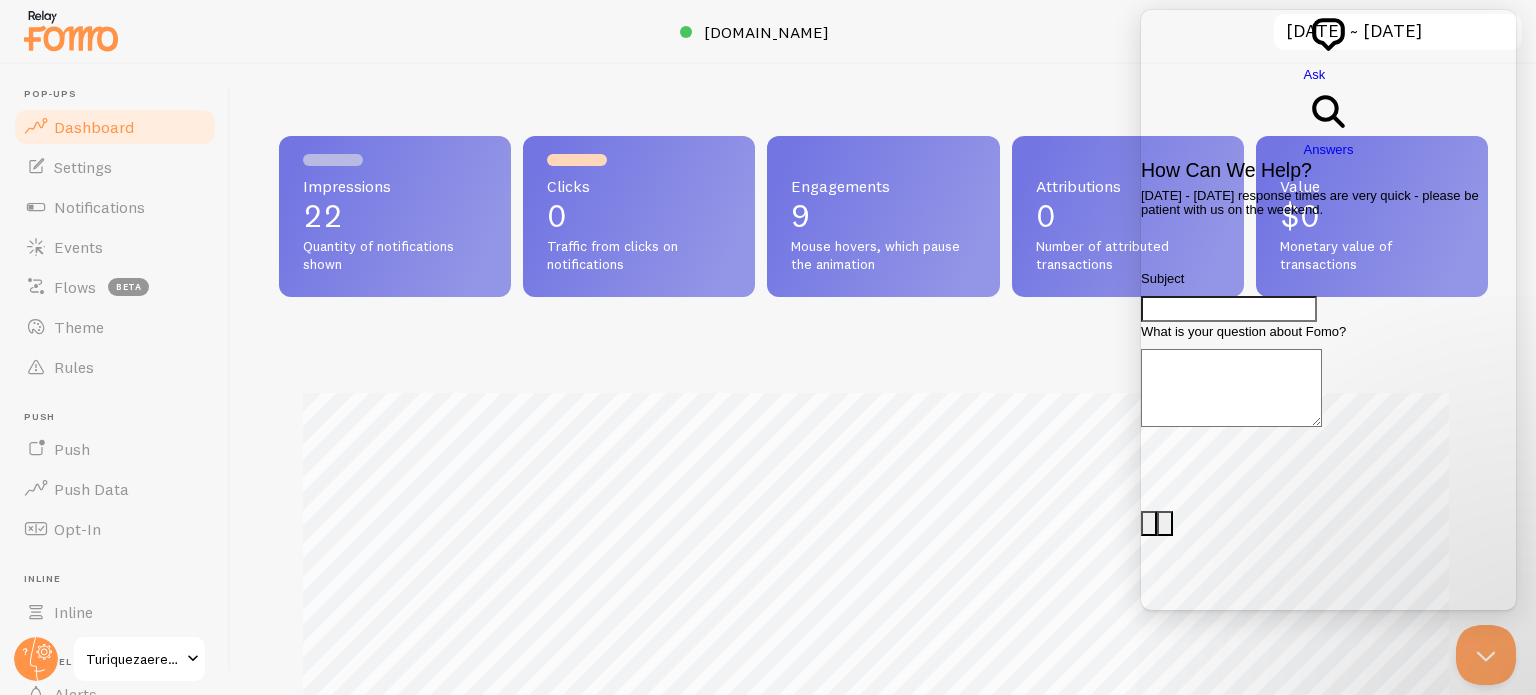 click on "search-medium Answers" at bounding box center (1329, 122) 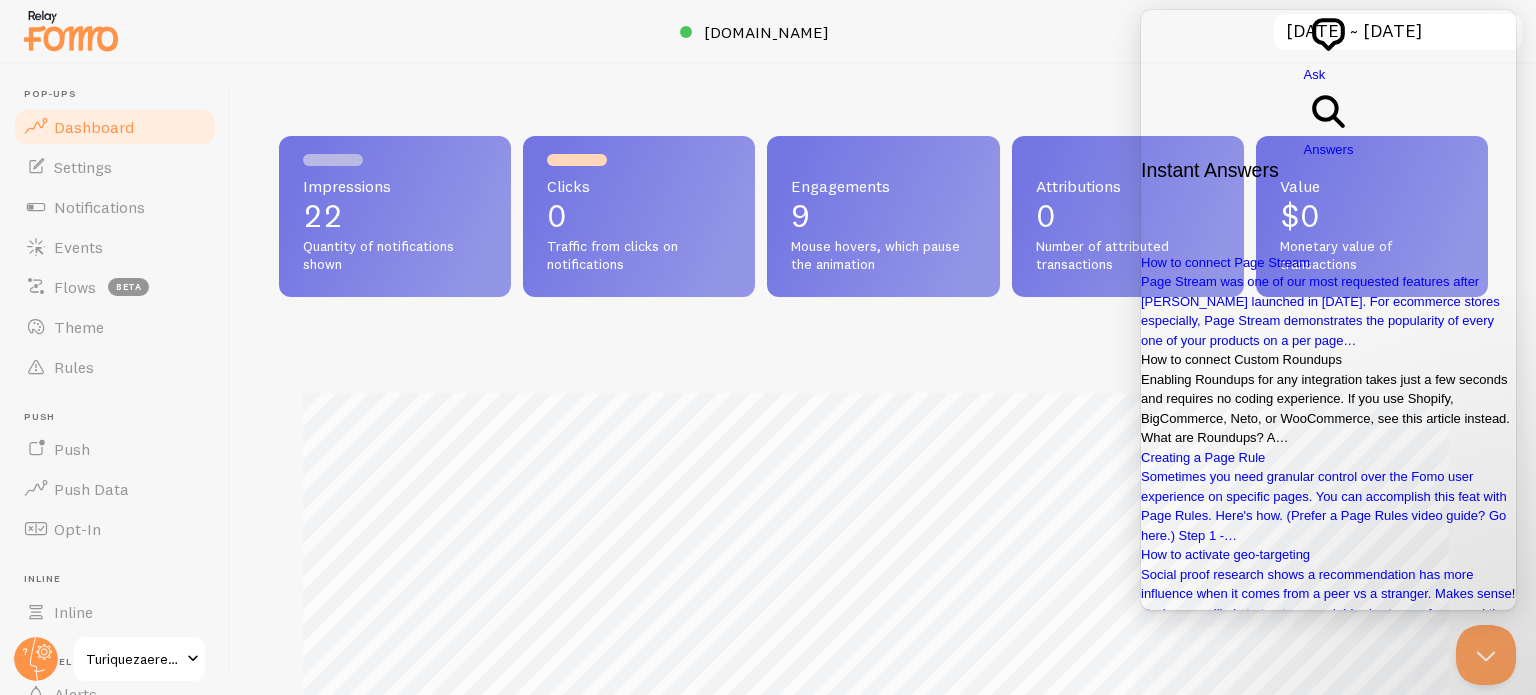 scroll, scrollTop: 300, scrollLeft: 0, axis: vertical 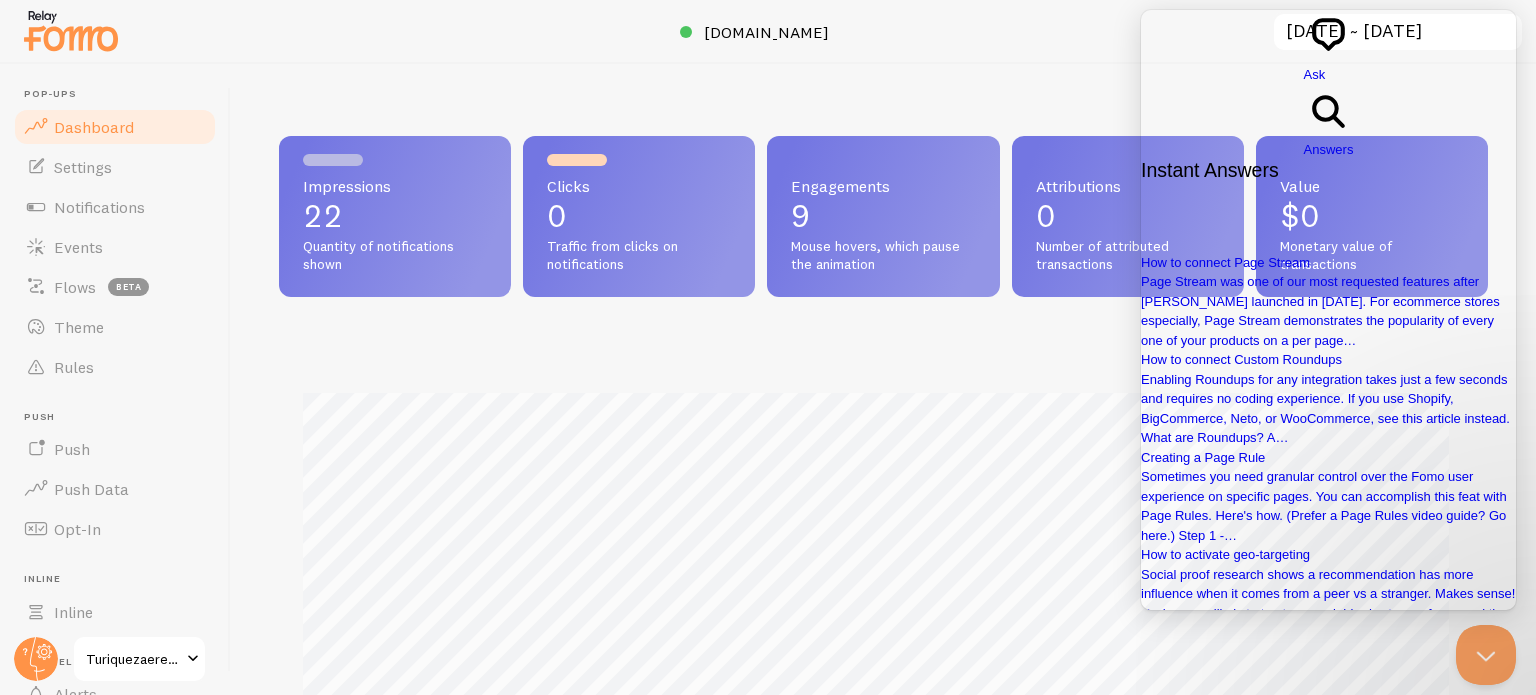click at bounding box center (1229, 818) 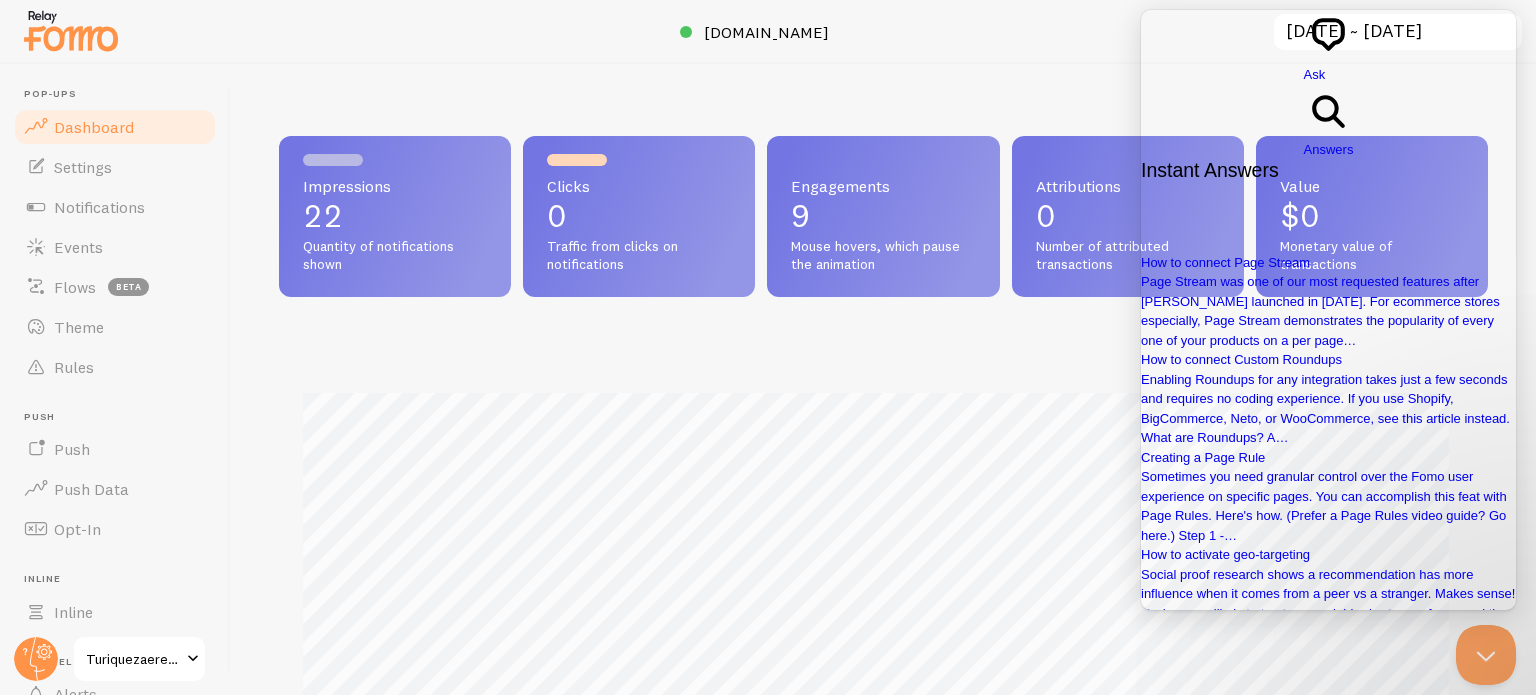 type on "loop" 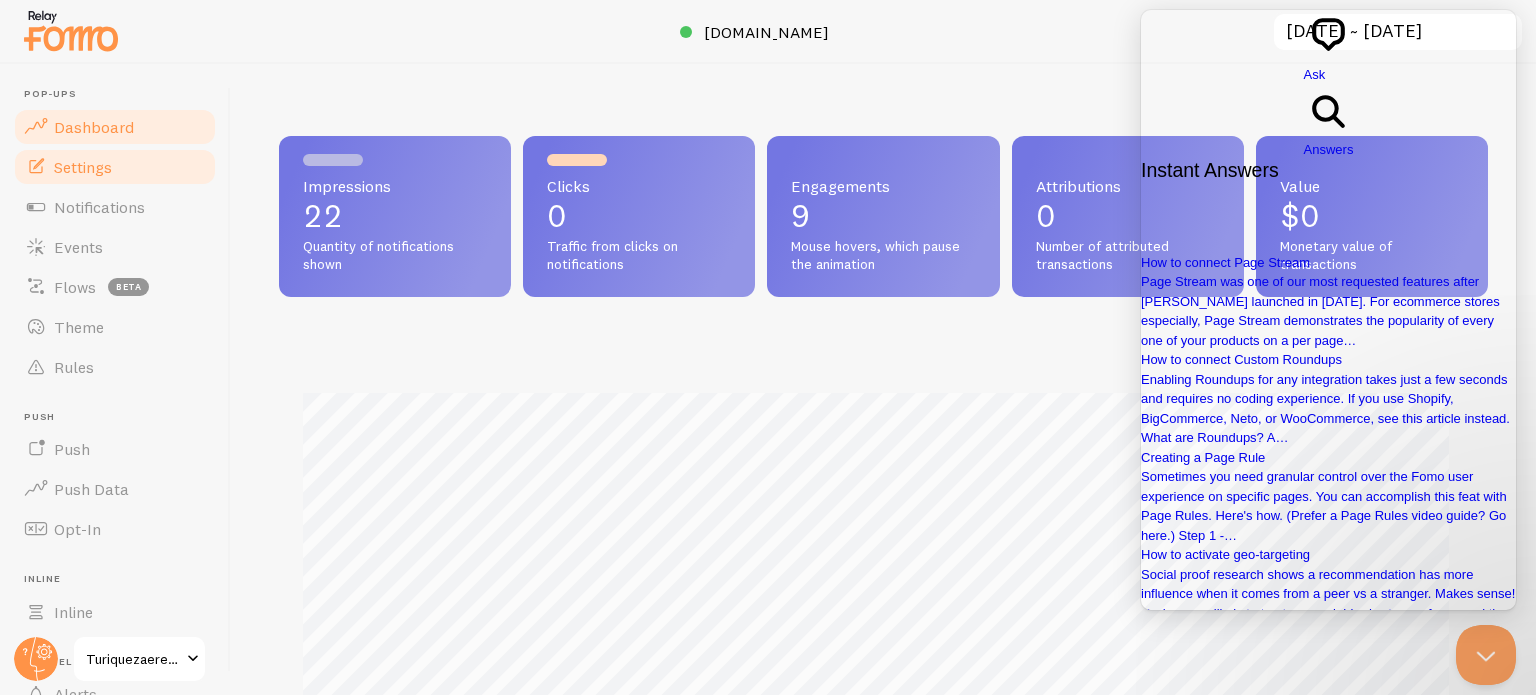 click on "Settings" at bounding box center [83, 167] 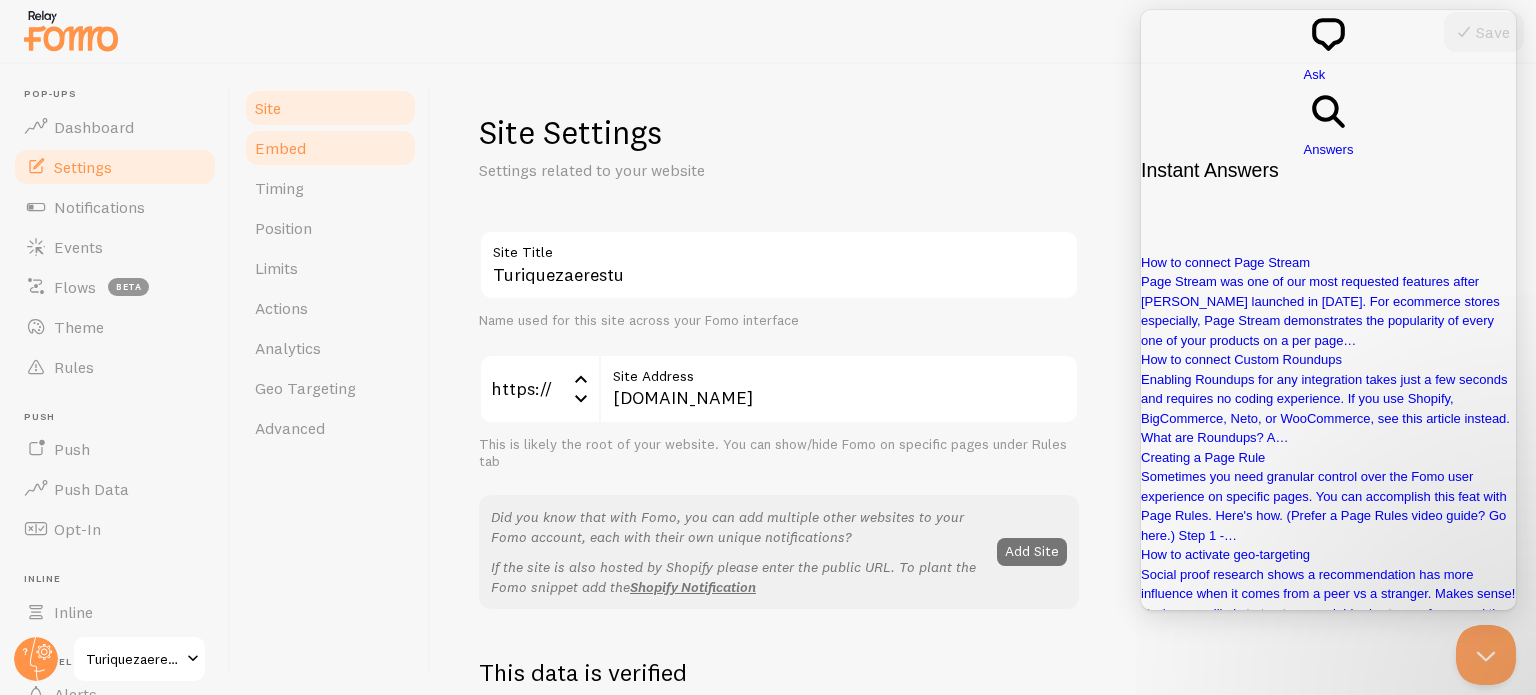 click on "Embed" at bounding box center [330, 148] 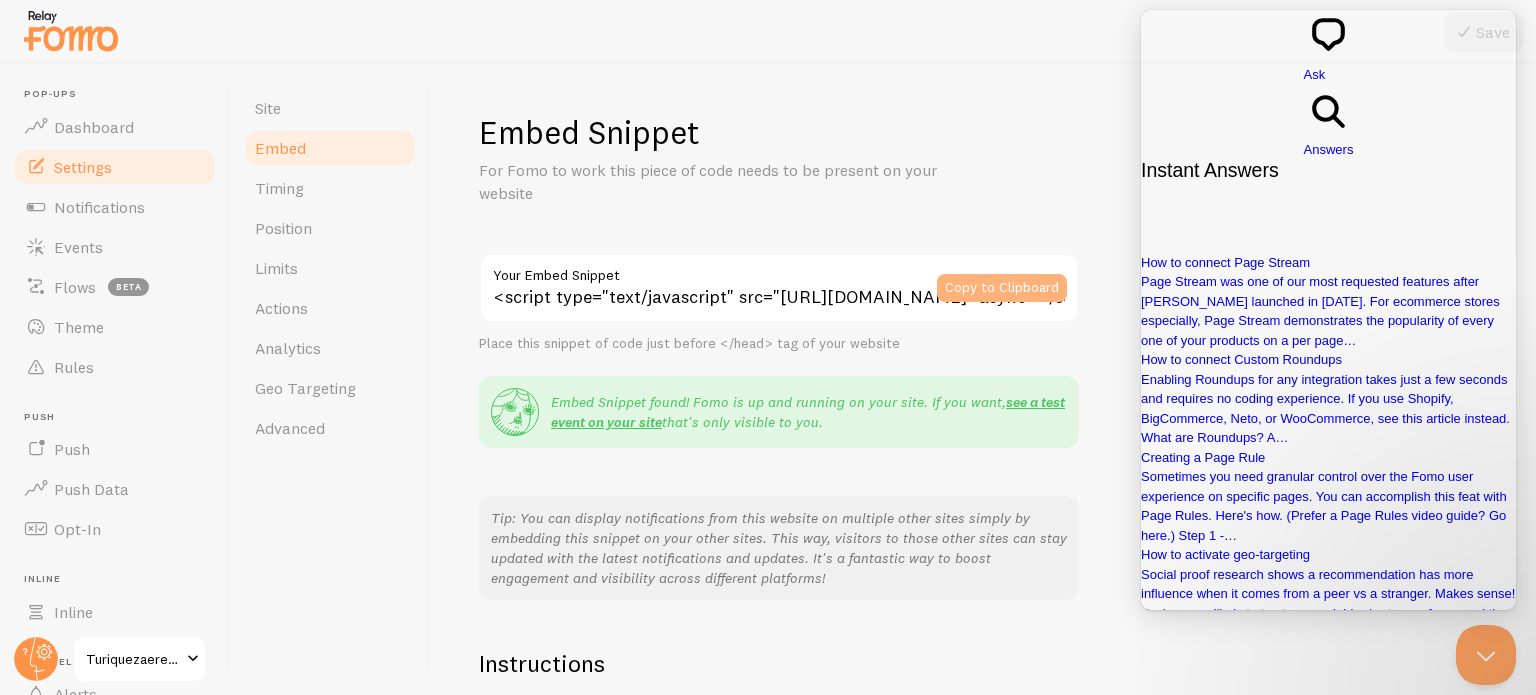 click on "Copy to Clipboard" at bounding box center (1002, 288) 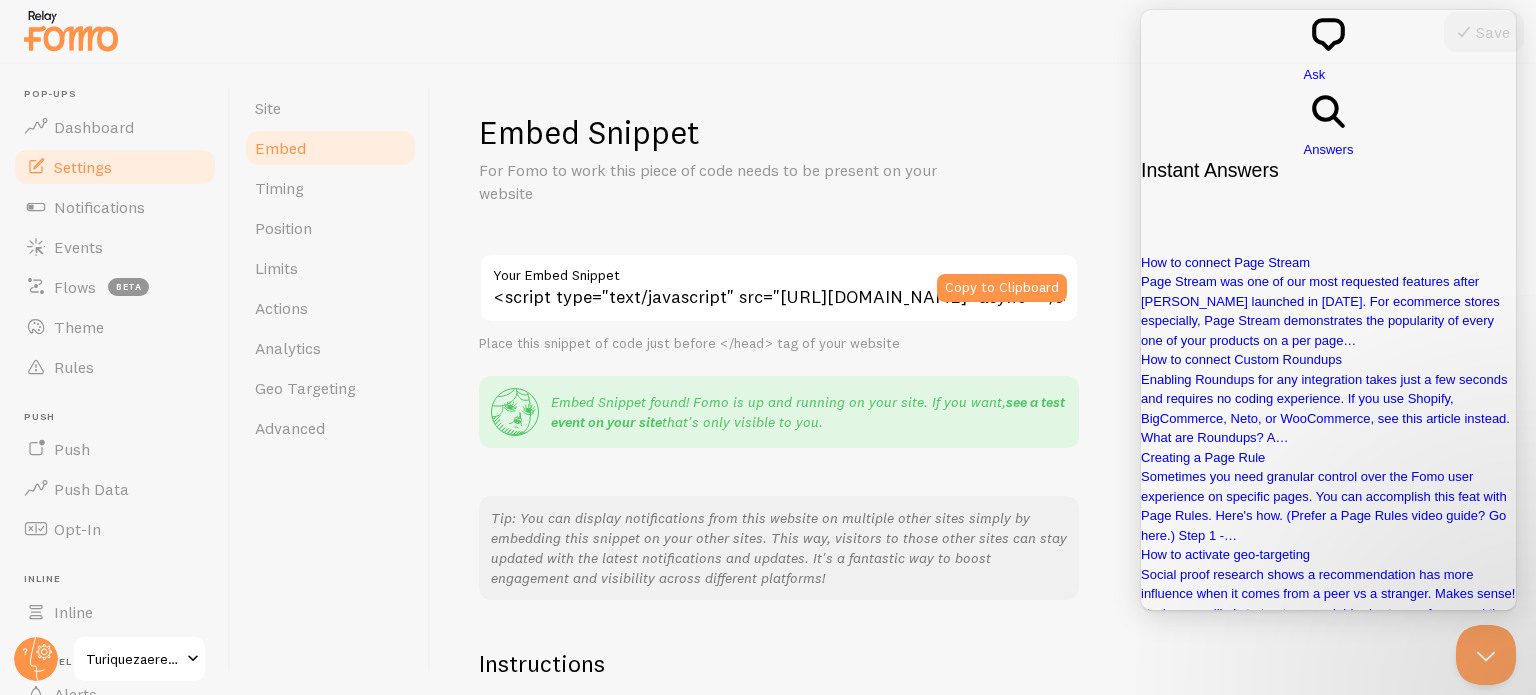 click on "see a test event on your site" at bounding box center (808, 412) 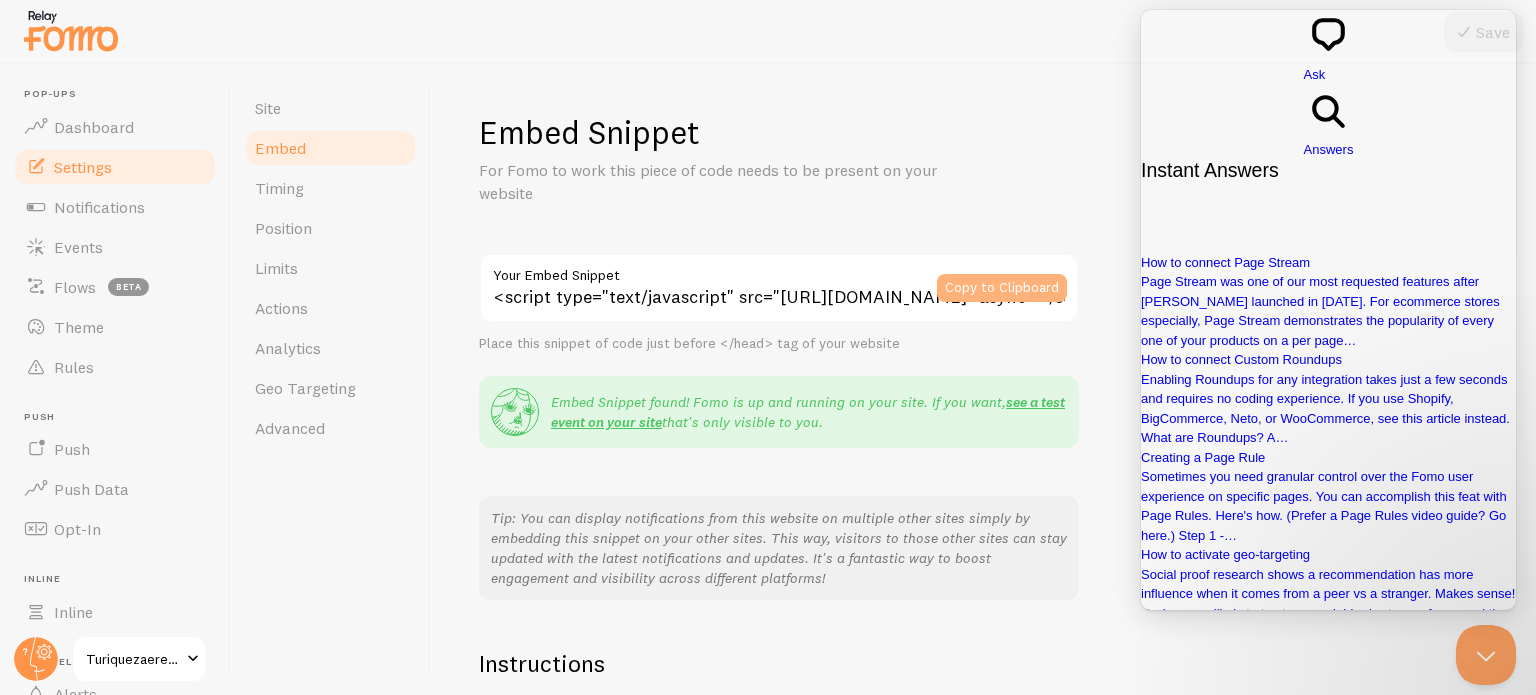 click on "Copy to Clipboard" at bounding box center [1002, 288] 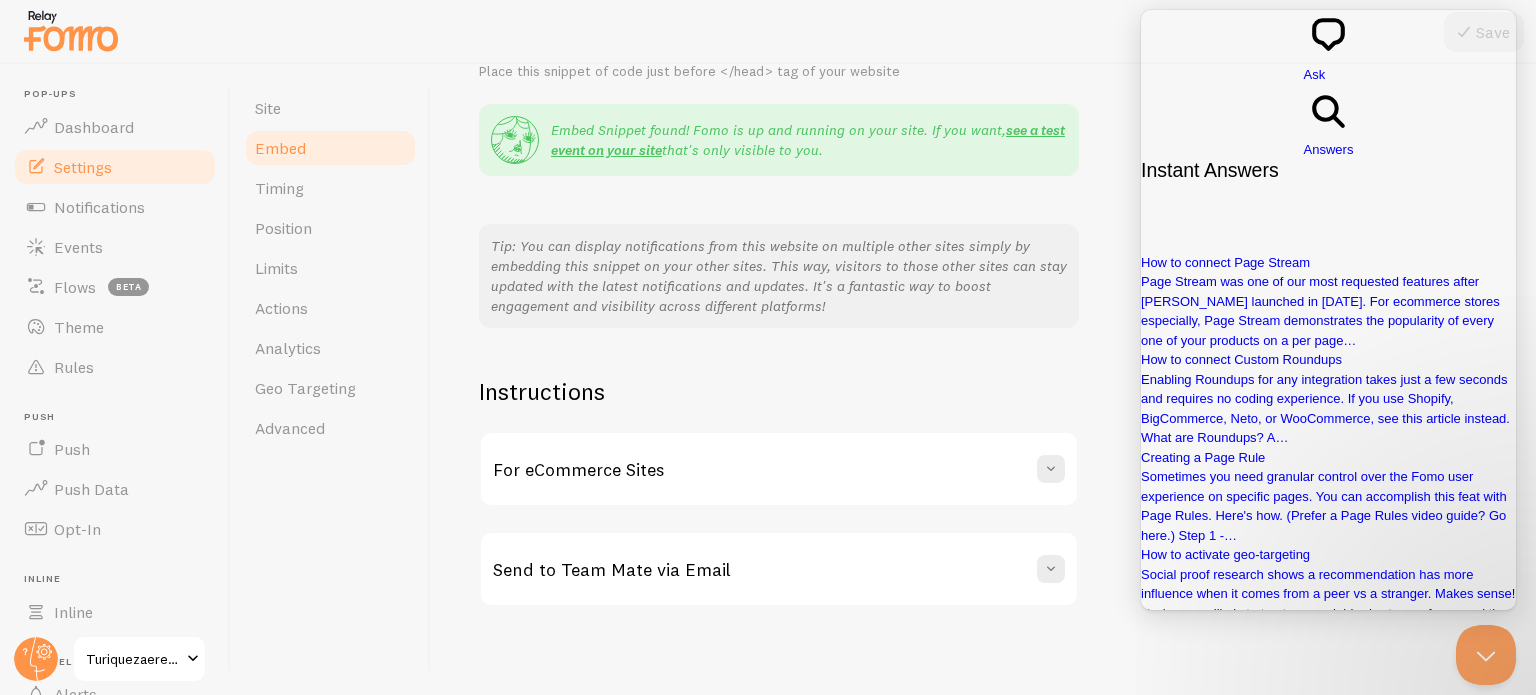 scroll, scrollTop: 278, scrollLeft: 0, axis: vertical 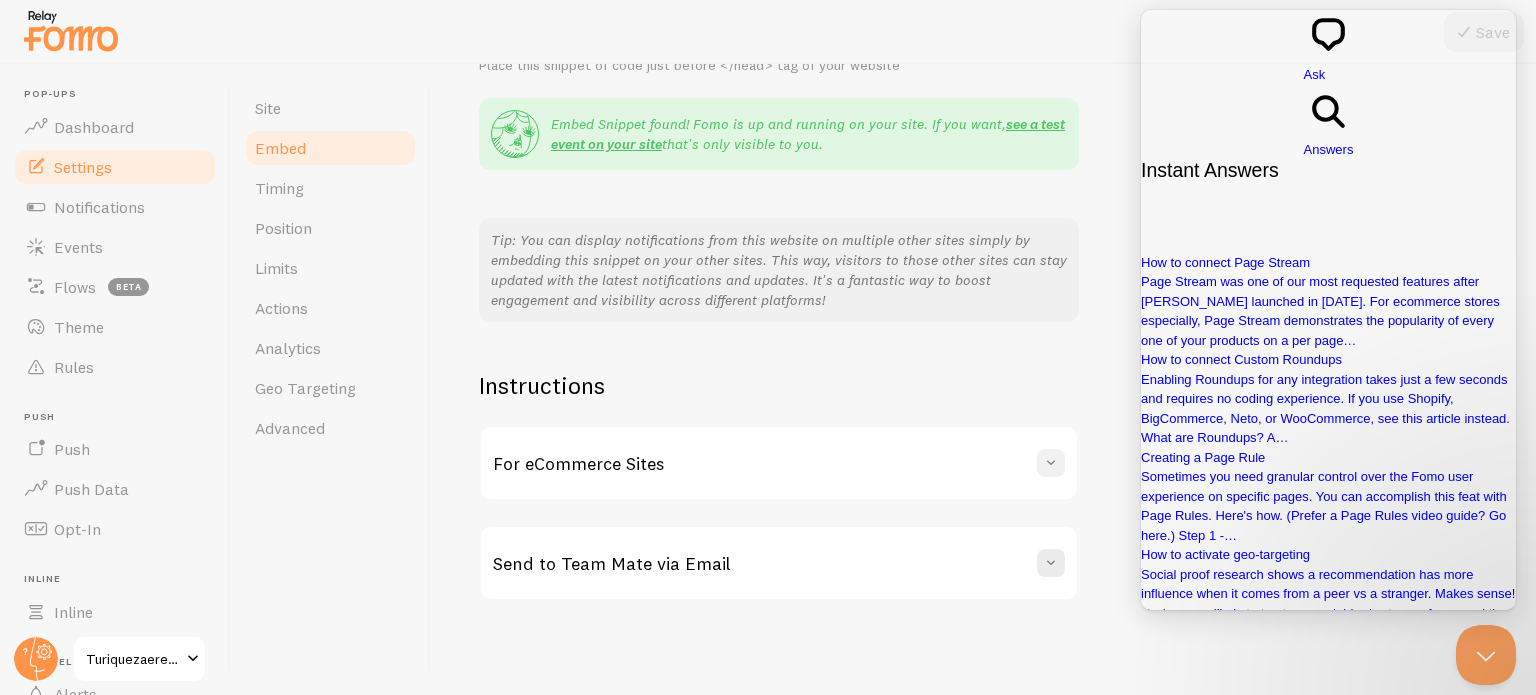 click at bounding box center [1051, 463] 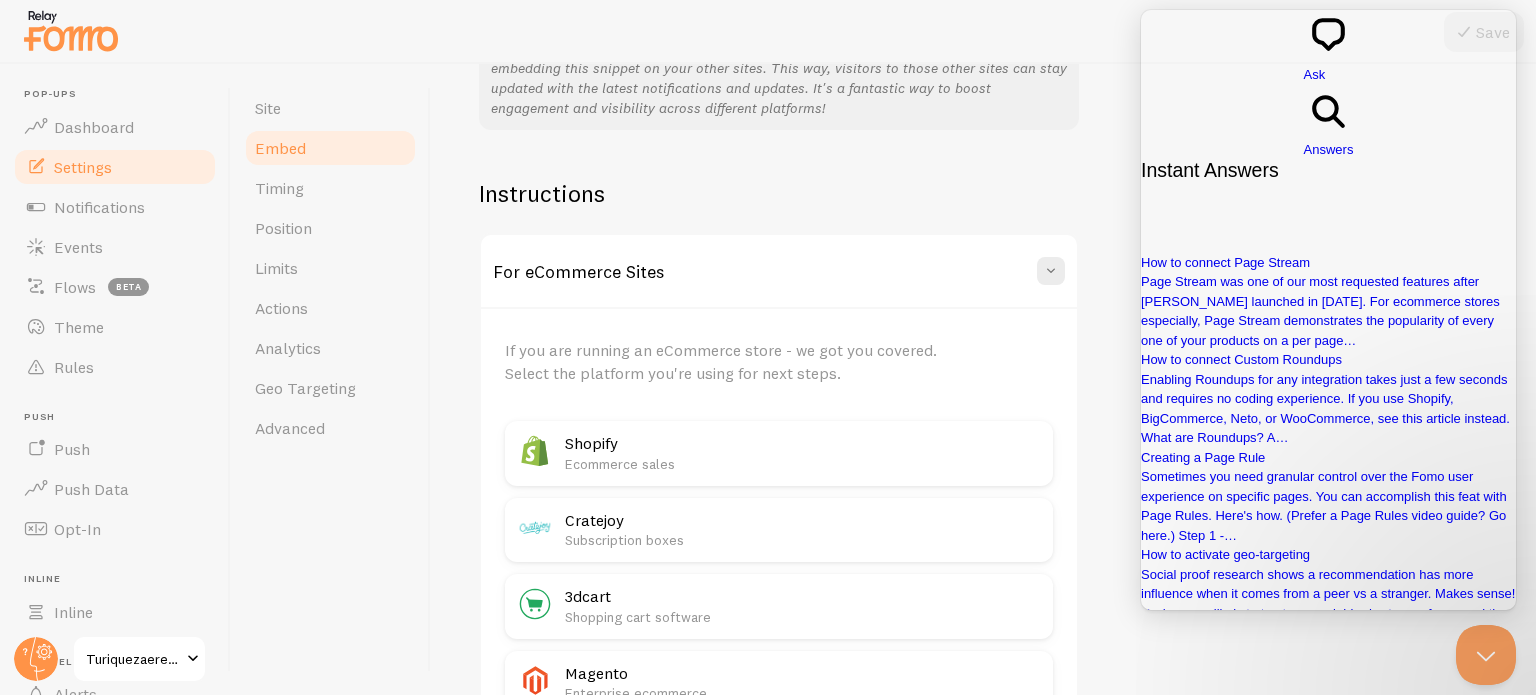 scroll, scrollTop: 478, scrollLeft: 0, axis: vertical 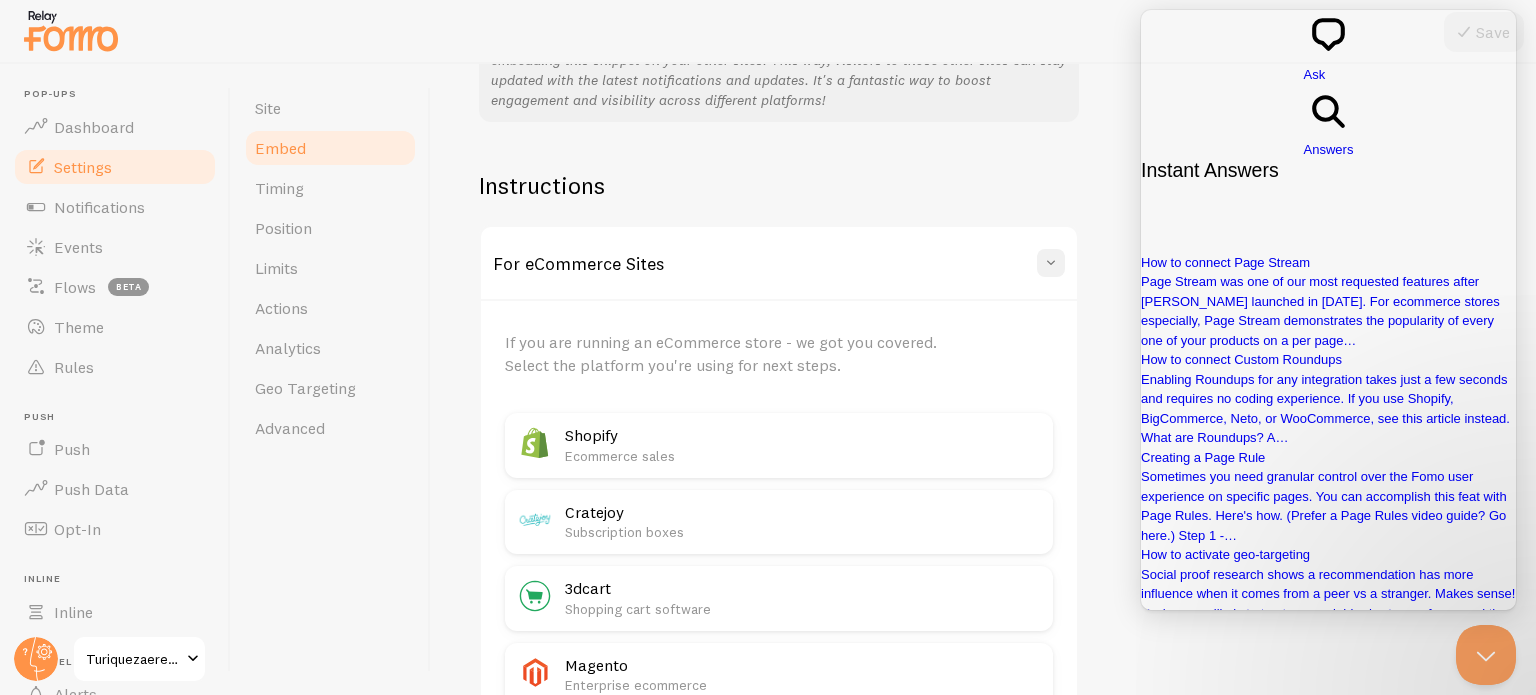 click at bounding box center (1051, 263) 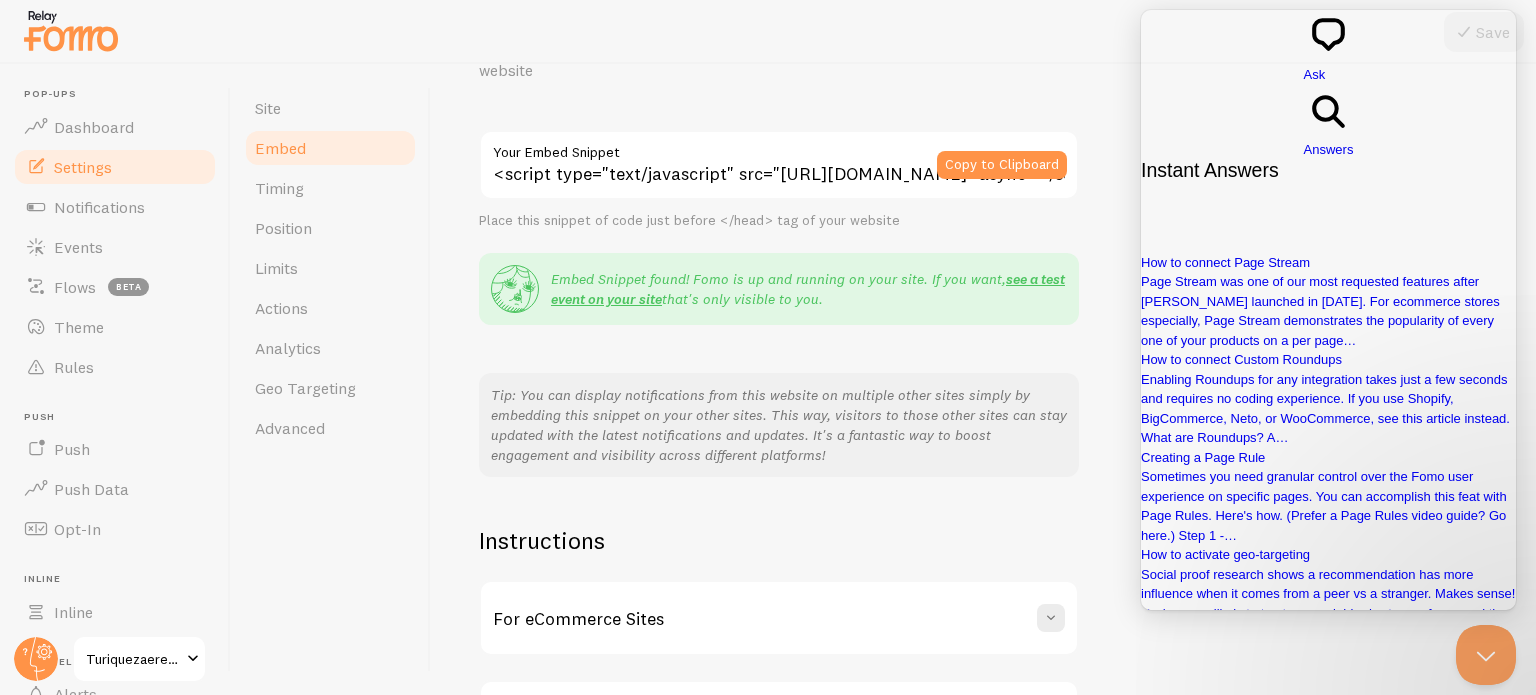 scroll, scrollTop: 78, scrollLeft: 0, axis: vertical 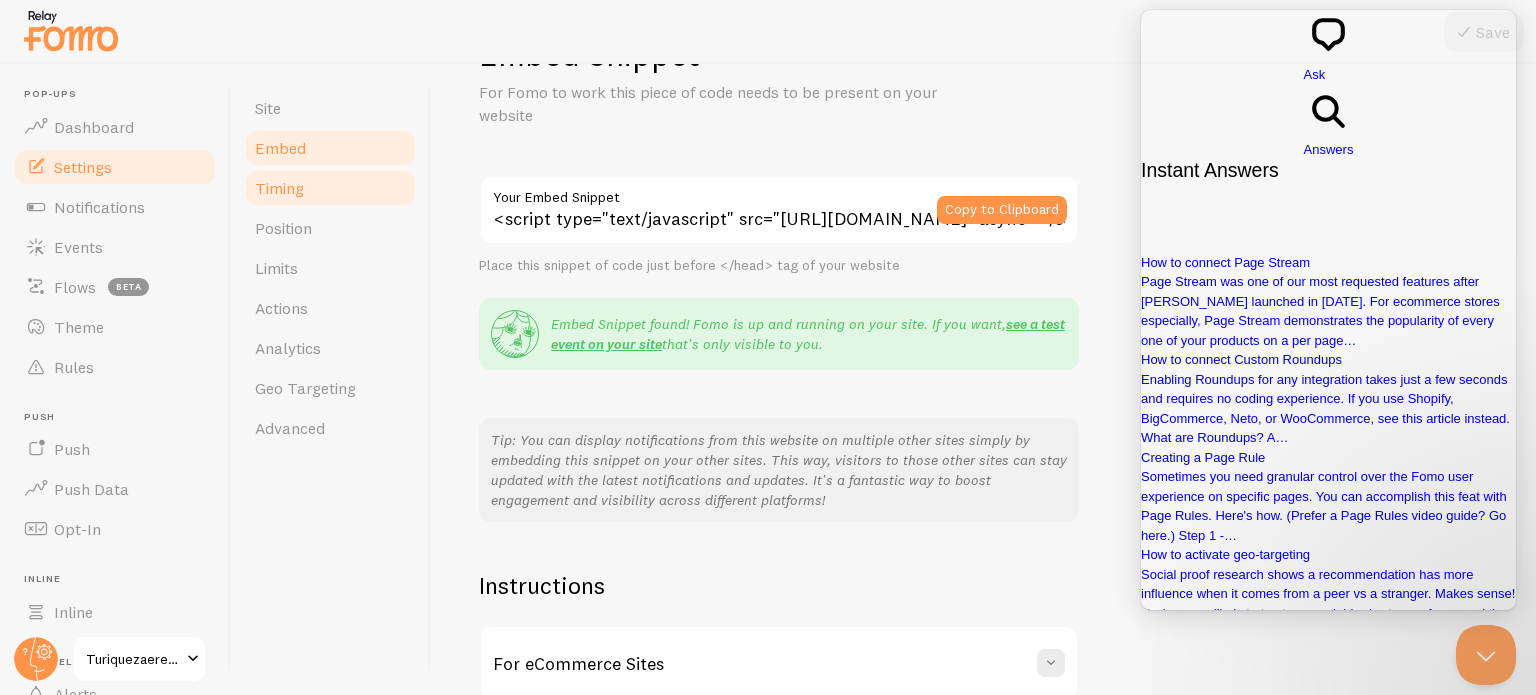 click on "Timing" at bounding box center (279, 188) 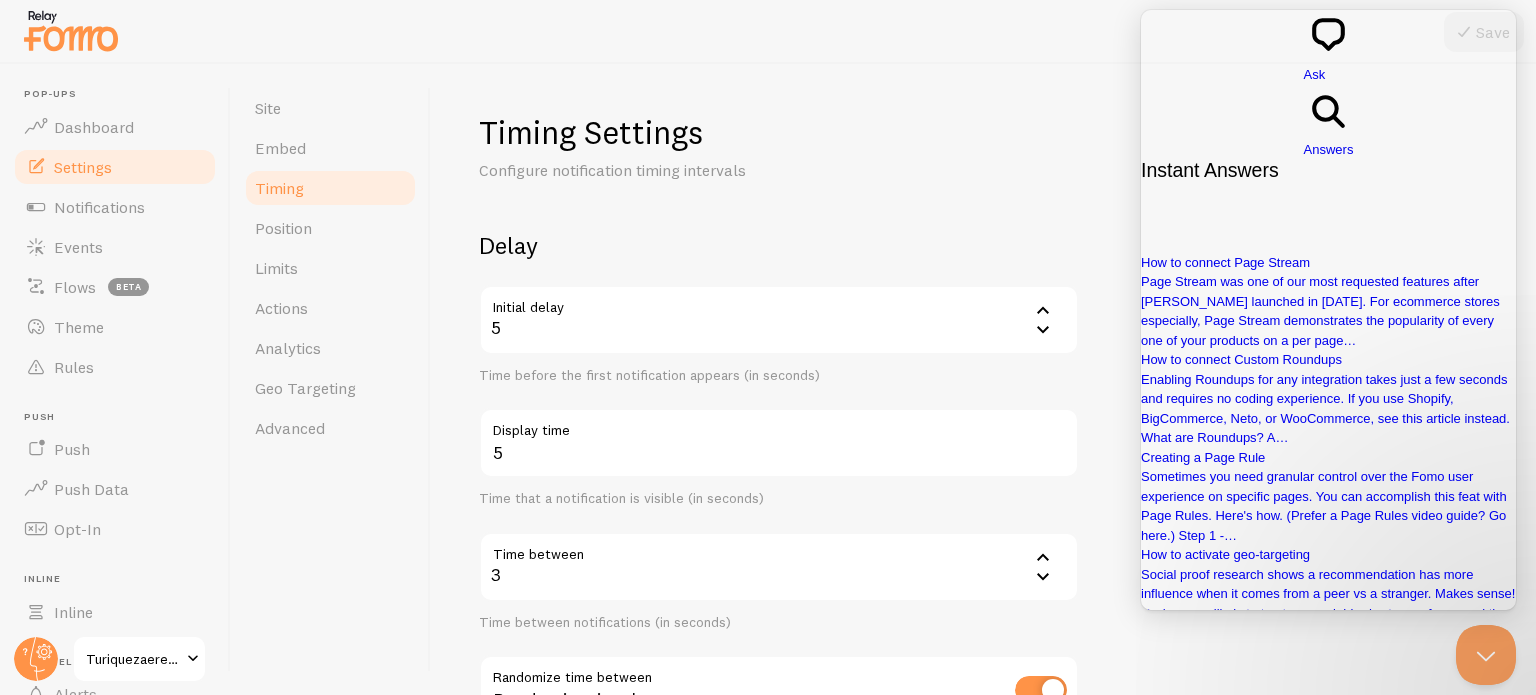 click on "5" at bounding box center [779, 320] 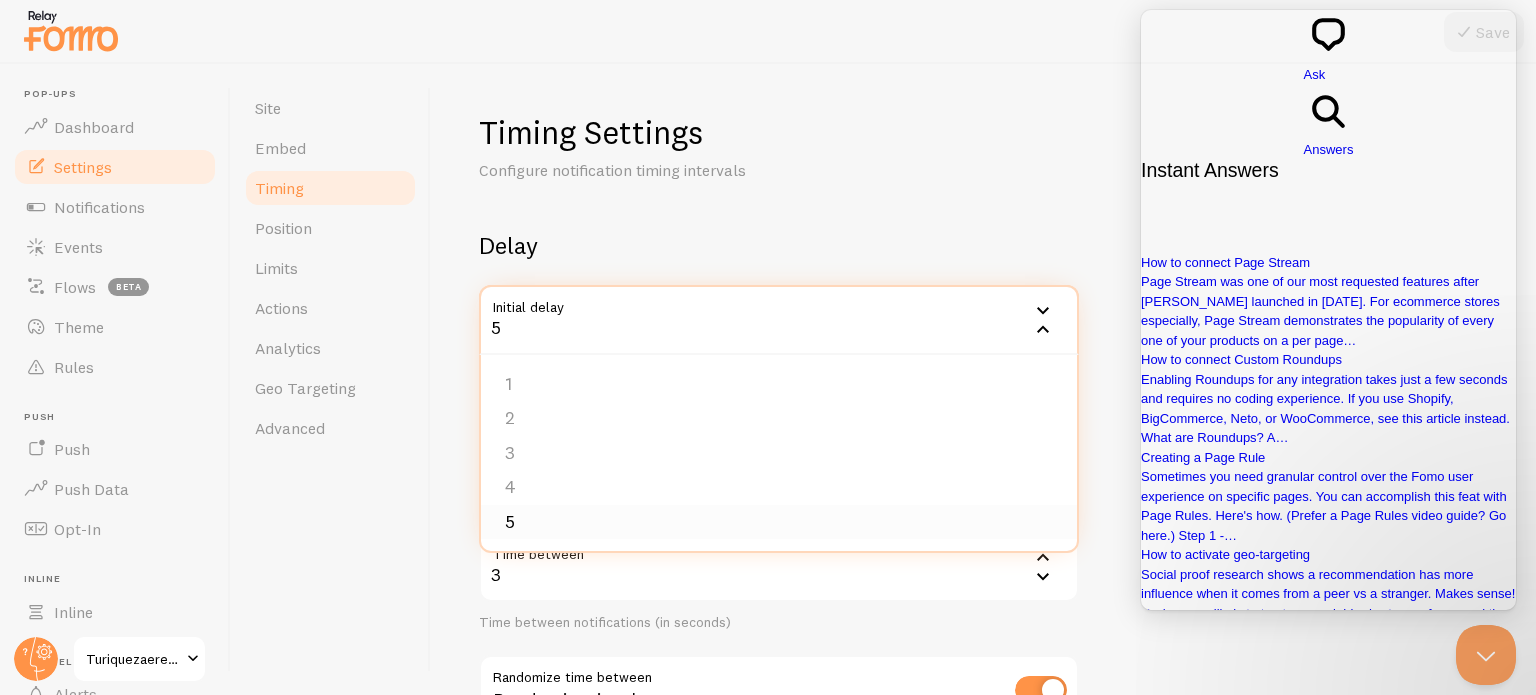 click on "5" at bounding box center (779, 522) 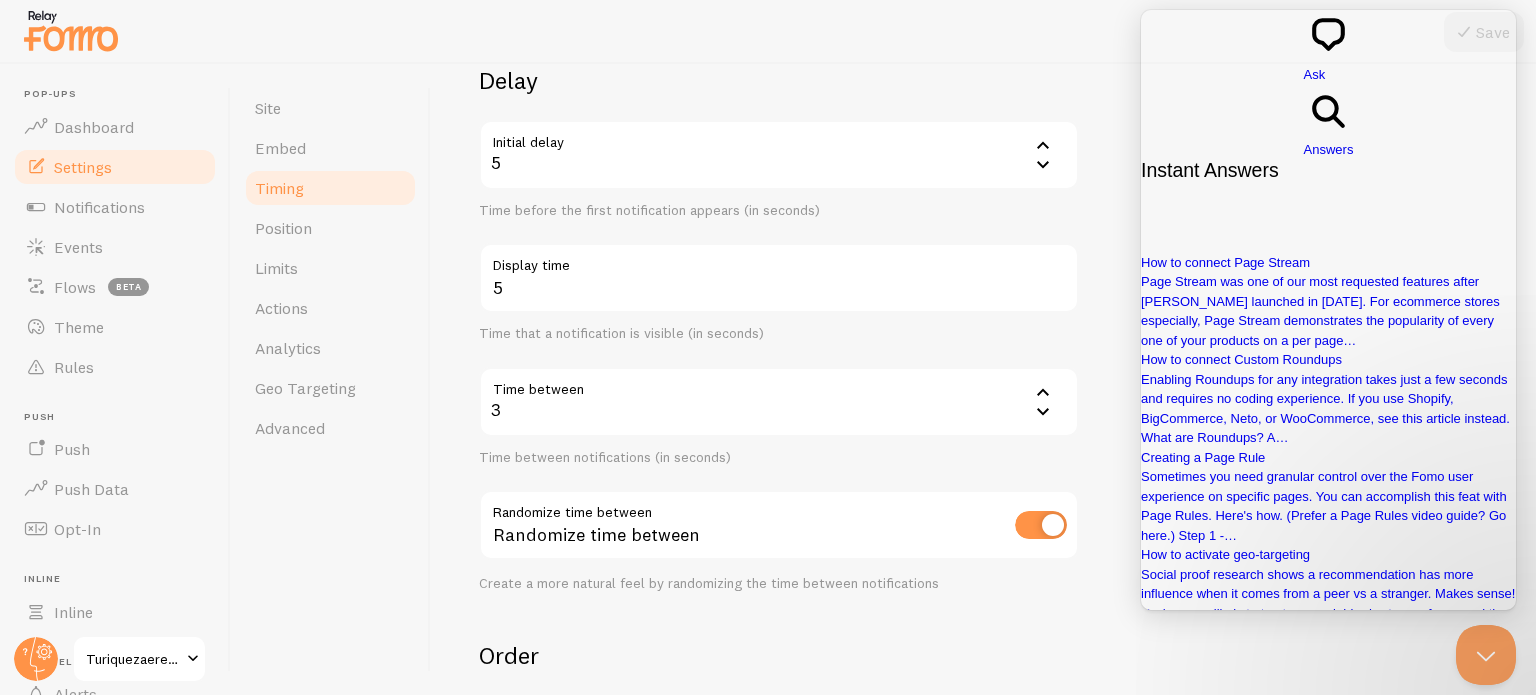 scroll, scrollTop: 200, scrollLeft: 0, axis: vertical 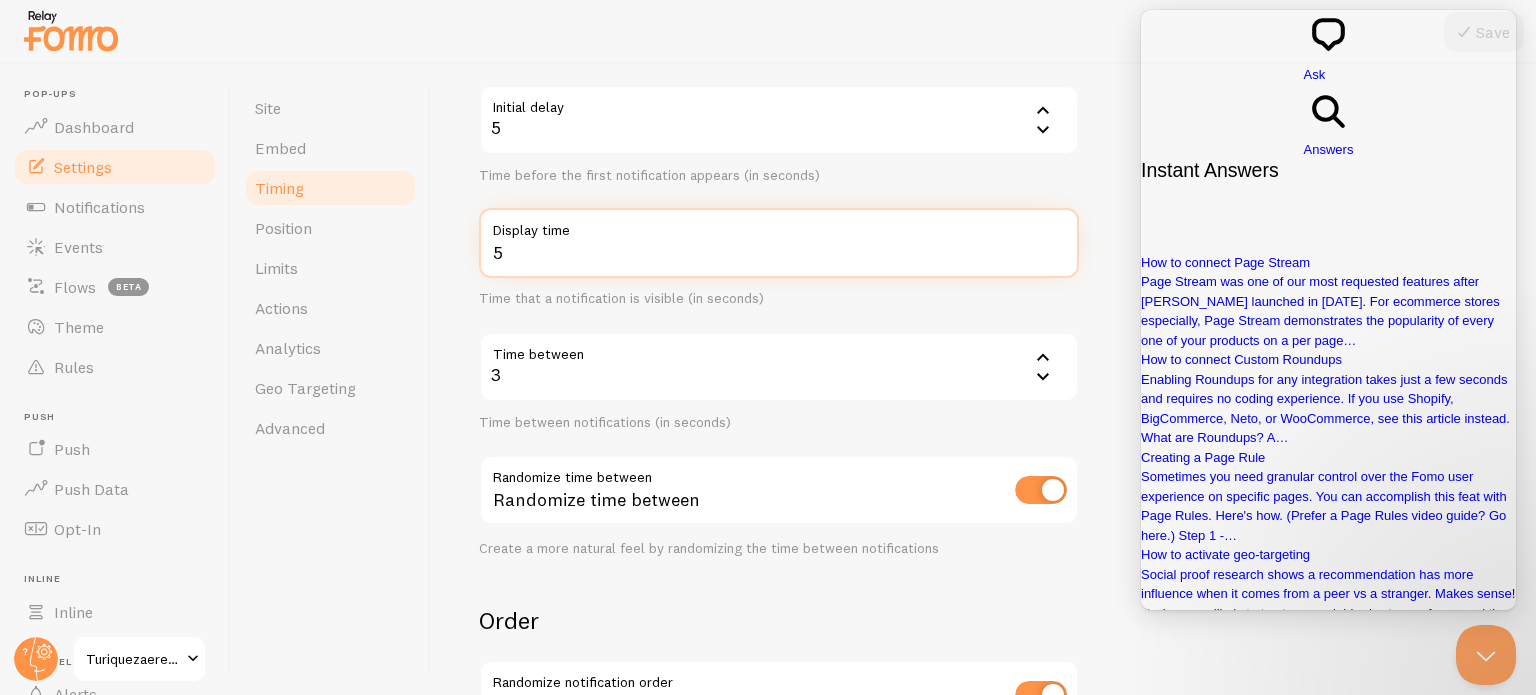 click on "5" at bounding box center [779, 243] 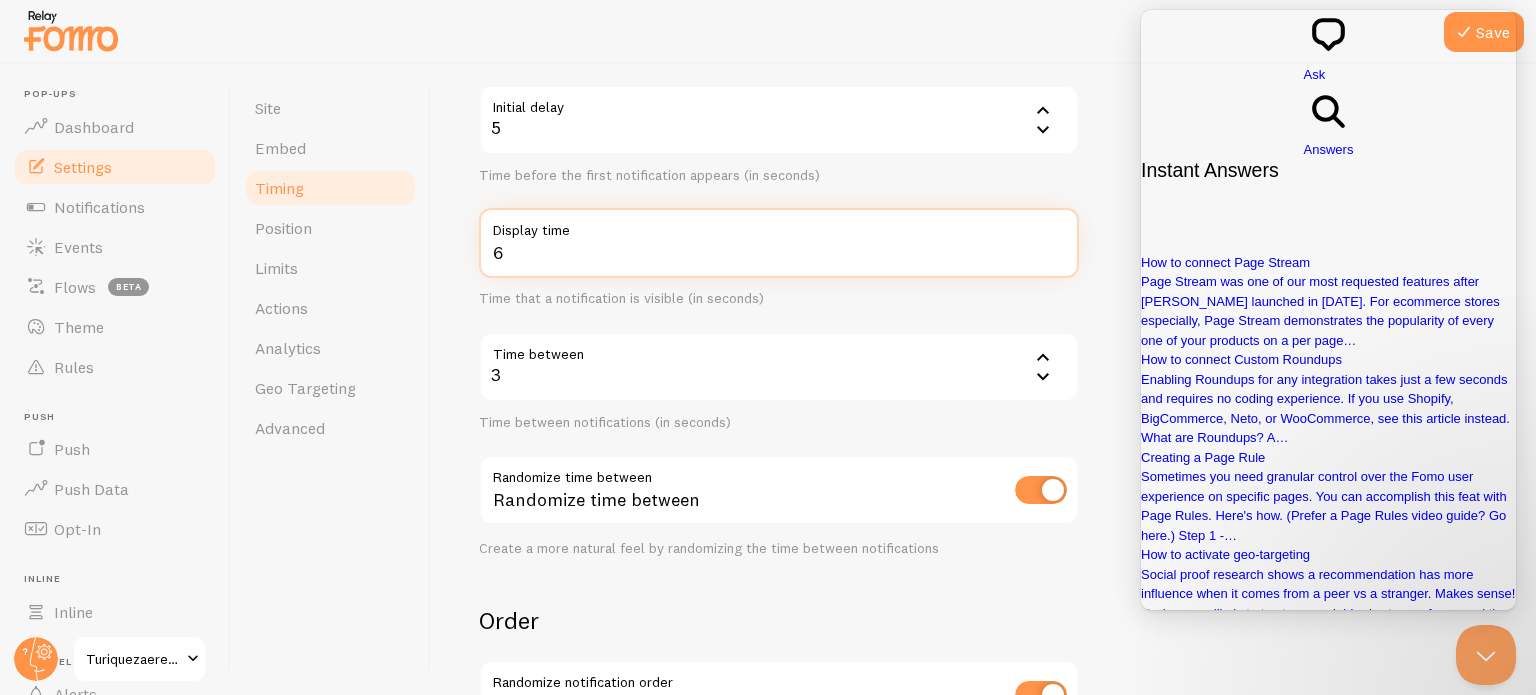 type on "6" 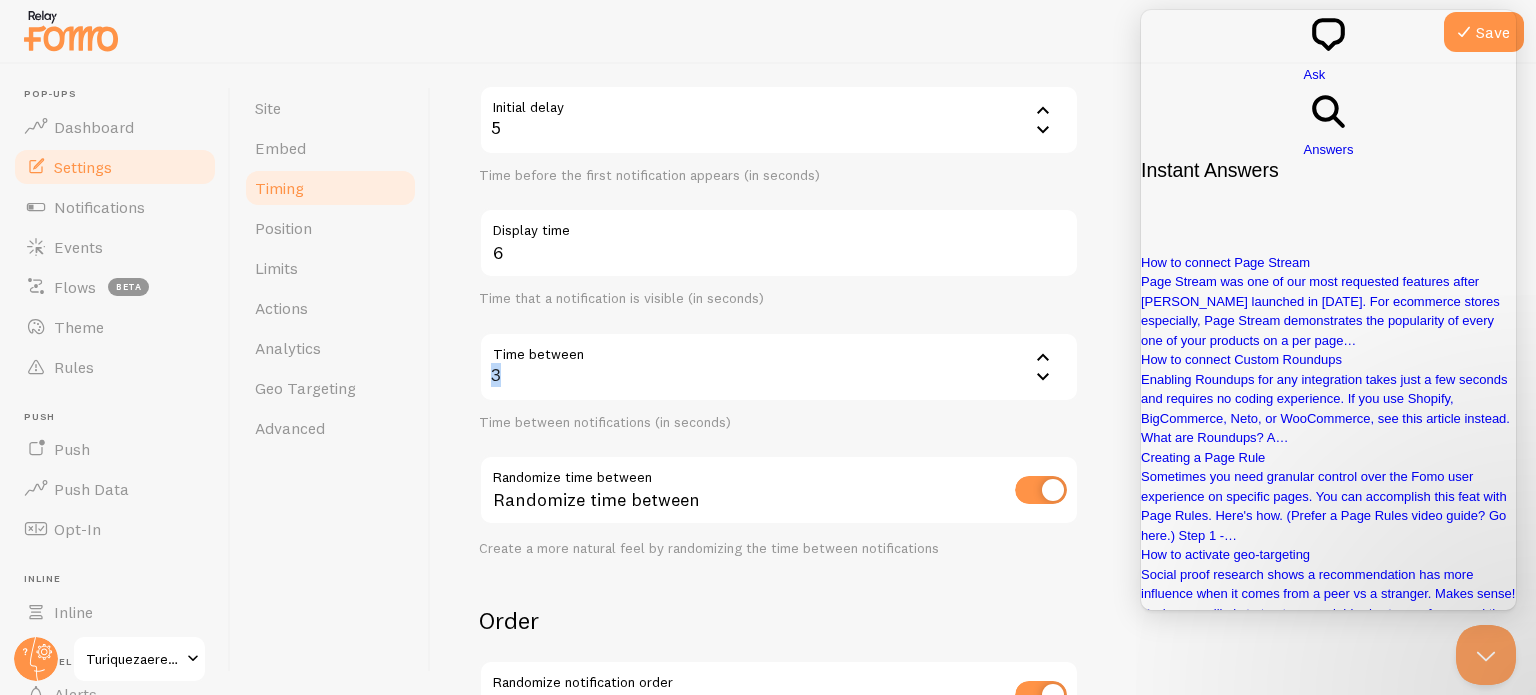 drag, startPoint x: 504, startPoint y: 375, endPoint x: 475, endPoint y: 375, distance: 29 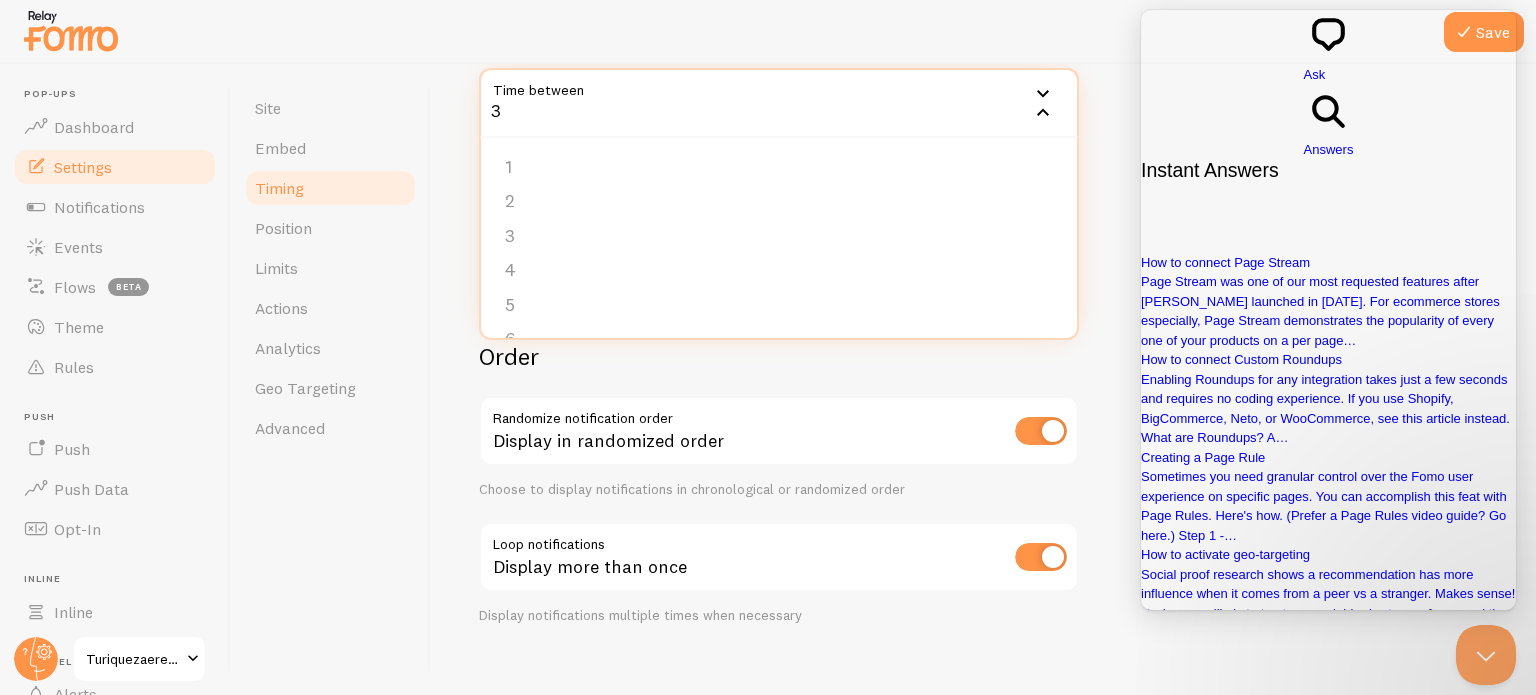 scroll, scrollTop: 486, scrollLeft: 0, axis: vertical 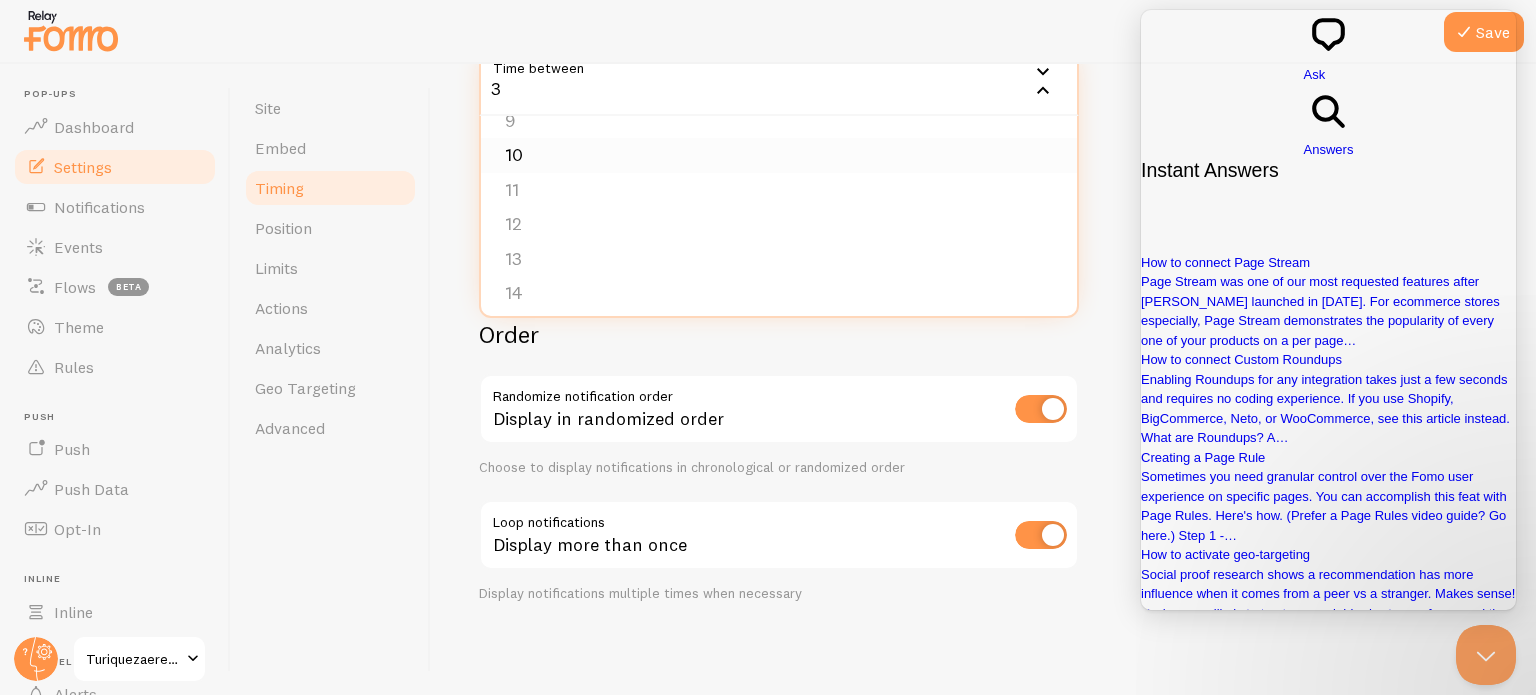 click on "10" at bounding box center (779, 155) 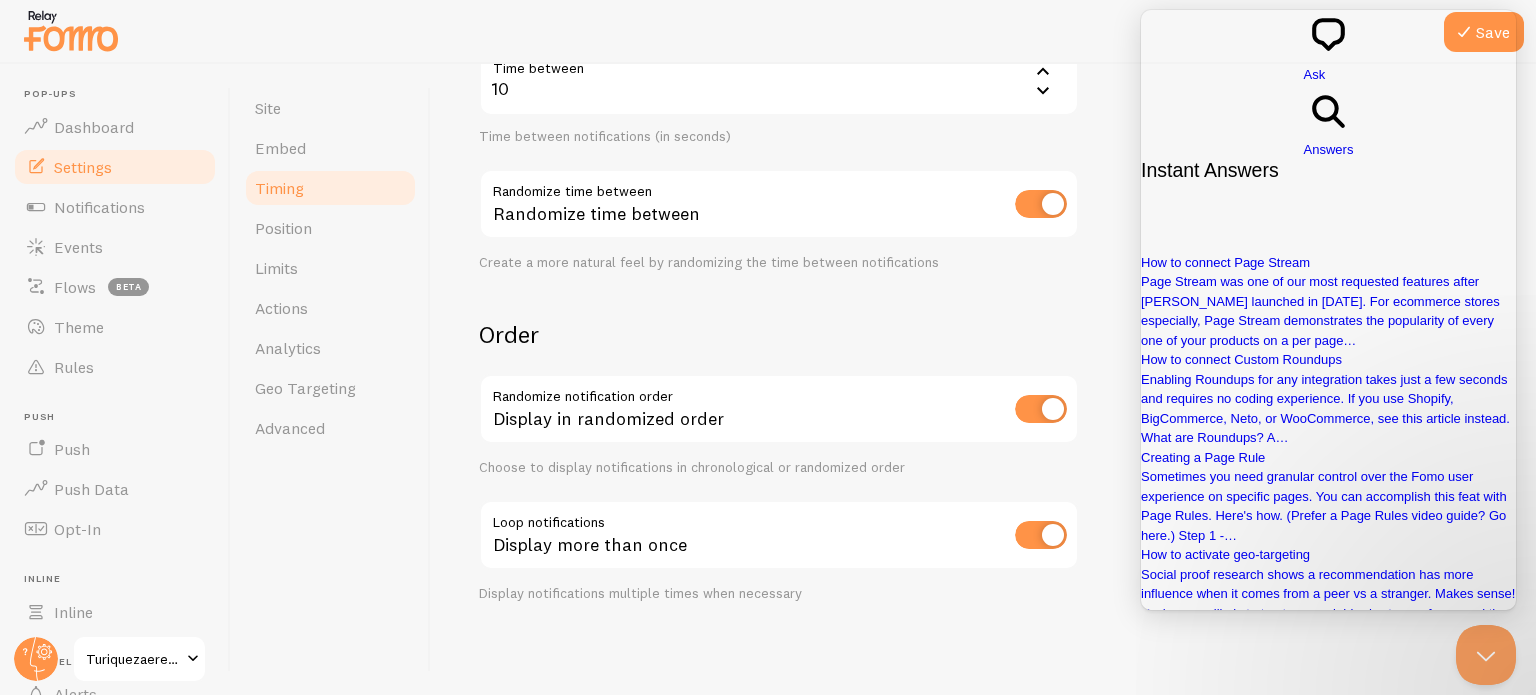 click on "Delay
Initial delay   5   5       1  2  3  4  5    Time before the first notification appears (in seconds)       6   Display time       Time that a notification is visible (in seconds)   Time between   10   10       1  2  3  4  5  6  7  8  9  10  11  12  13  14  15  16  17  18  19  20    Time between notifications (in seconds)       Randomize time between   Randomize time between   Create a more natural feel by randomizing the time between notifications
Order
Randomize notification order   Display in randomized order   Choose to display notifications in chronological or randomized order       Loop notifications   Display more than once   Display notifications multiple times when necessary" at bounding box center [983, 173] 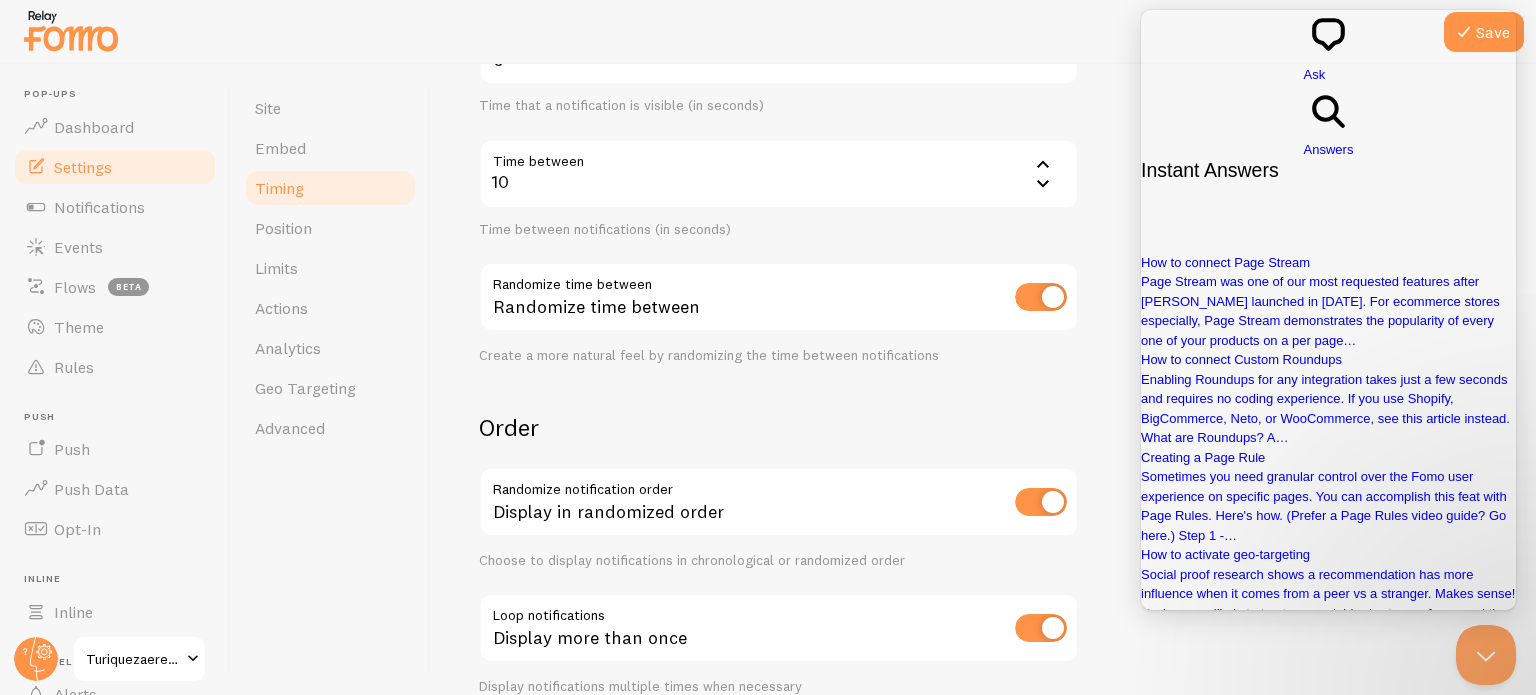 scroll, scrollTop: 386, scrollLeft: 0, axis: vertical 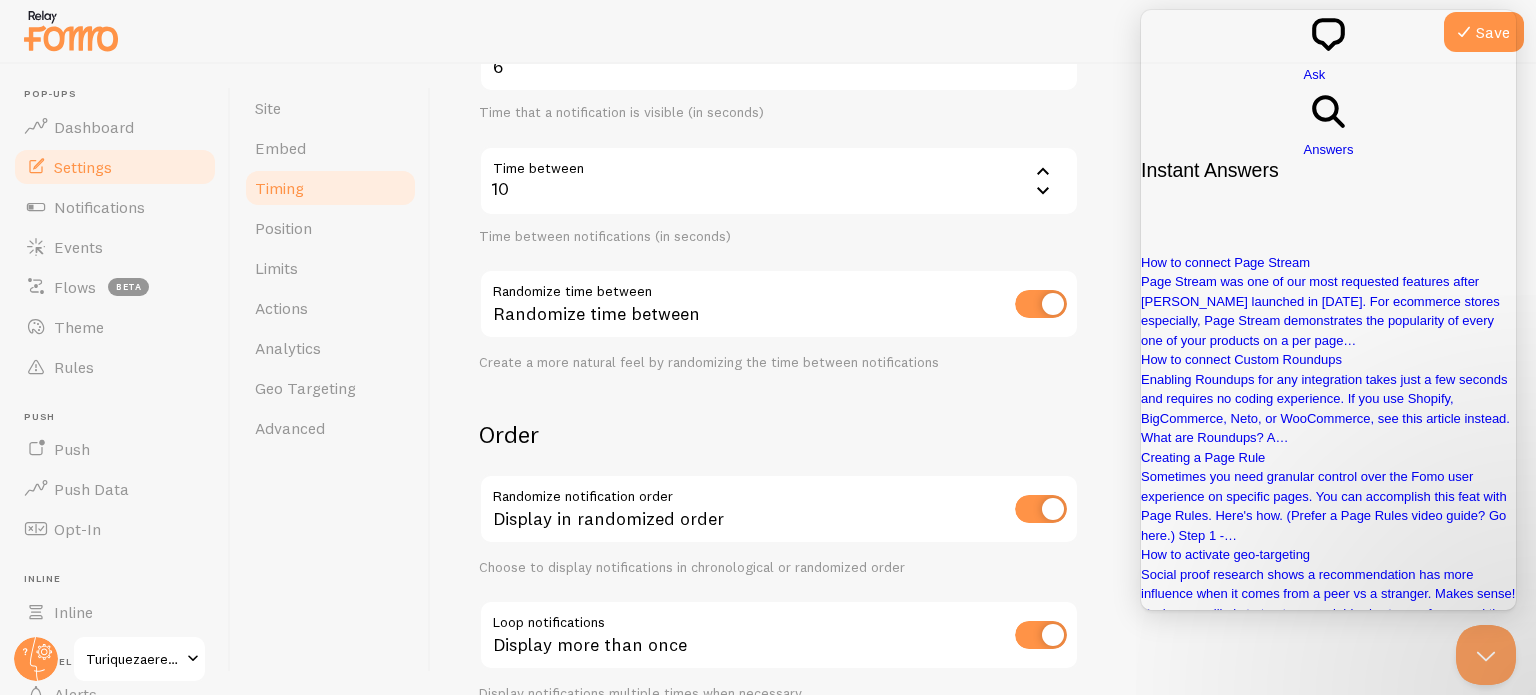 click on "10" at bounding box center [779, 181] 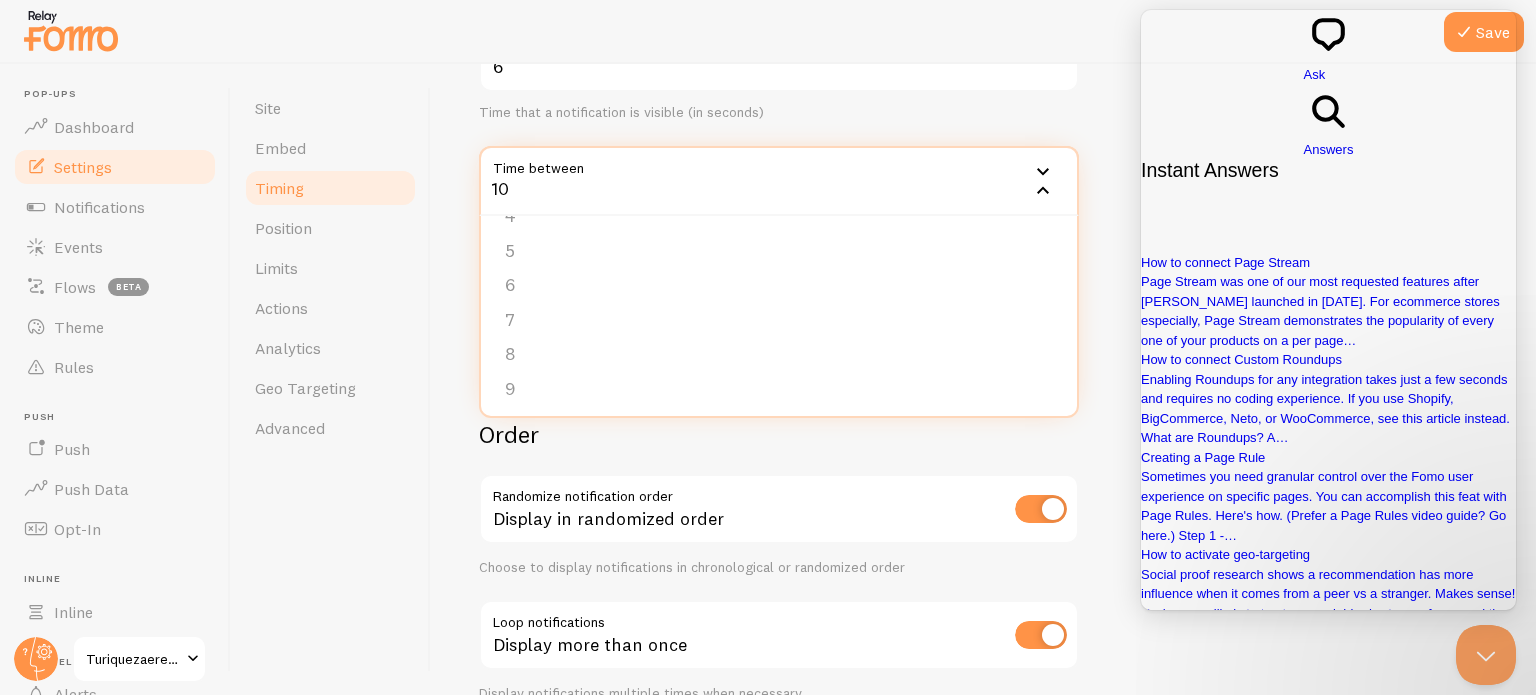 scroll, scrollTop: 100, scrollLeft: 0, axis: vertical 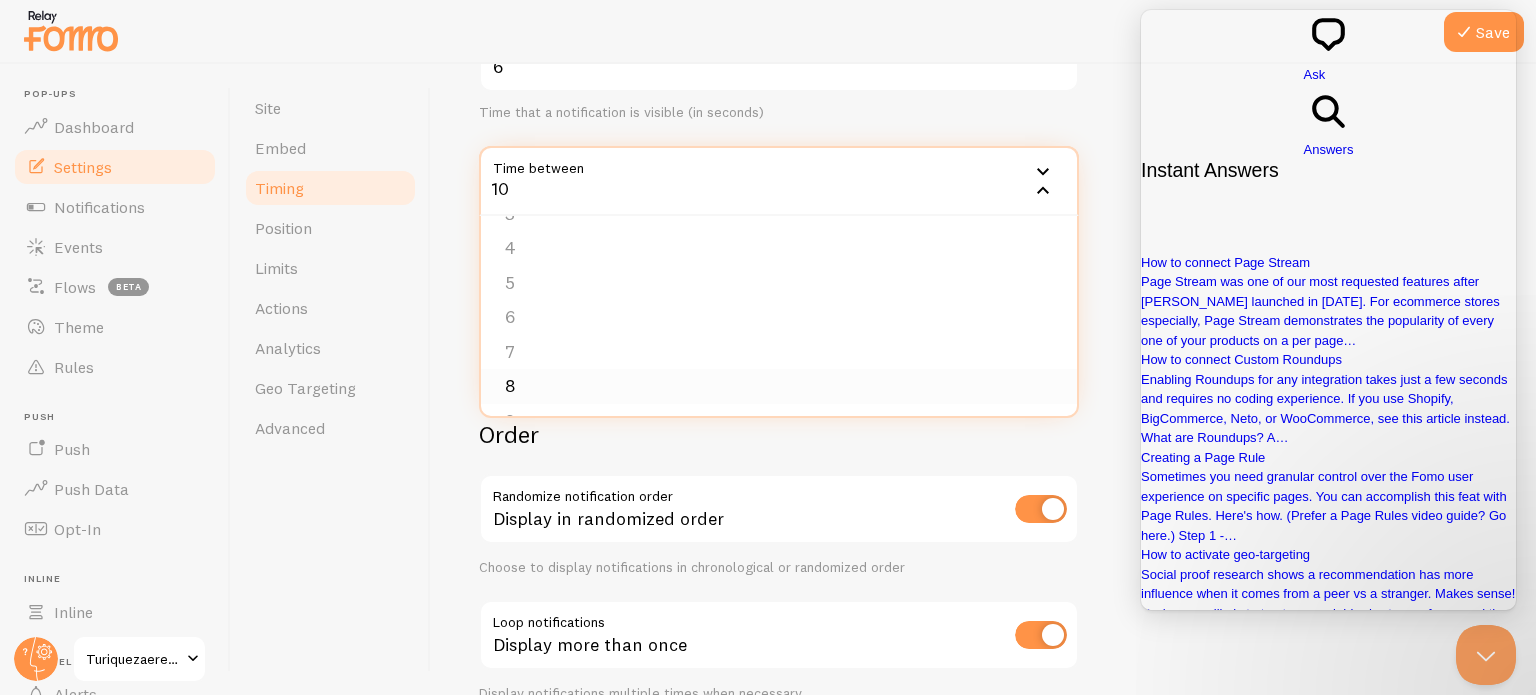 click on "8" at bounding box center [779, 386] 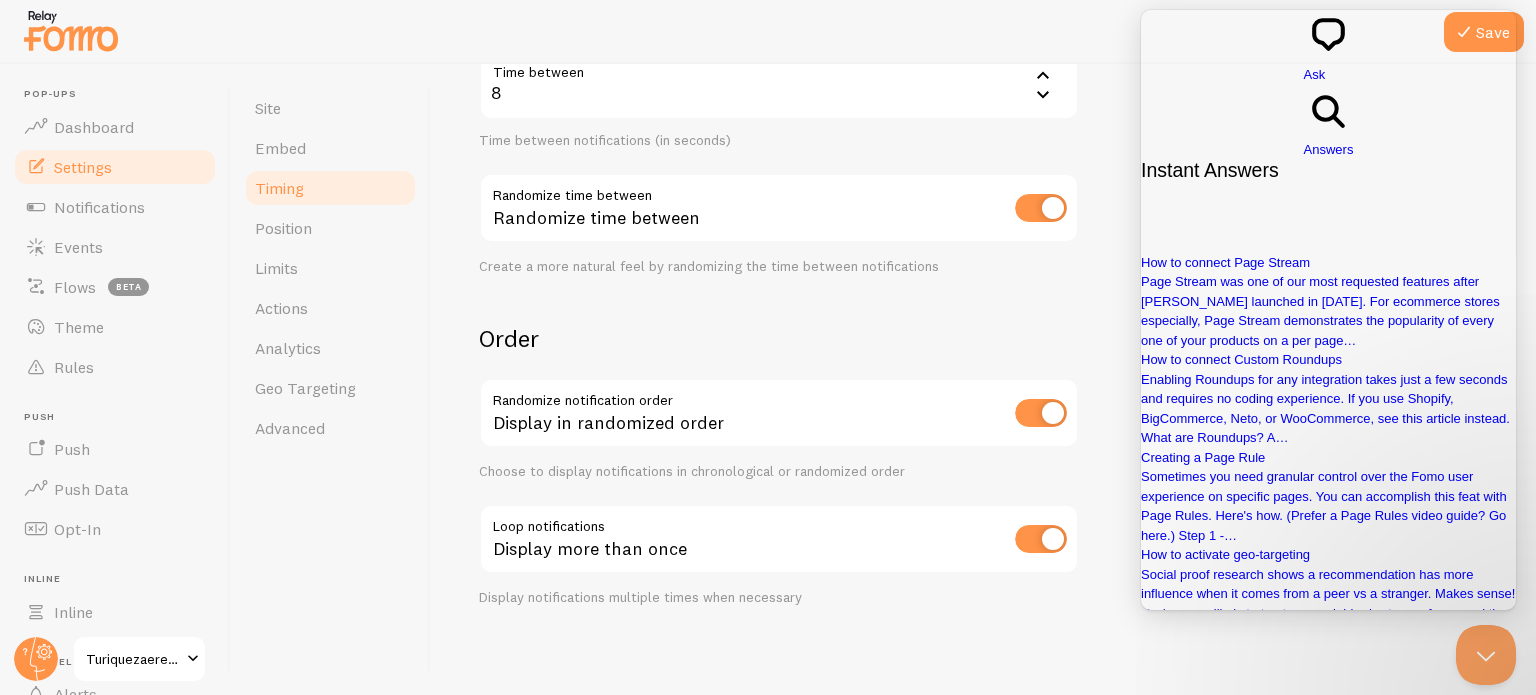 scroll, scrollTop: 486, scrollLeft: 0, axis: vertical 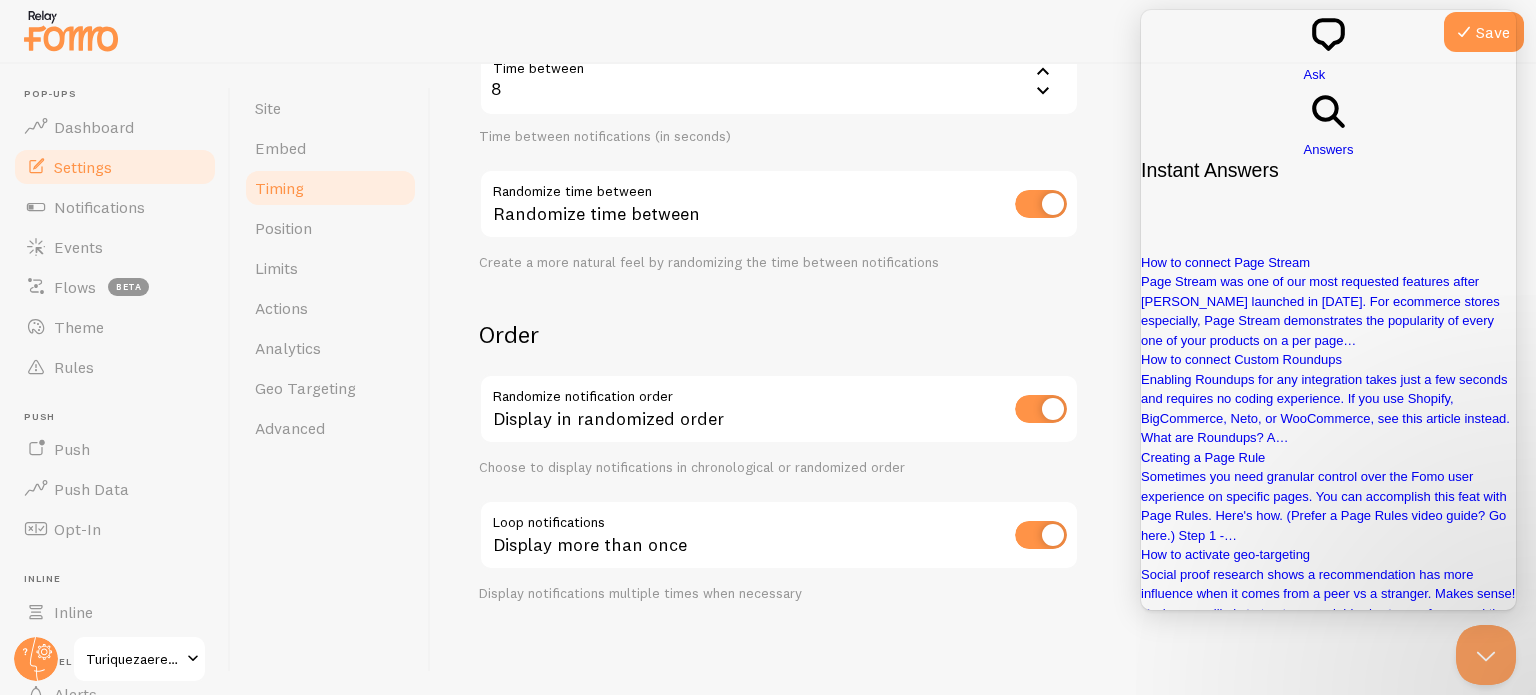 click on "Display more than once" at bounding box center [779, 536] 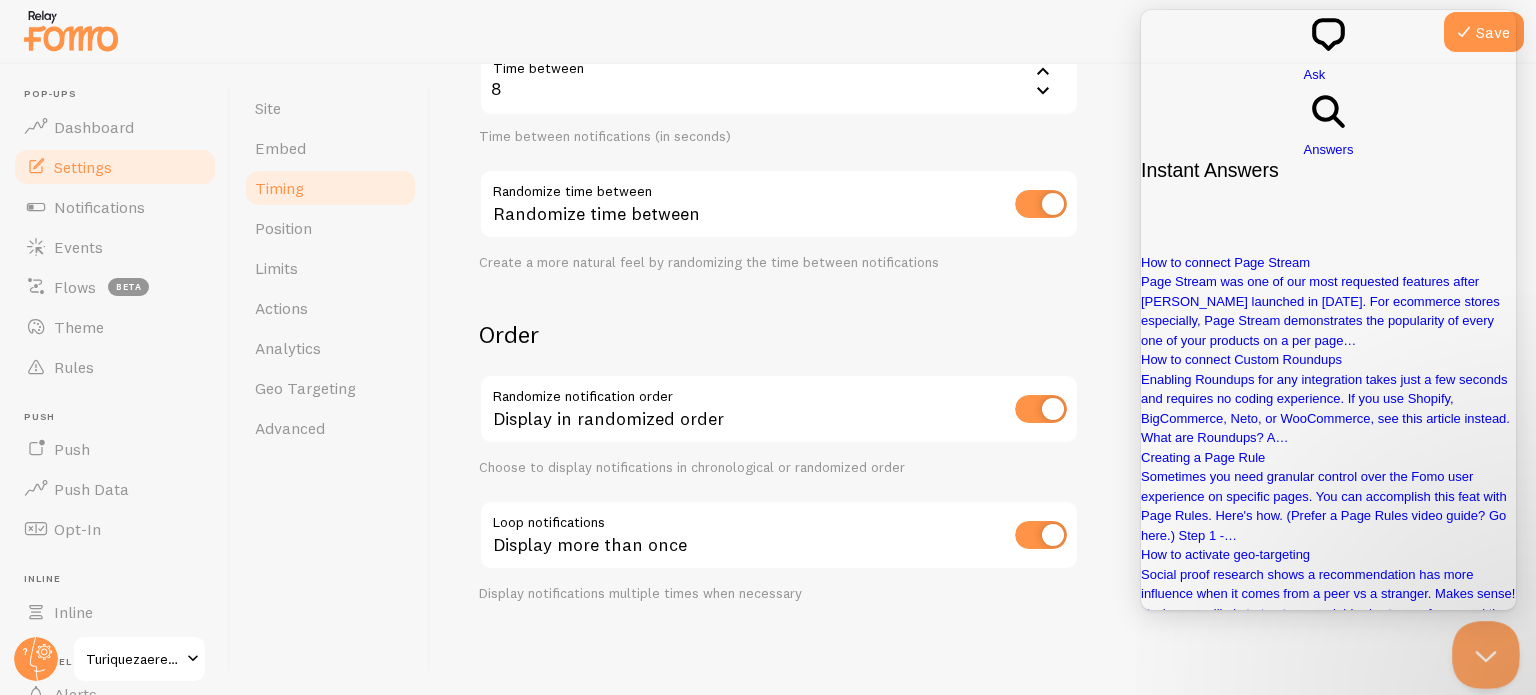 click at bounding box center [1482, 651] 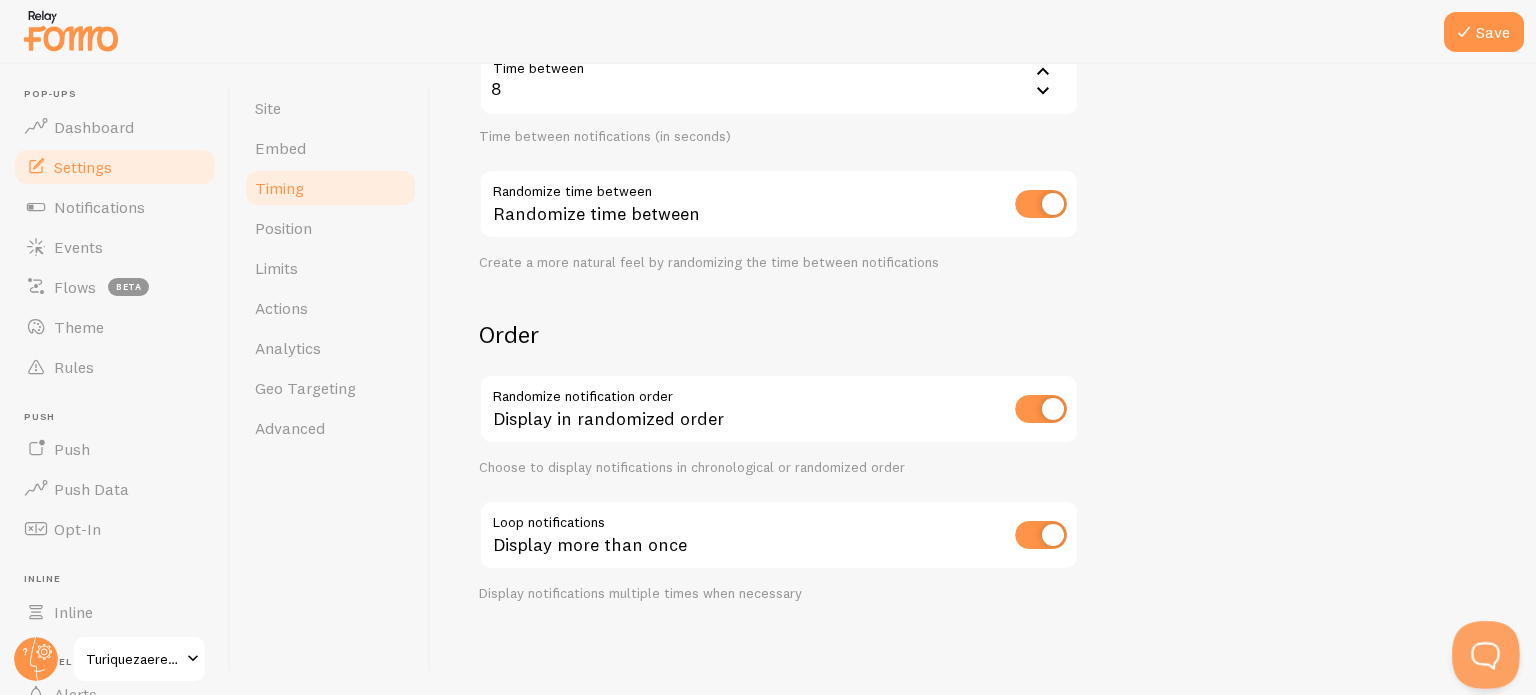 click at bounding box center [1482, 651] 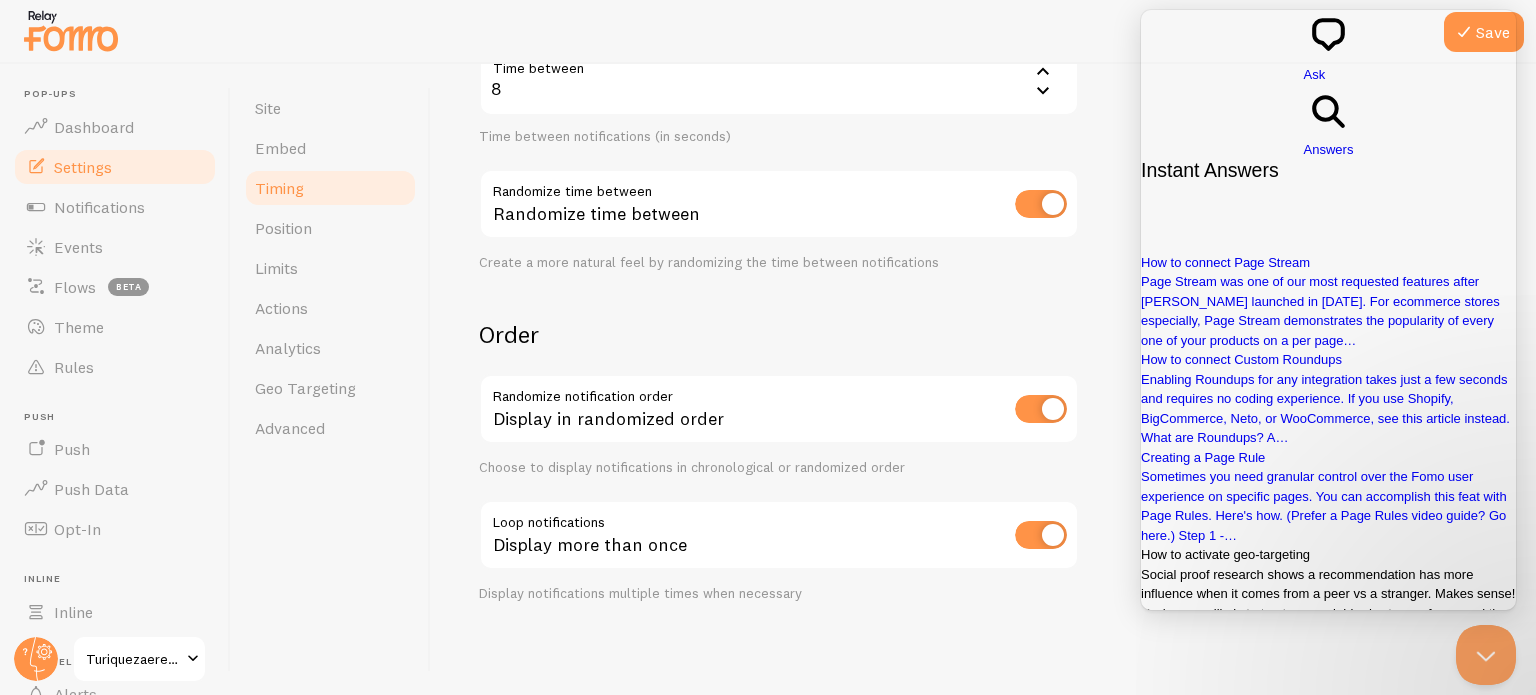 scroll, scrollTop: 397, scrollLeft: 0, axis: vertical 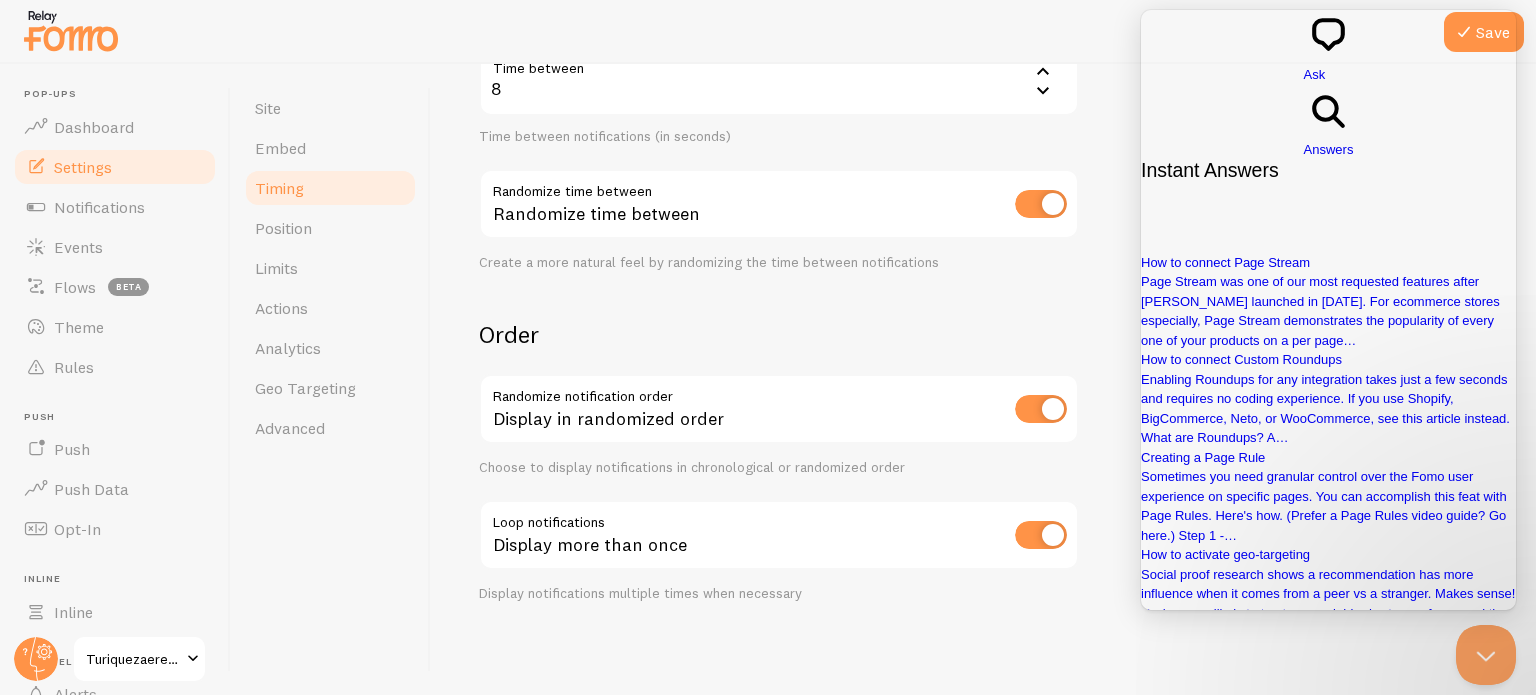 click on "chat-square" at bounding box center (1329, 55) 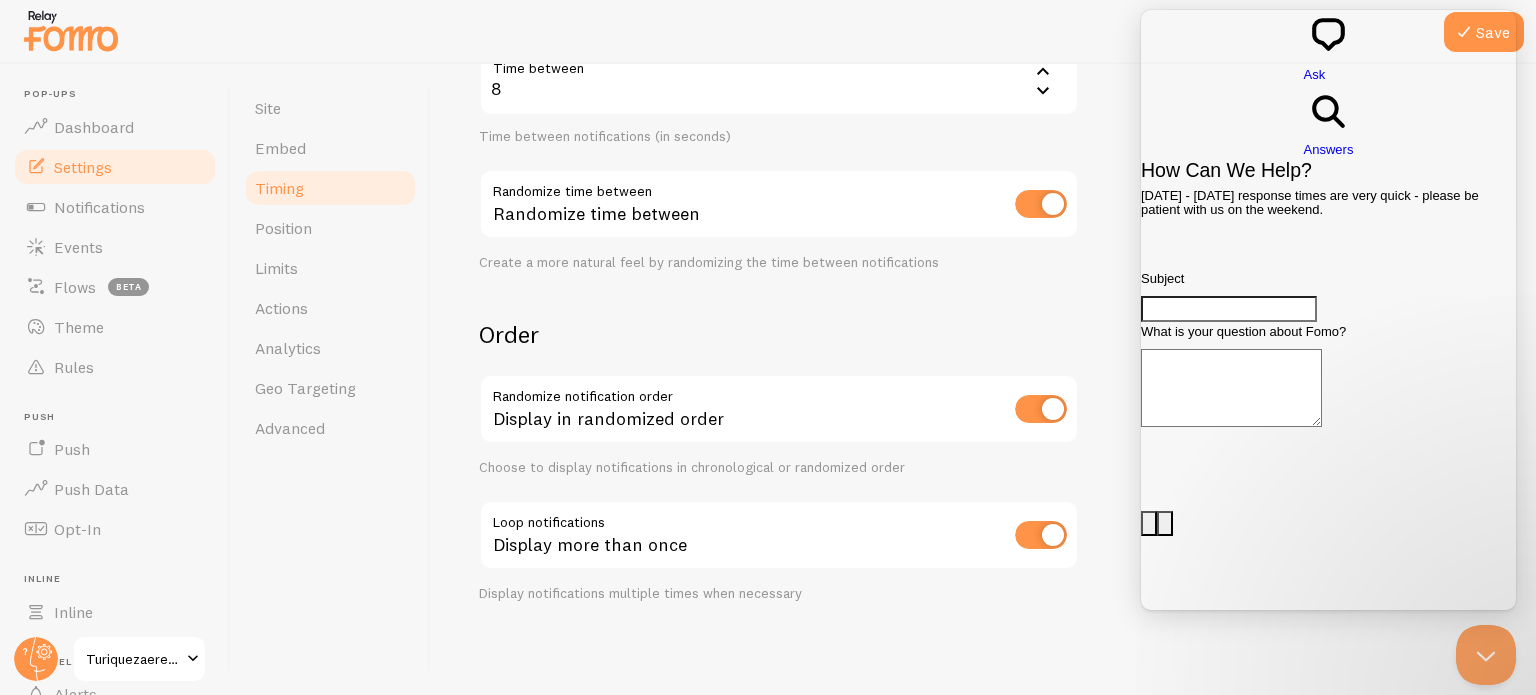 click on "Subject" at bounding box center [1229, 309] 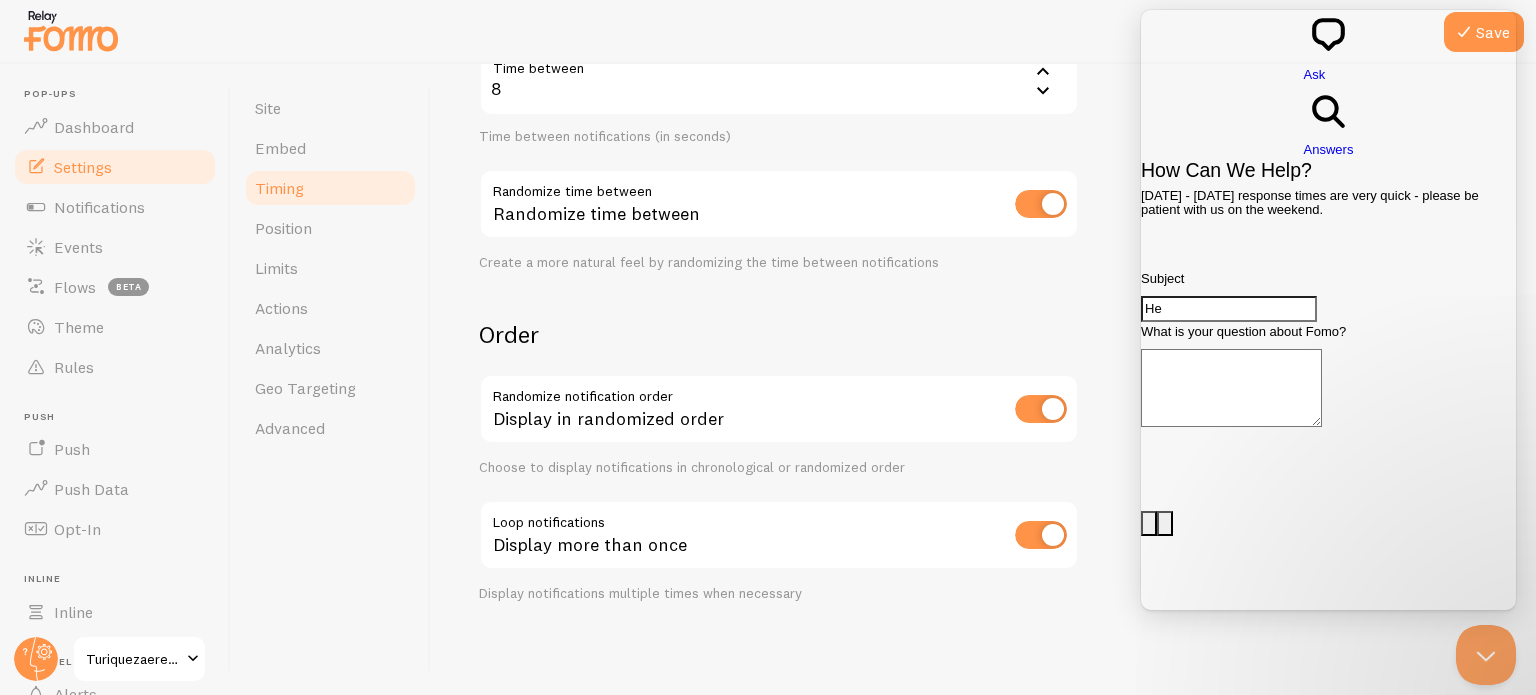 type on "H" 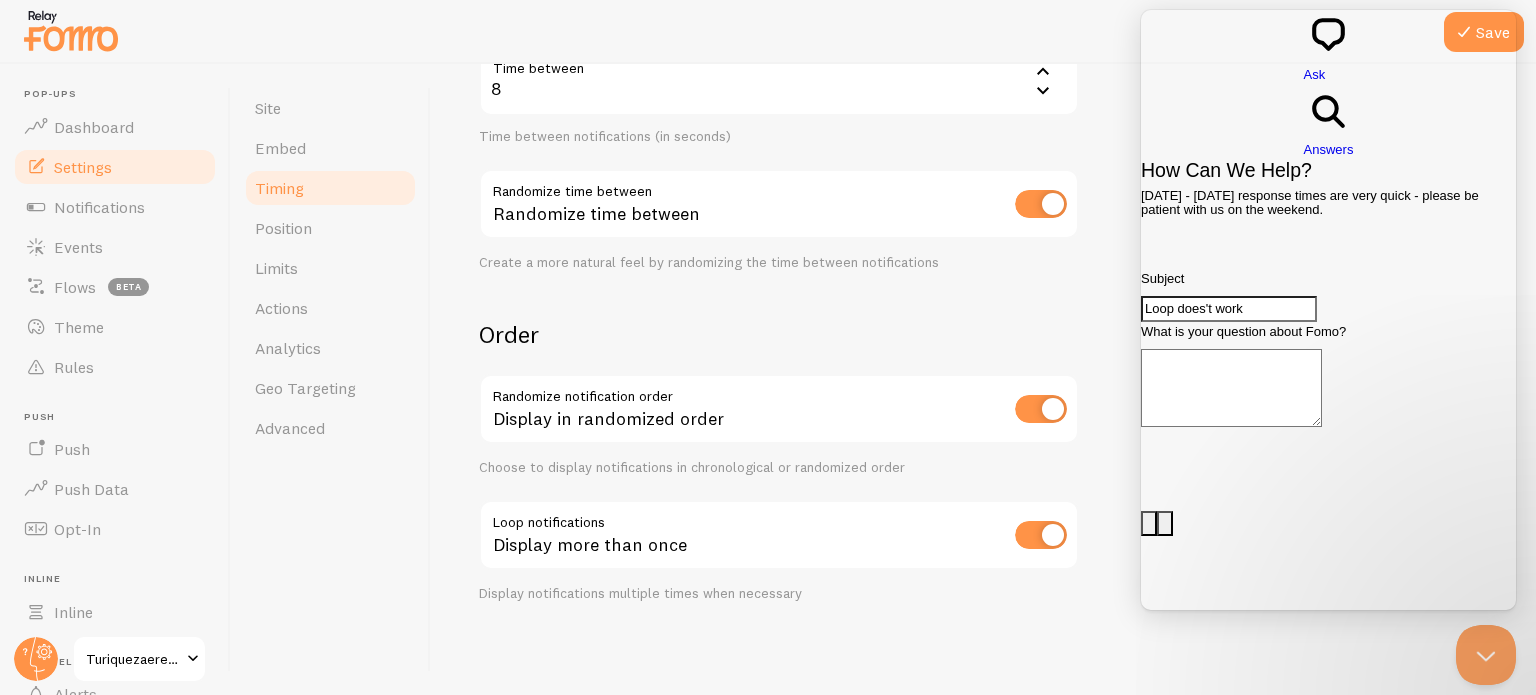 type on "Loop does't work" 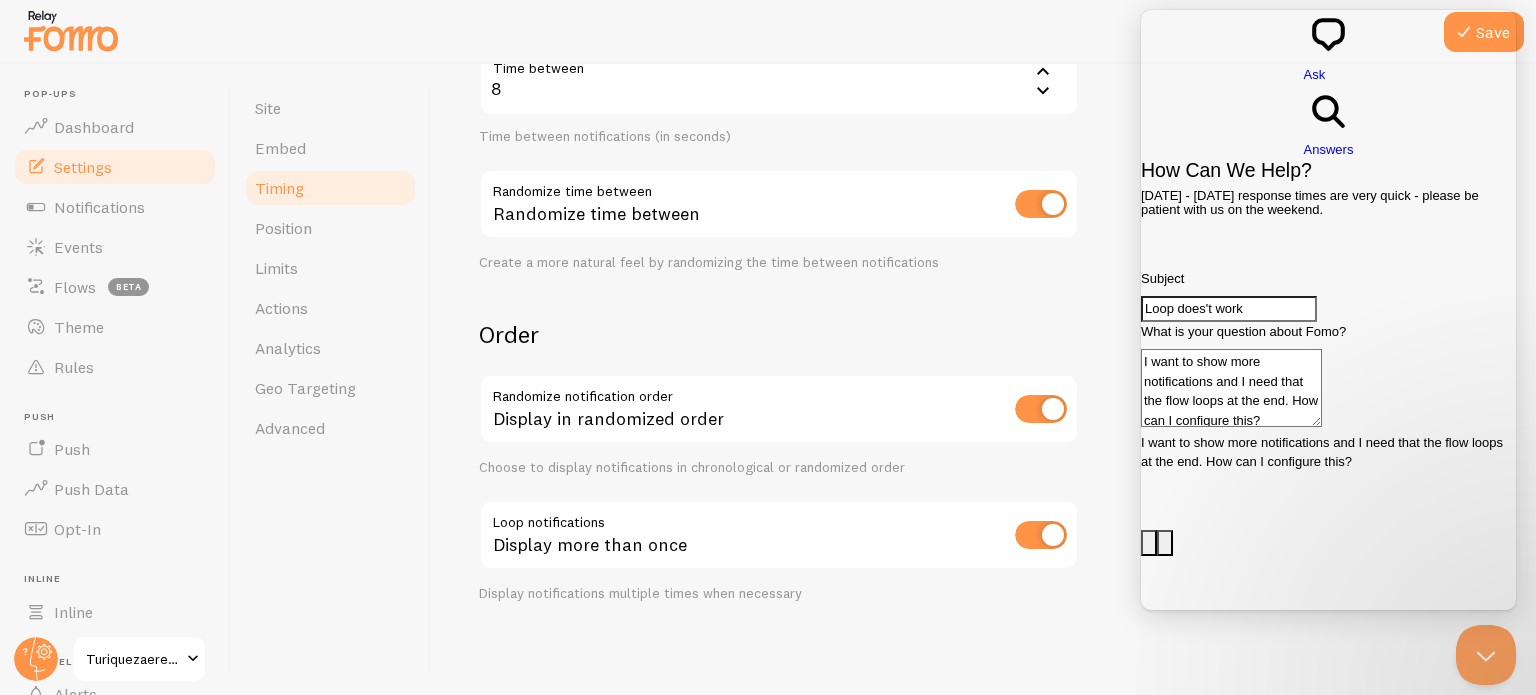 type on "I want to show more notifications and I need that the flow loops at the end. How can I configure this?" 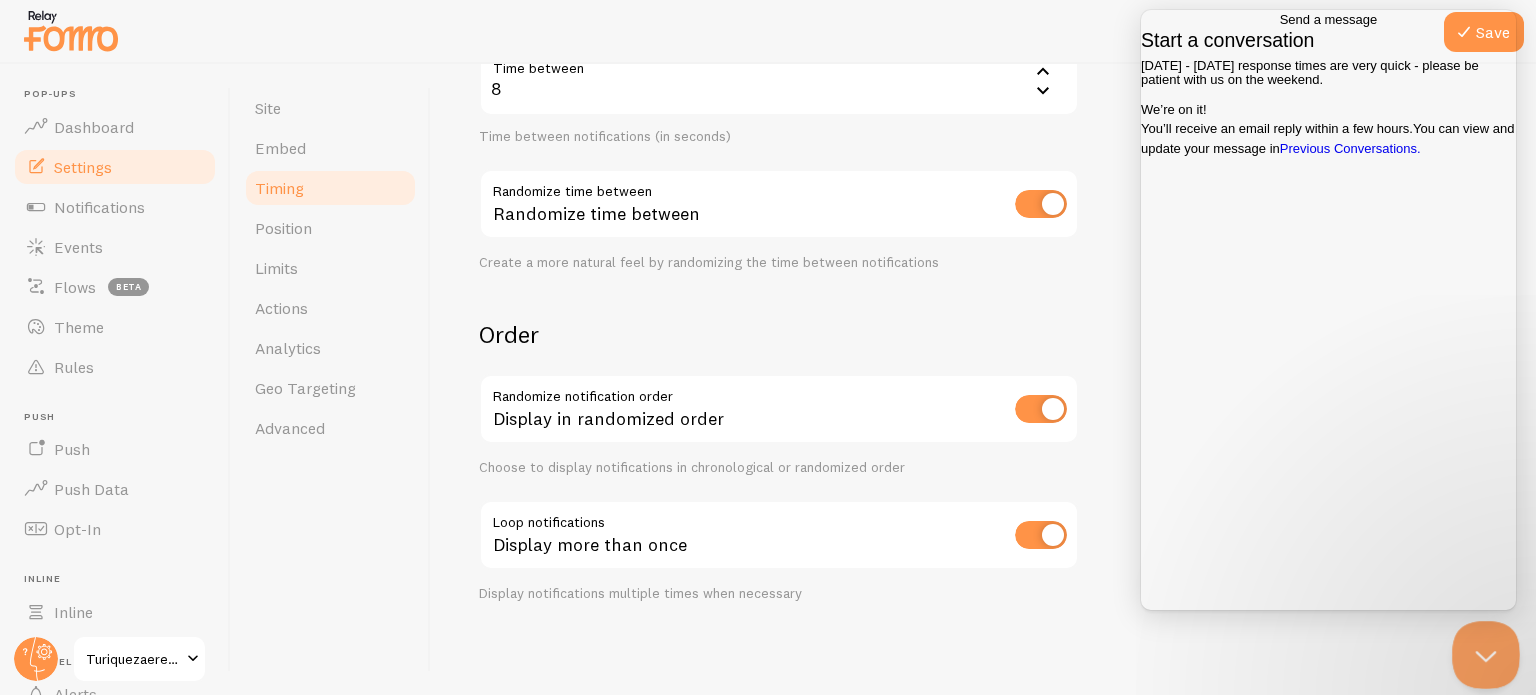 click at bounding box center (1482, 651) 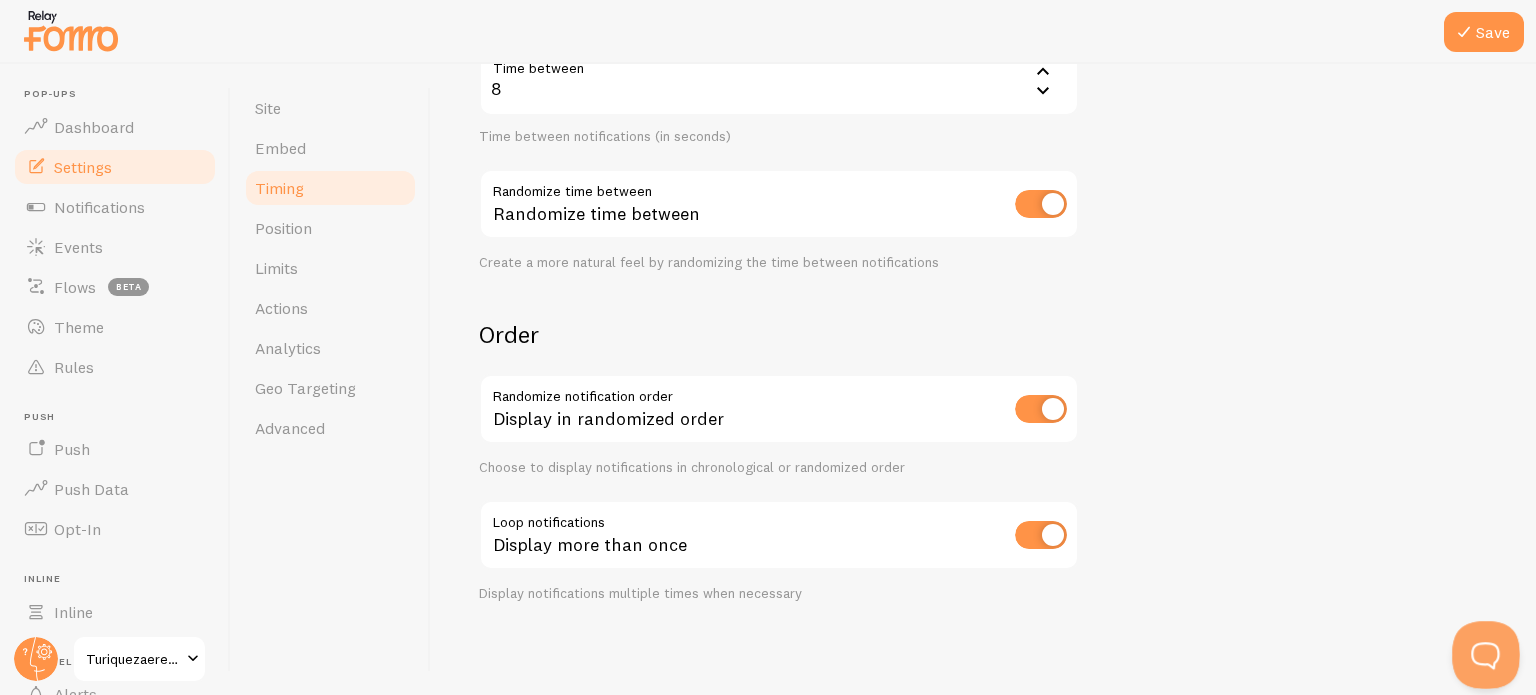 click at bounding box center [1482, 651] 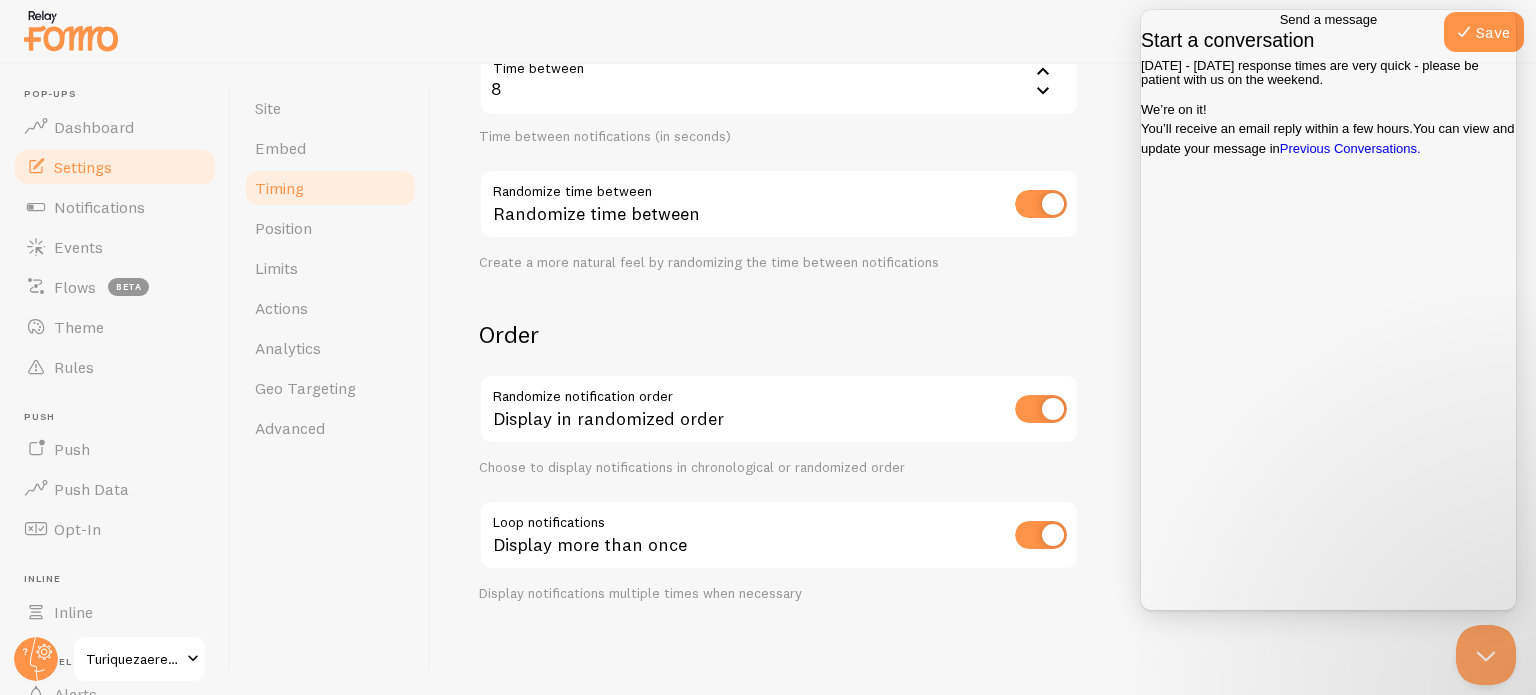 click on "Go back" at bounding box center [1280, 19] 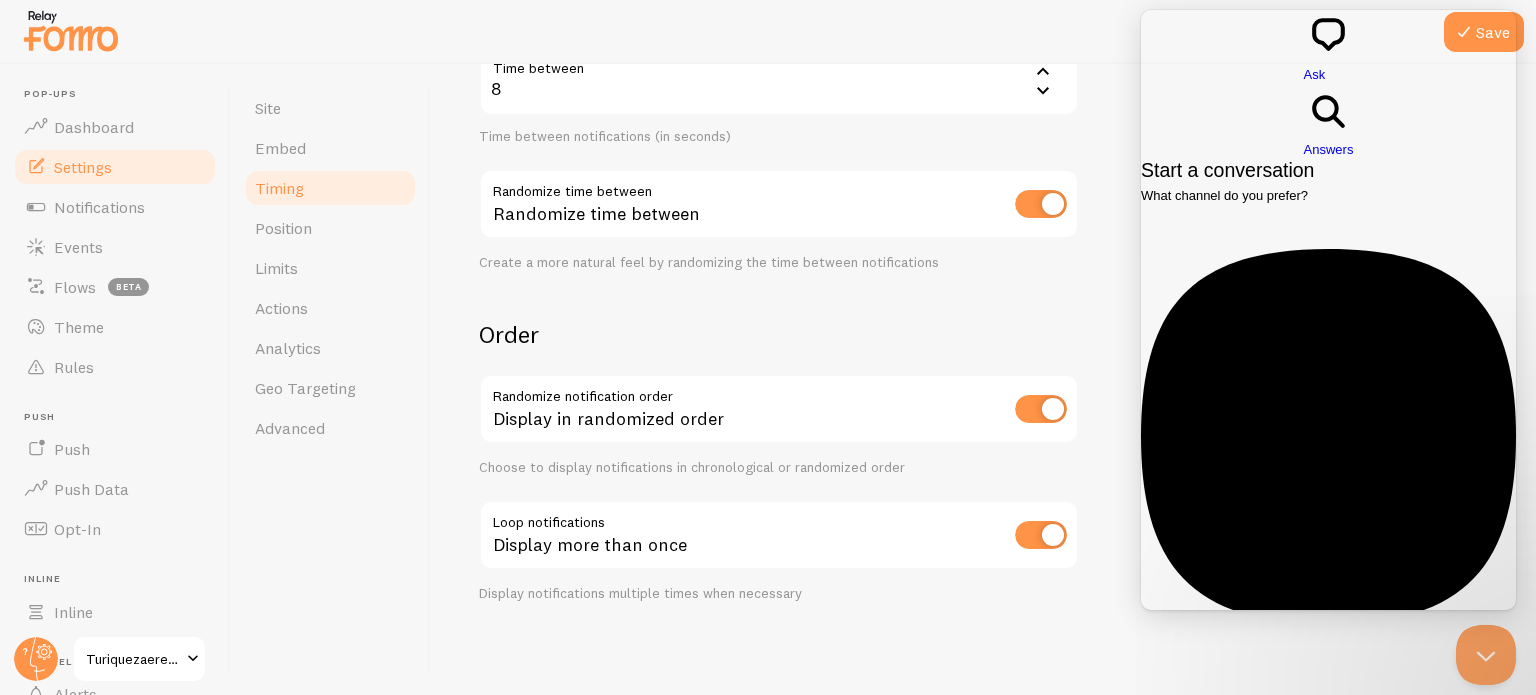 click on "Email No time to wait around? We usually respond within a few hours" at bounding box center [1328, 473] 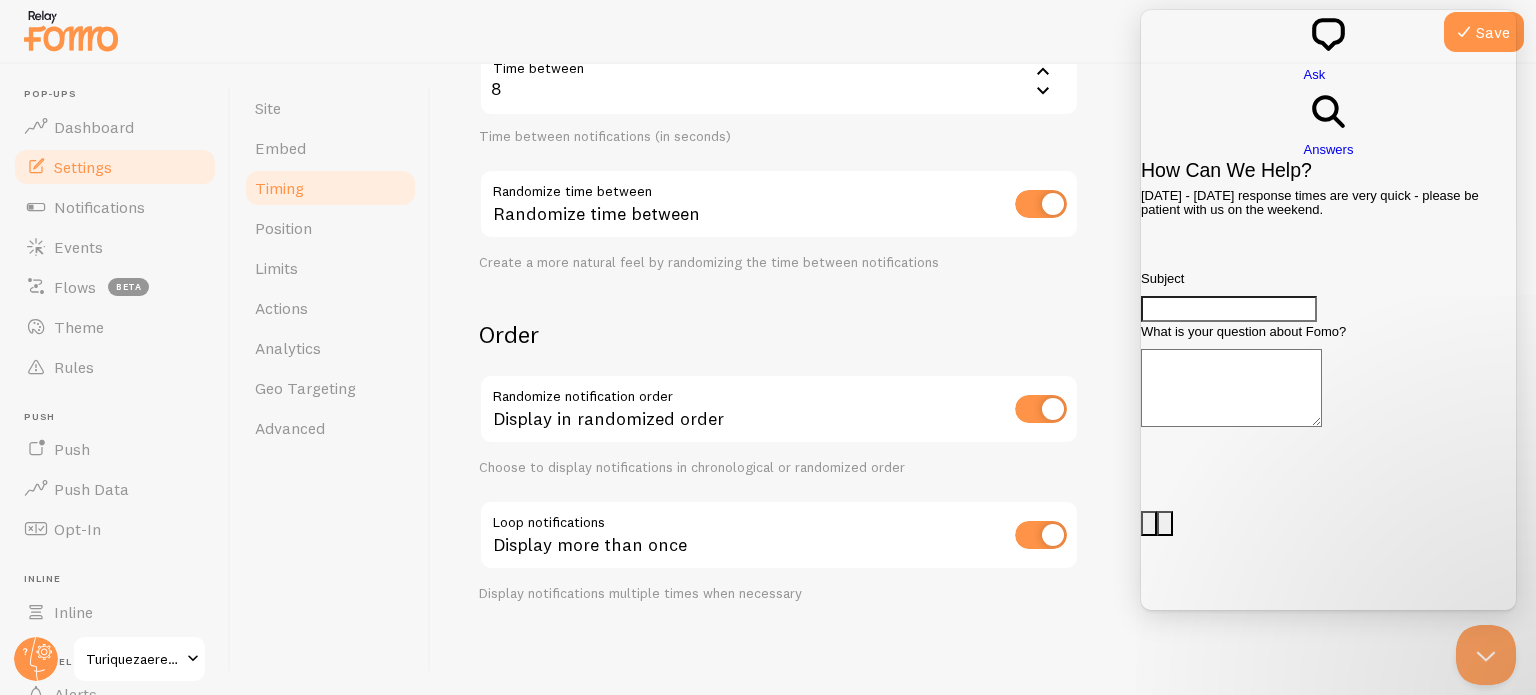 click on "Go back" at bounding box center [1304, 84] 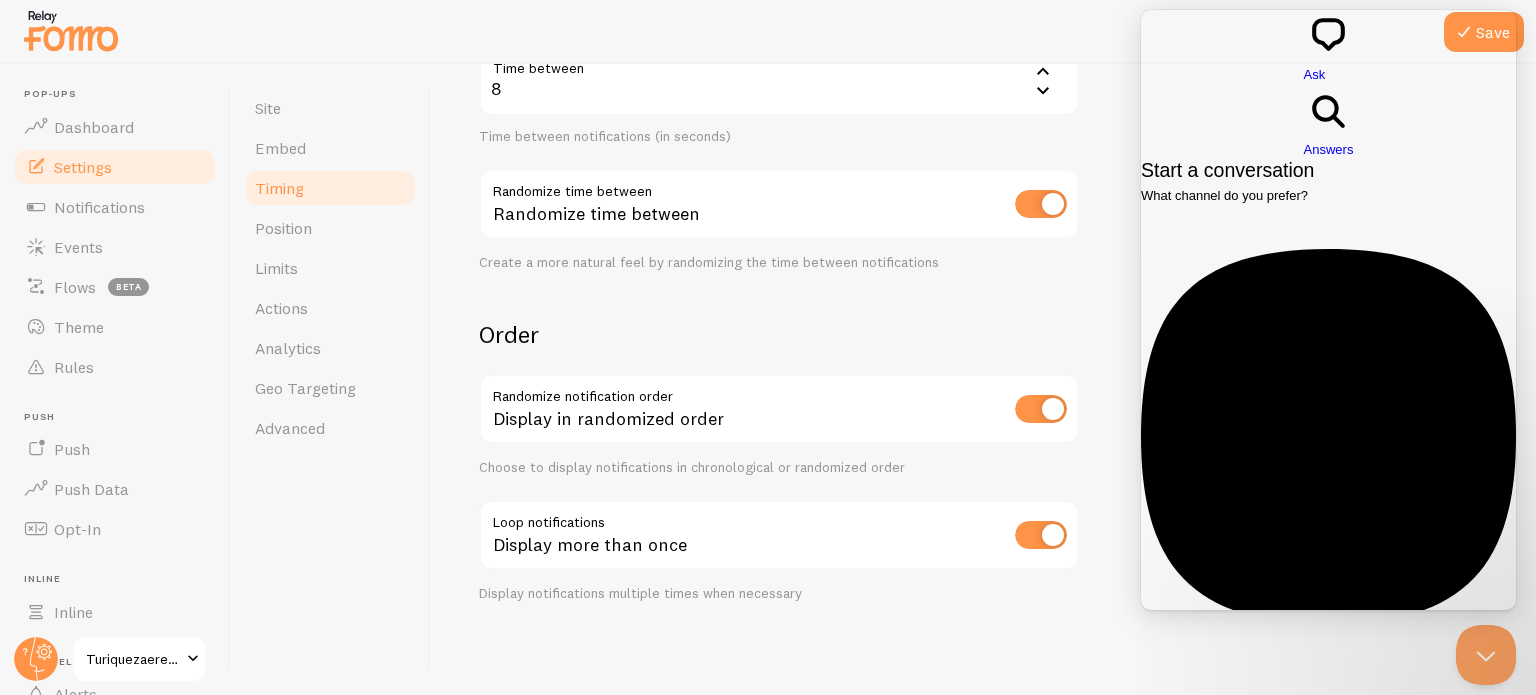 click at bounding box center [1328, 721] 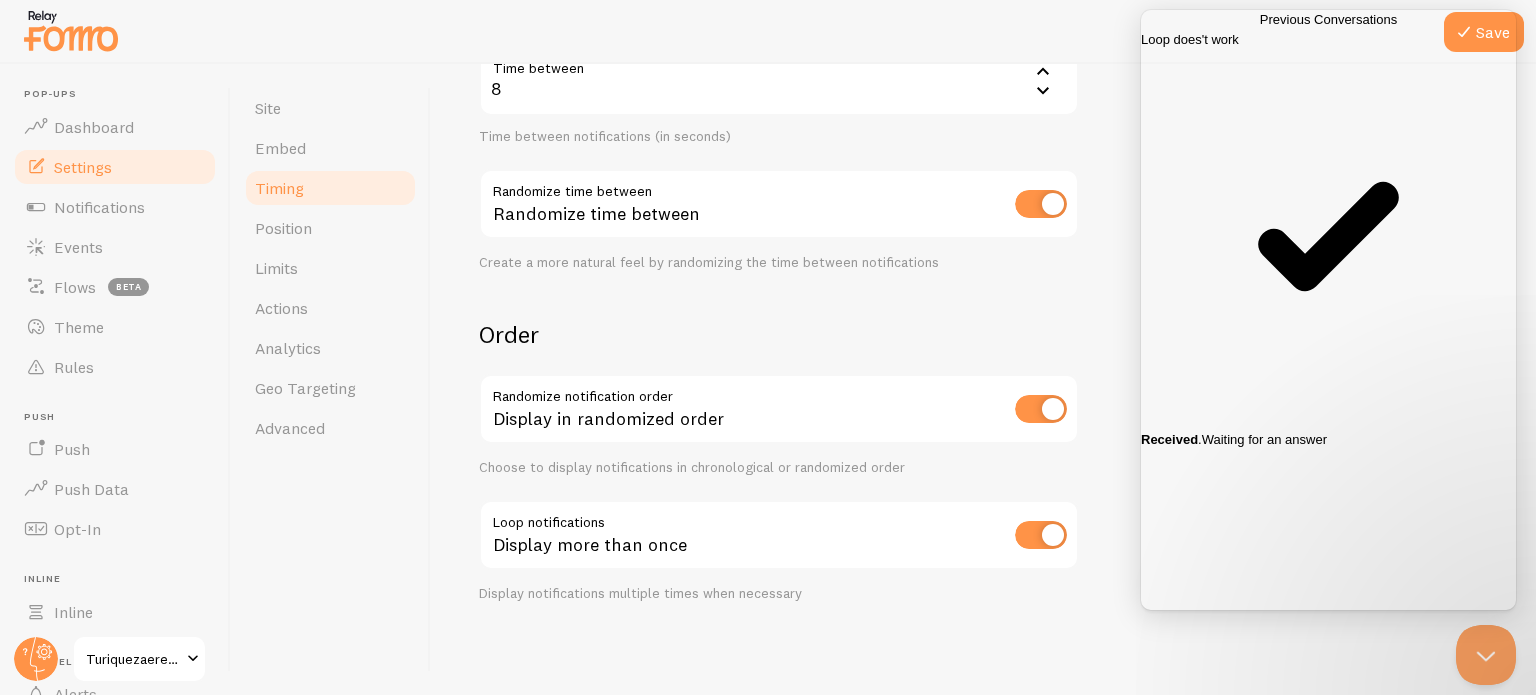 click on "Loop does't work checkmark Received .  Waiting for an answer" at bounding box center [1328, 240] 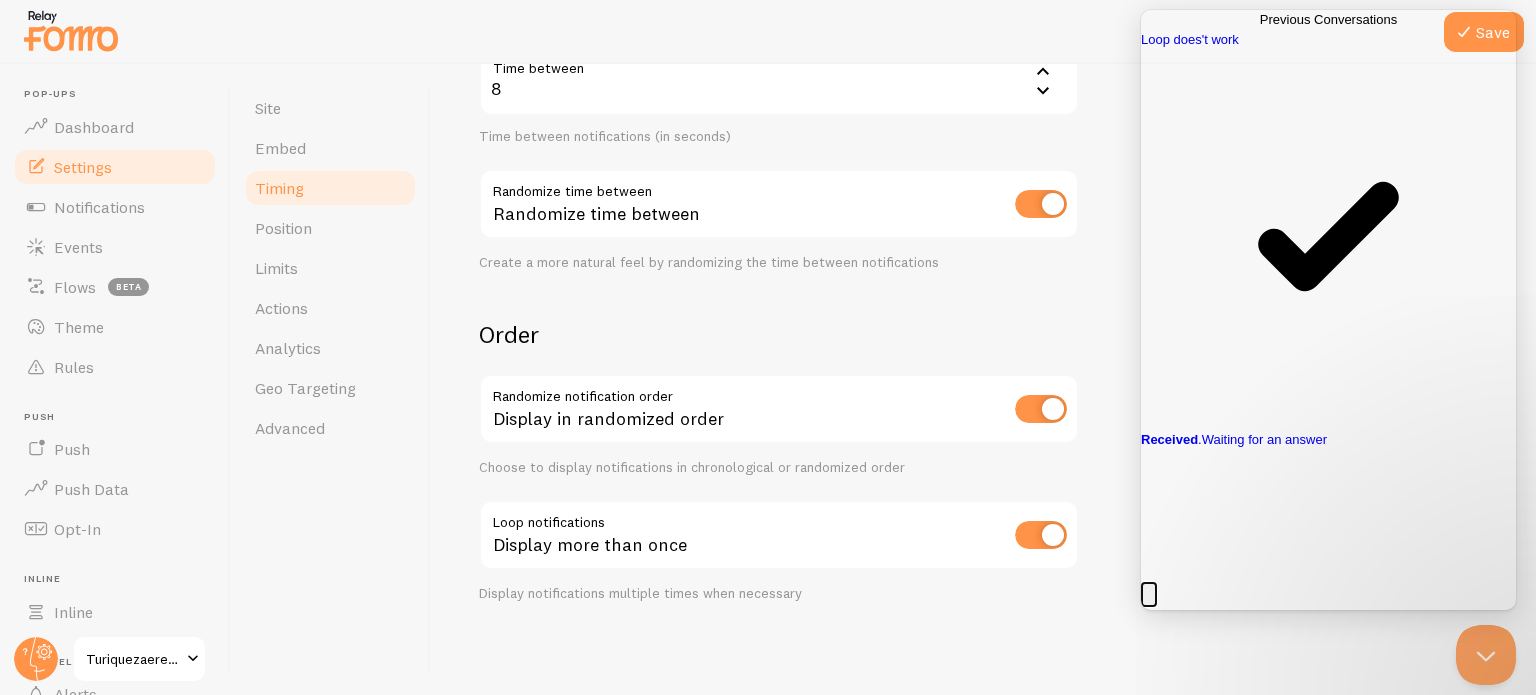 click on "Close" at bounding box center [1149, 595] 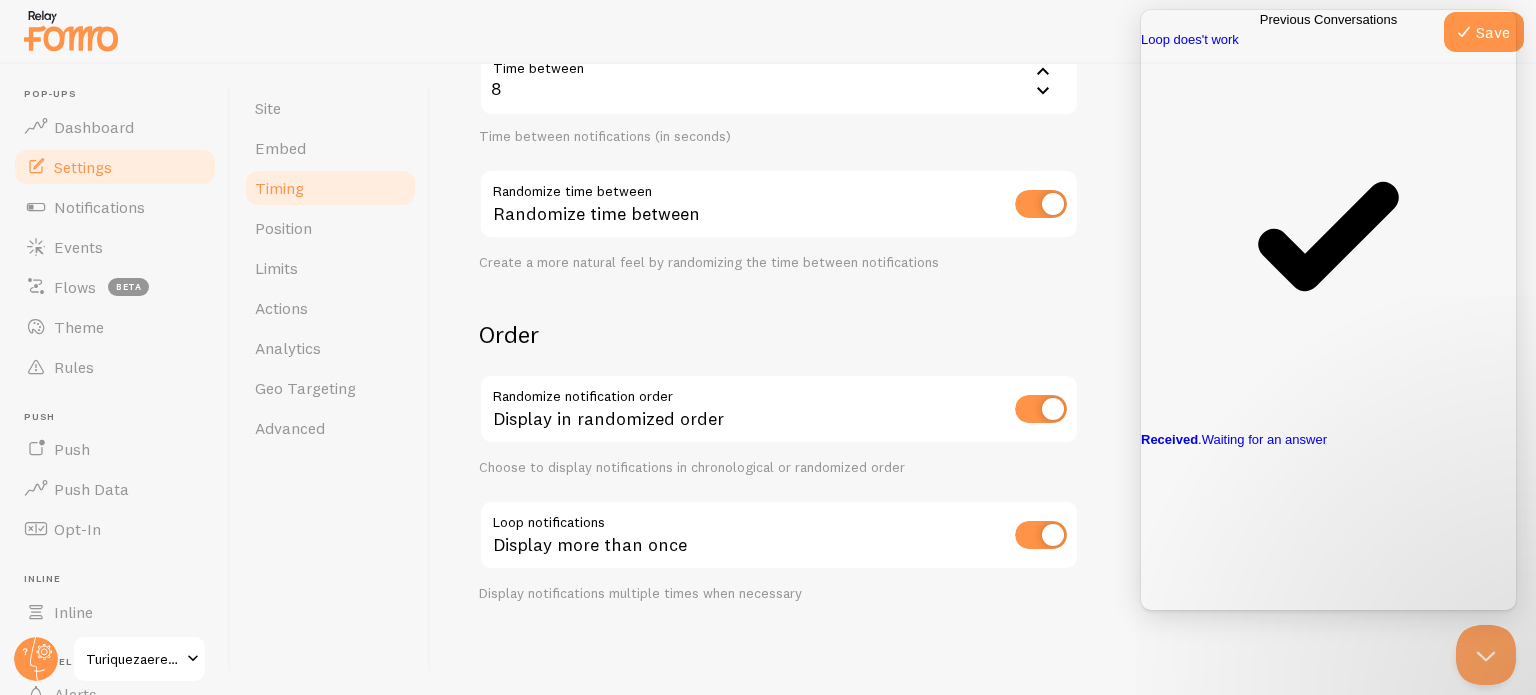 click on "Go back" at bounding box center (1260, 19) 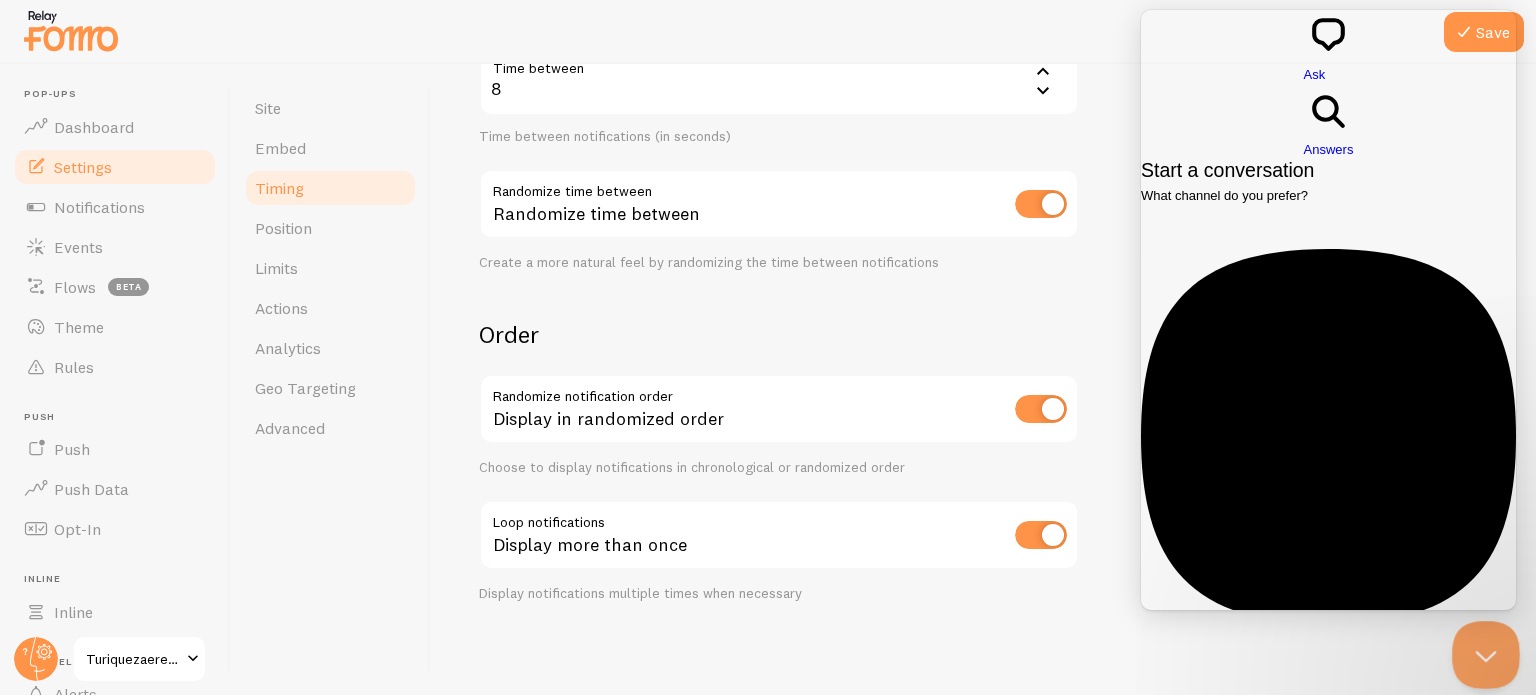 drag, startPoint x: 1483, startPoint y: 648, endPoint x: 1487, endPoint y: 1162, distance: 514.01556 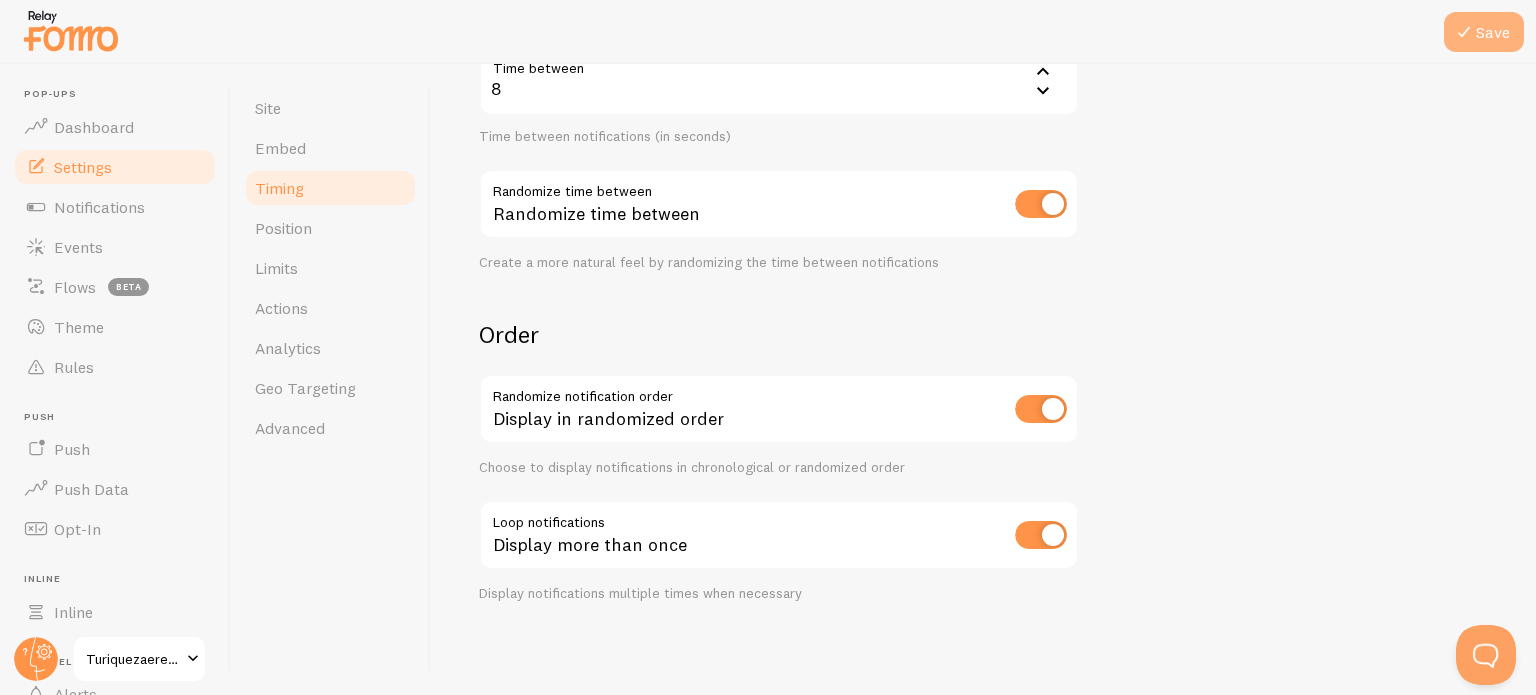 click on "Save" at bounding box center (1484, 32) 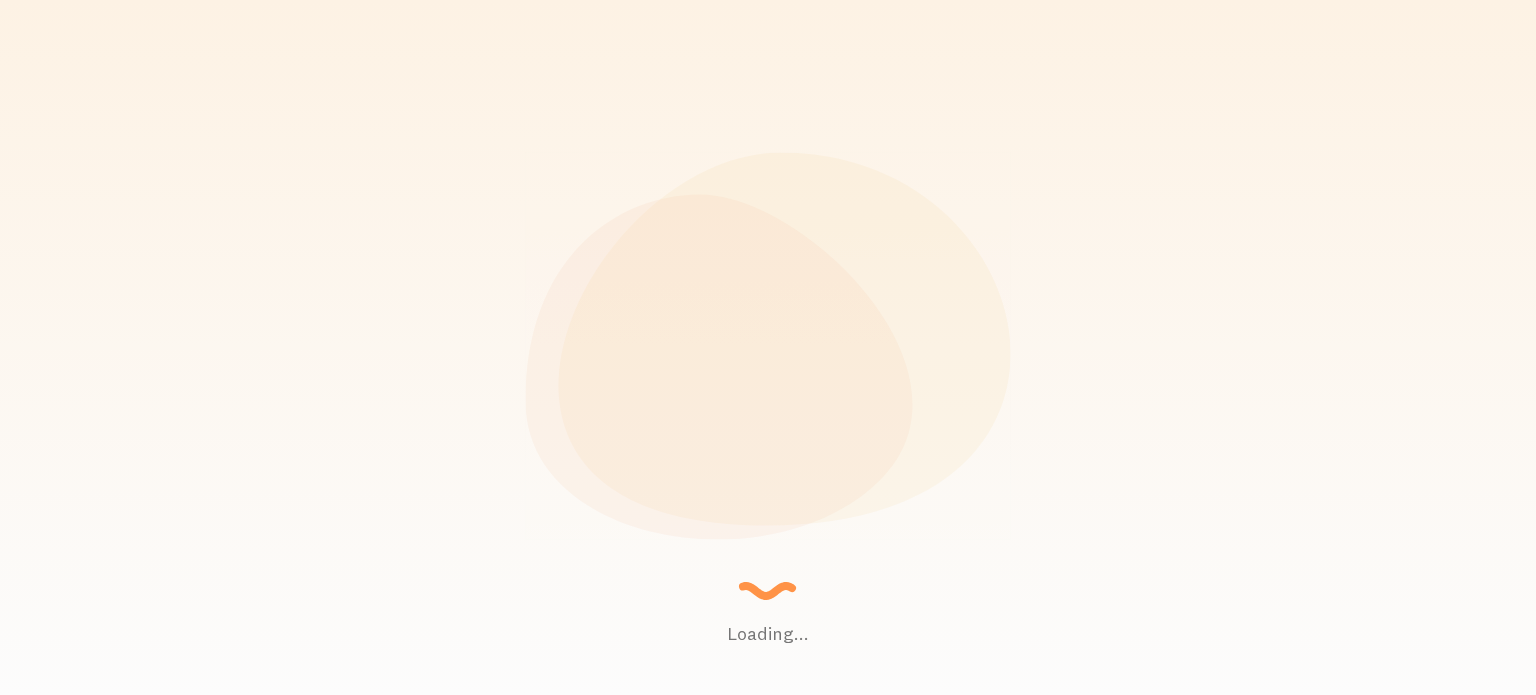 scroll, scrollTop: 0, scrollLeft: 0, axis: both 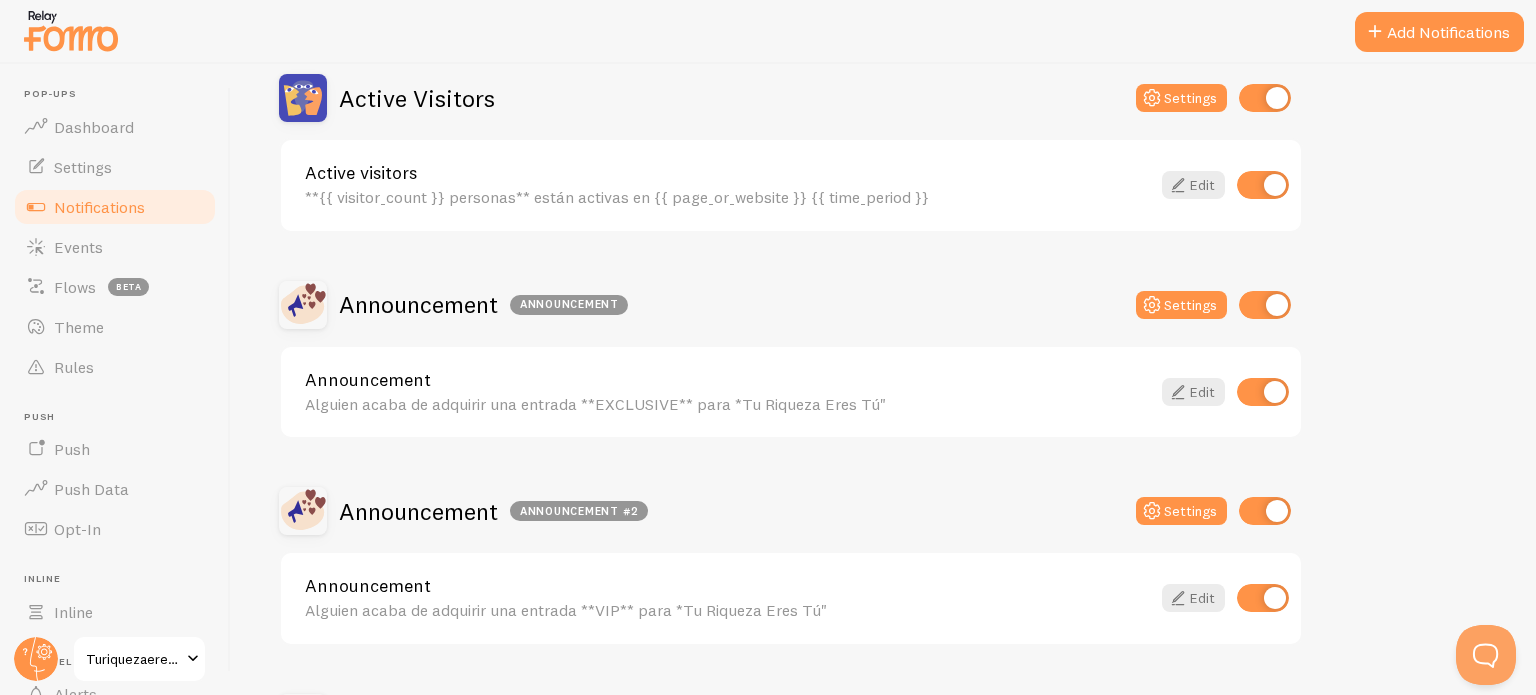 drag, startPoint x: 307, startPoint y: 397, endPoint x: 877, endPoint y: 405, distance: 570.05615 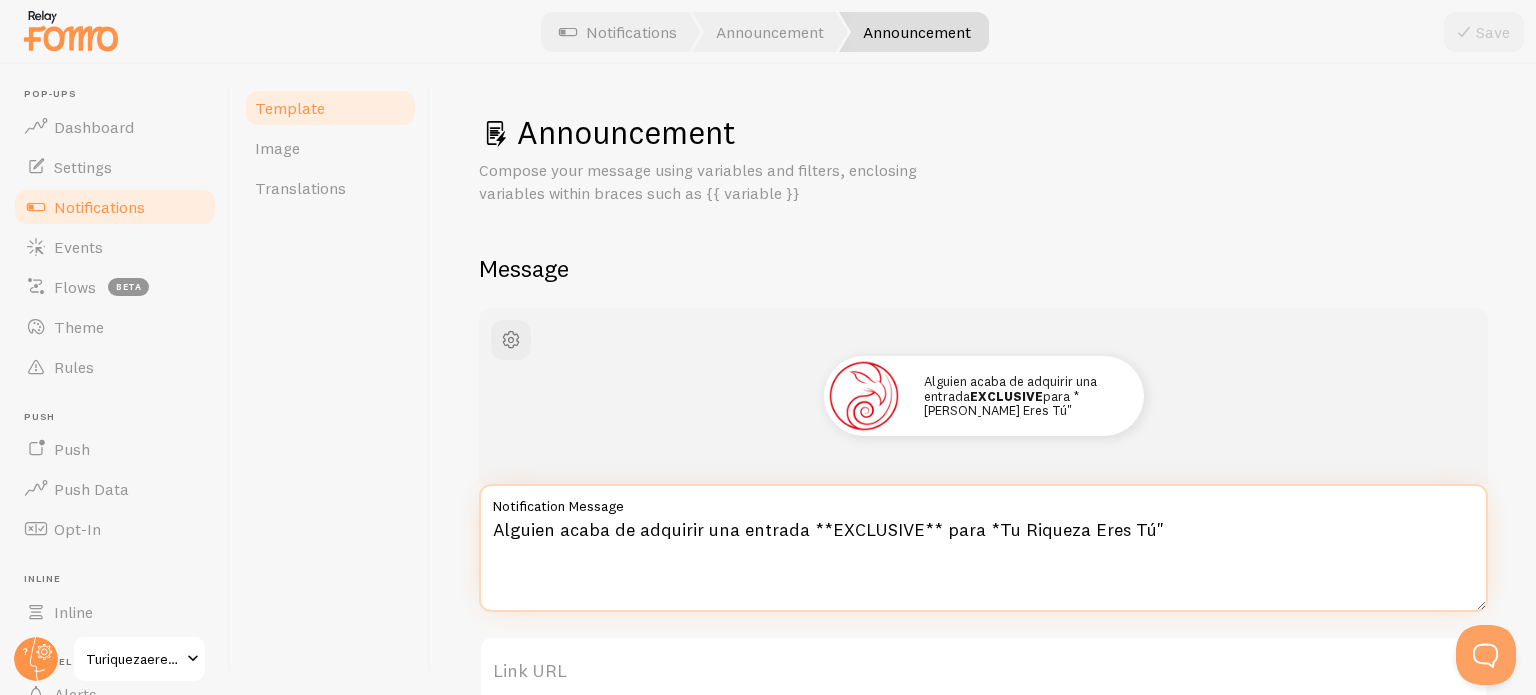 drag, startPoint x: 489, startPoint y: 523, endPoint x: 1156, endPoint y: 523, distance: 667 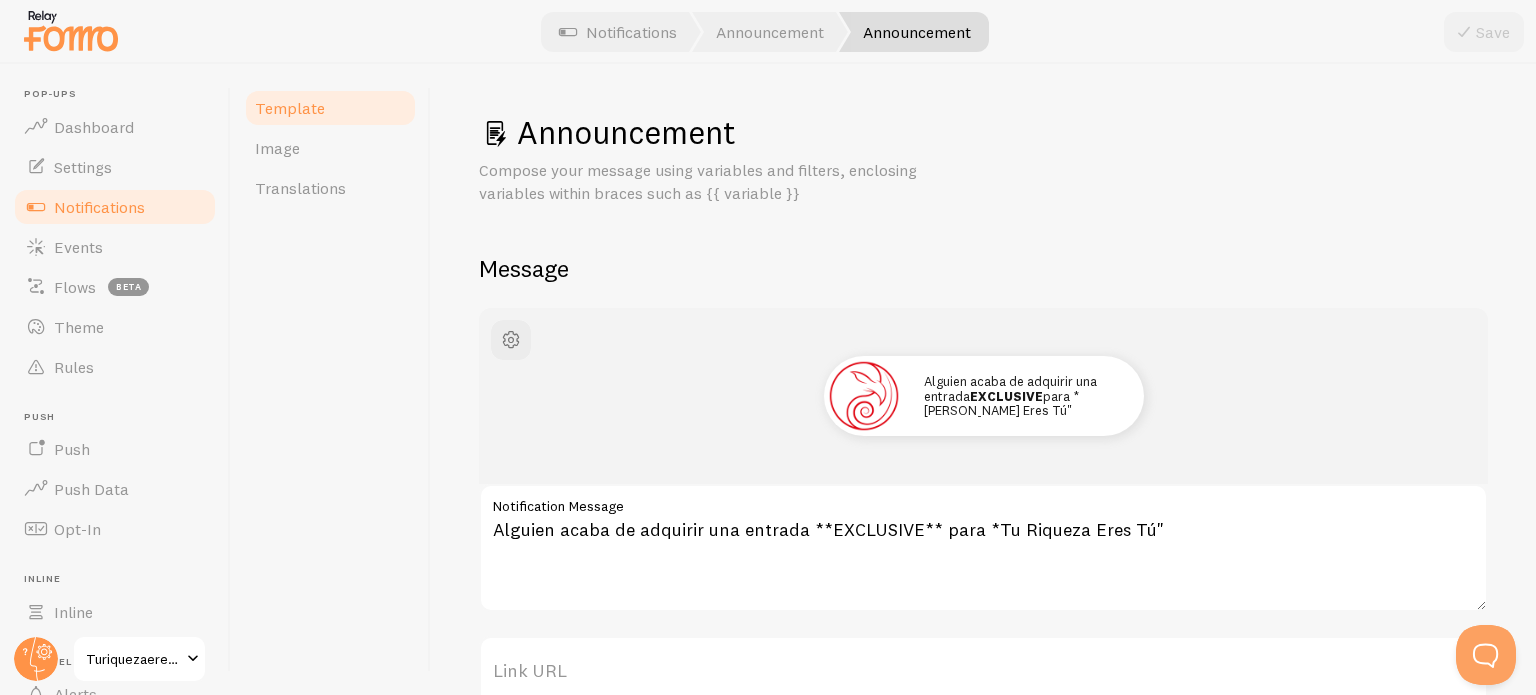 click on "Alguien acaba de adquirir una entrada  EXCLUSIVE  para *Tu Riqueza Eres Tú"" at bounding box center [983, 396] 